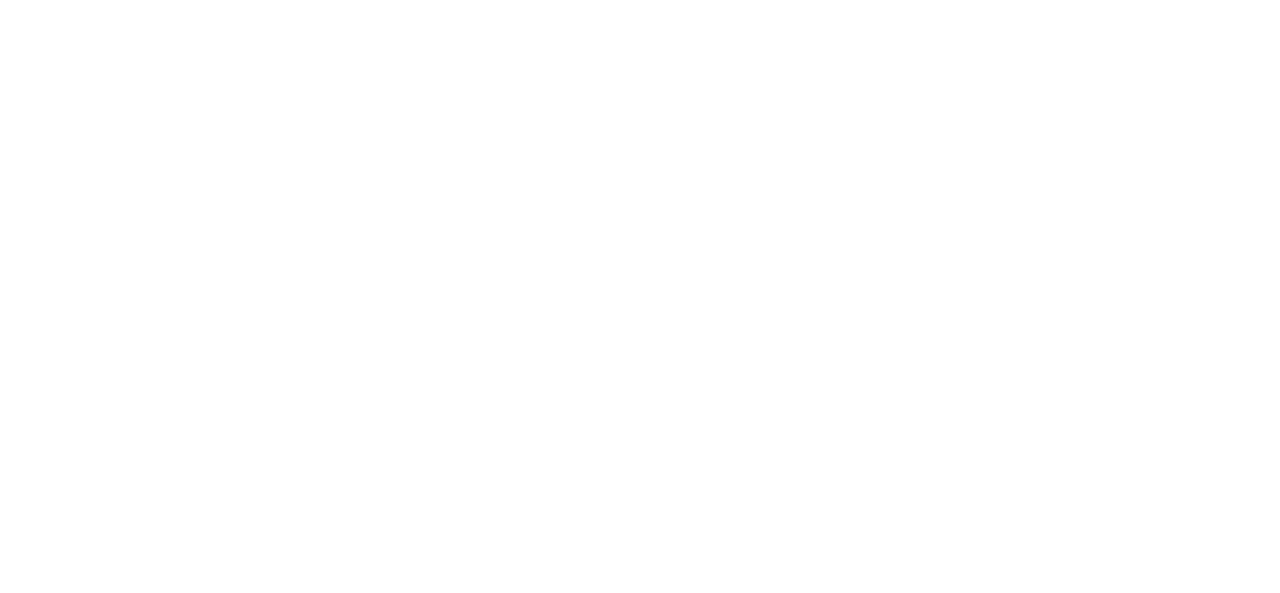 scroll, scrollTop: 0, scrollLeft: 0, axis: both 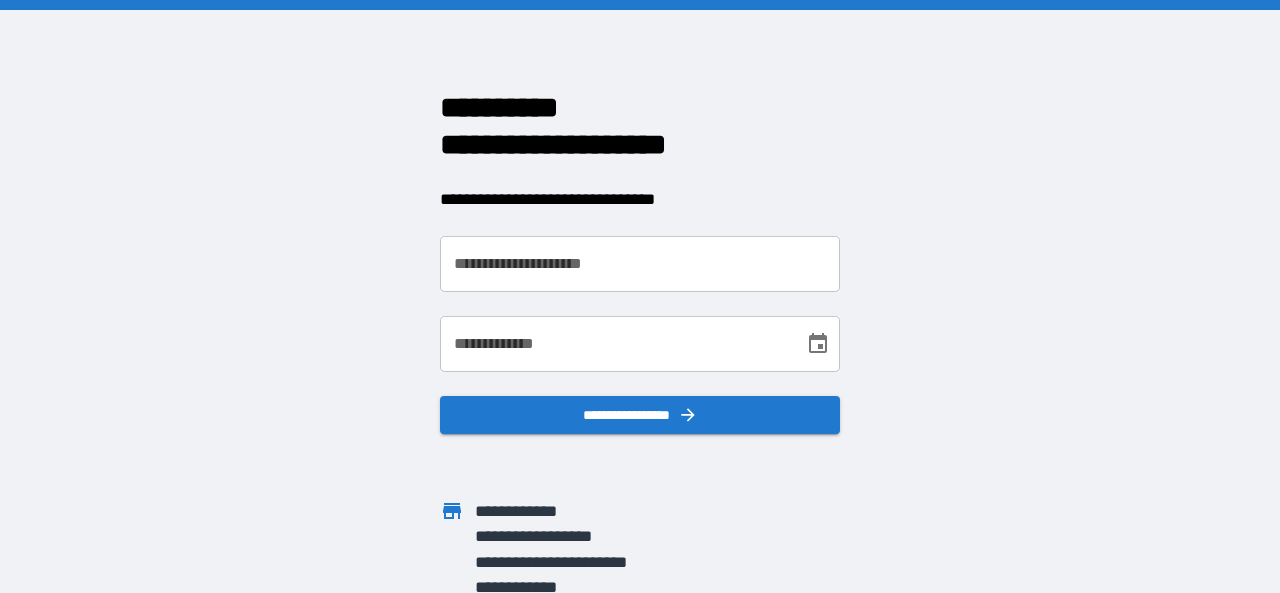 click on "**********" at bounding box center (640, 264) 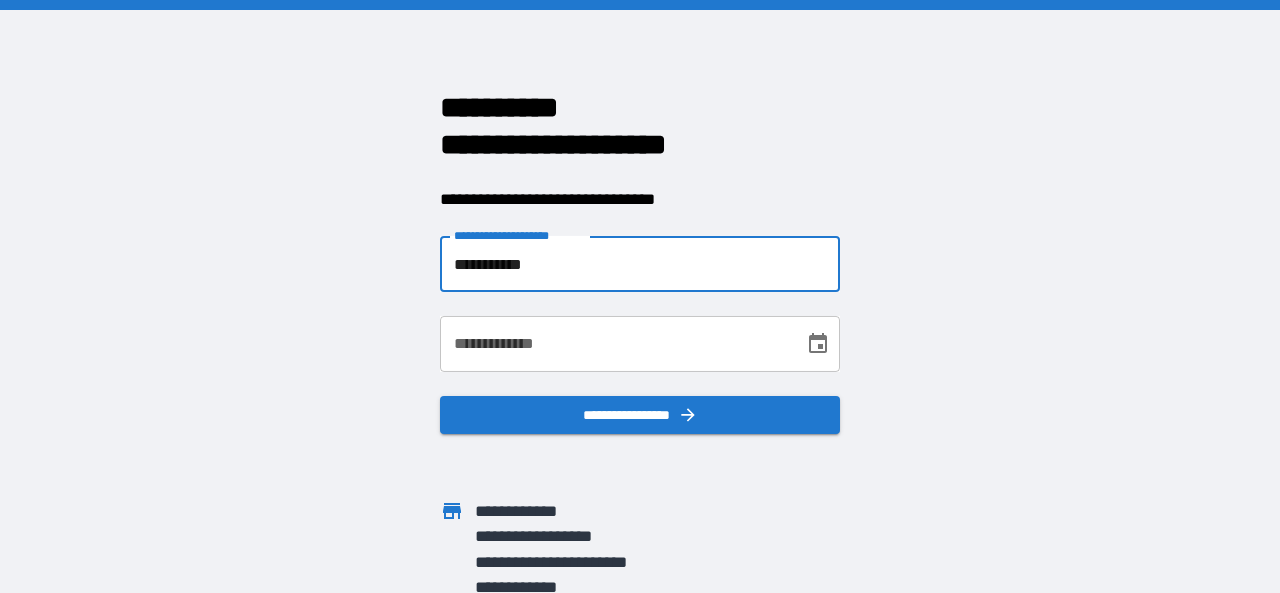 type on "**********" 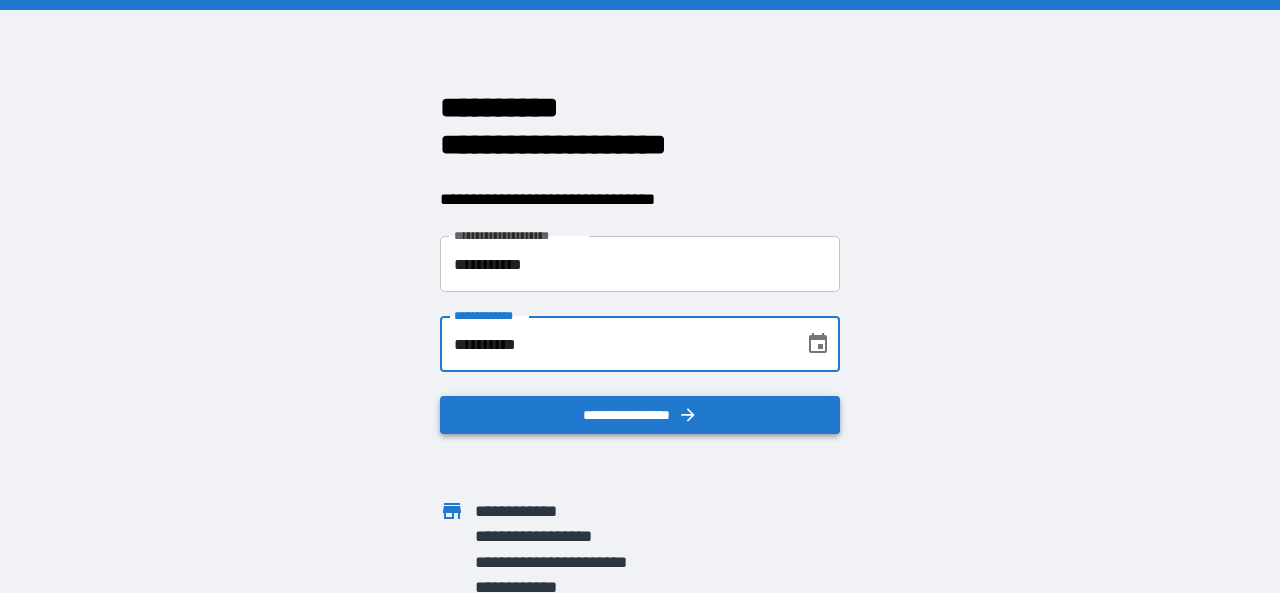 type on "**********" 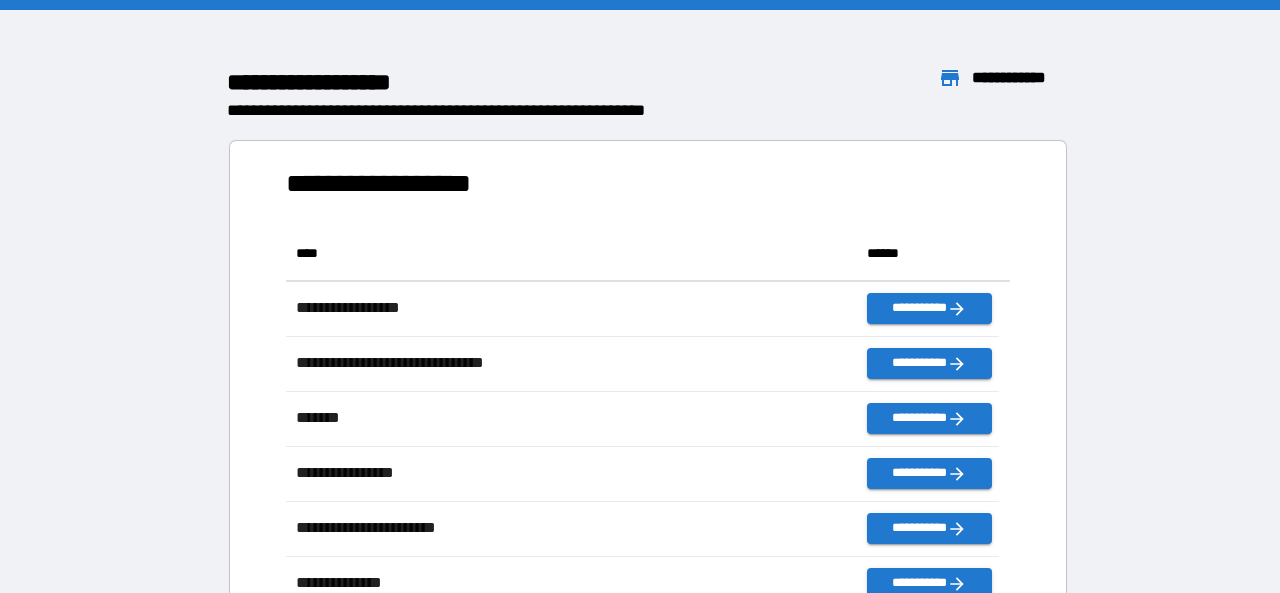 scroll, scrollTop: 17, scrollLeft: 18, axis: both 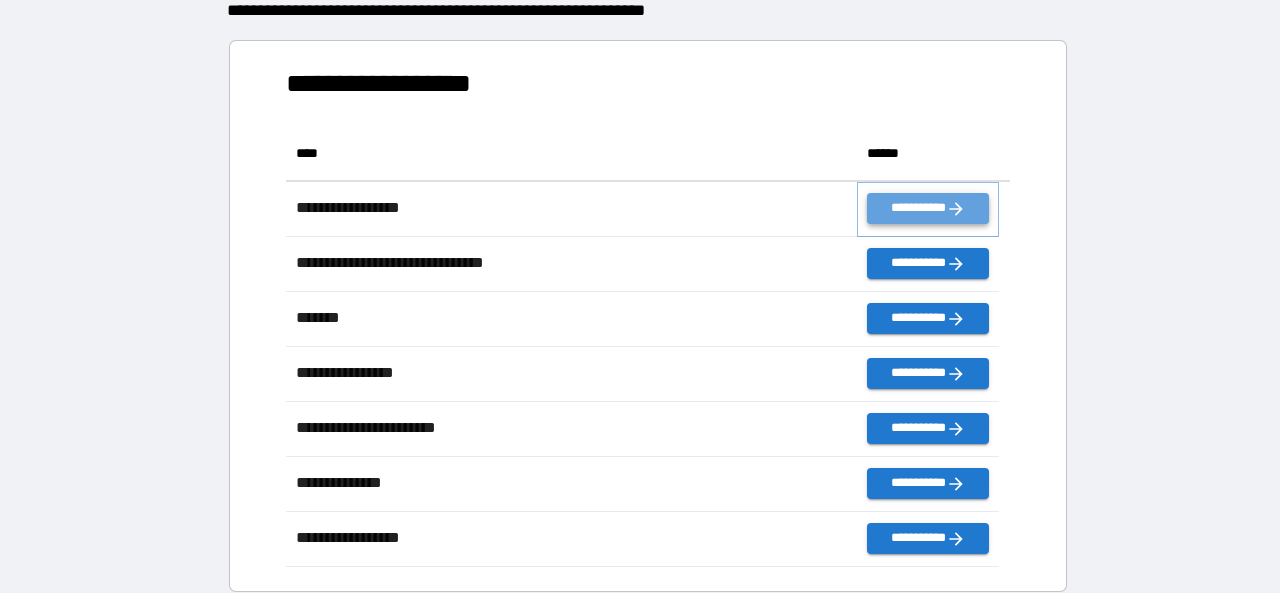 click 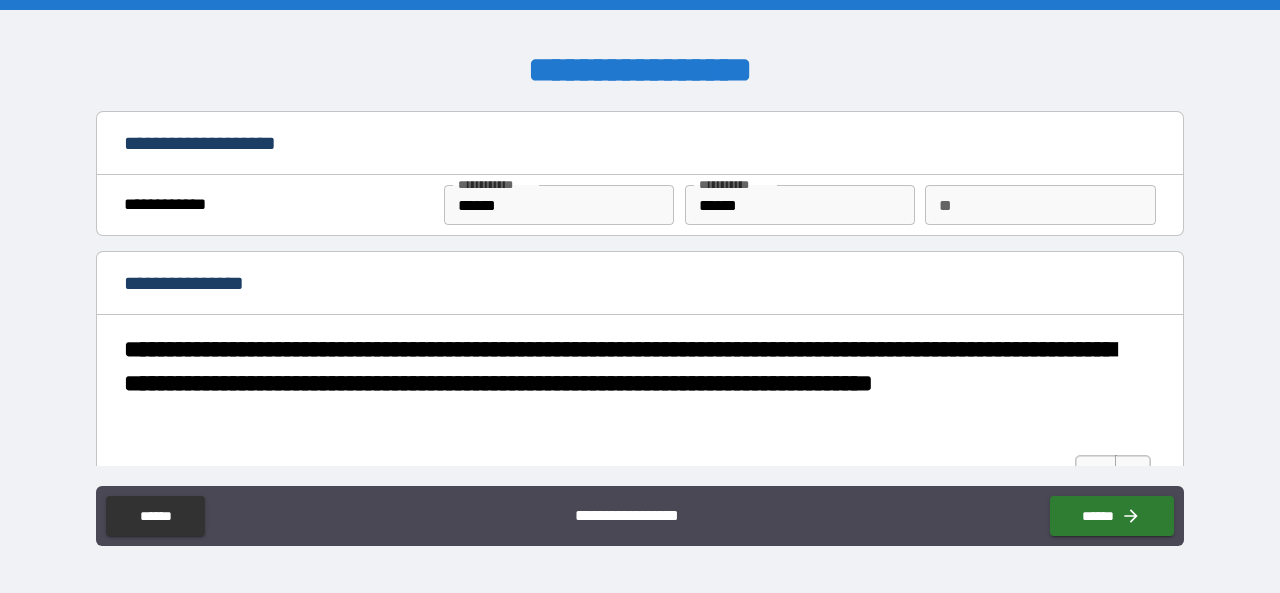 type on "*" 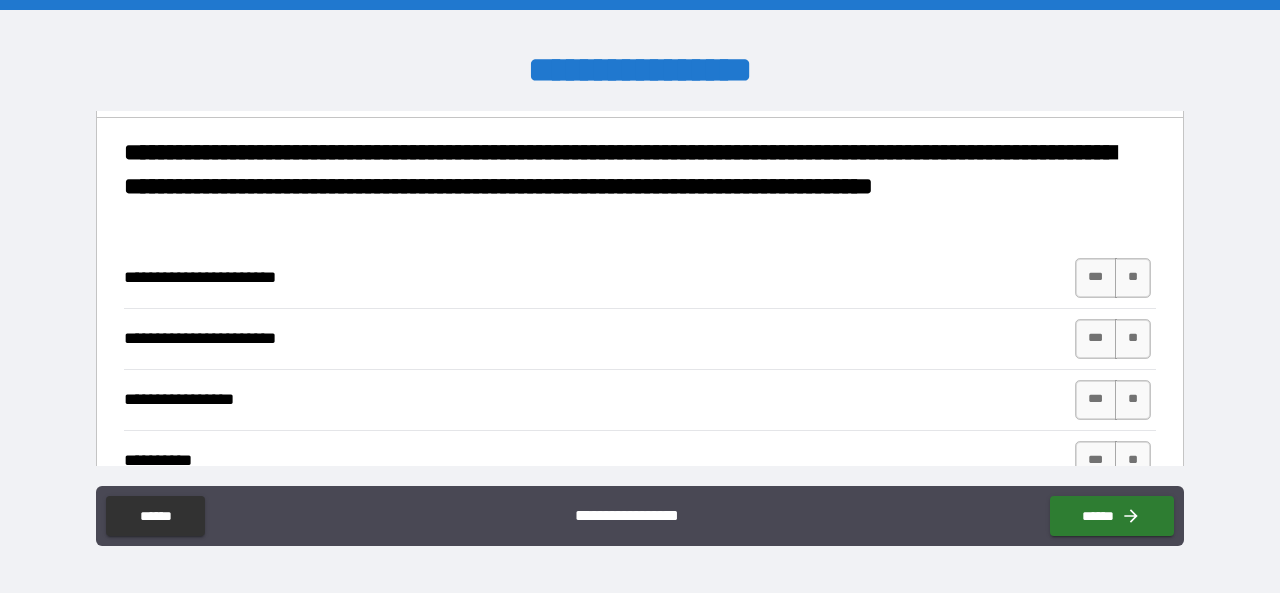 scroll, scrollTop: 200, scrollLeft: 0, axis: vertical 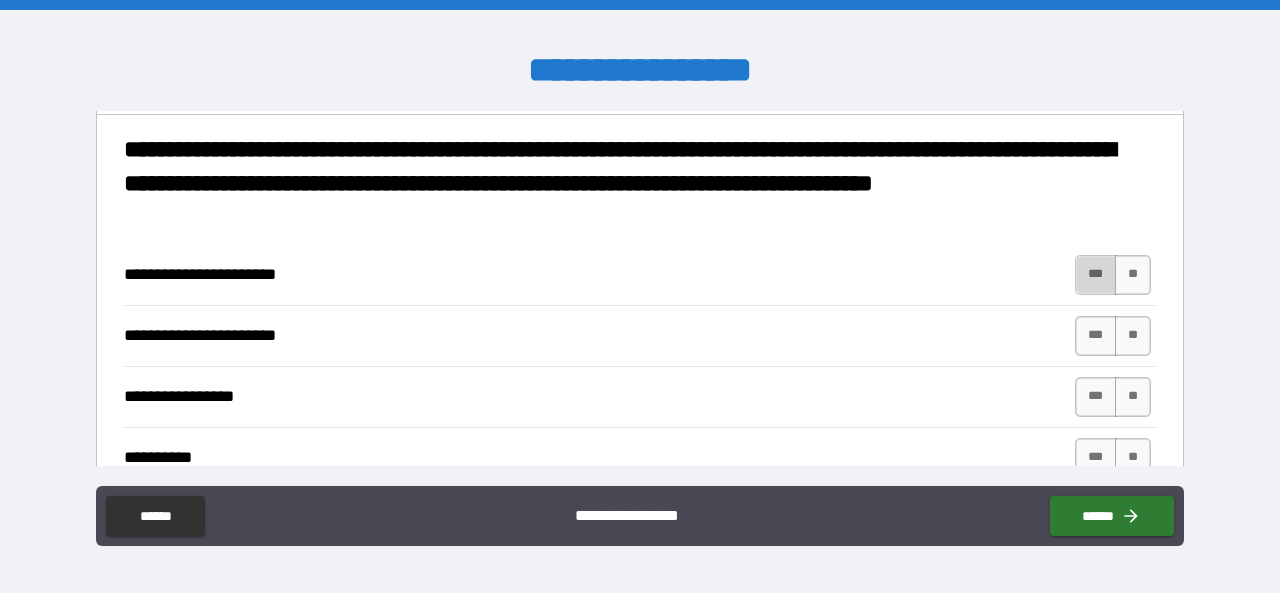 click on "***" at bounding box center [1096, 275] 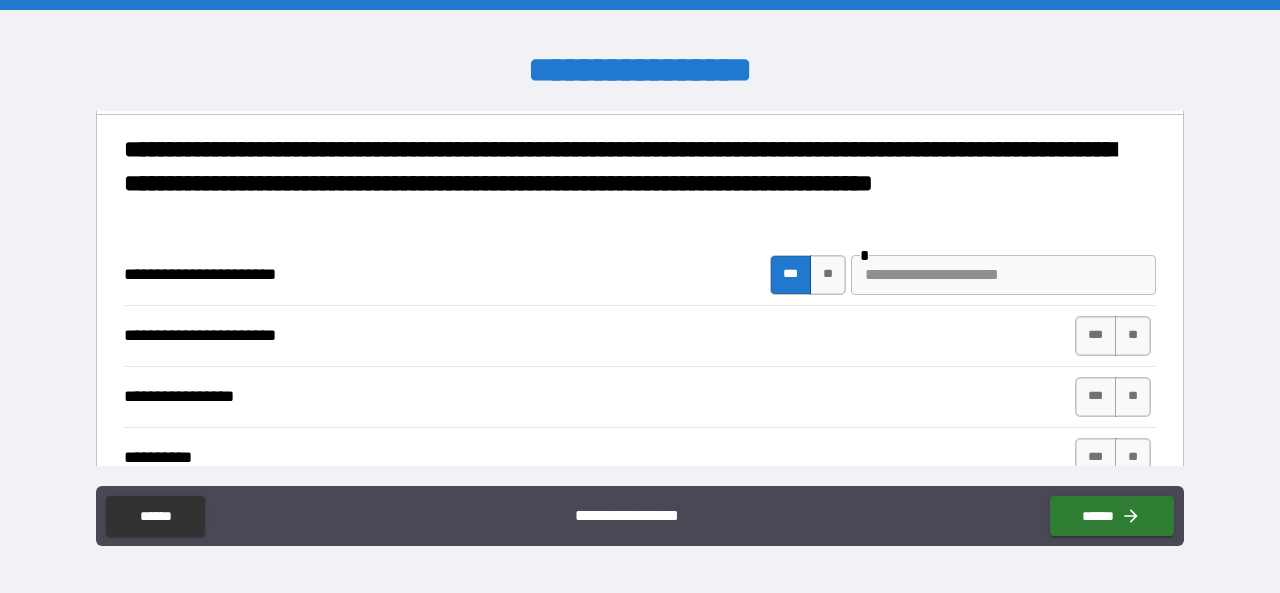 type on "*" 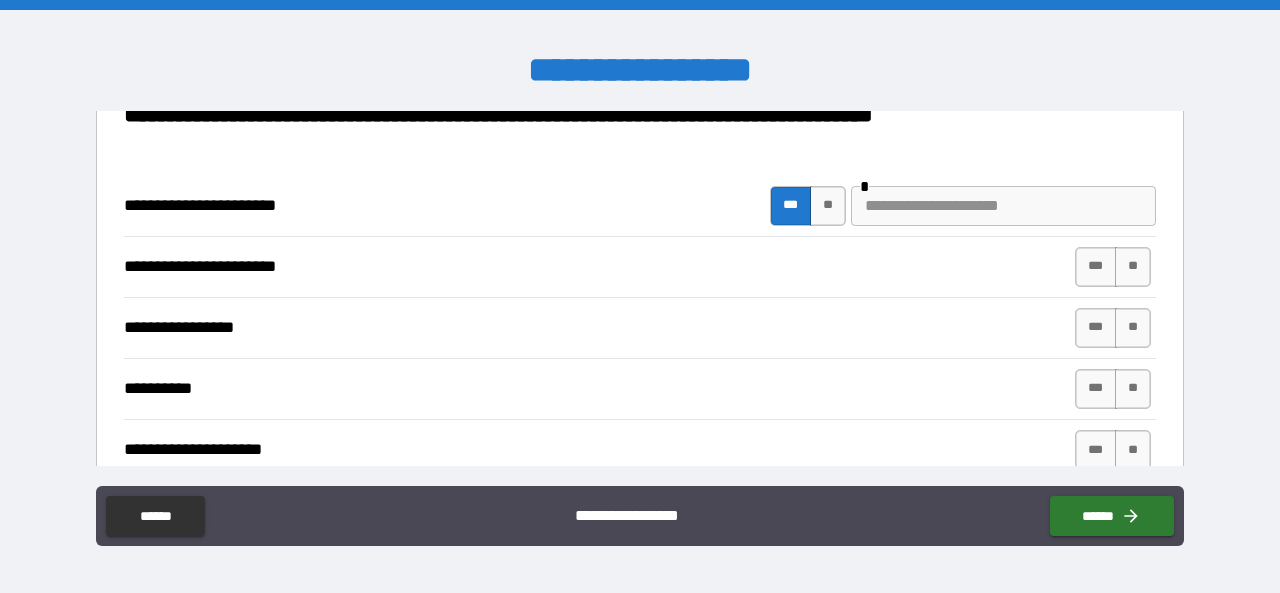 scroll, scrollTop: 300, scrollLeft: 0, axis: vertical 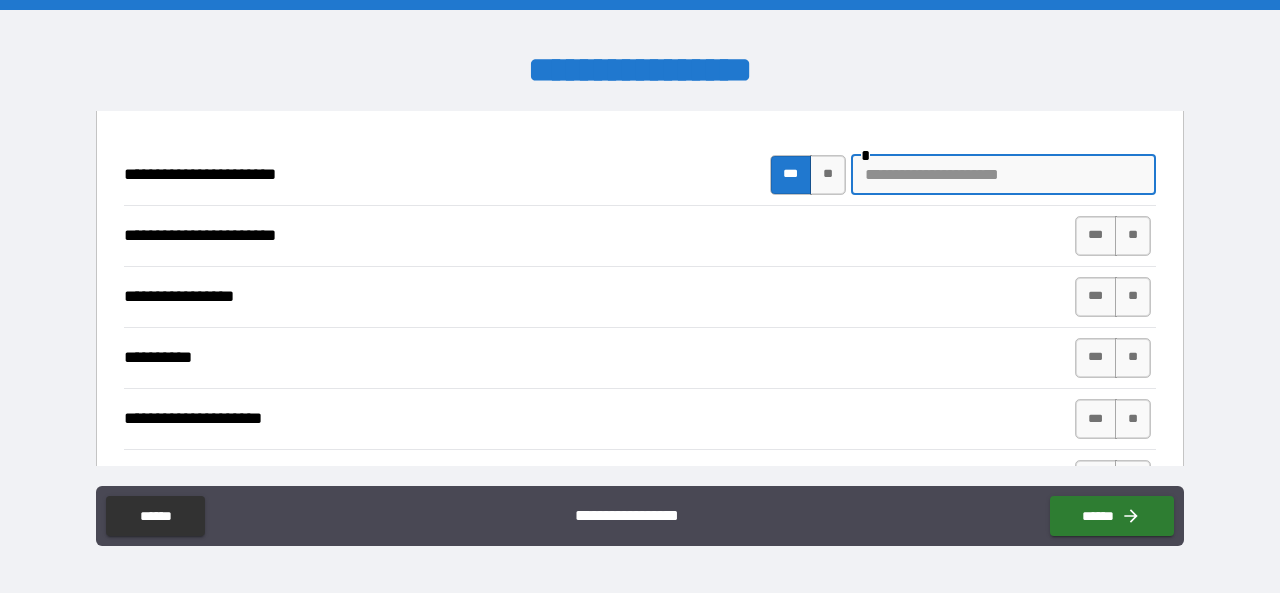 click at bounding box center [1003, 175] 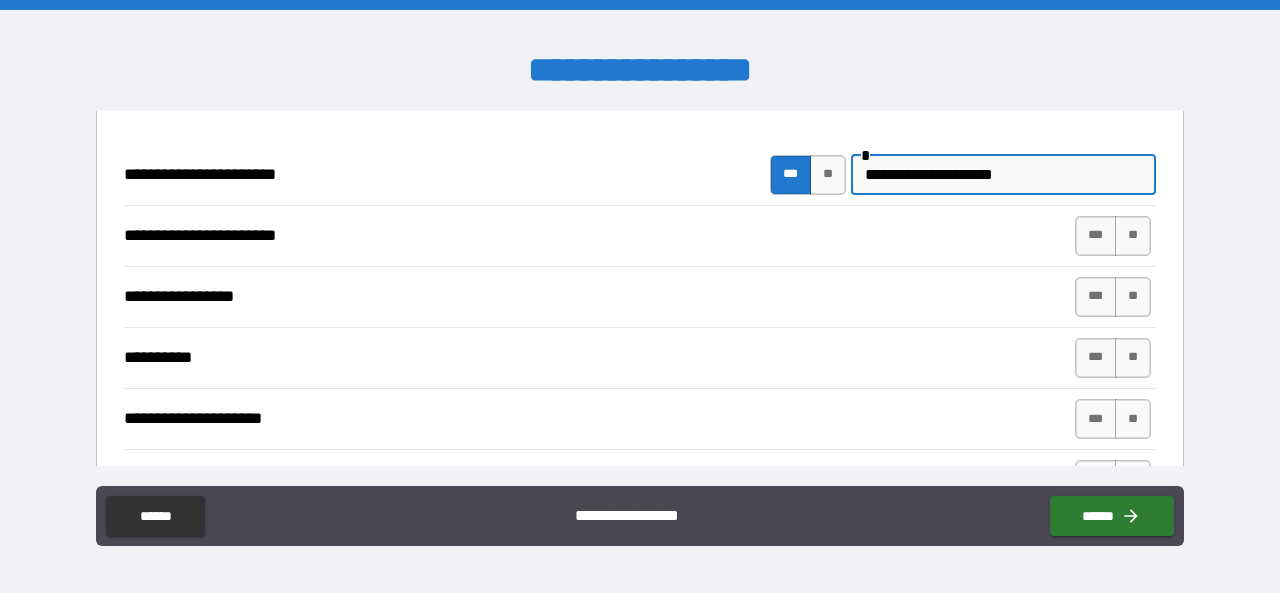 type on "**********" 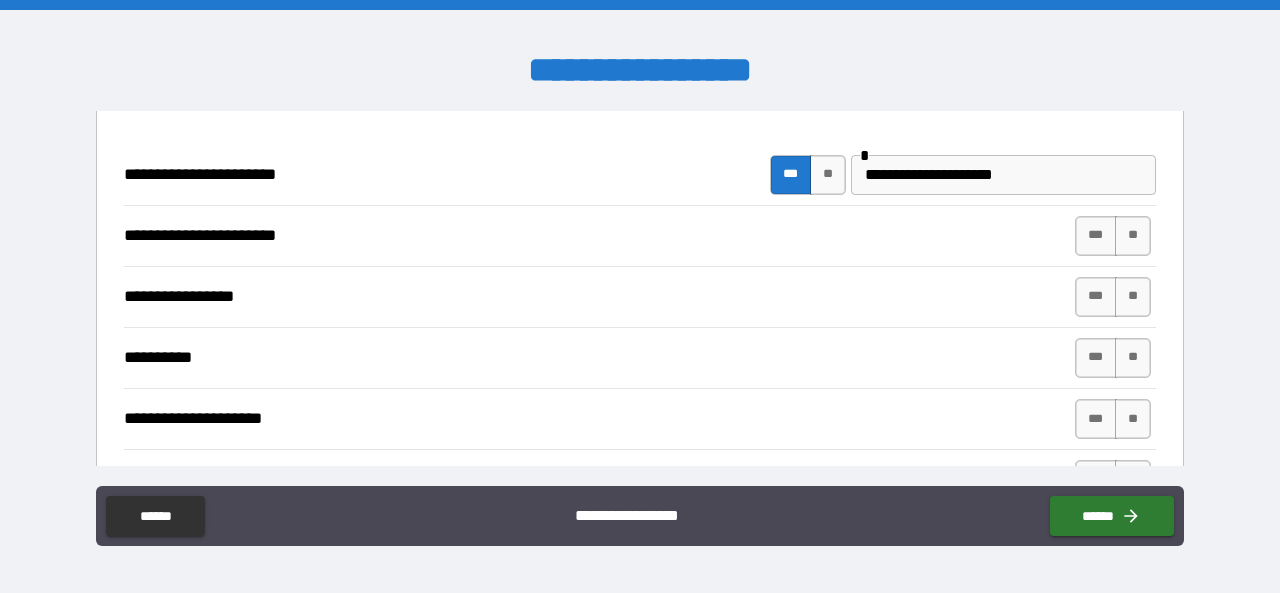 type on "*" 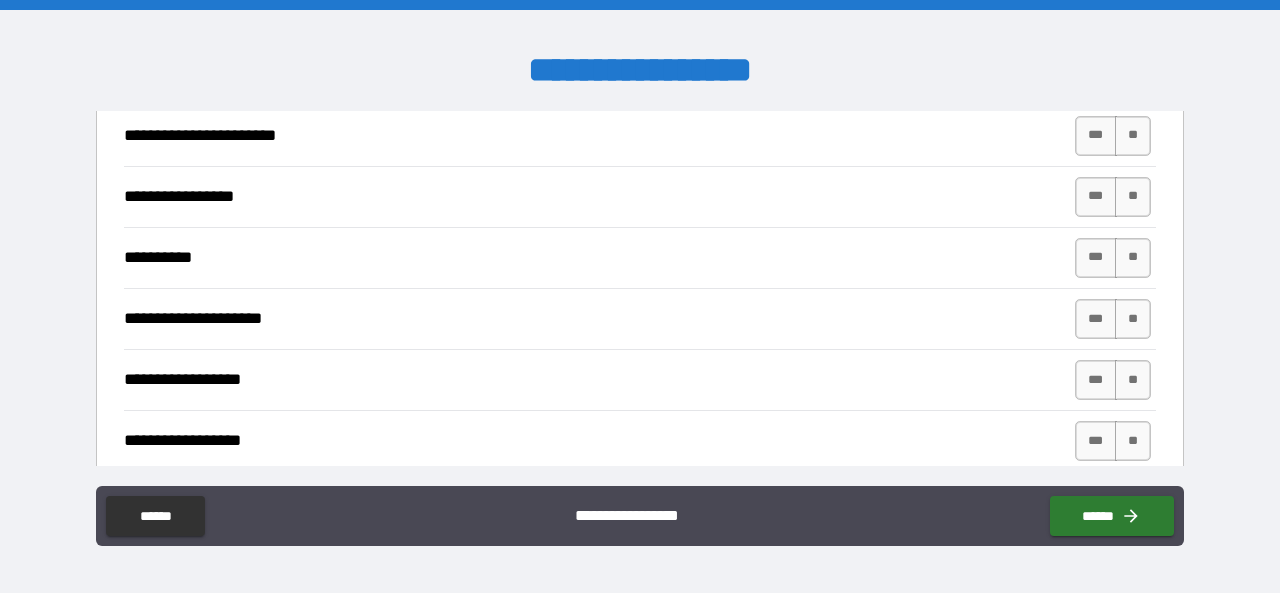 scroll, scrollTop: 500, scrollLeft: 0, axis: vertical 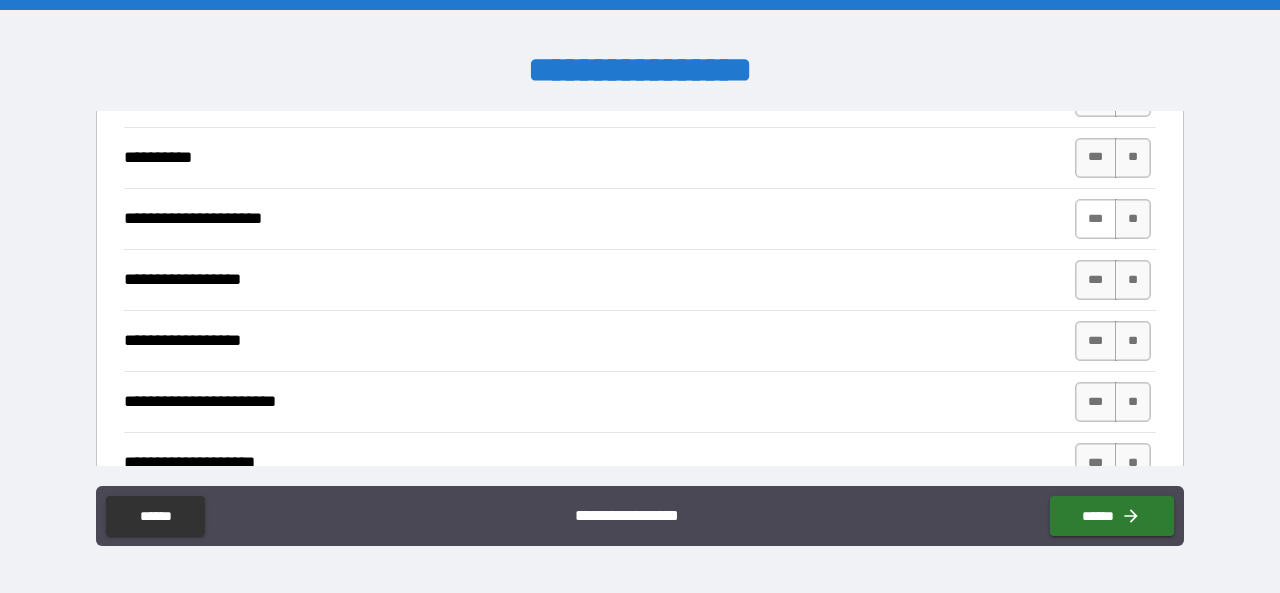 click on "***" at bounding box center [1096, 219] 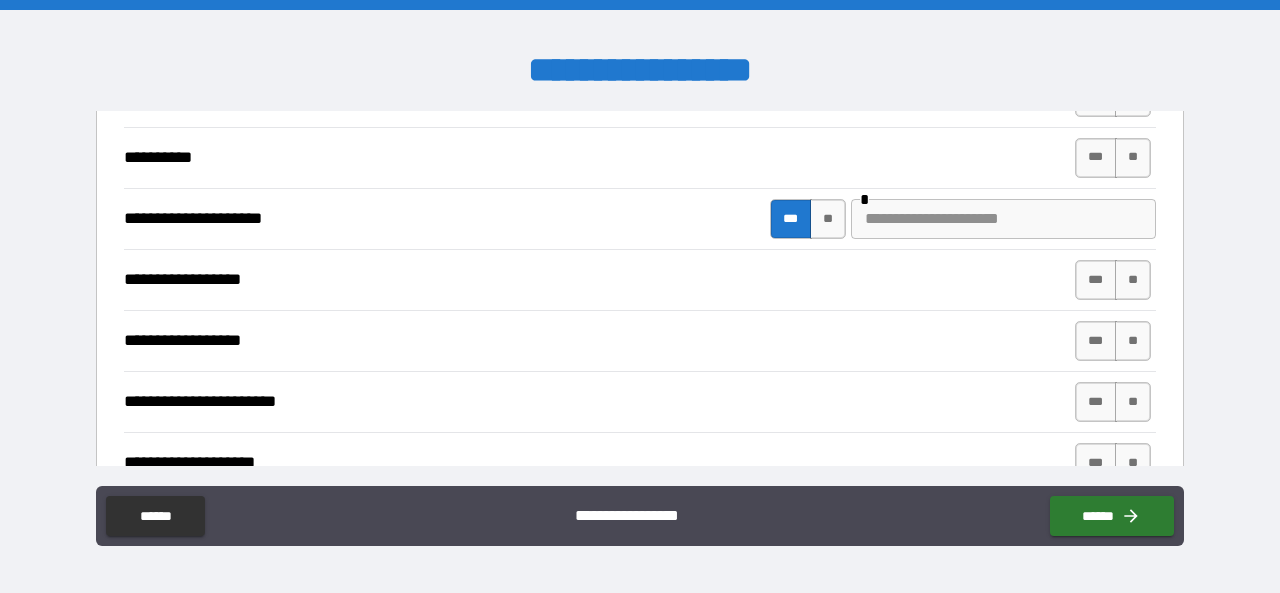 type on "*" 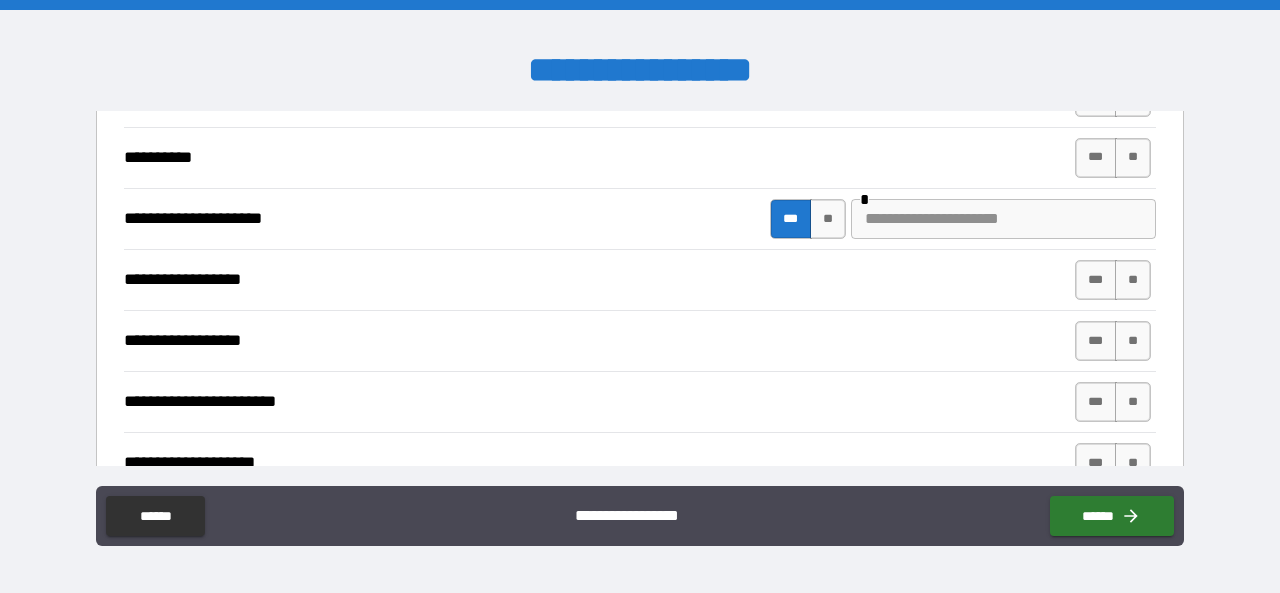 click at bounding box center (1003, 219) 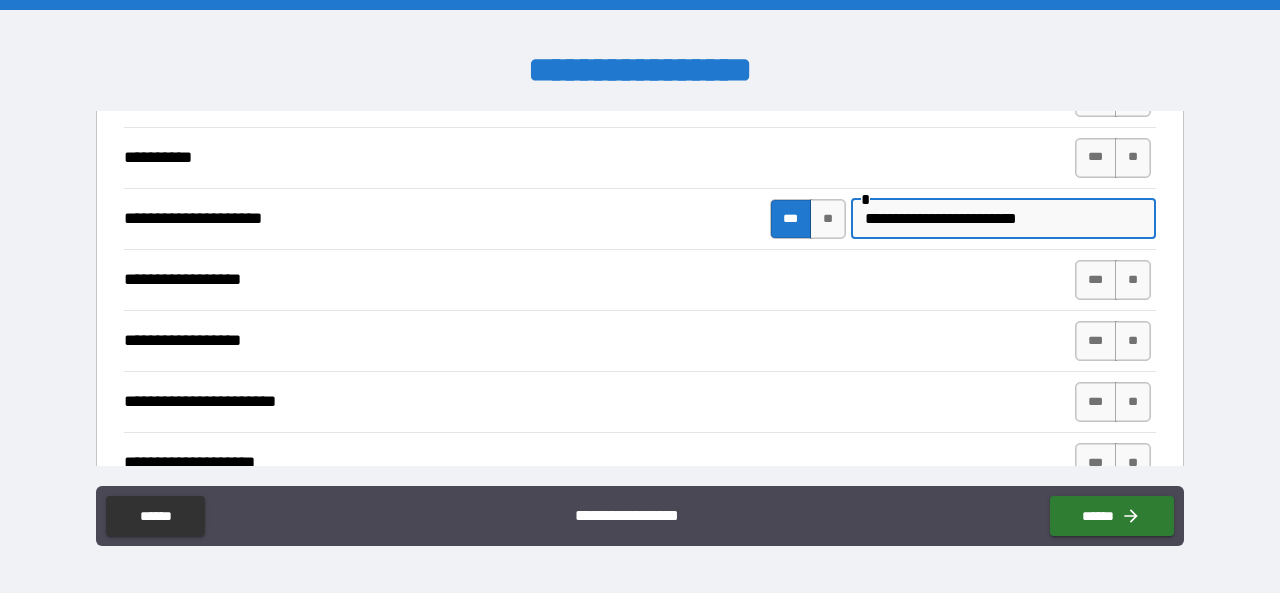 type on "**********" 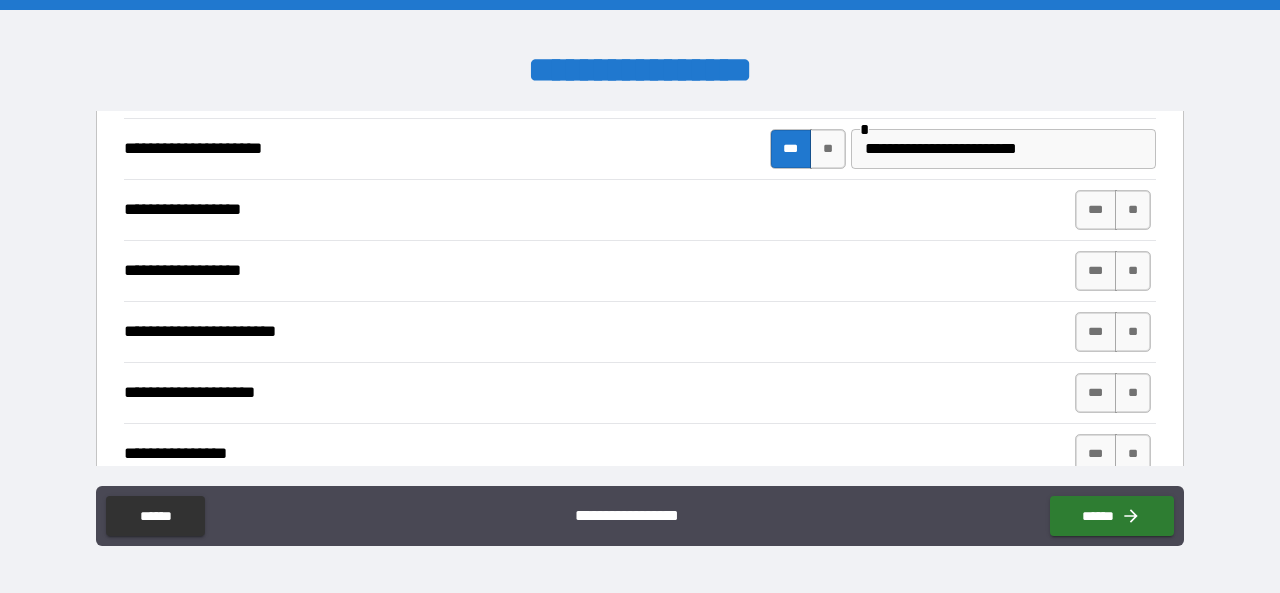 type on "*" 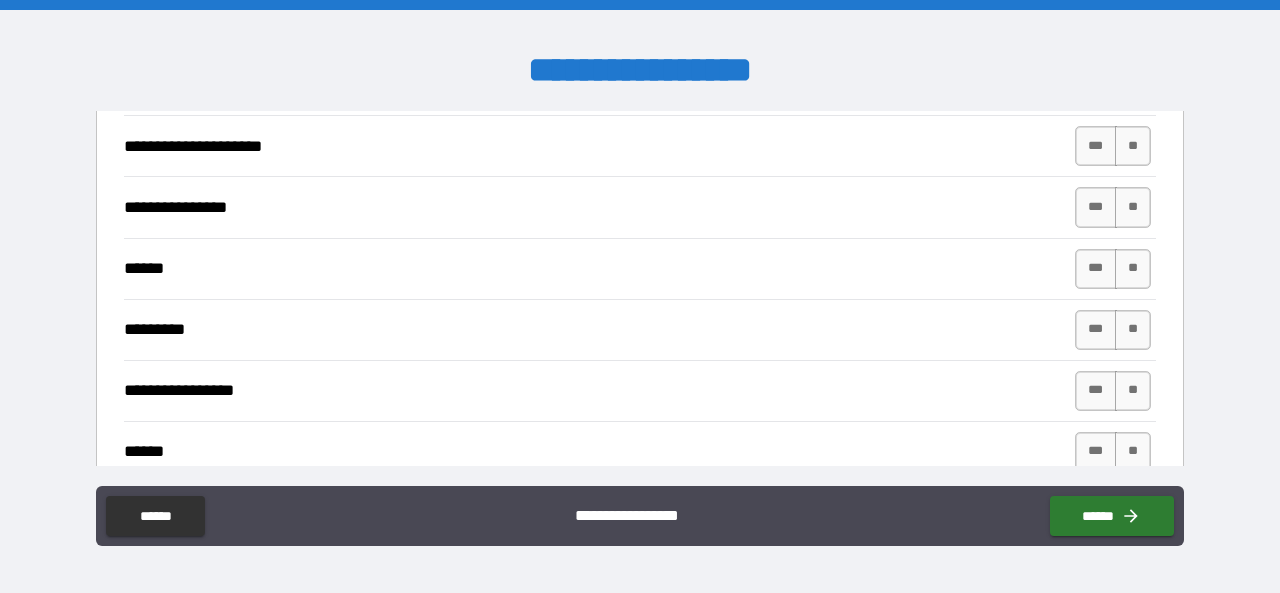 scroll, scrollTop: 1100, scrollLeft: 0, axis: vertical 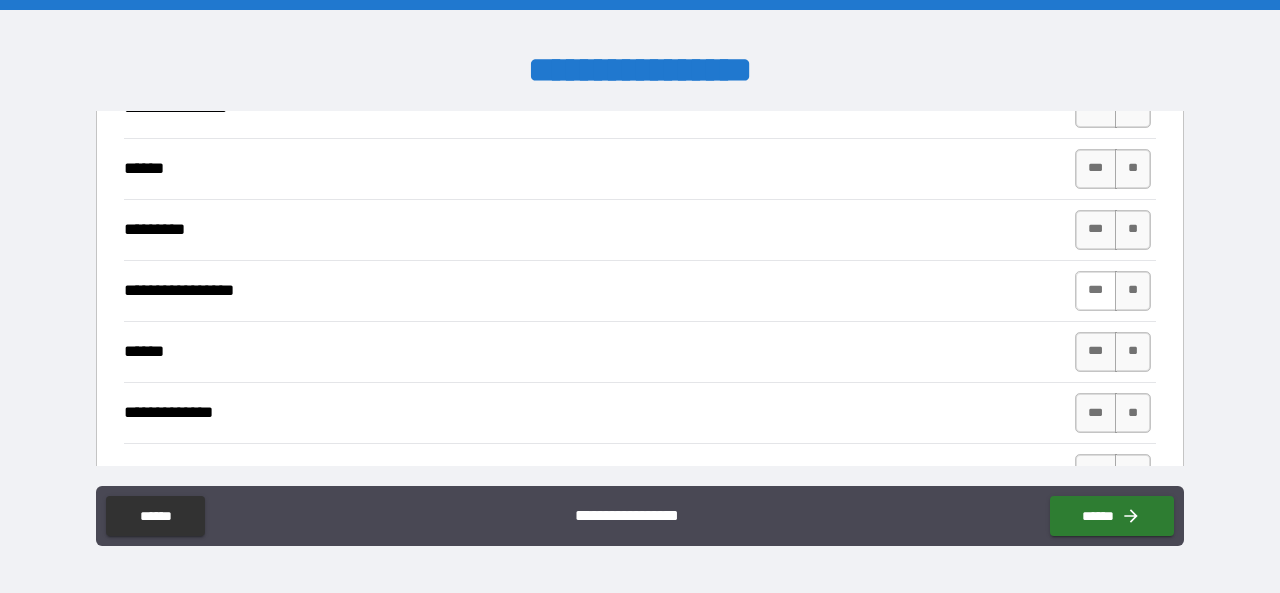 click on "***" at bounding box center [1096, 291] 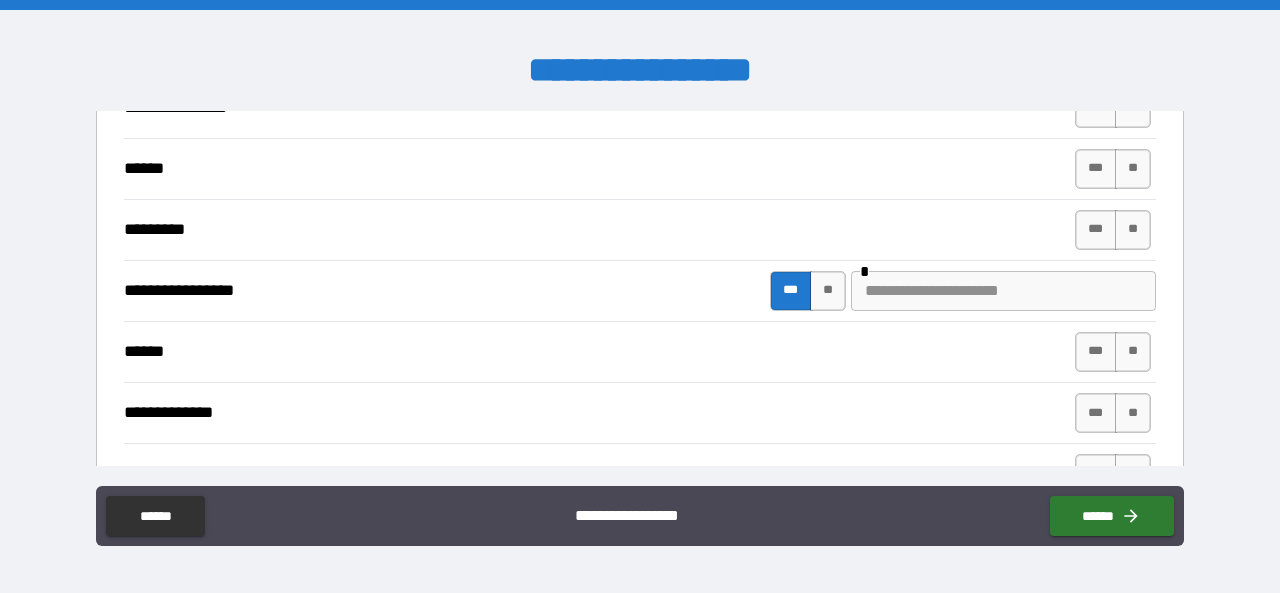 type on "*" 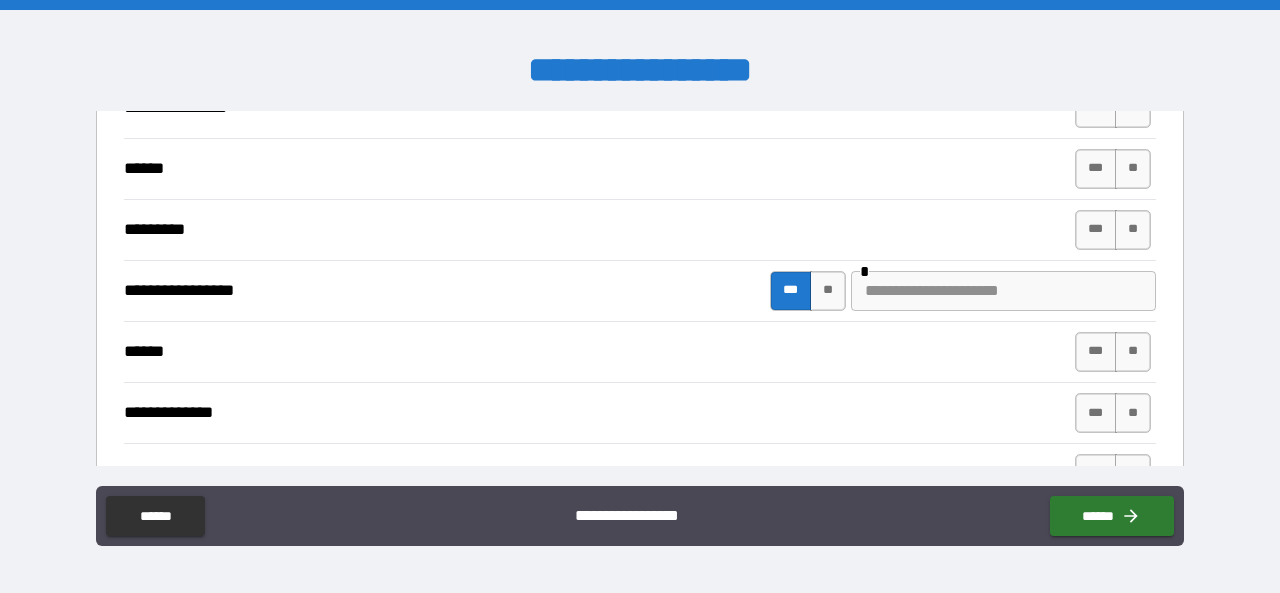 type on "*" 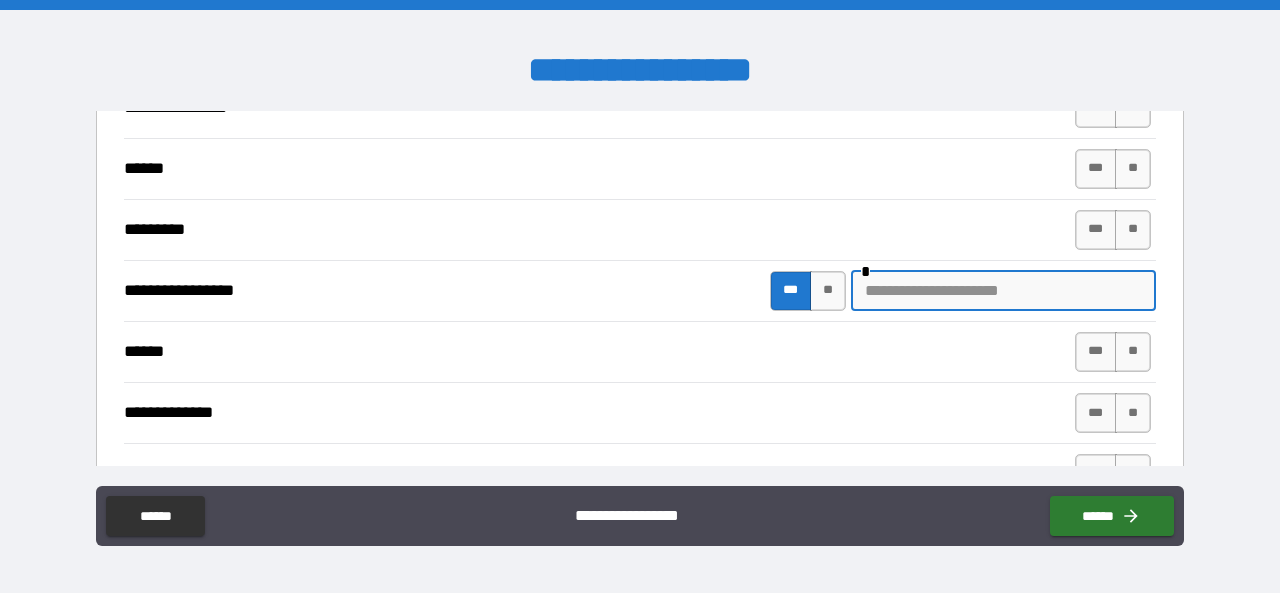 click at bounding box center [1003, 291] 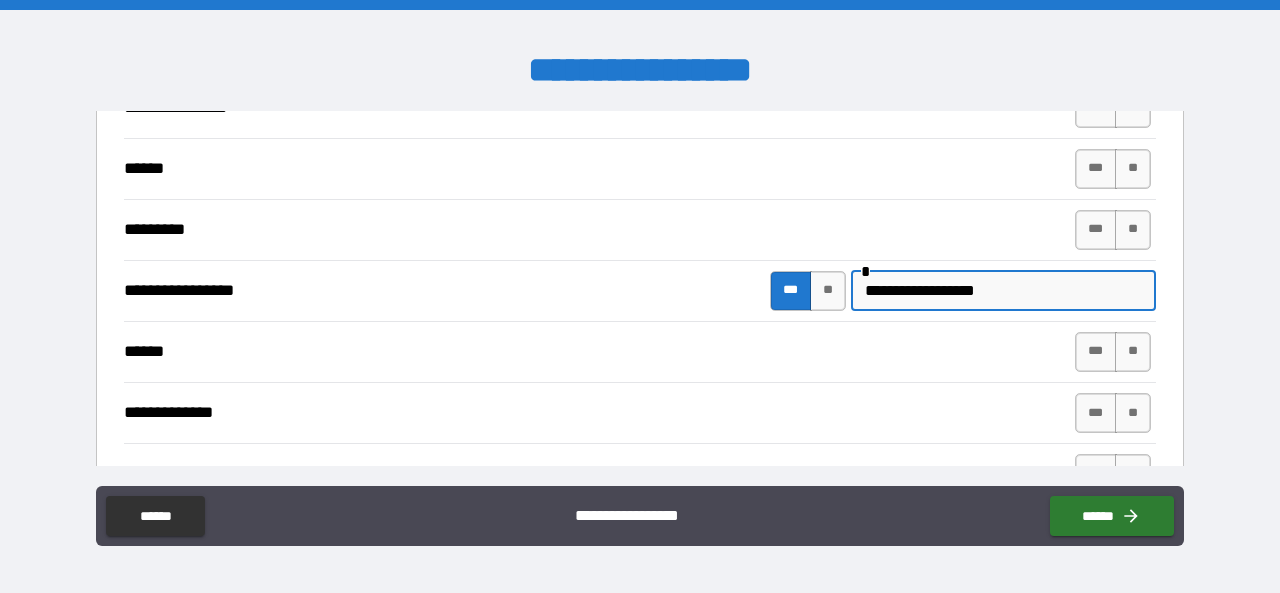 type on "**********" 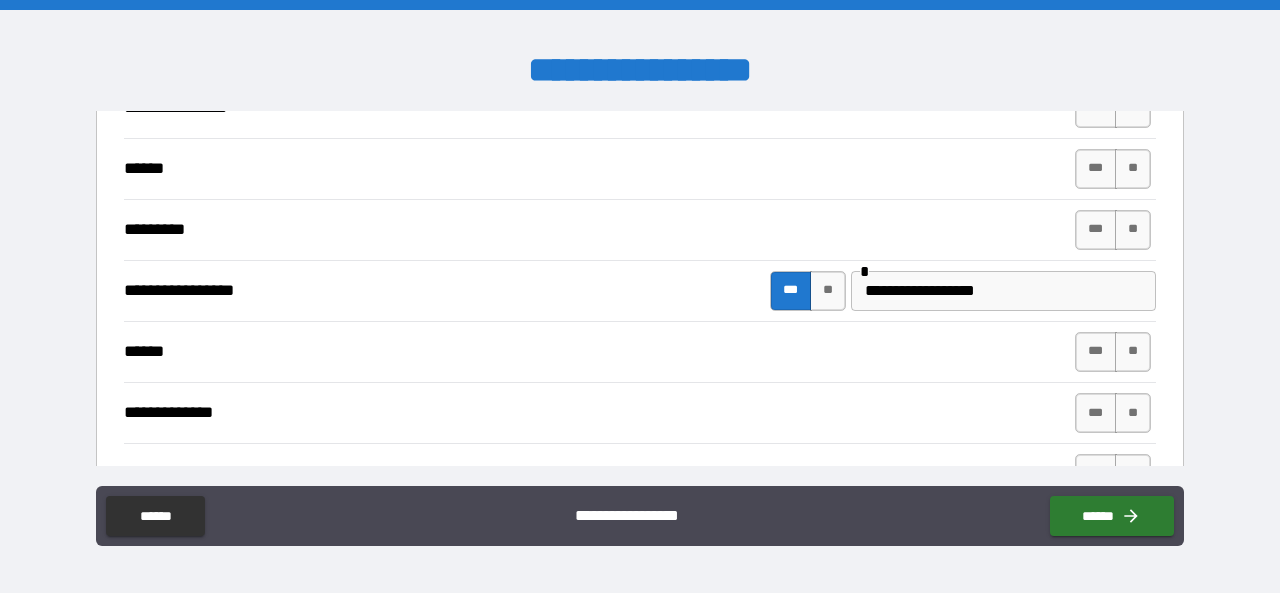 type on "*" 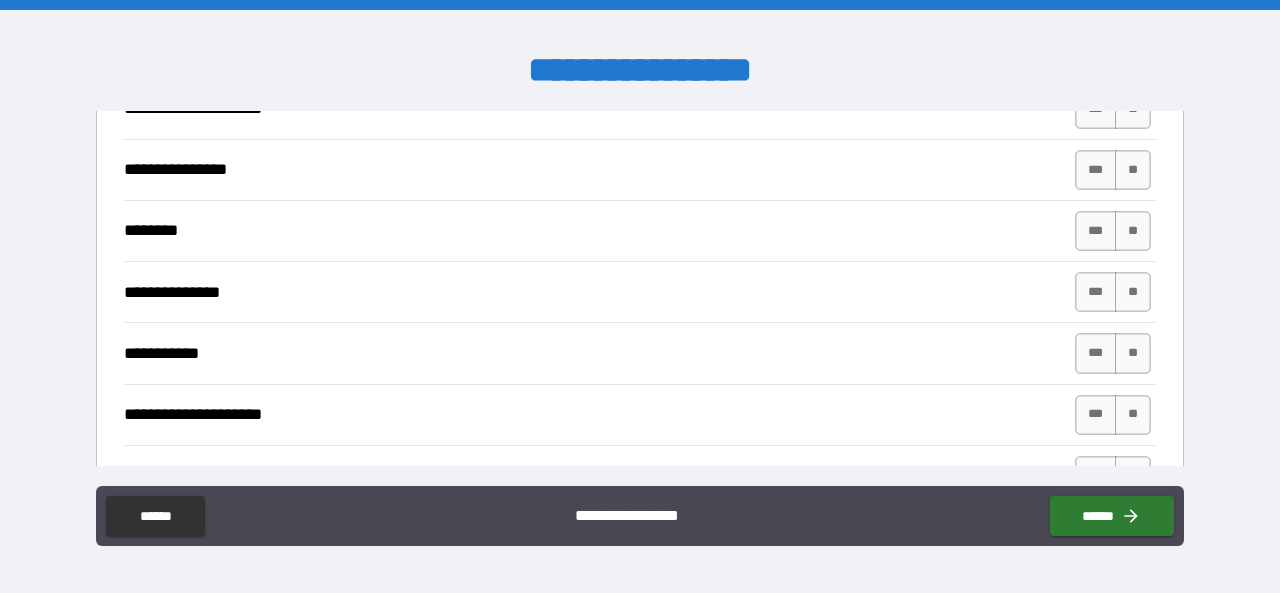 scroll, scrollTop: 4000, scrollLeft: 0, axis: vertical 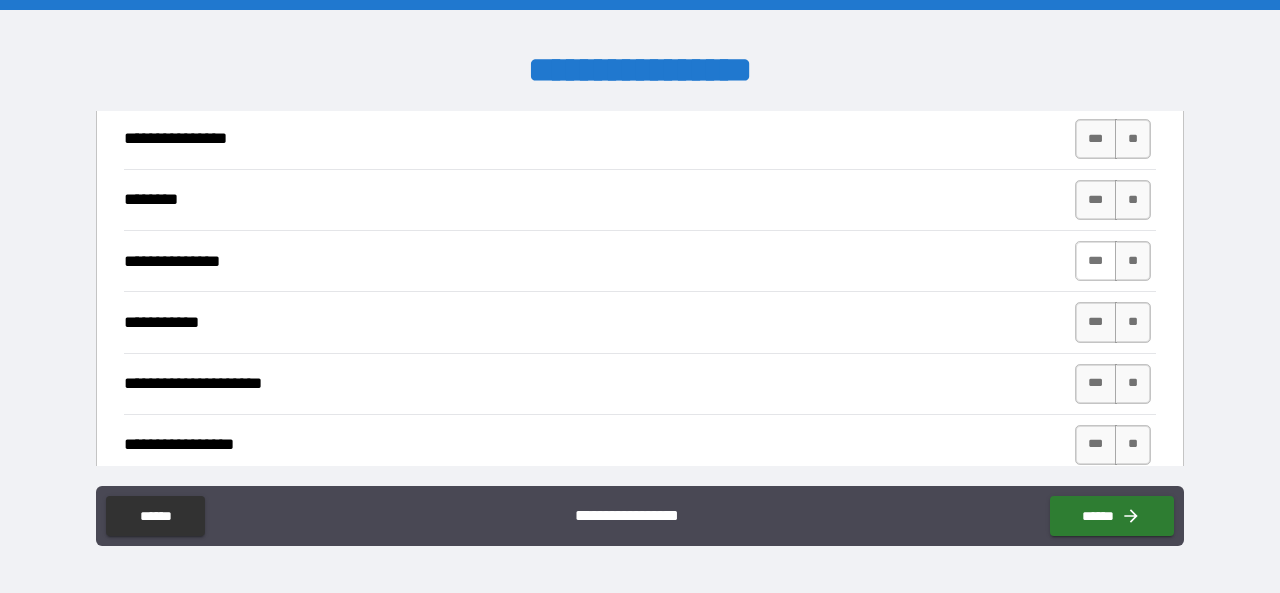 click on "***" at bounding box center [1096, 261] 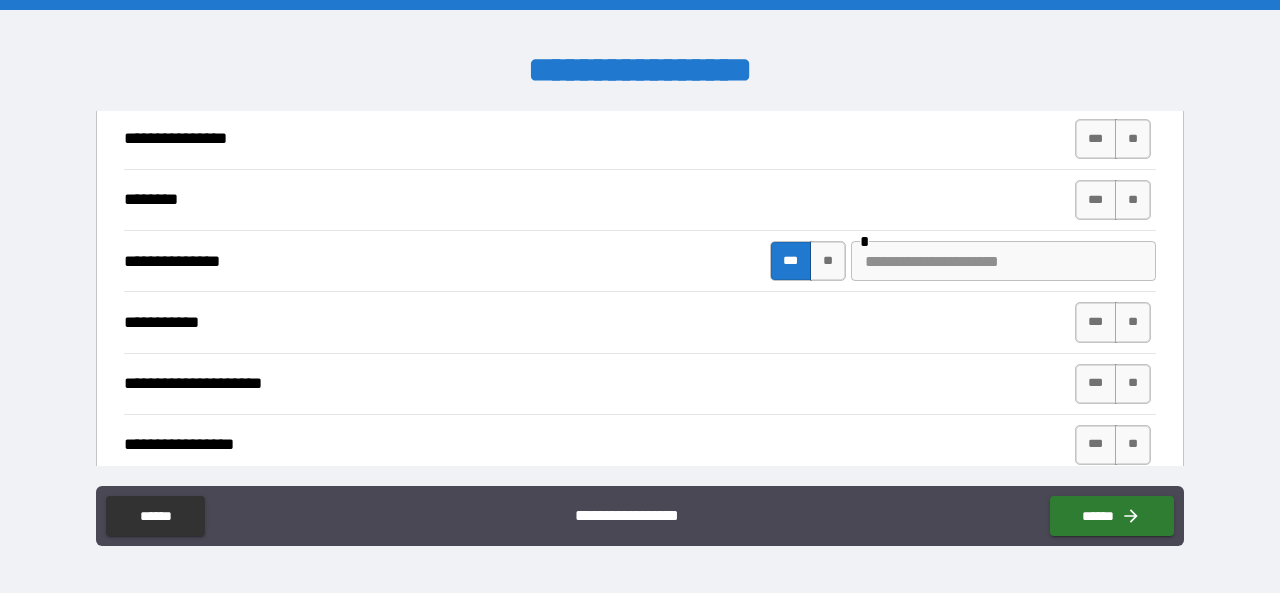 type on "*" 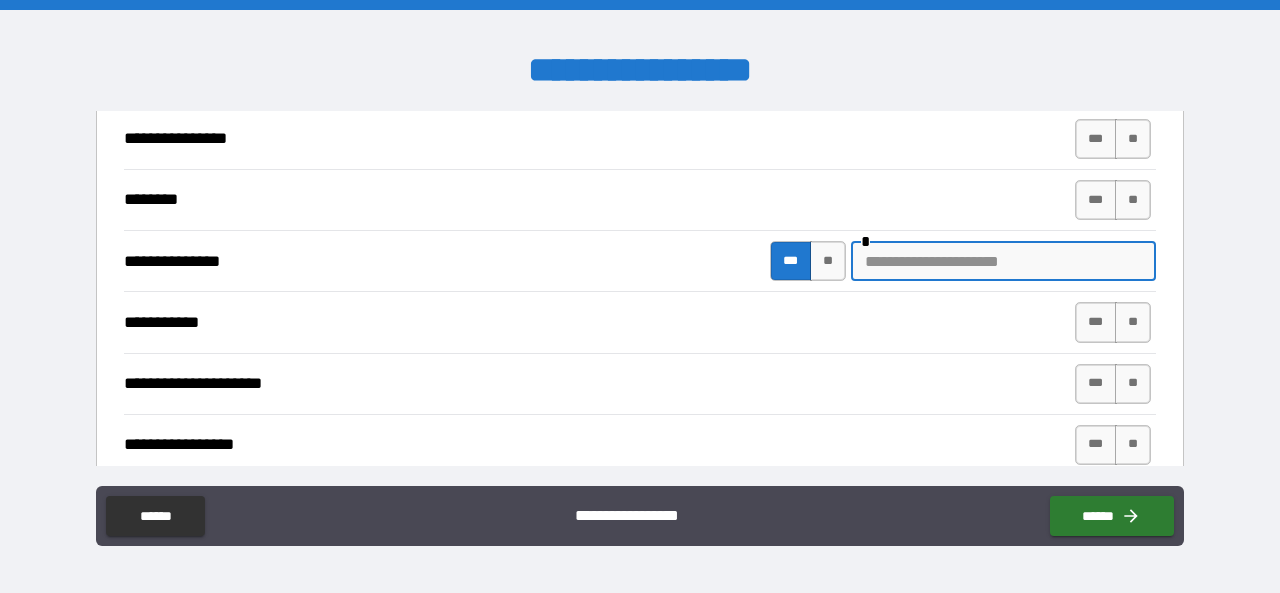 click at bounding box center (1003, 261) 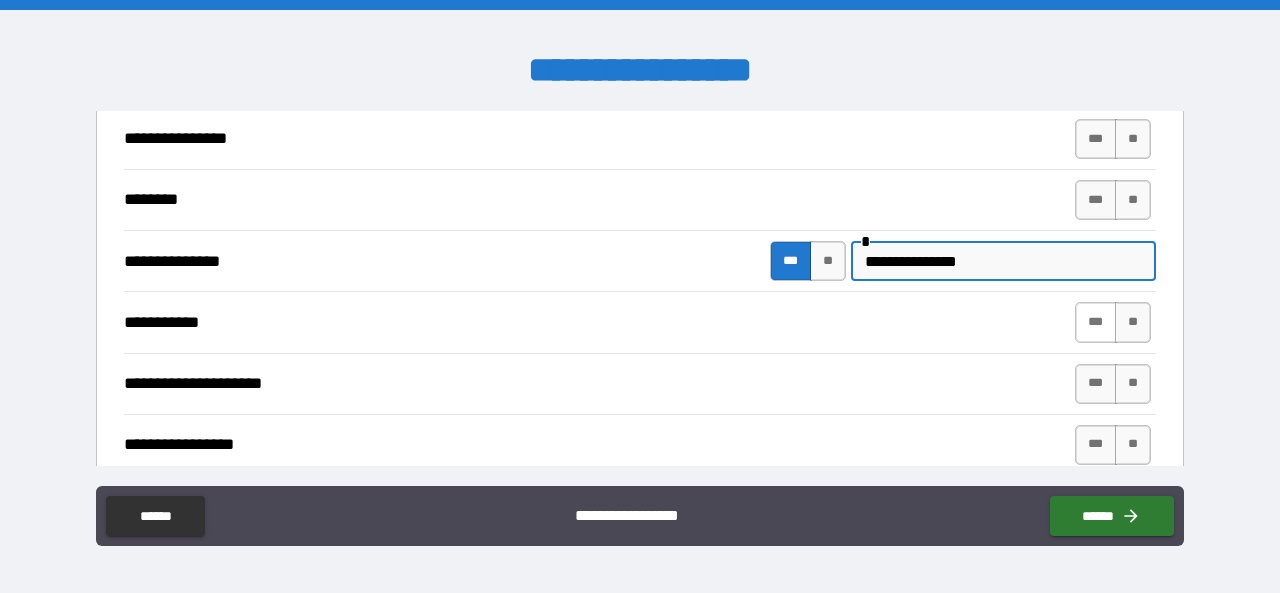 type on "**********" 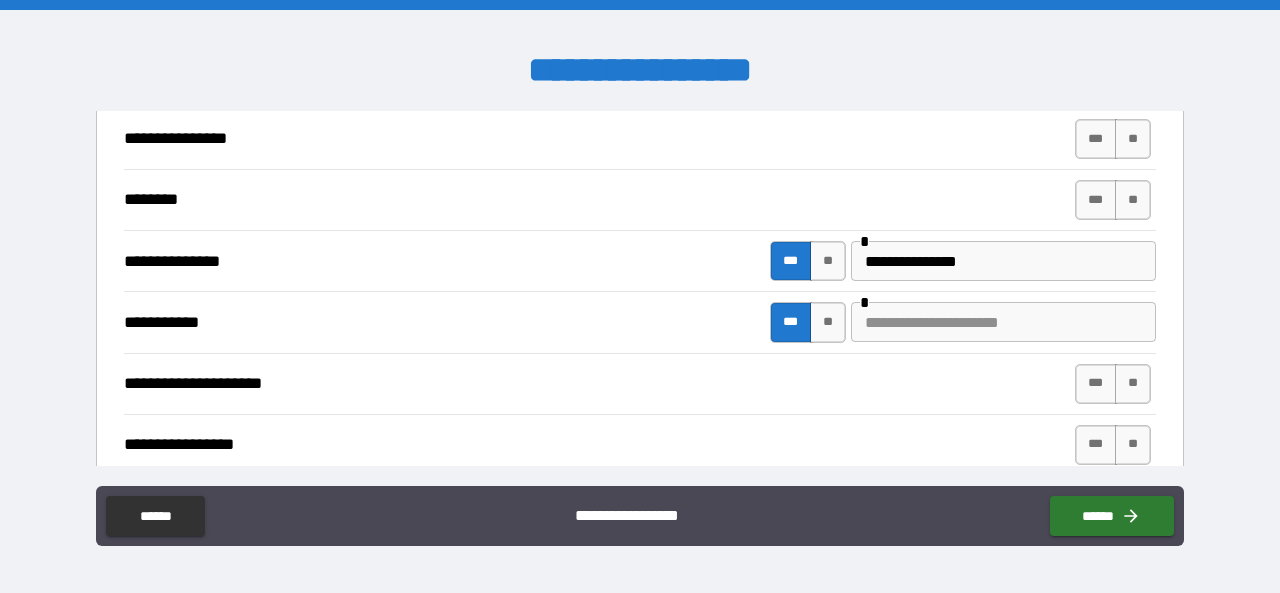 type on "*" 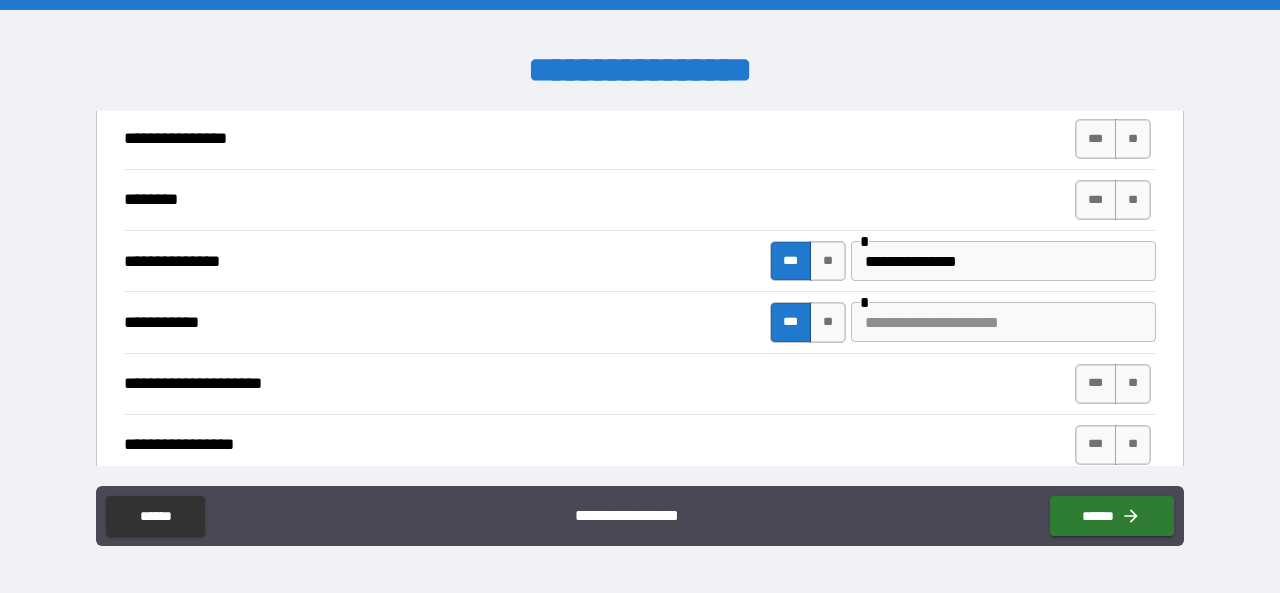 click at bounding box center (1003, 322) 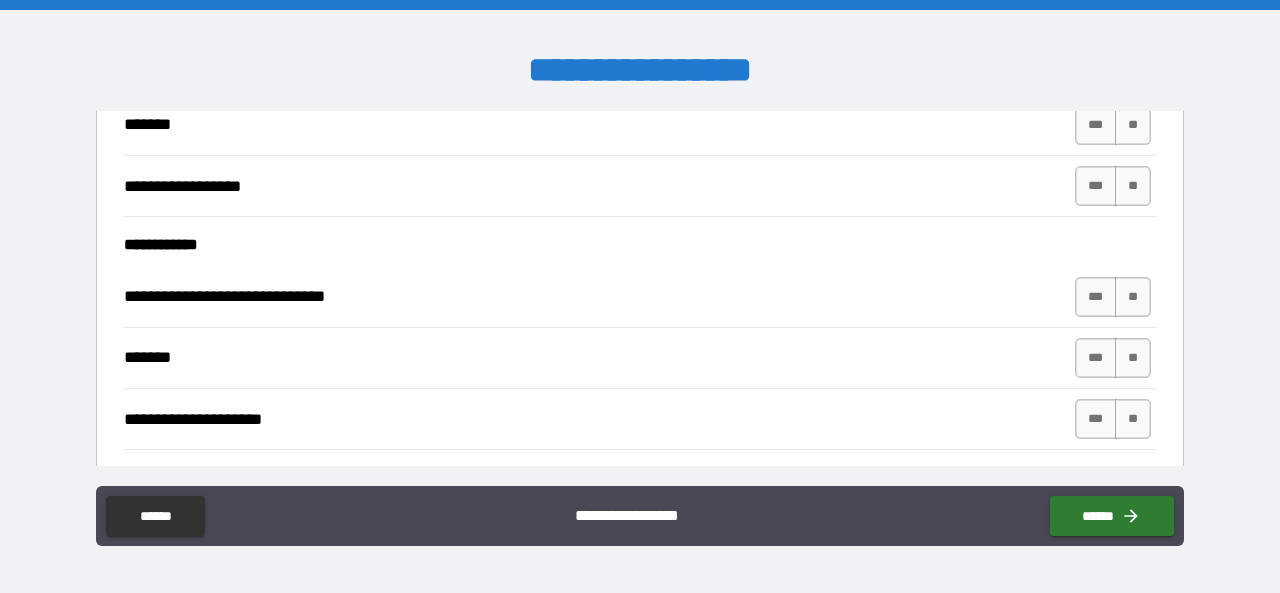 scroll, scrollTop: 4900, scrollLeft: 0, axis: vertical 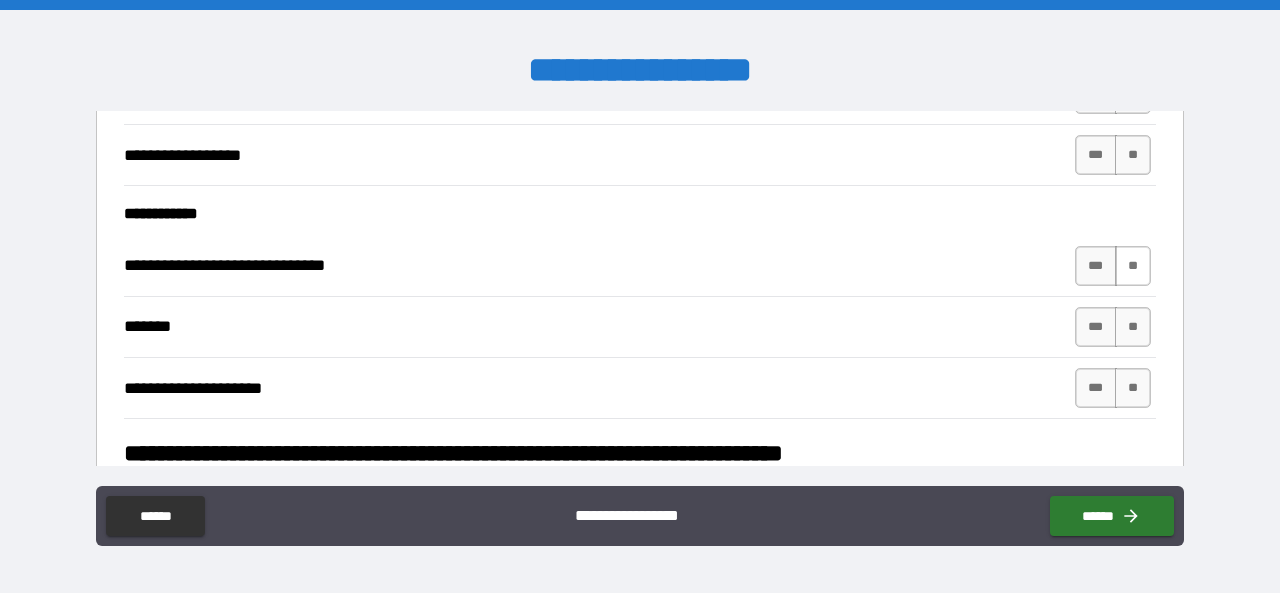 type on "**********" 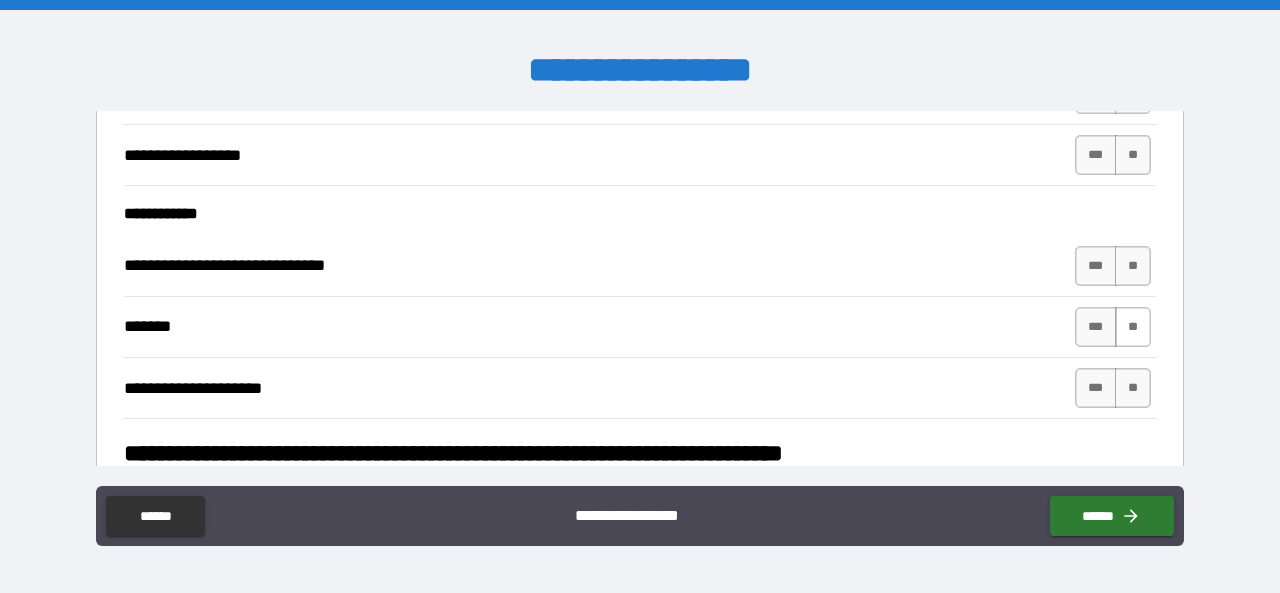 type on "*" 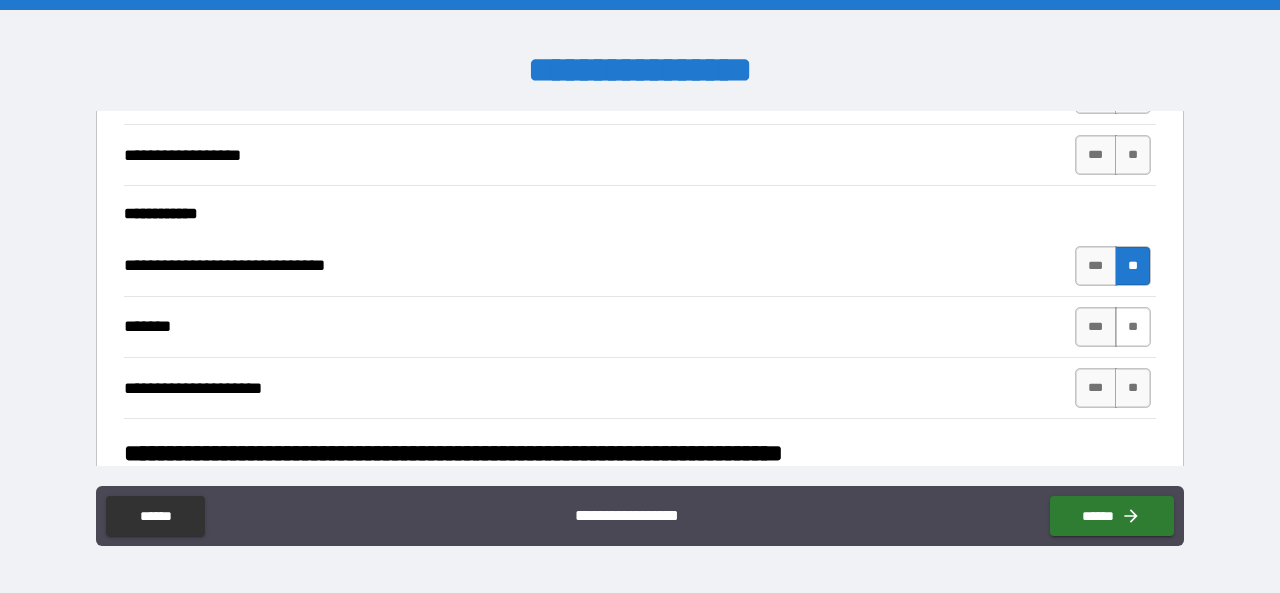 click on "**" at bounding box center (1133, 327) 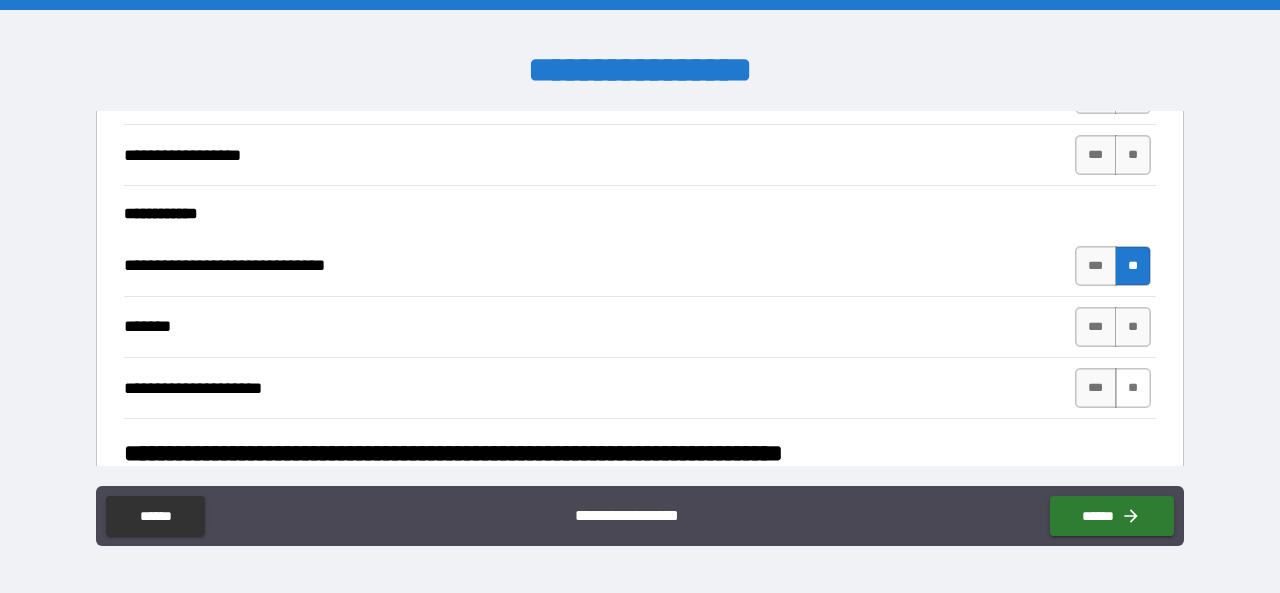 type on "*" 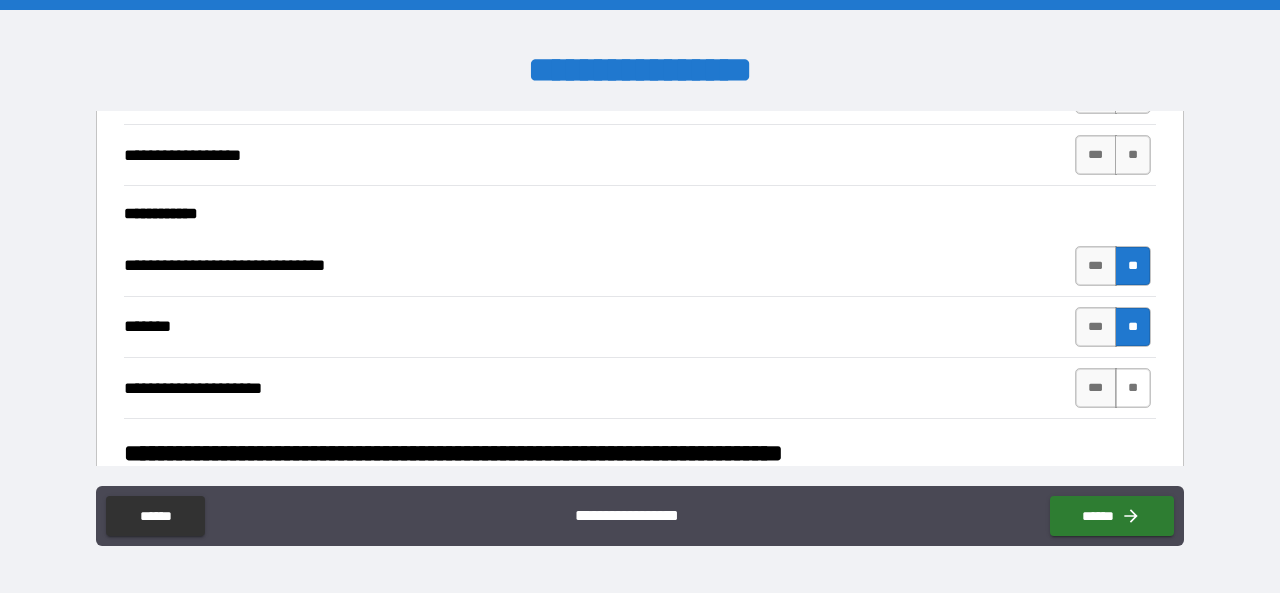 type on "*" 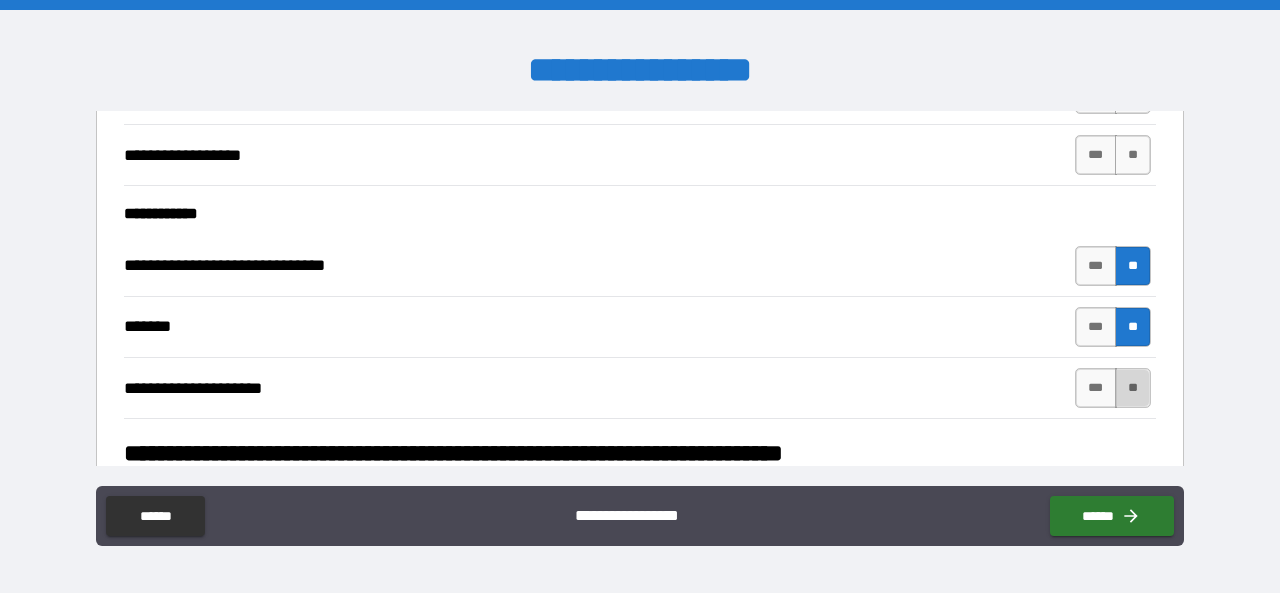 click on "**" at bounding box center (1133, 388) 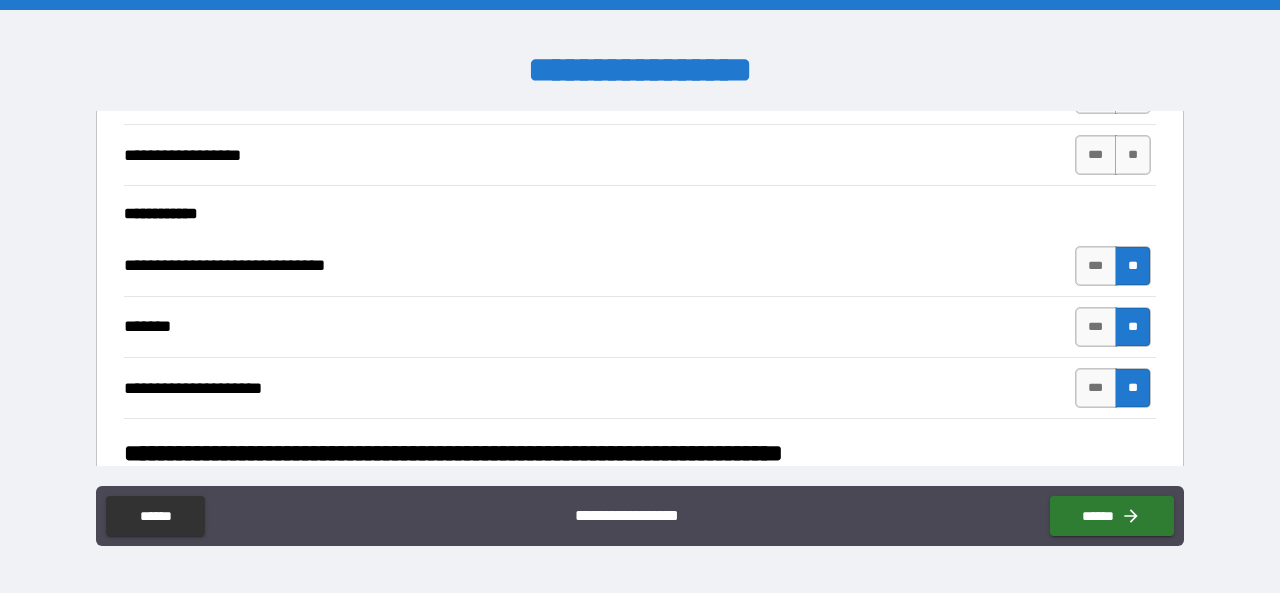 type on "*" 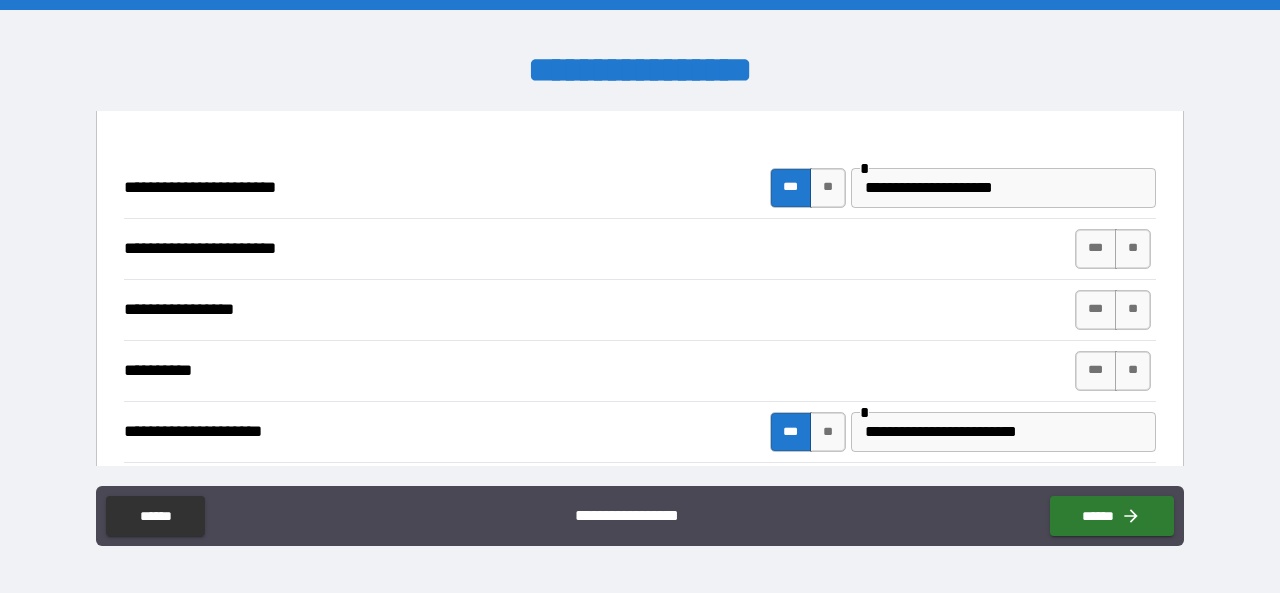 scroll, scrollTop: 400, scrollLeft: 0, axis: vertical 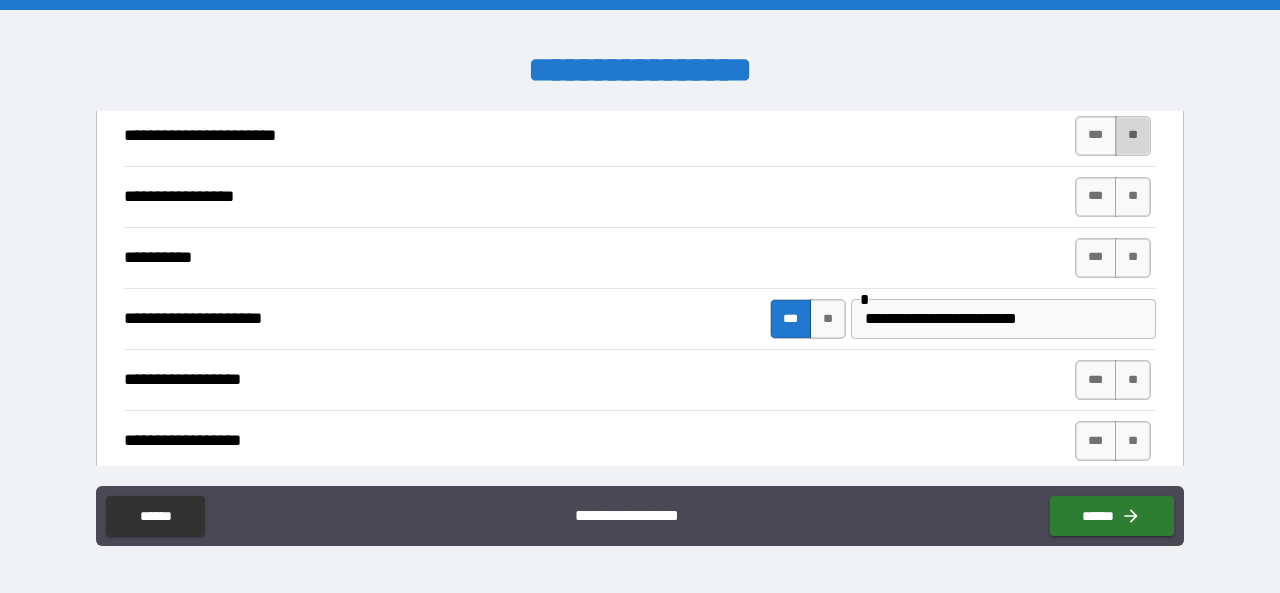 click on "**" at bounding box center [1133, 136] 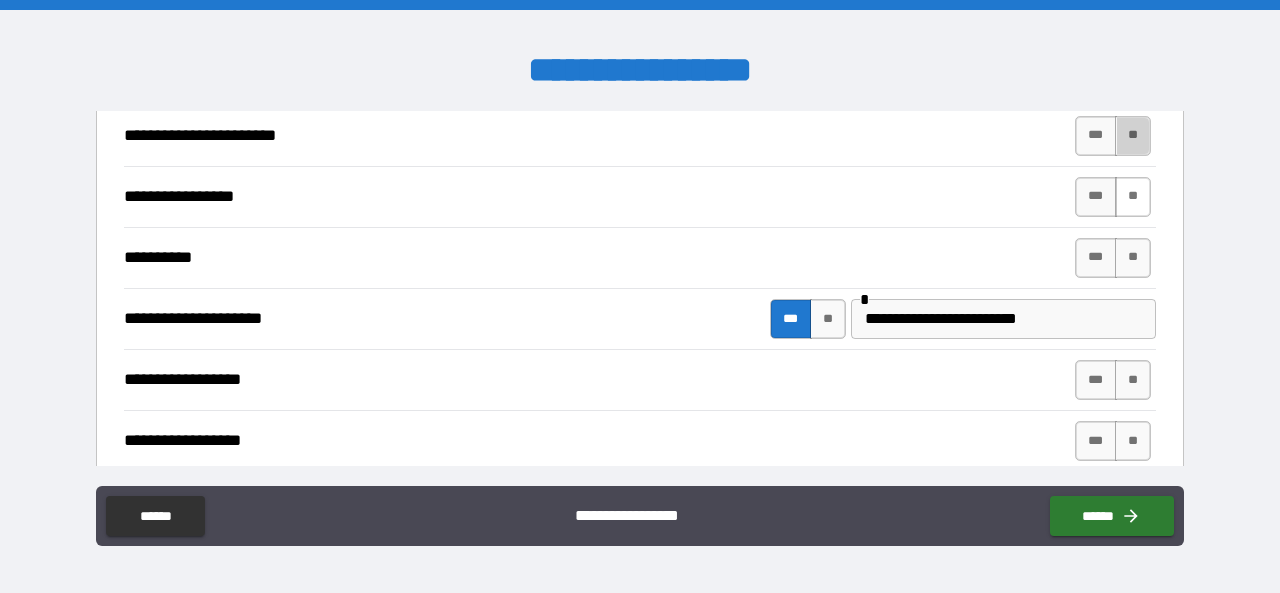 type on "*" 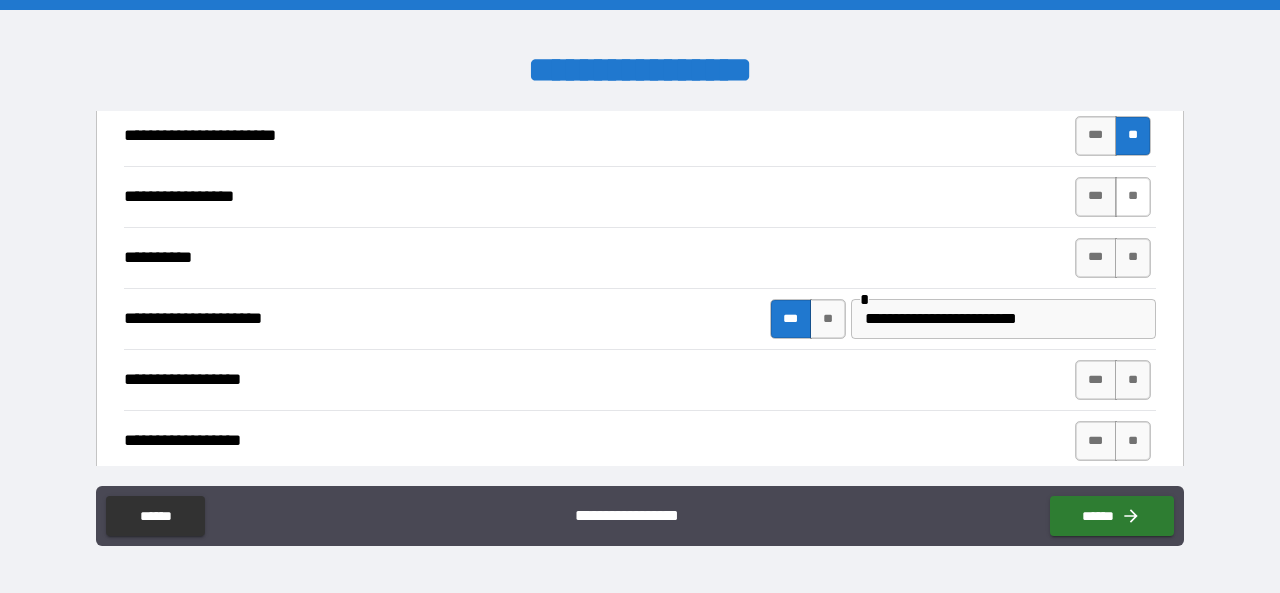 type on "*" 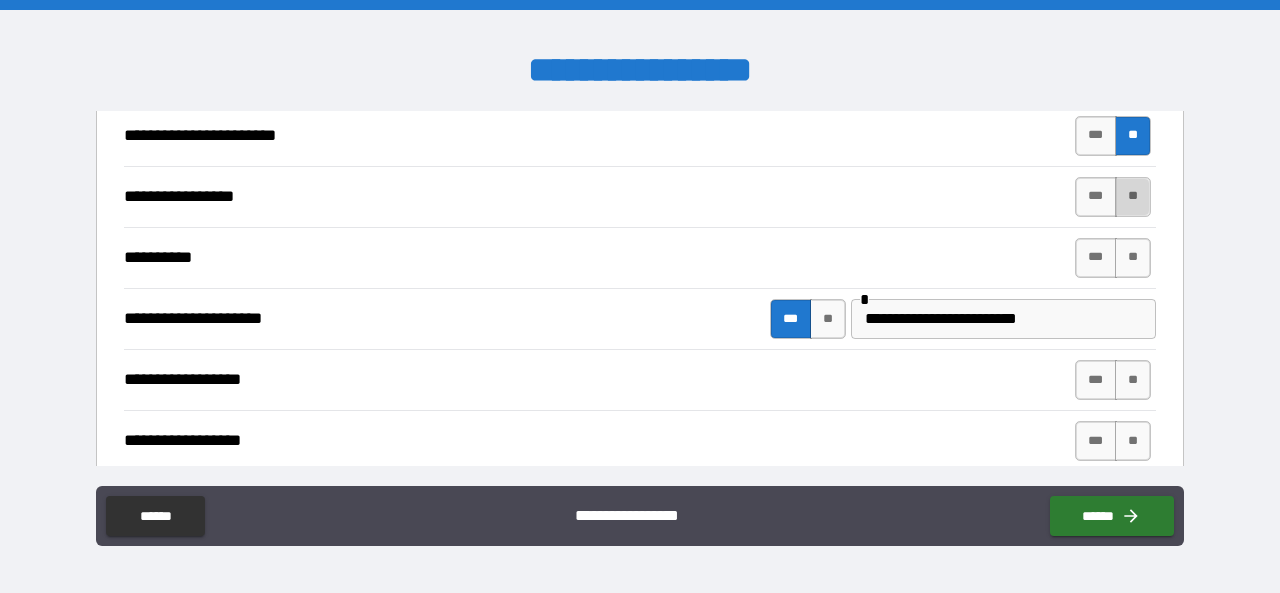 click on "**" at bounding box center (1133, 197) 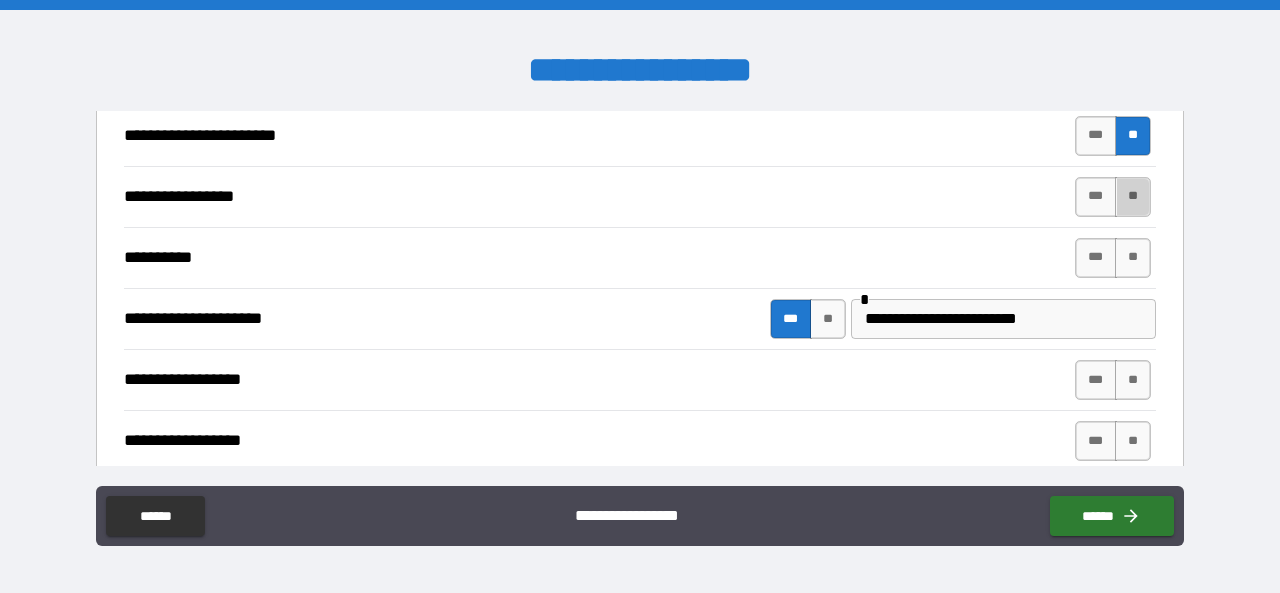 type on "*" 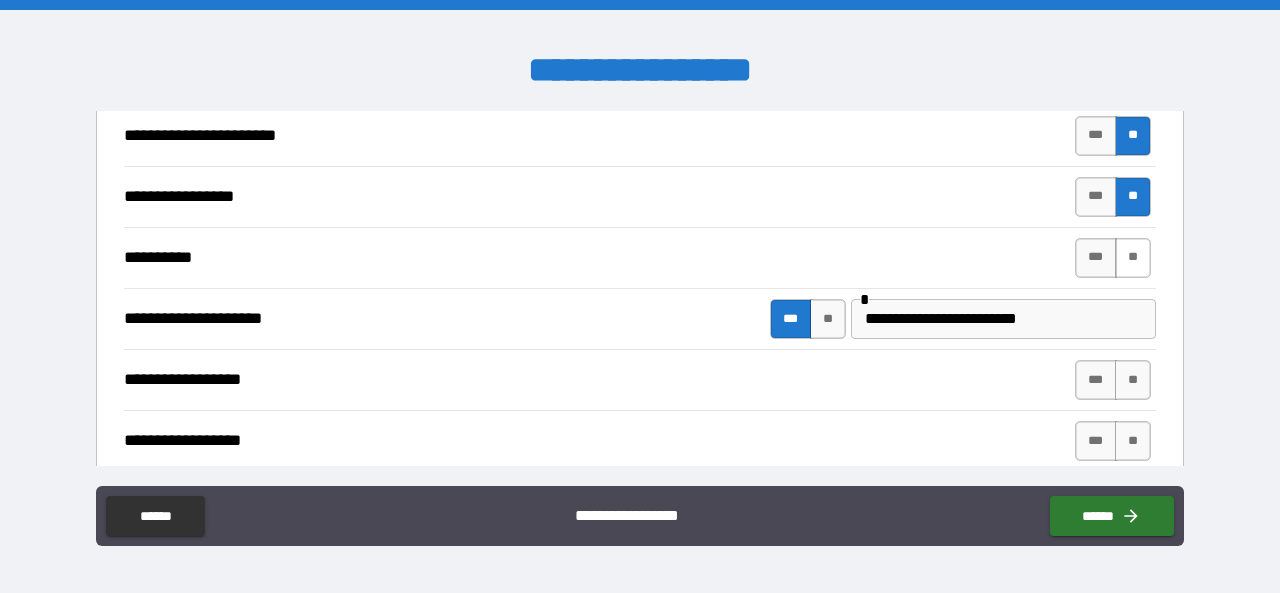 type on "*" 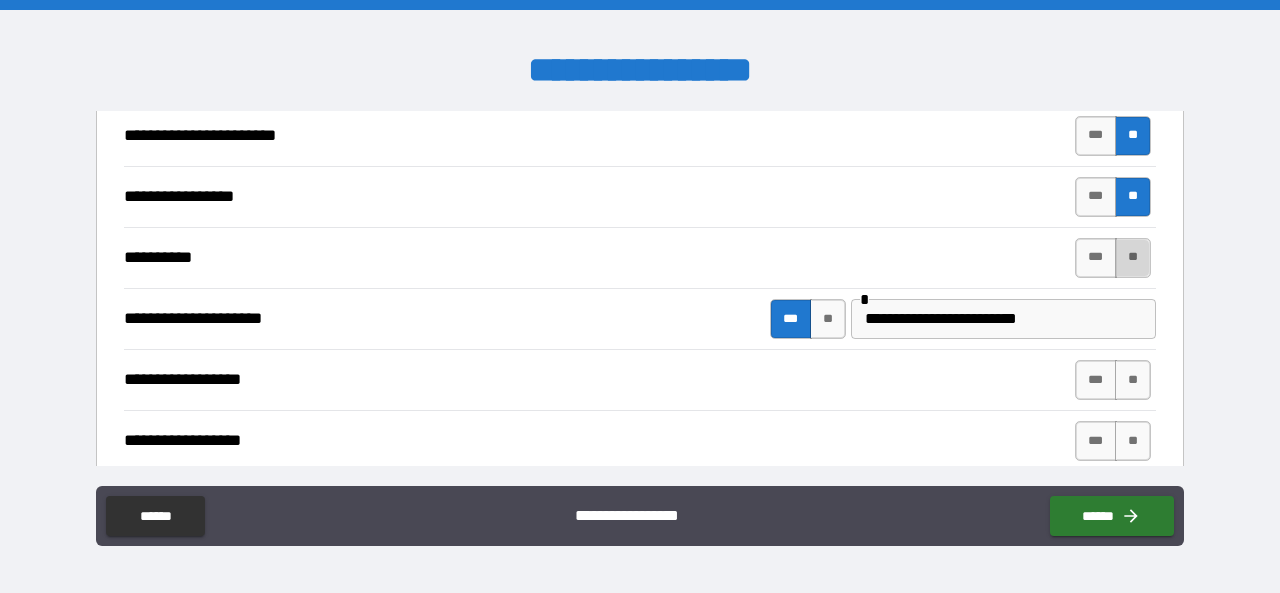 click on "**" at bounding box center [1133, 258] 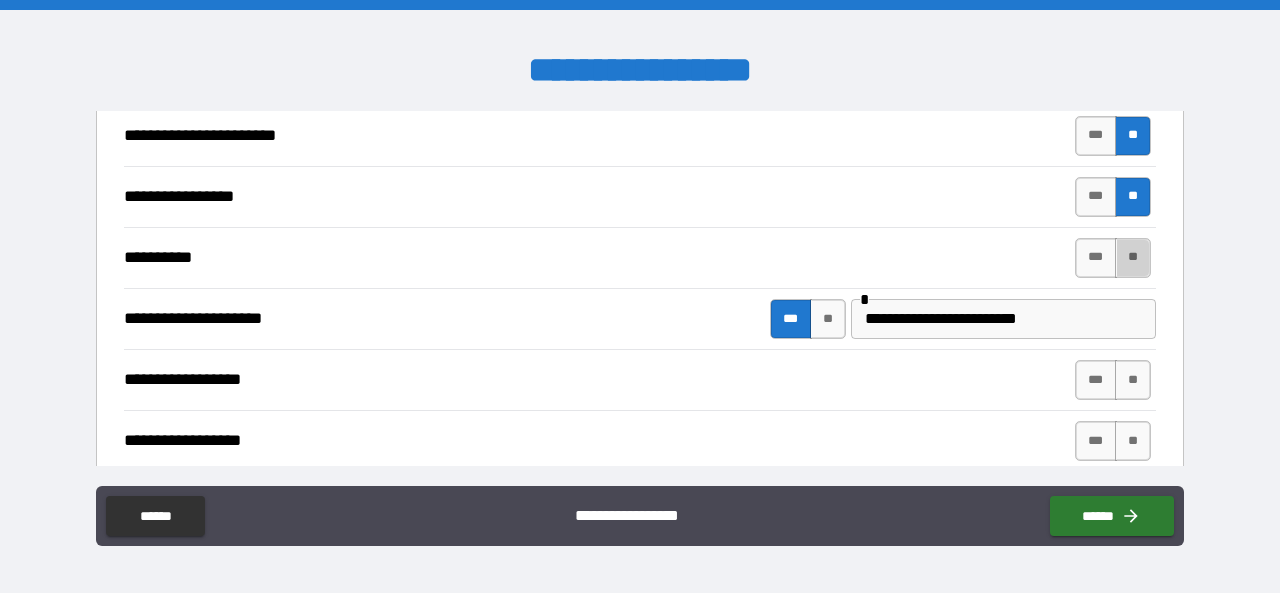 type on "*" 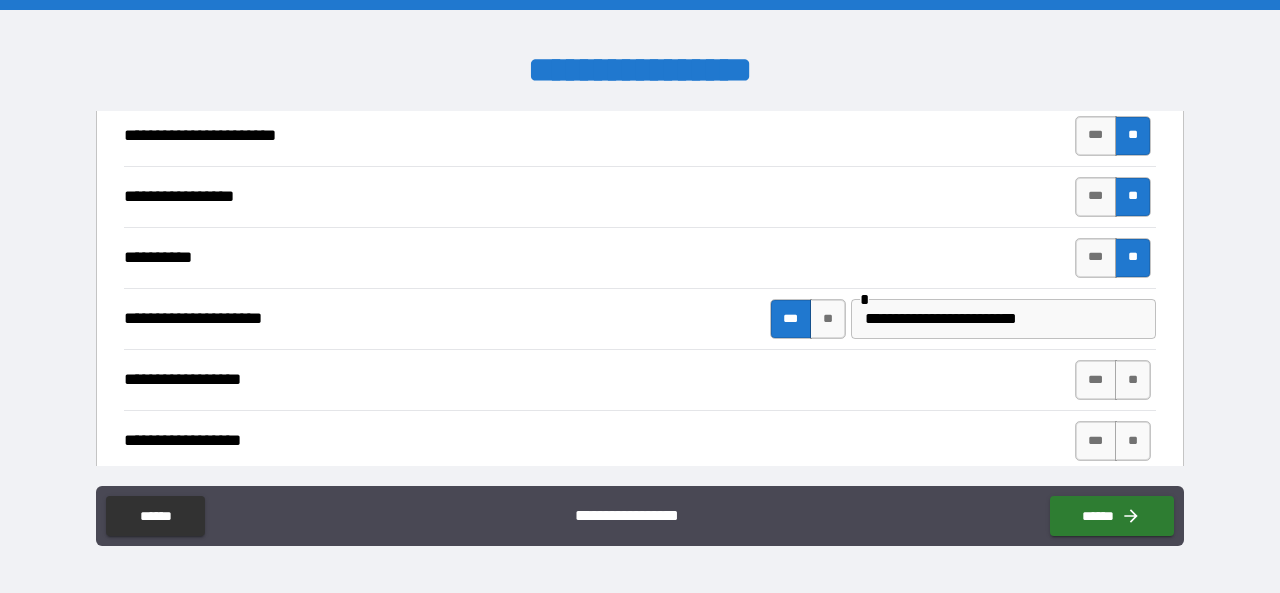 type on "*" 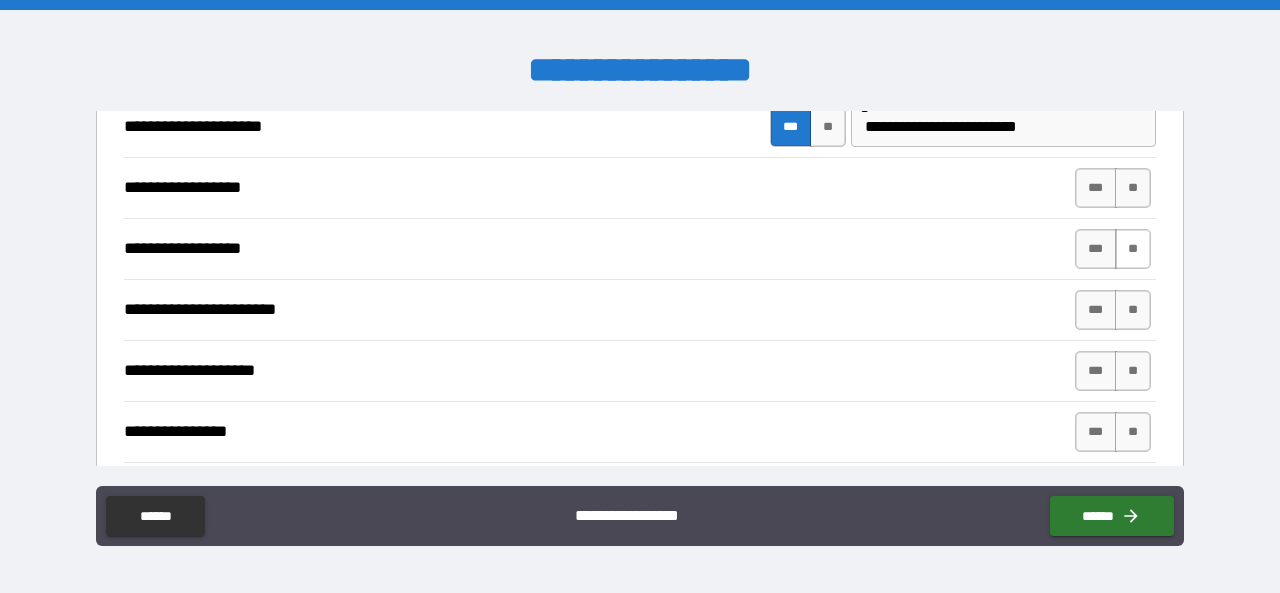 scroll, scrollTop: 600, scrollLeft: 0, axis: vertical 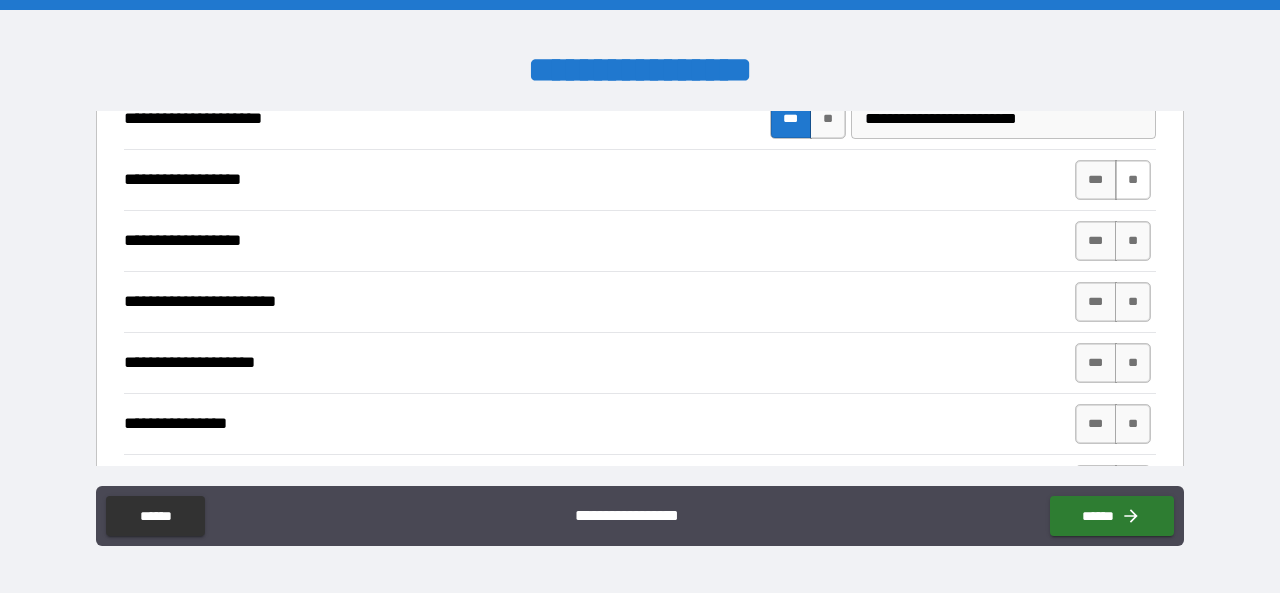 click on "**" at bounding box center [1133, 180] 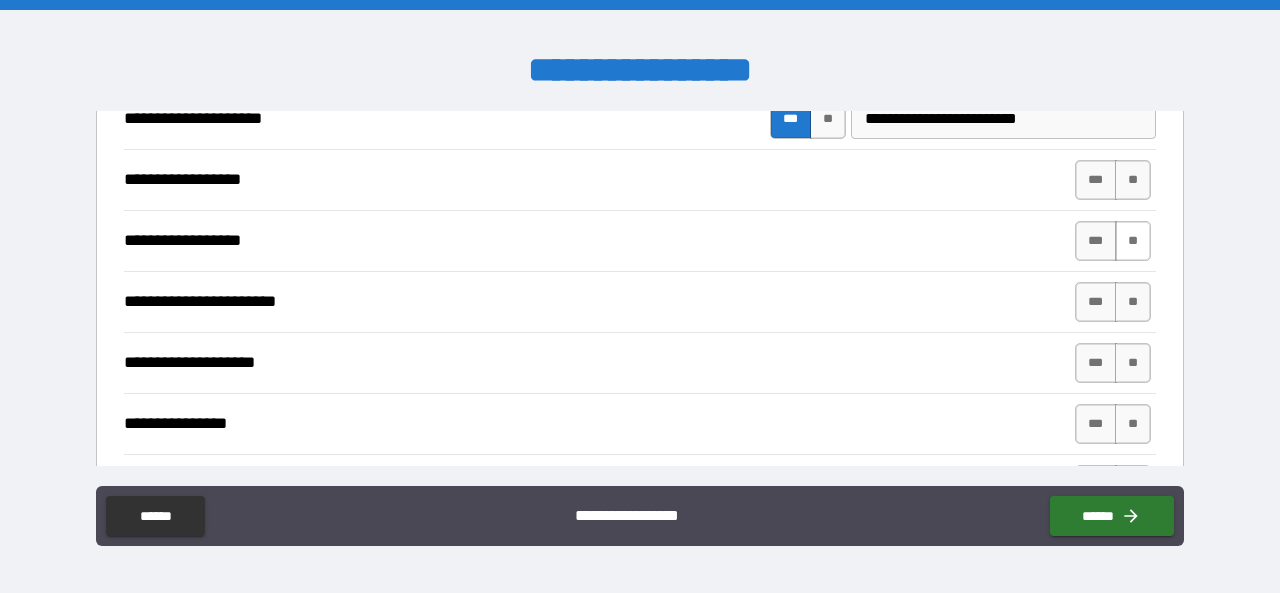 type on "*" 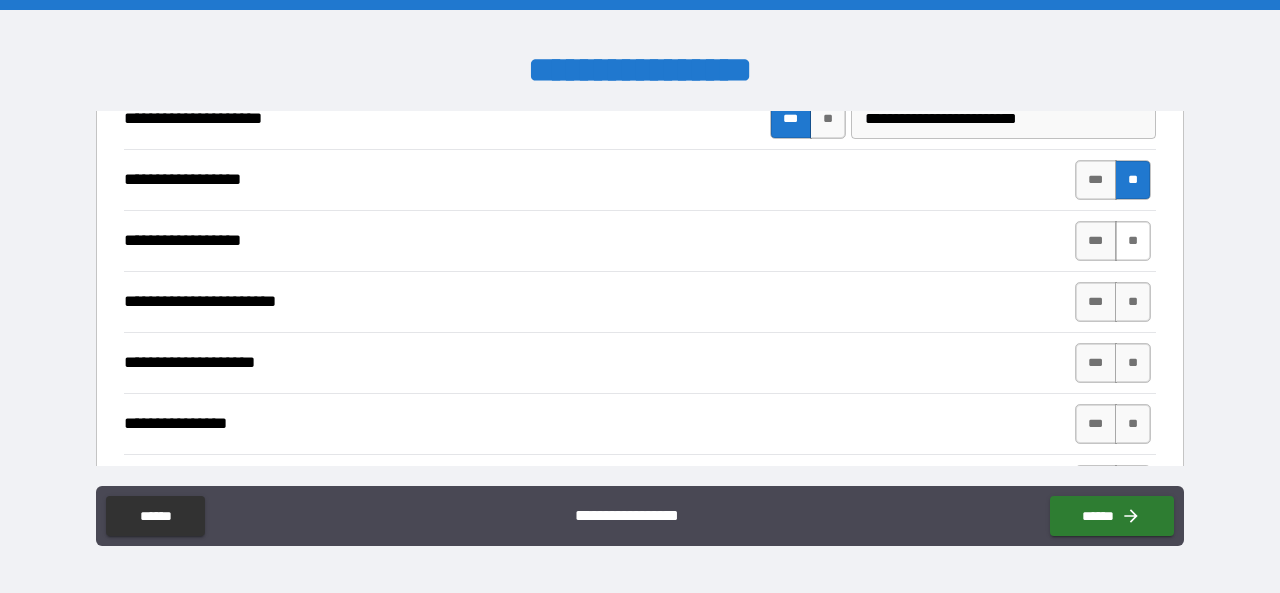 type on "*" 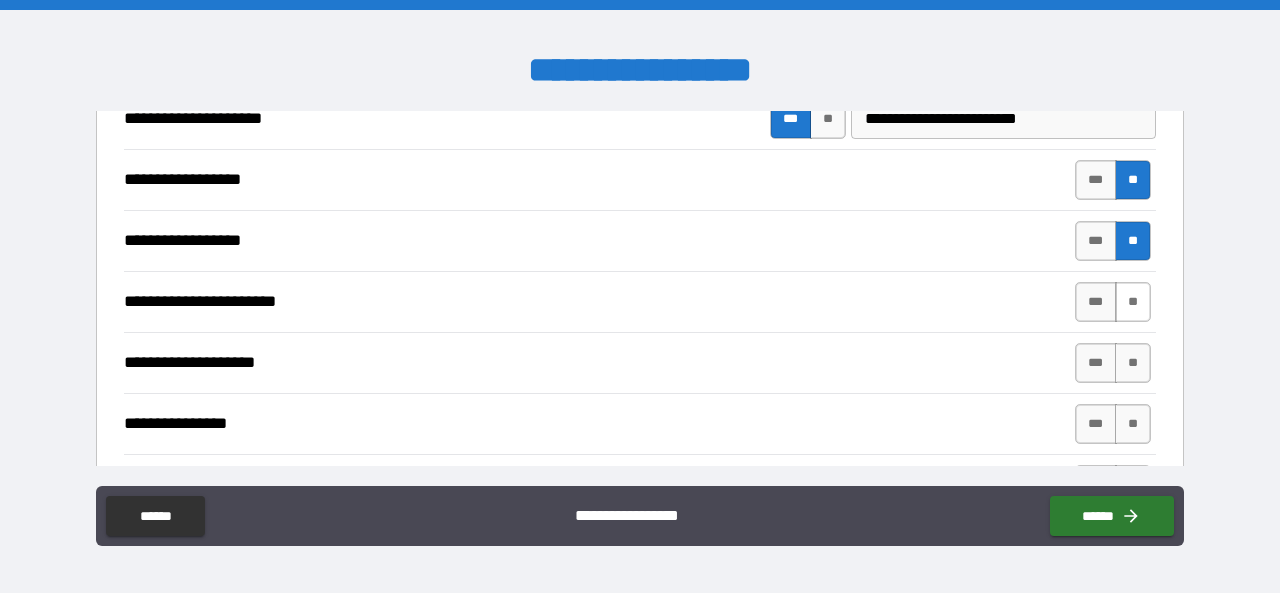type on "*" 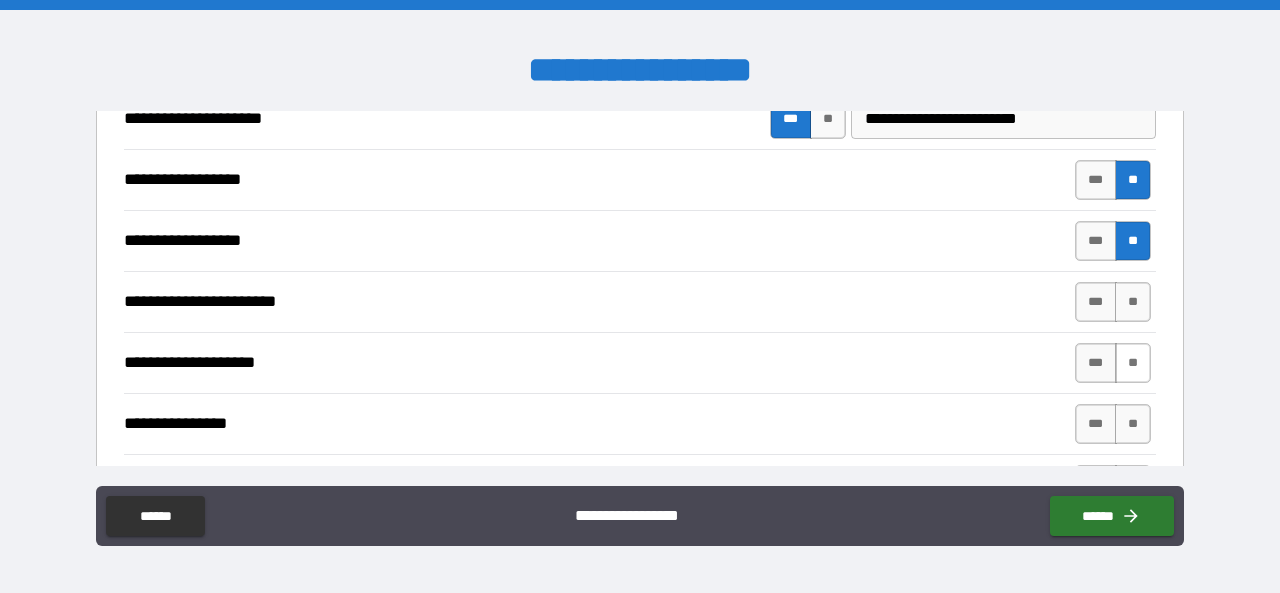 drag, startPoint x: 1123, startPoint y: 295, endPoint x: 1132, endPoint y: 356, distance: 61.66036 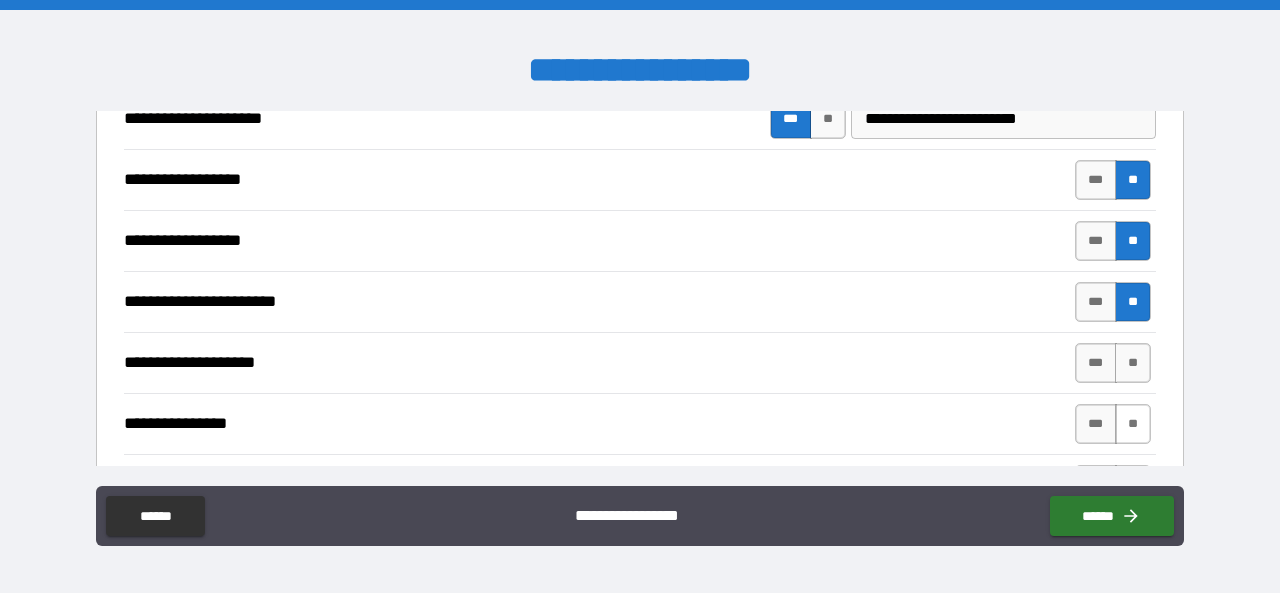 drag, startPoint x: 1132, startPoint y: 356, endPoint x: 1127, endPoint y: 429, distance: 73.171036 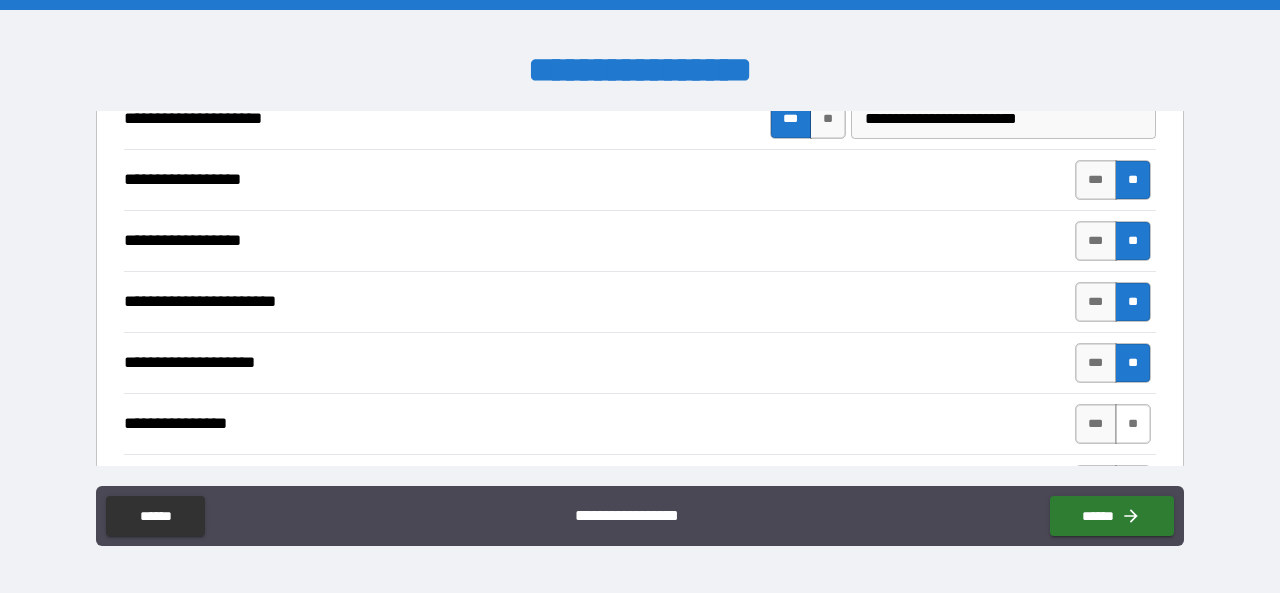 type on "*" 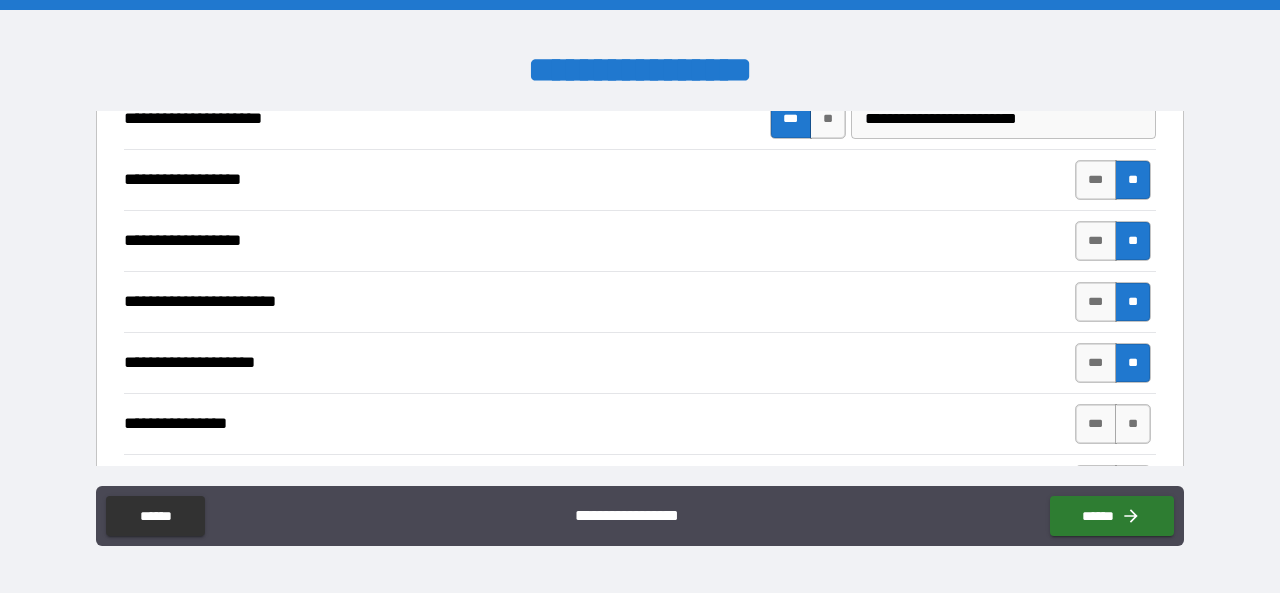 type on "*" 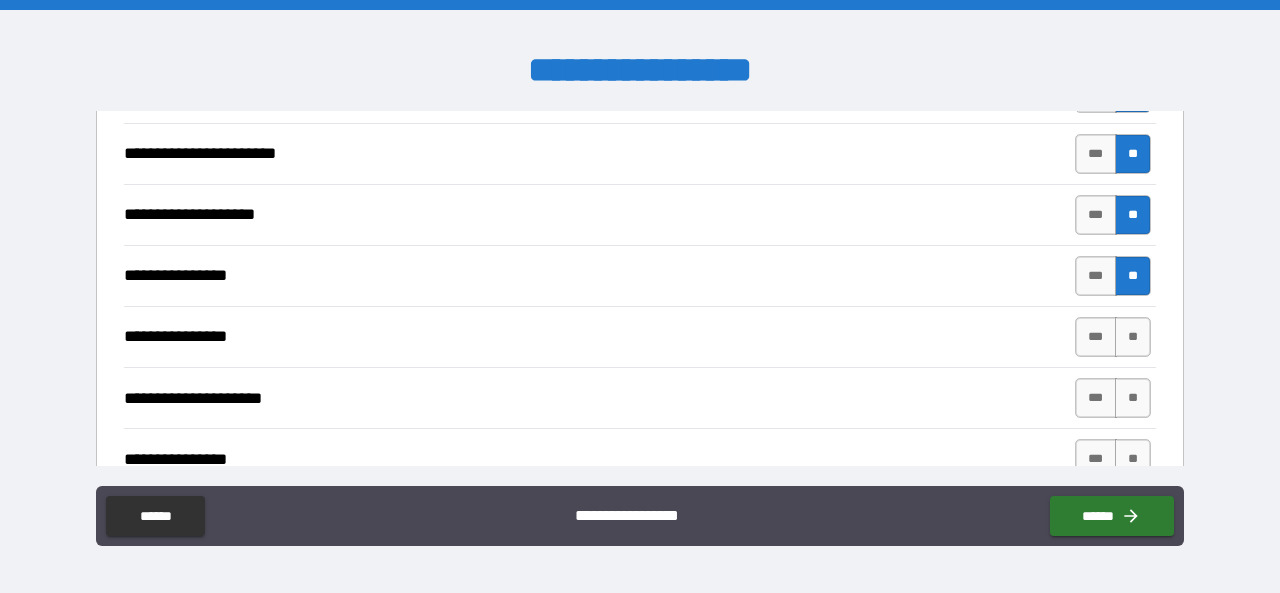 type on "*" 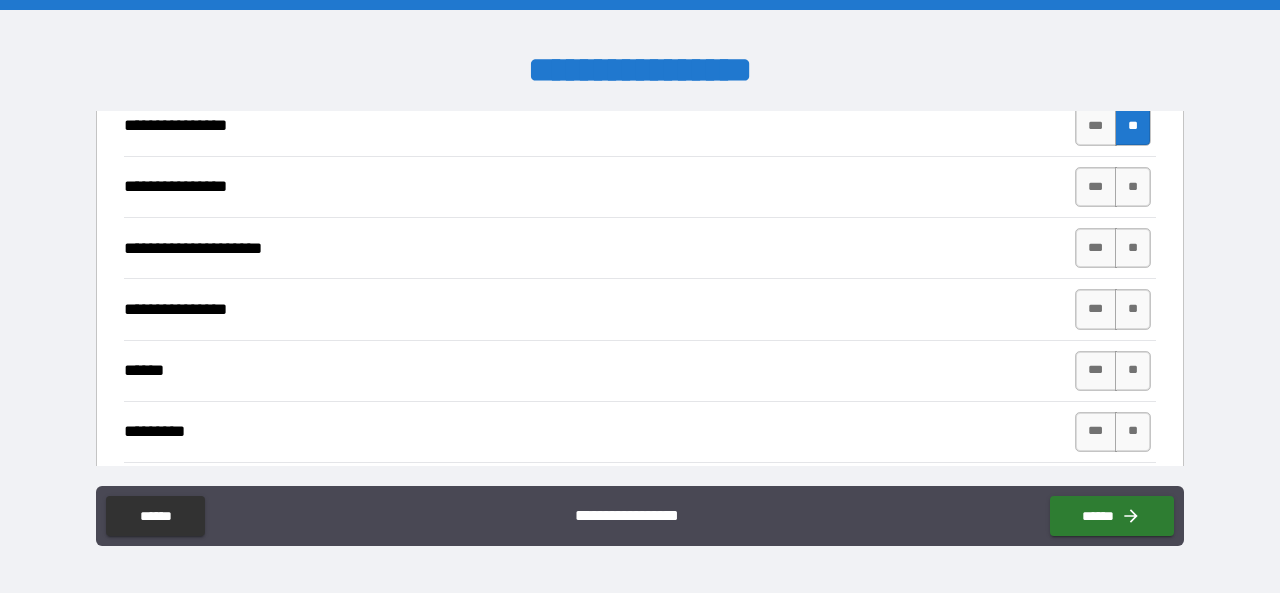 scroll, scrollTop: 900, scrollLeft: 0, axis: vertical 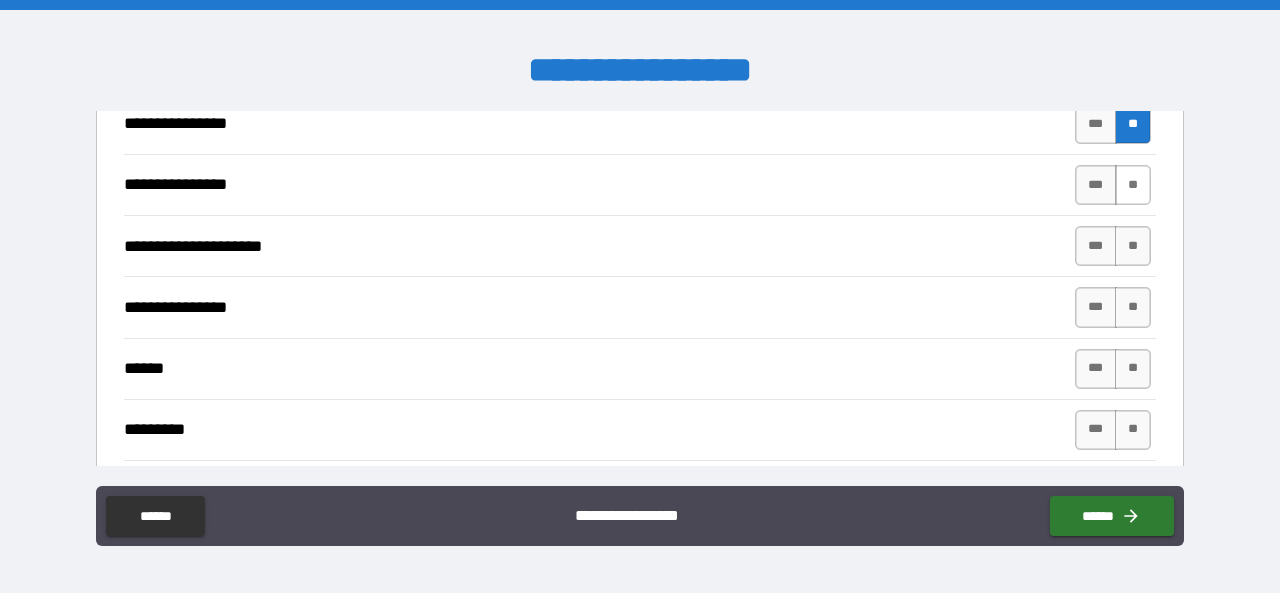 click on "**" at bounding box center [1133, 185] 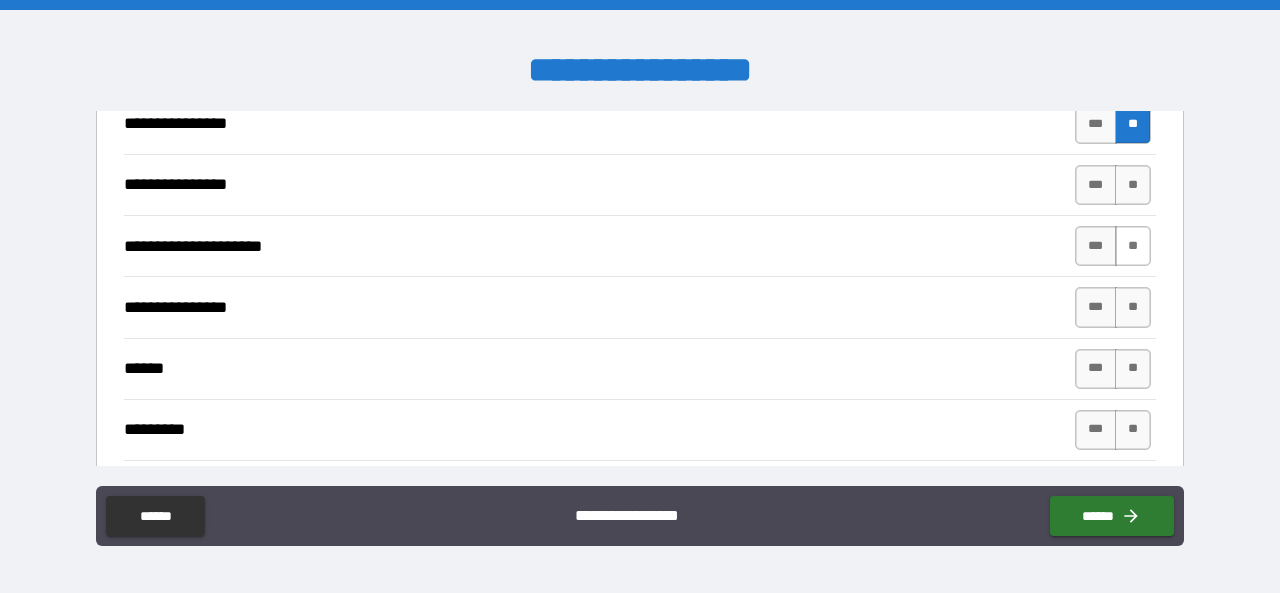 type on "*" 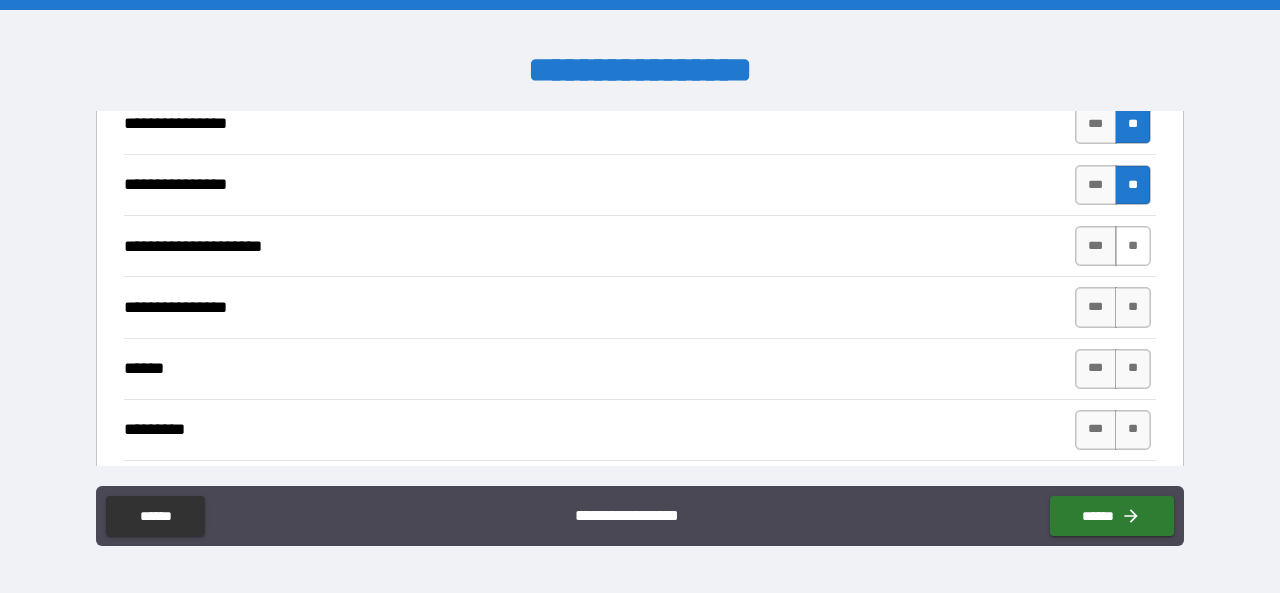 type on "*" 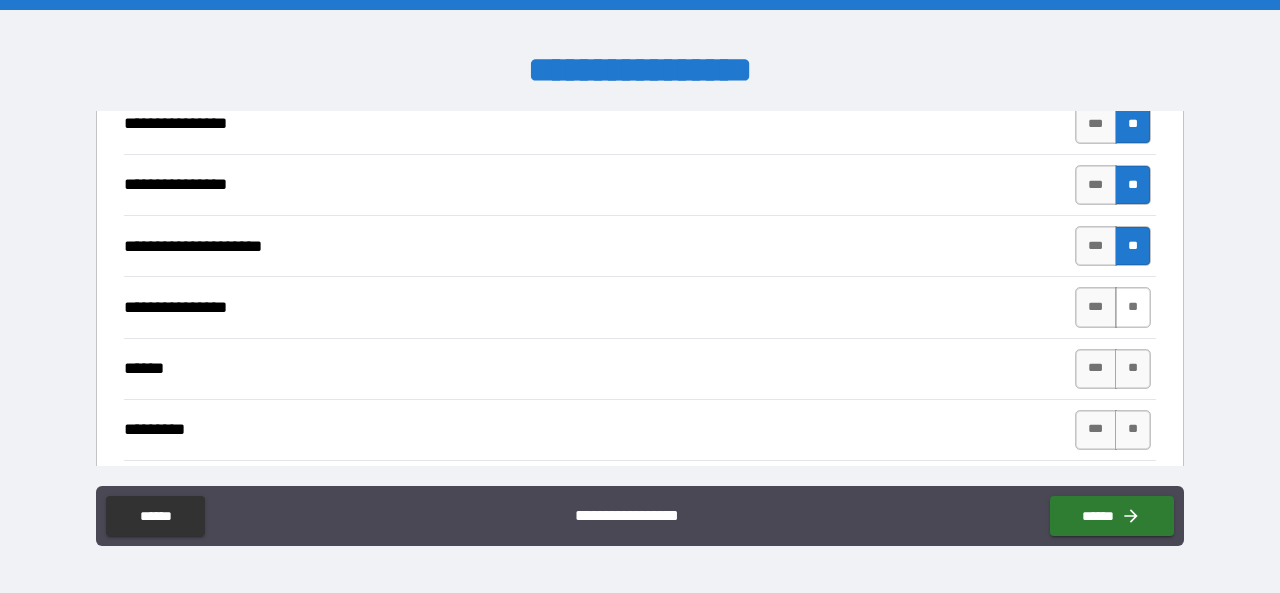 click on "**" at bounding box center [1133, 307] 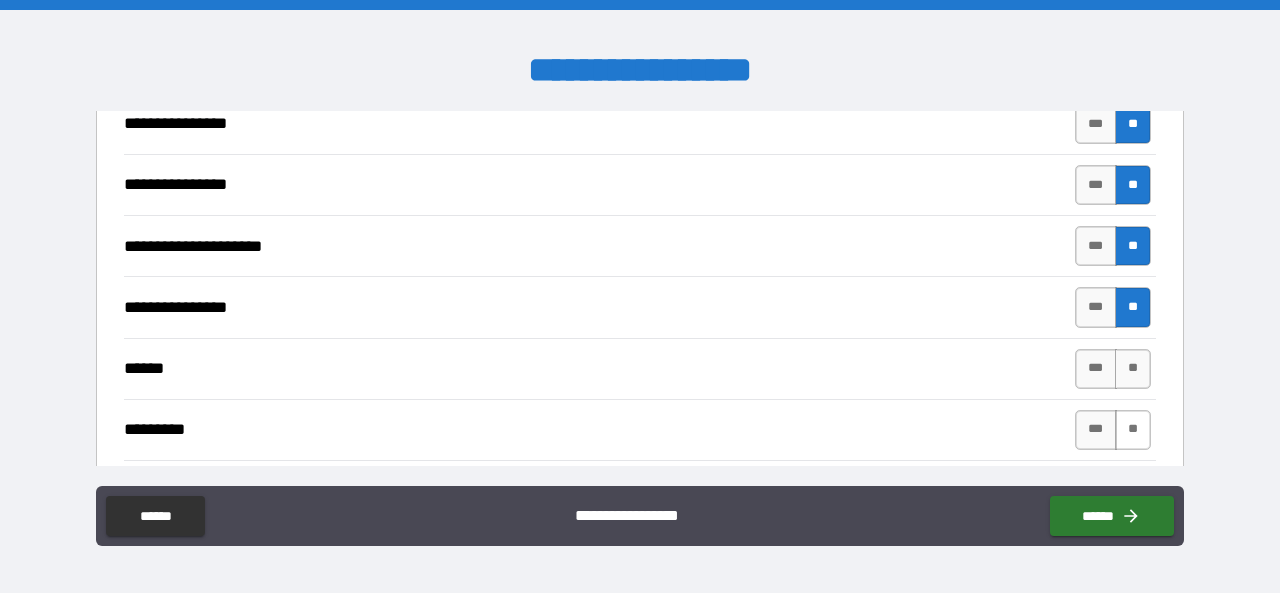 drag, startPoint x: 1125, startPoint y: 358, endPoint x: 1130, endPoint y: 417, distance: 59.211487 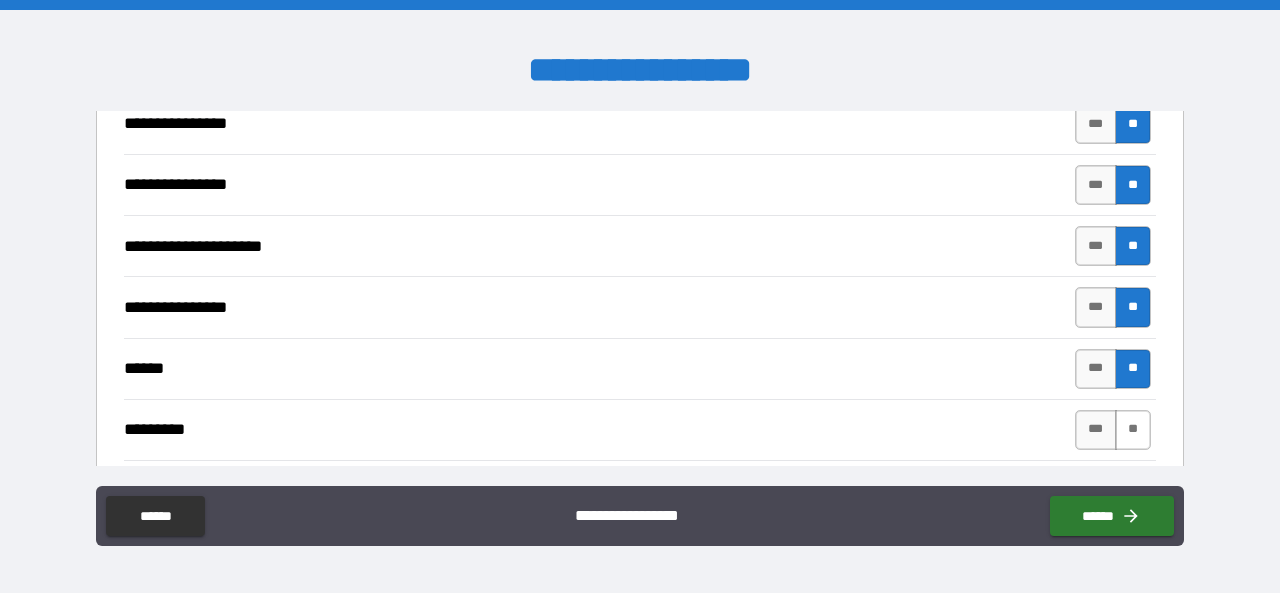 click on "**" at bounding box center (1133, 430) 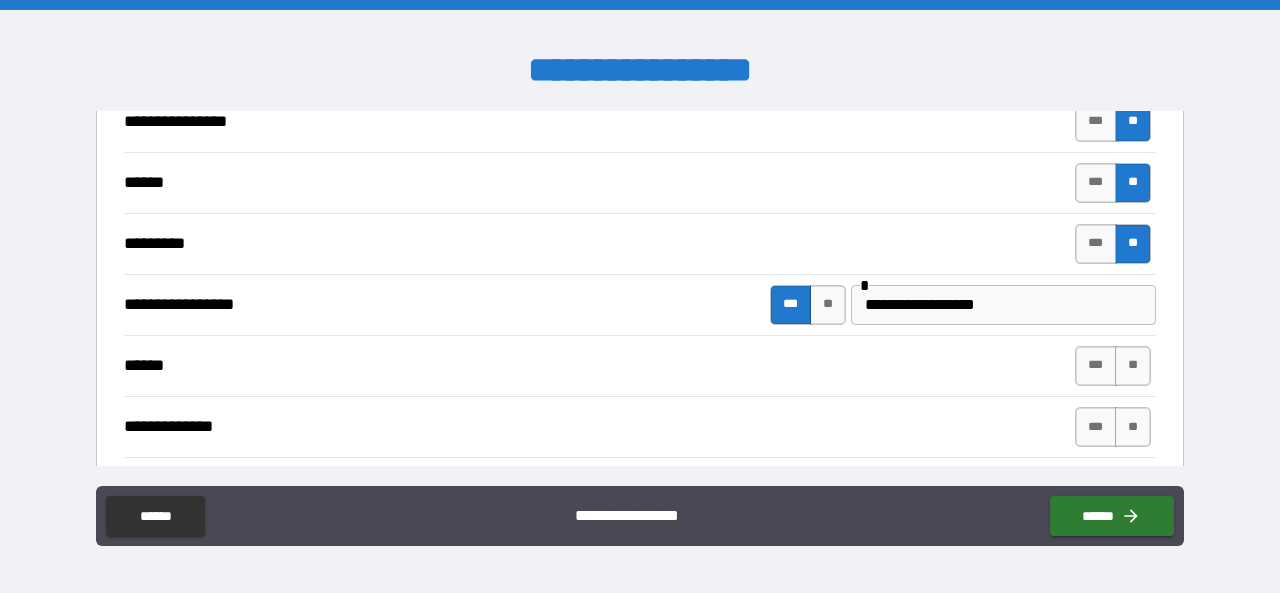 scroll, scrollTop: 1200, scrollLeft: 0, axis: vertical 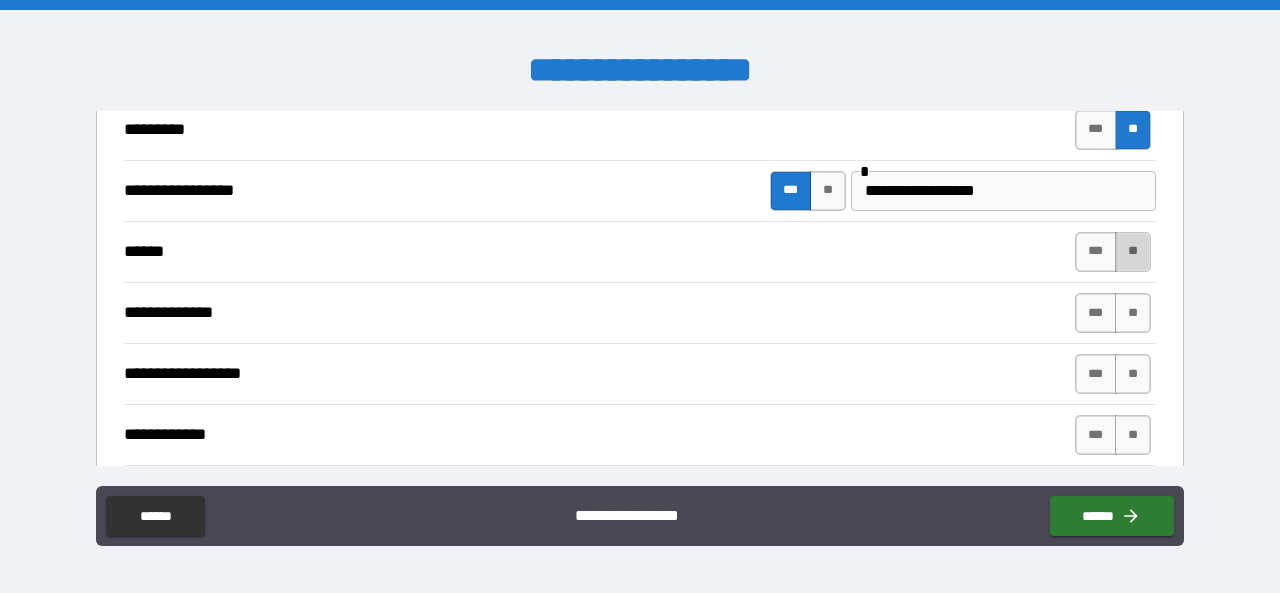 click on "**" at bounding box center [1133, 252] 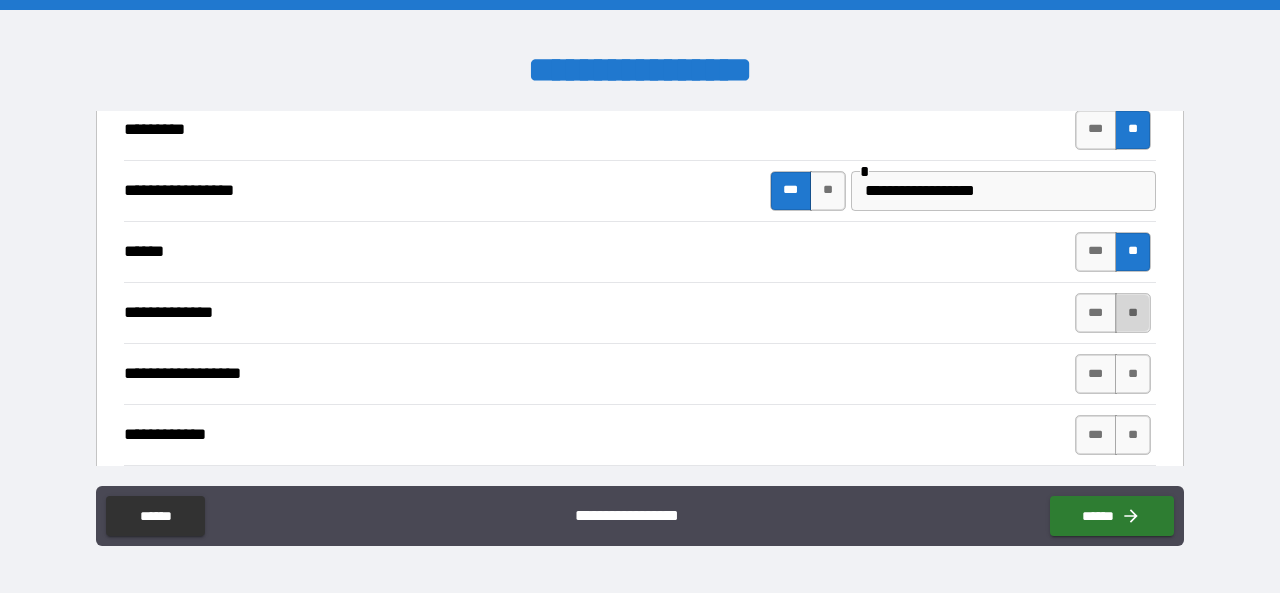 click on "**" at bounding box center [1133, 313] 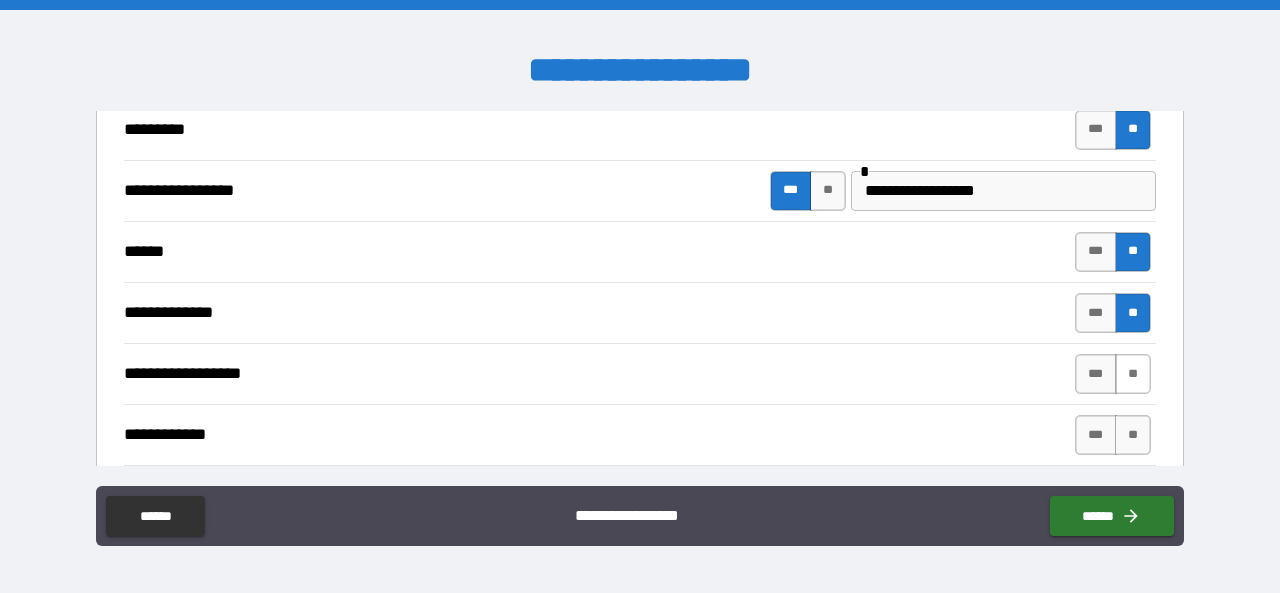 click on "**" at bounding box center [1133, 374] 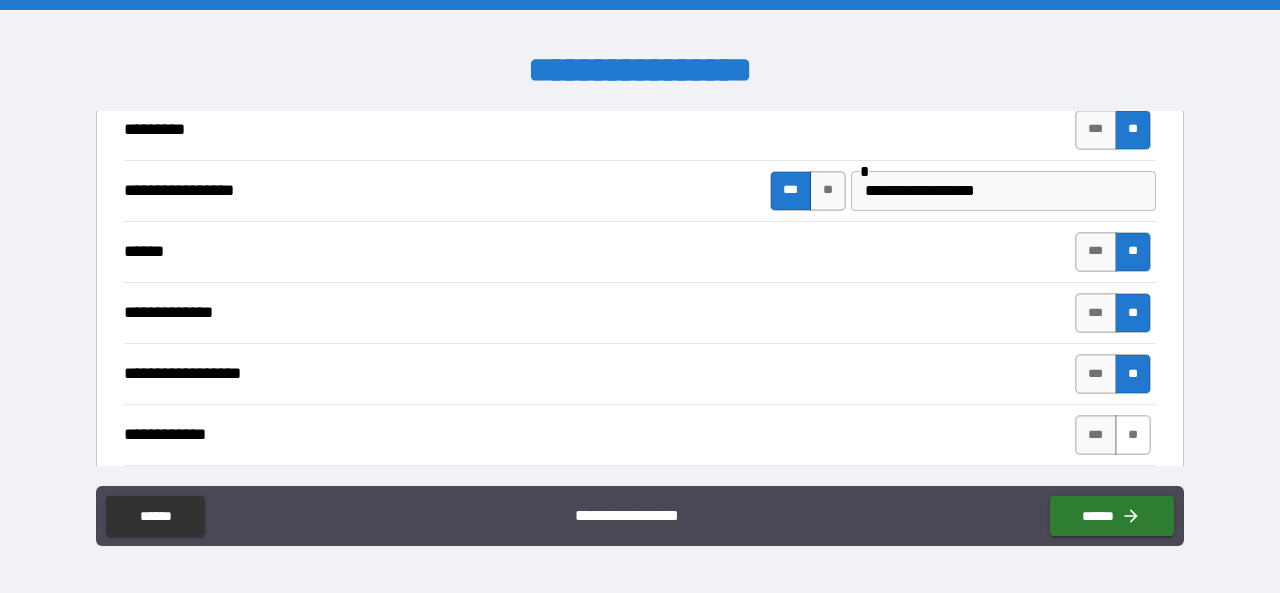 click on "**" at bounding box center [1133, 435] 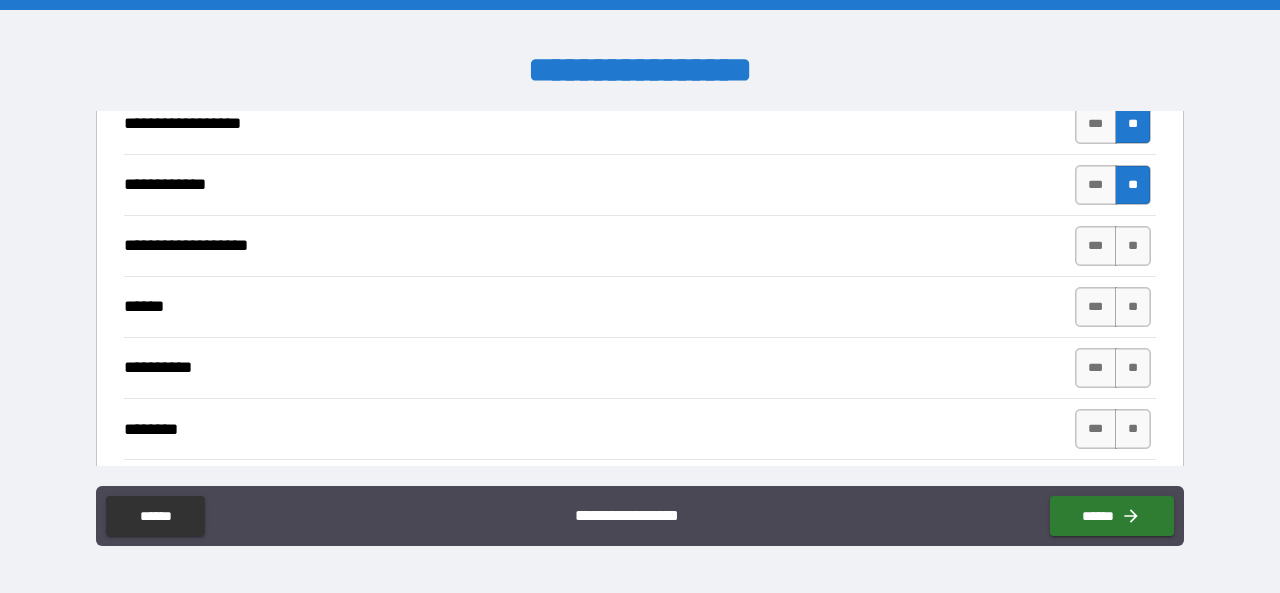scroll, scrollTop: 1500, scrollLeft: 0, axis: vertical 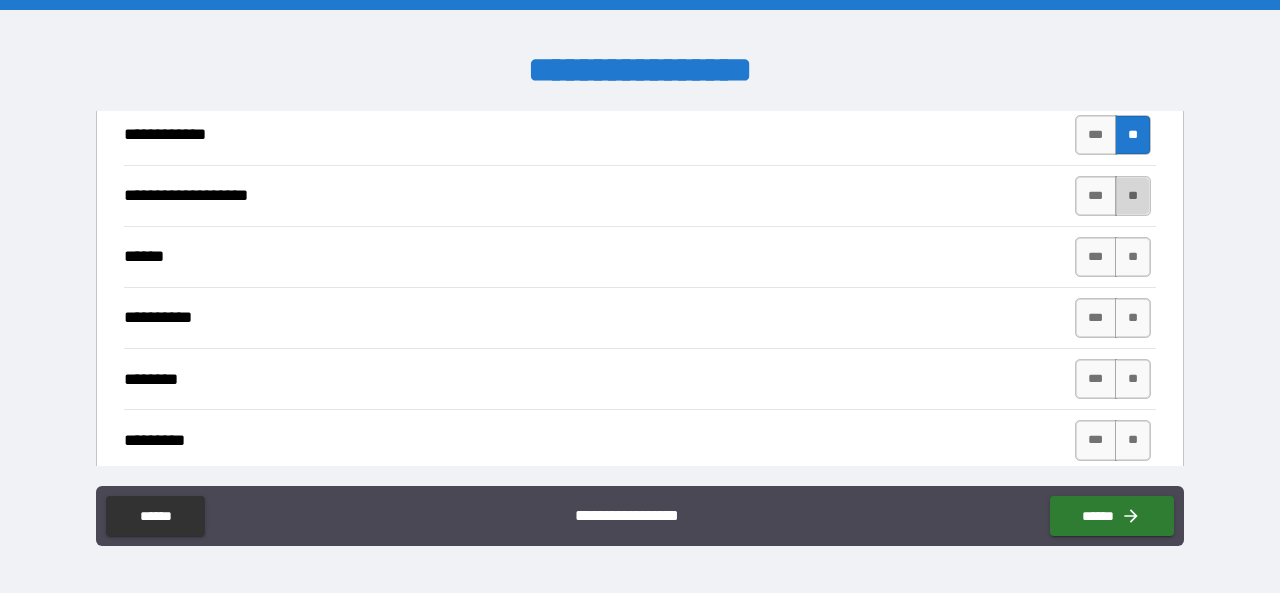 click on "**" at bounding box center [1133, 196] 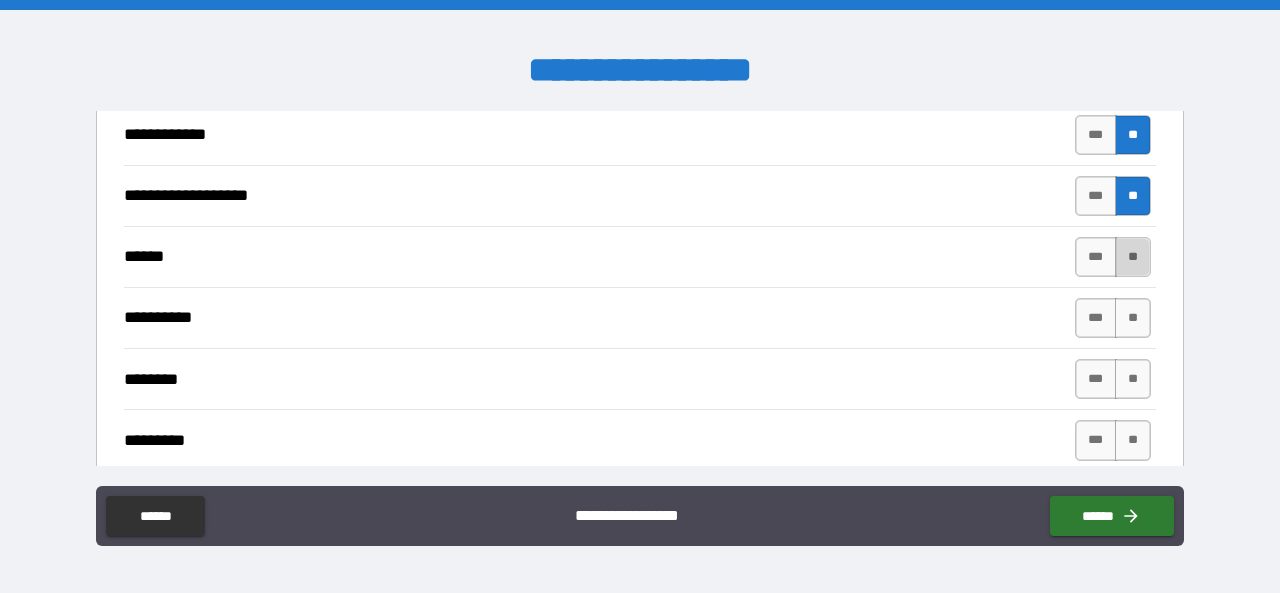 click on "**" at bounding box center [1133, 257] 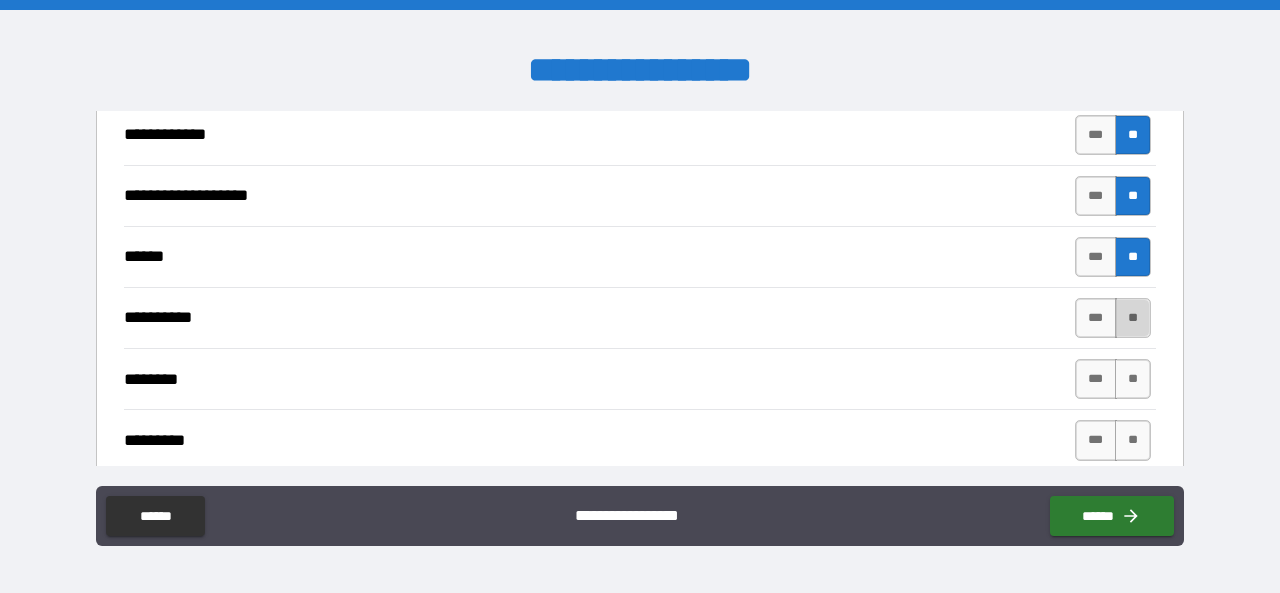 click on "**" at bounding box center [1133, 318] 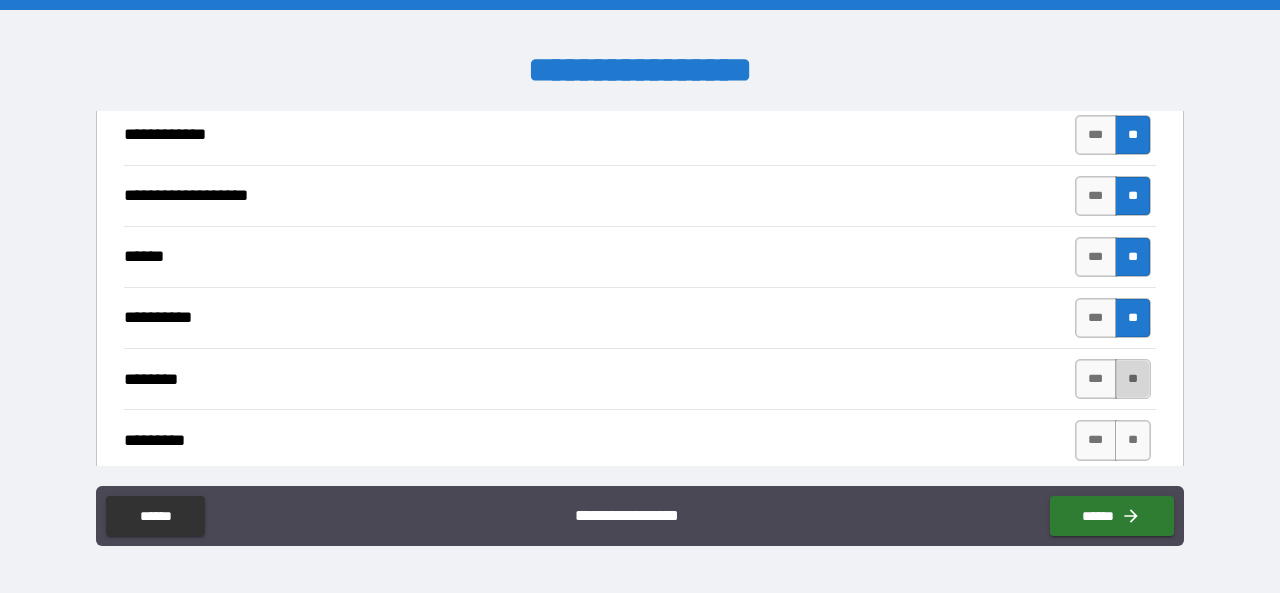 click on "**" at bounding box center (1133, 379) 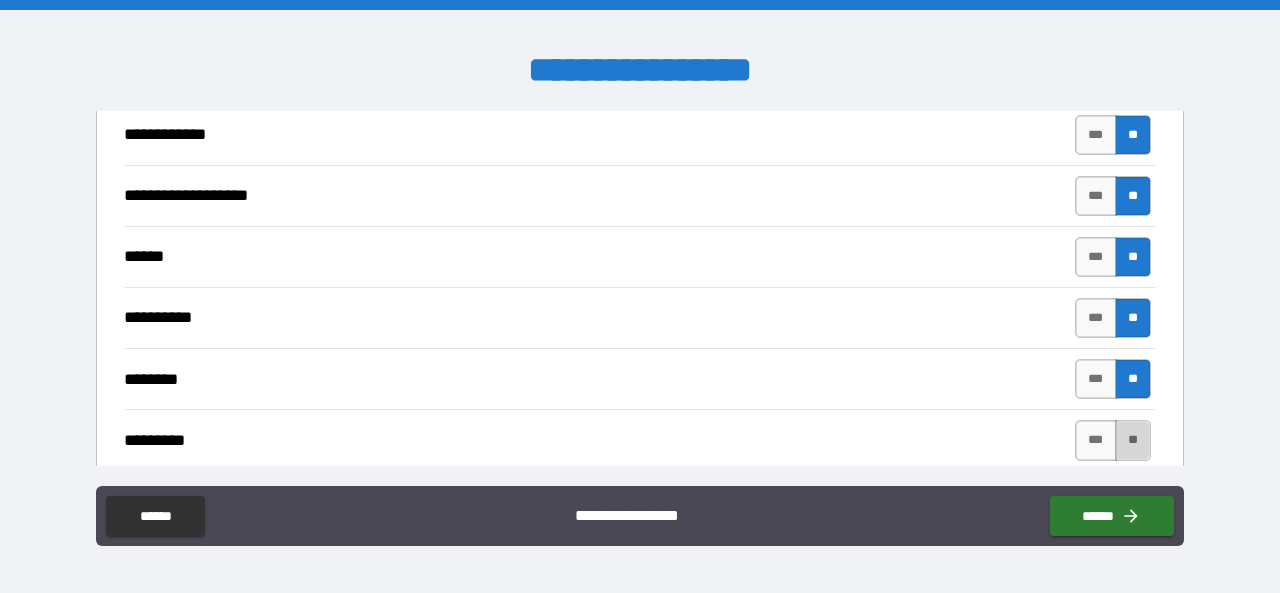 click on "**" at bounding box center [1133, 440] 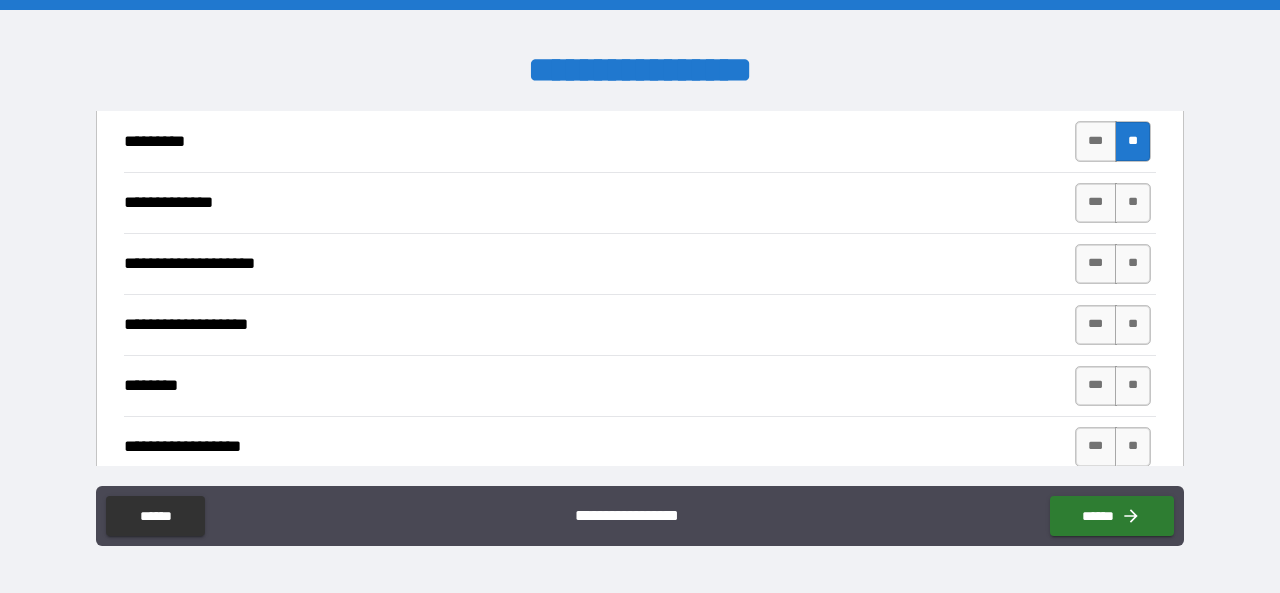 scroll, scrollTop: 1800, scrollLeft: 0, axis: vertical 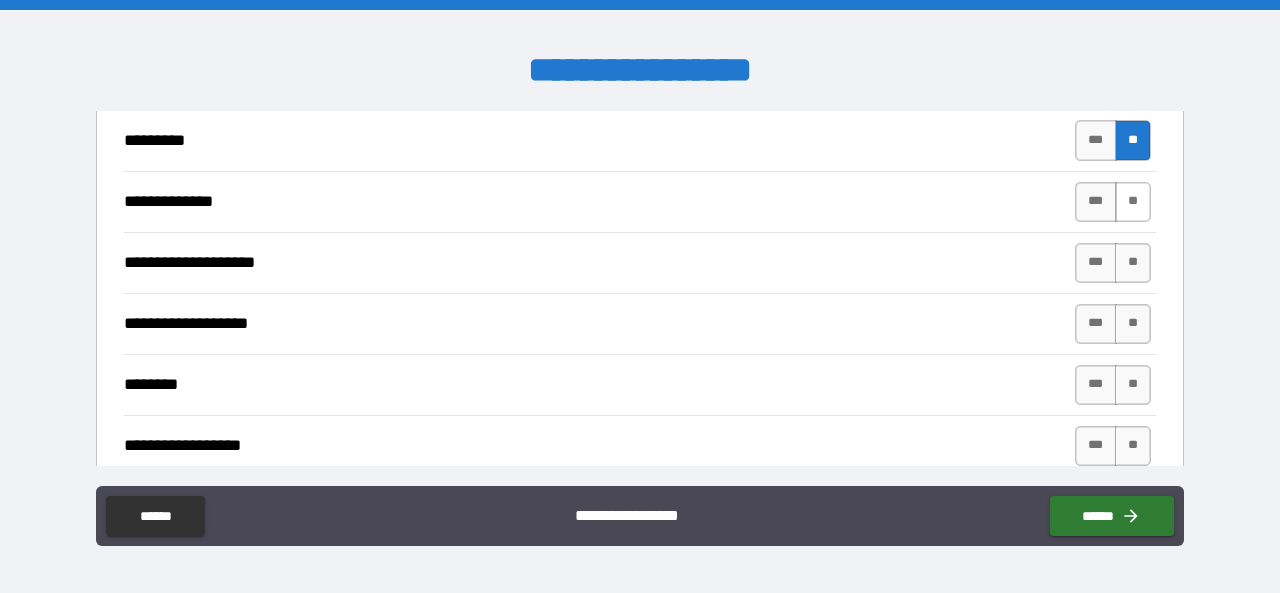click on "**" at bounding box center (1133, 202) 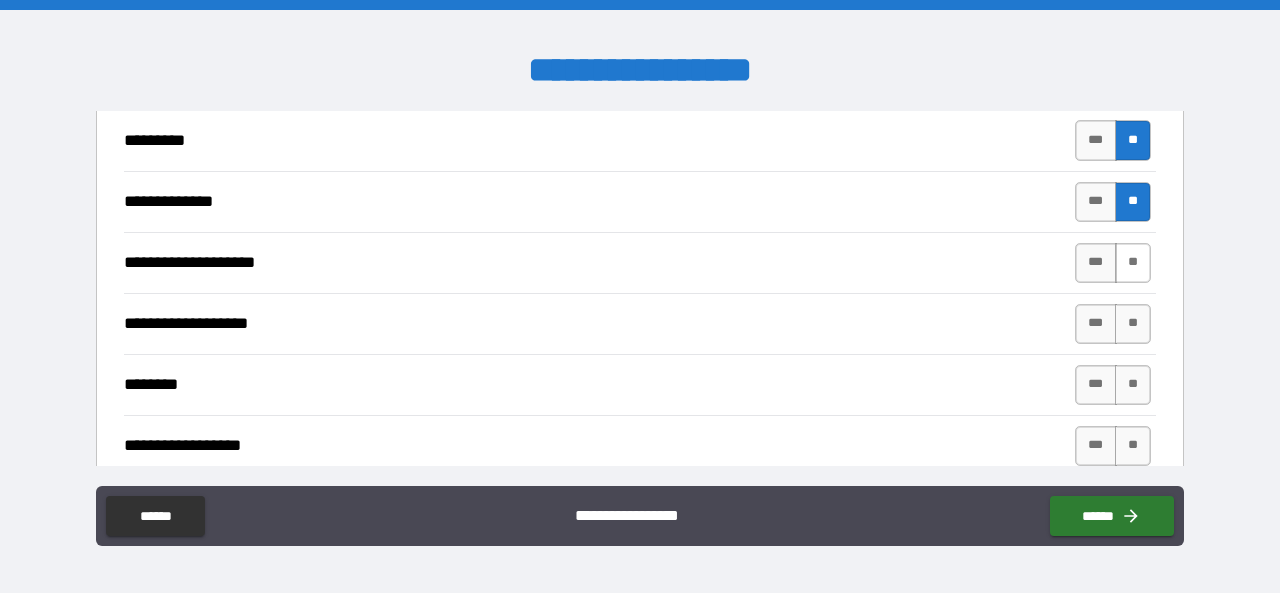 click on "**" at bounding box center [1133, 263] 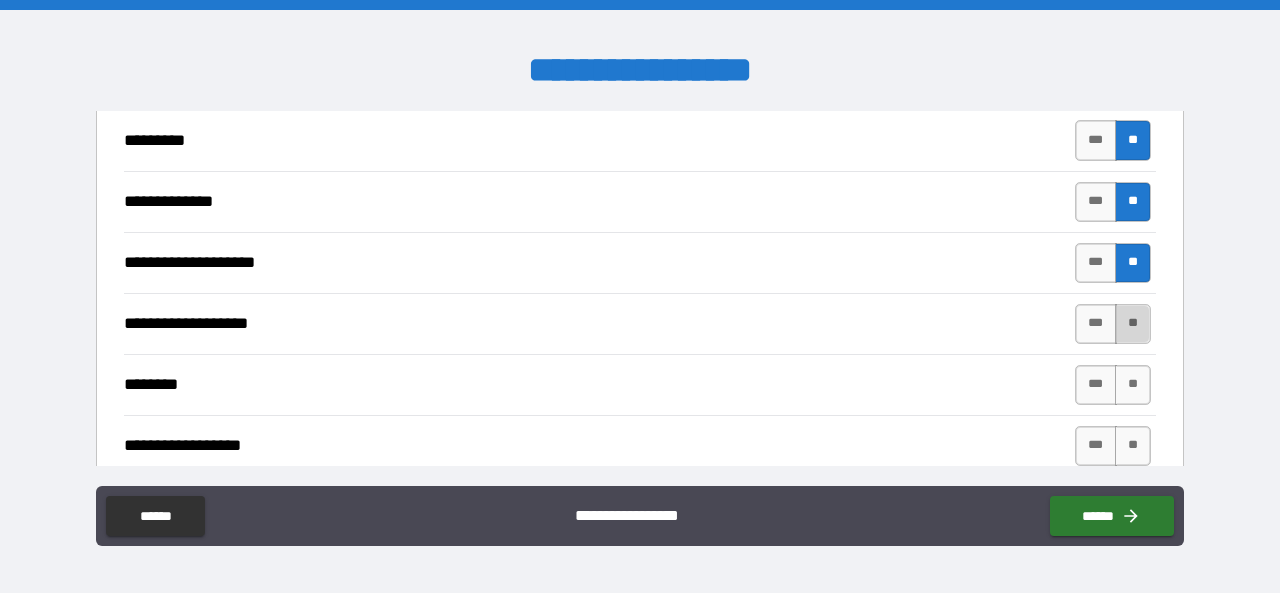click on "**" at bounding box center [1133, 324] 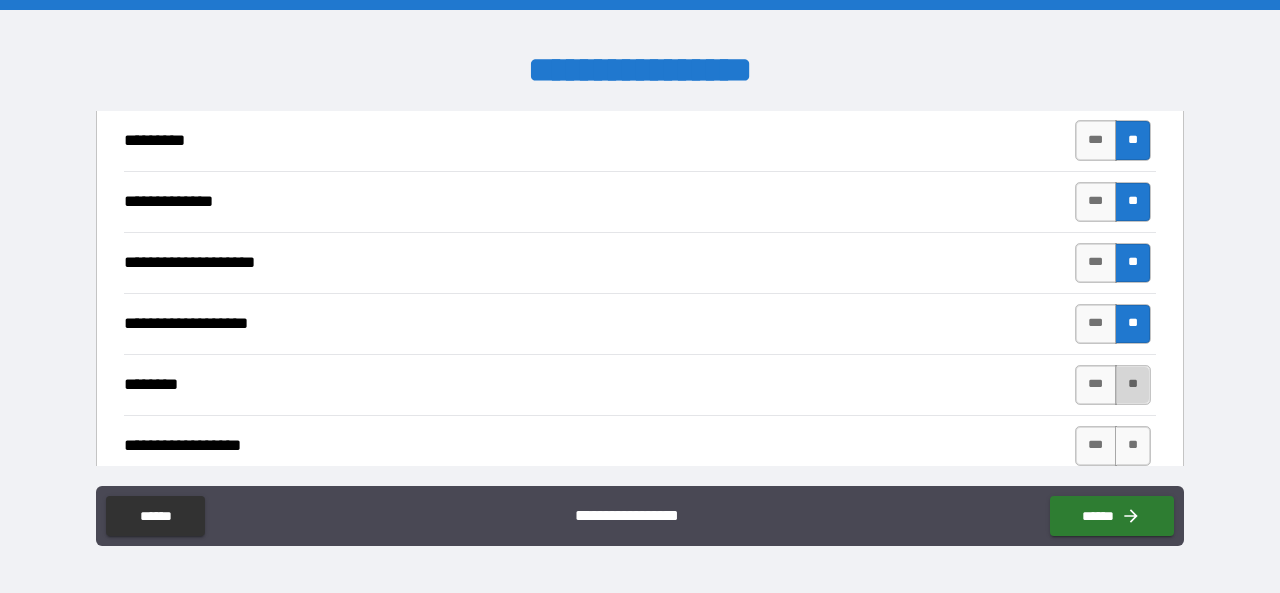 click on "**" at bounding box center (1133, 385) 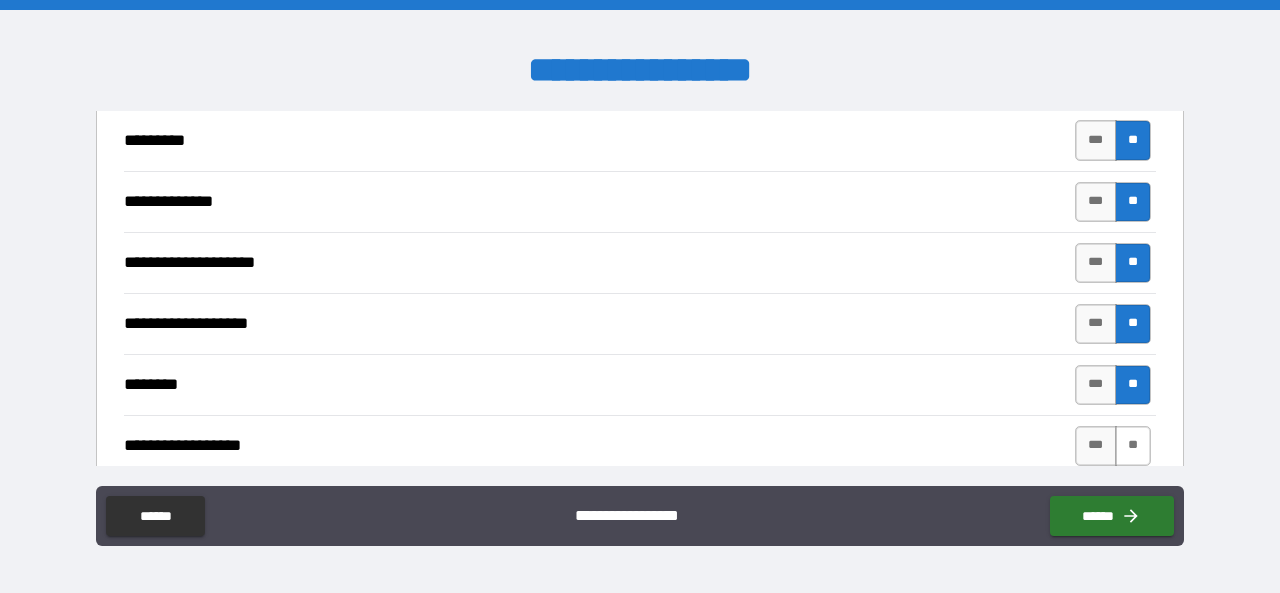 click on "**" at bounding box center [1133, 446] 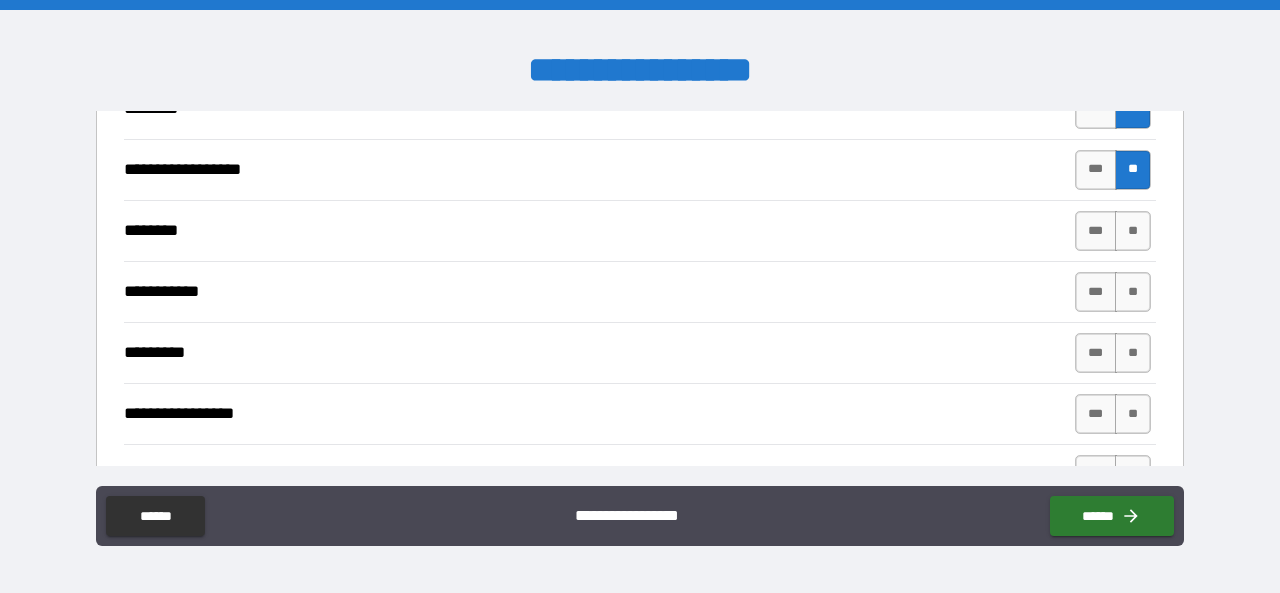 scroll, scrollTop: 2100, scrollLeft: 0, axis: vertical 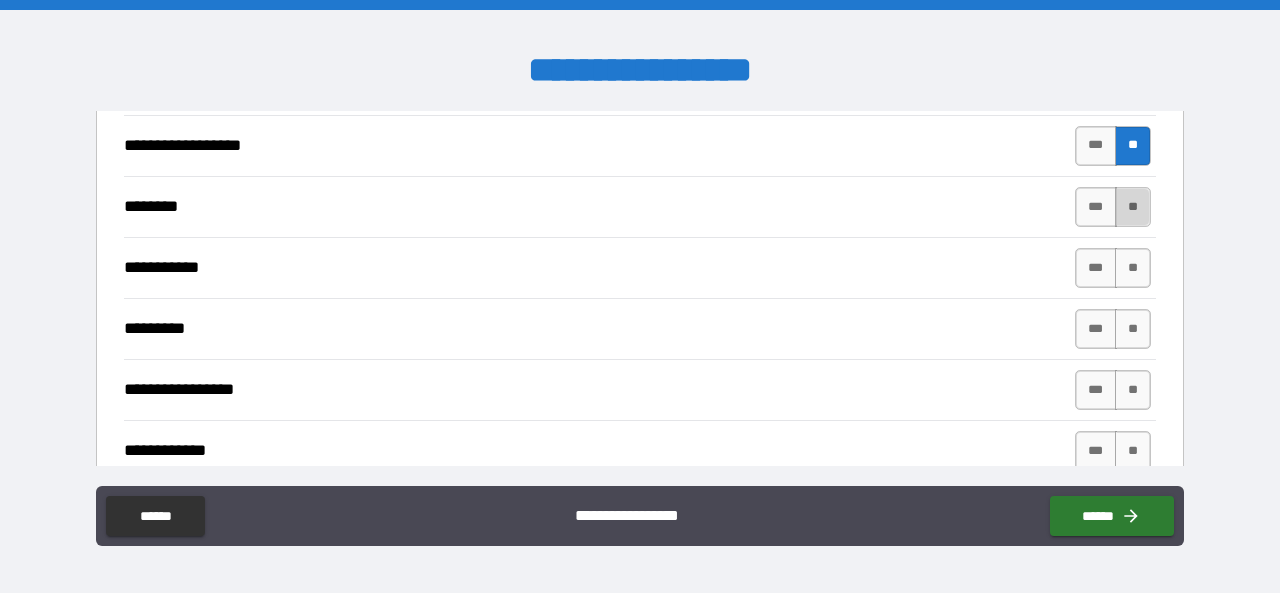 click on "**" at bounding box center [1133, 207] 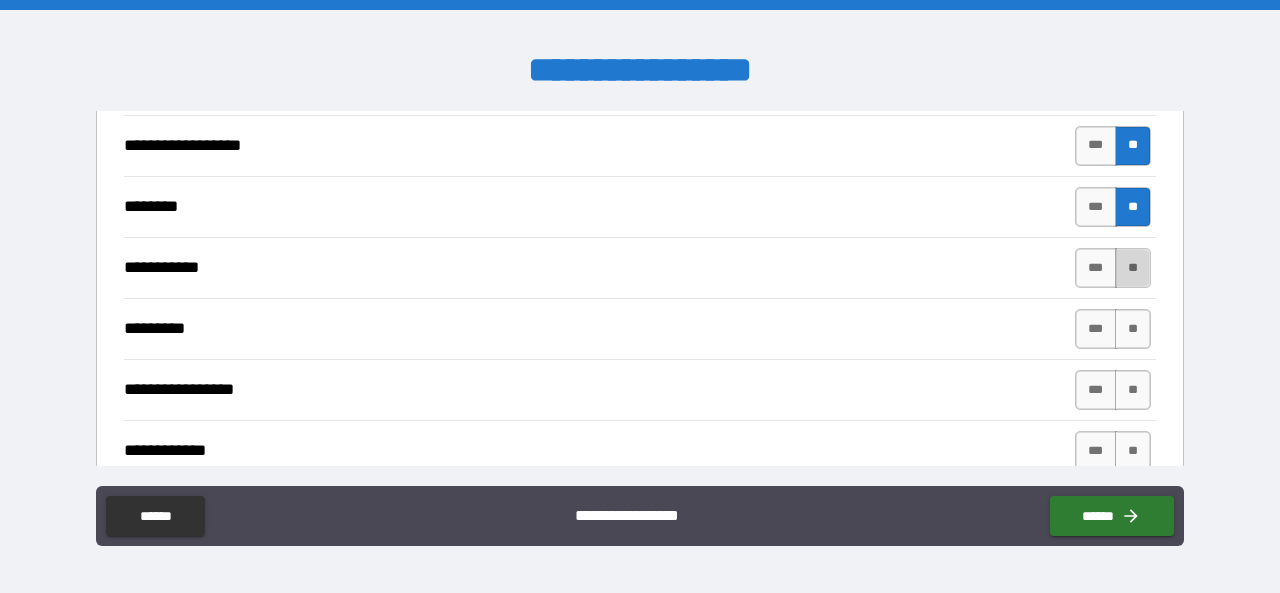 click on "**" at bounding box center [1133, 268] 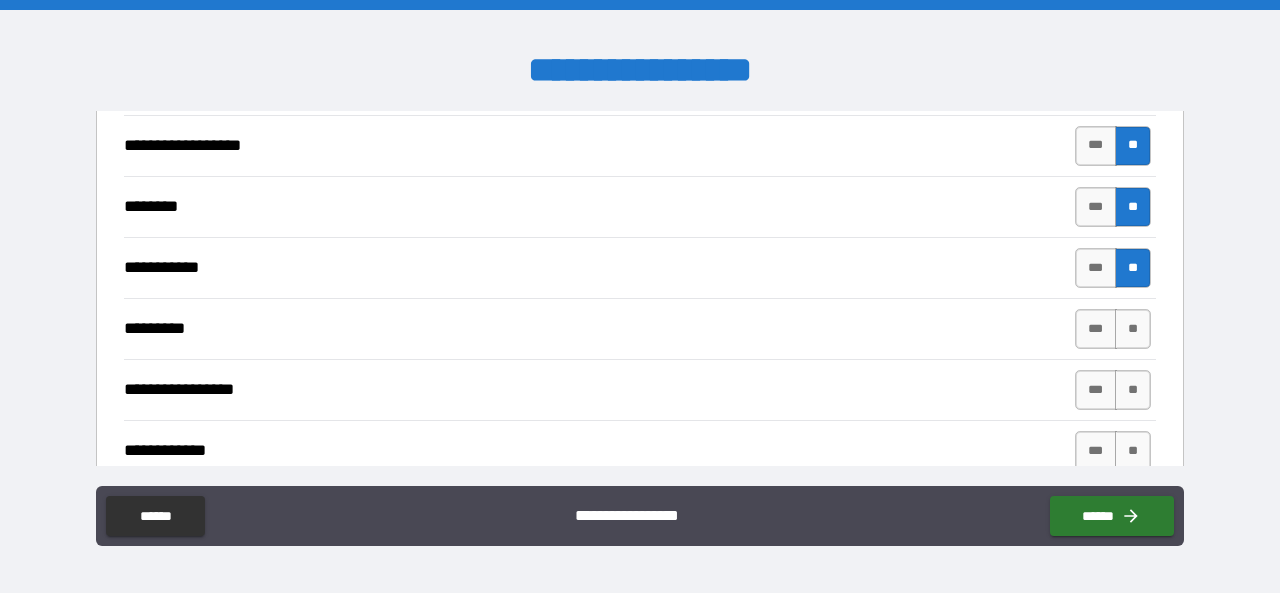 click on "********* *** **" at bounding box center (640, 328) 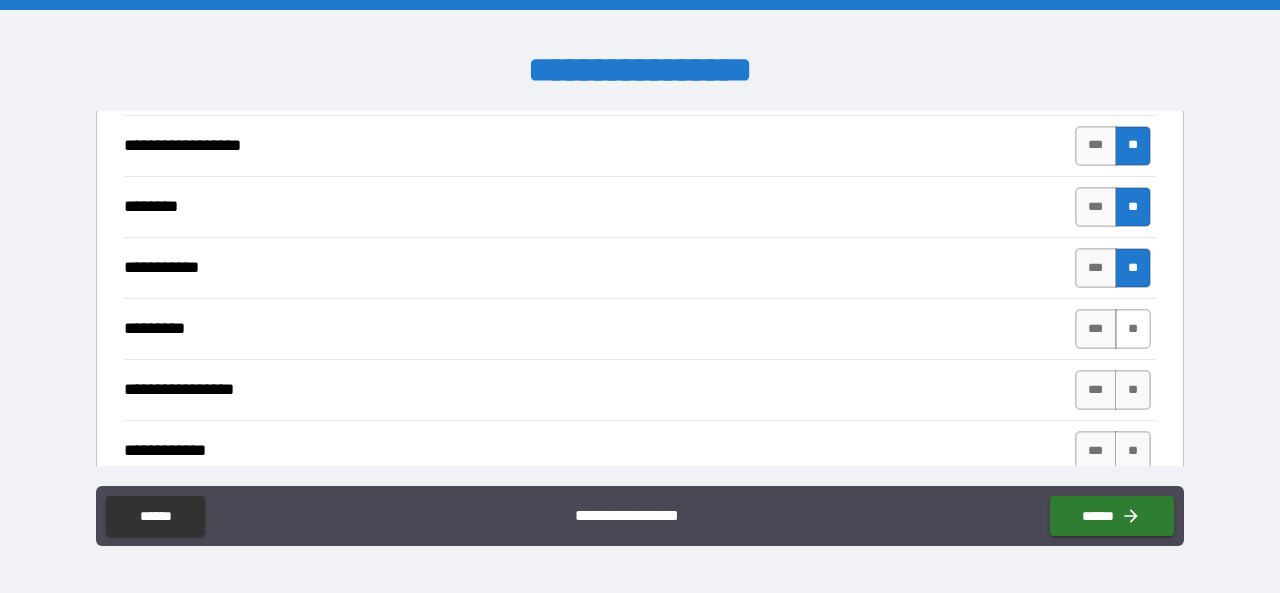drag, startPoint x: 1110, startPoint y: 299, endPoint x: 1122, endPoint y: 320, distance: 24.186773 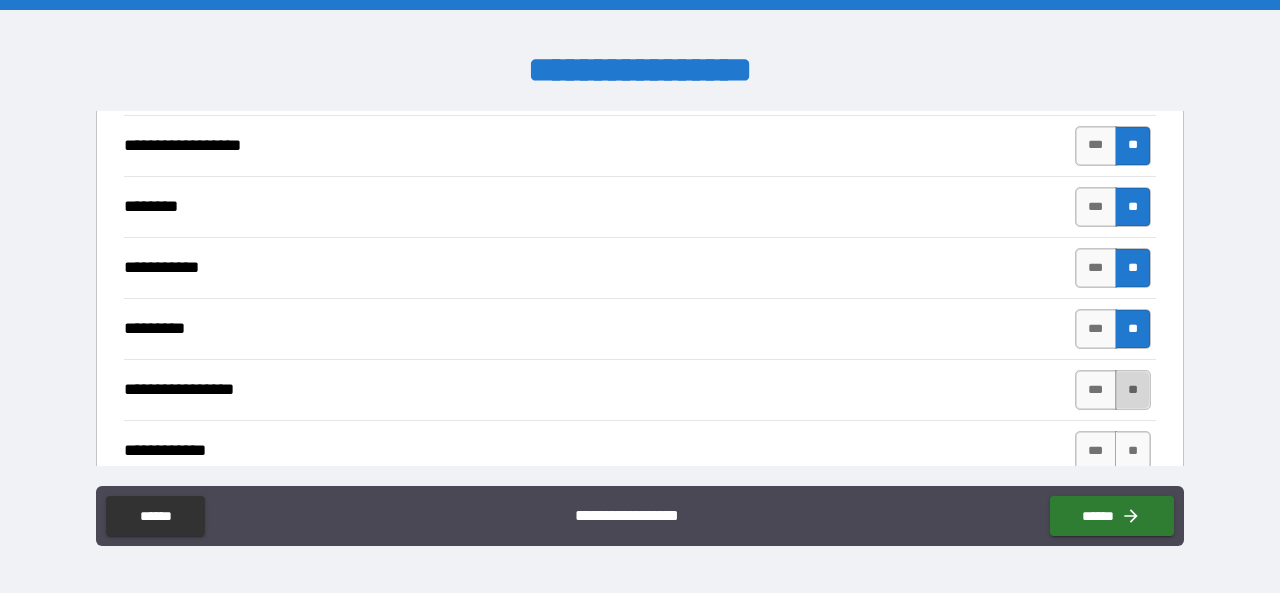 click on "**" at bounding box center (1133, 390) 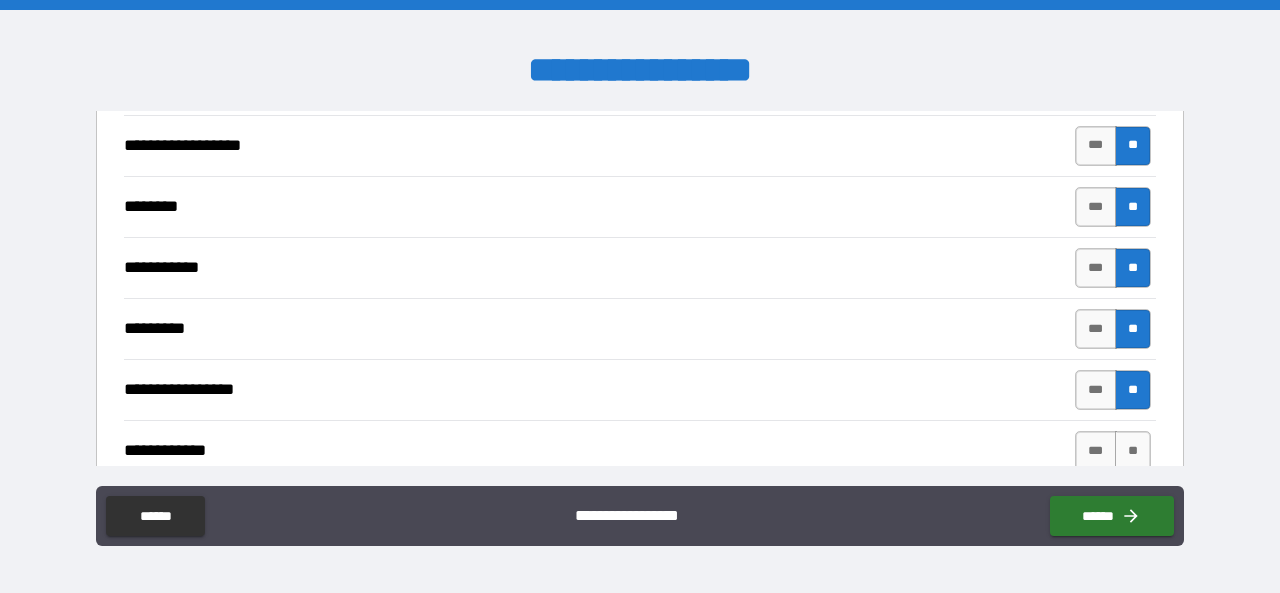 drag, startPoint x: 1129, startPoint y: 430, endPoint x: 1163, endPoint y: 399, distance: 46.010868 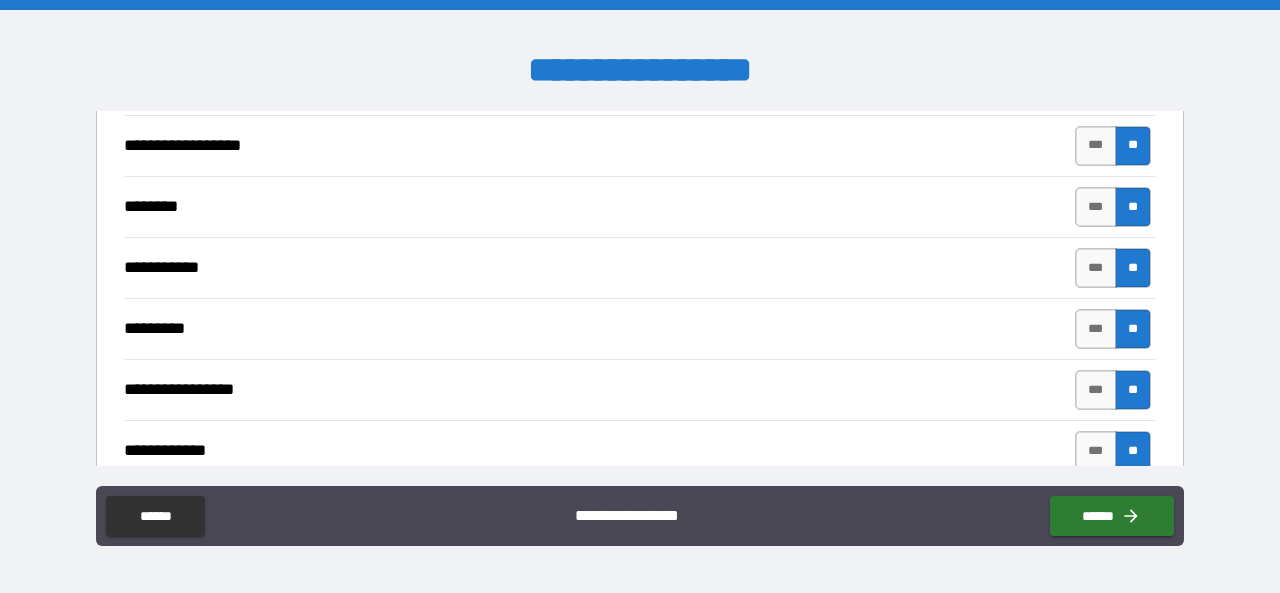 scroll, scrollTop: 2400, scrollLeft: 0, axis: vertical 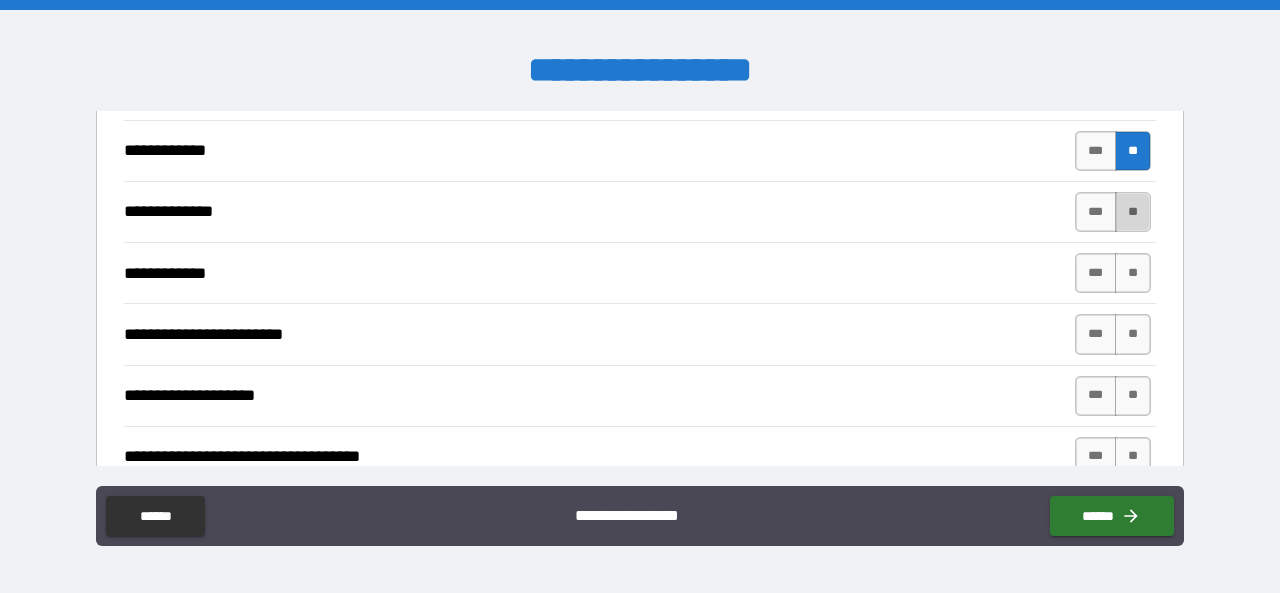 click on "**" at bounding box center (1133, 212) 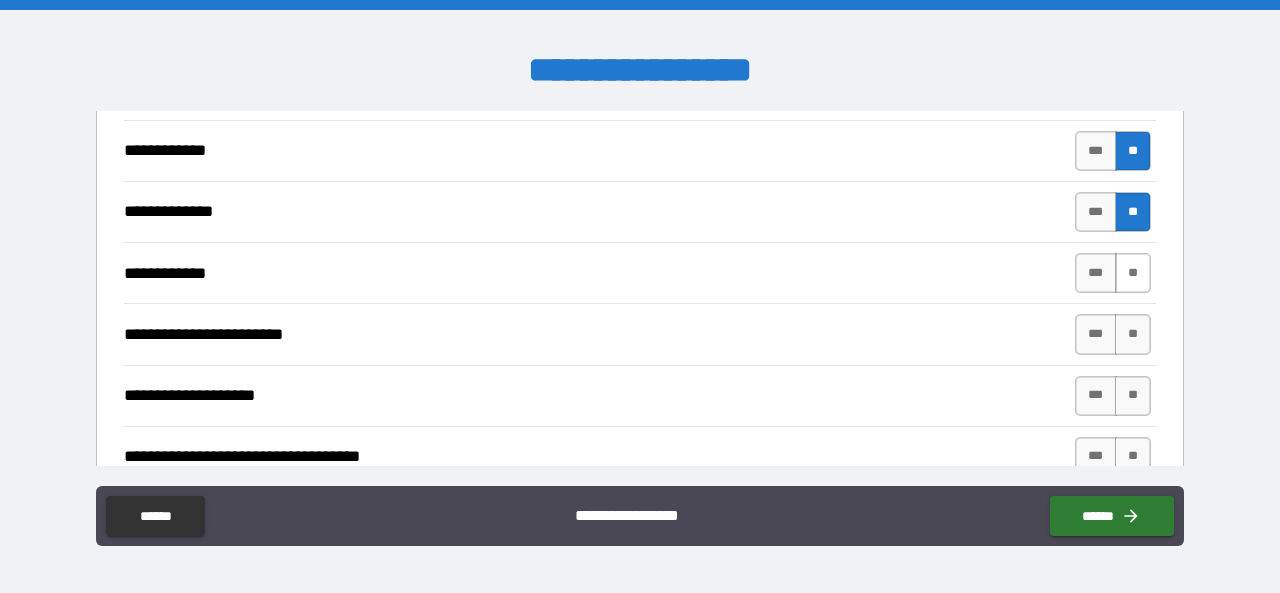 click on "**" at bounding box center (1133, 273) 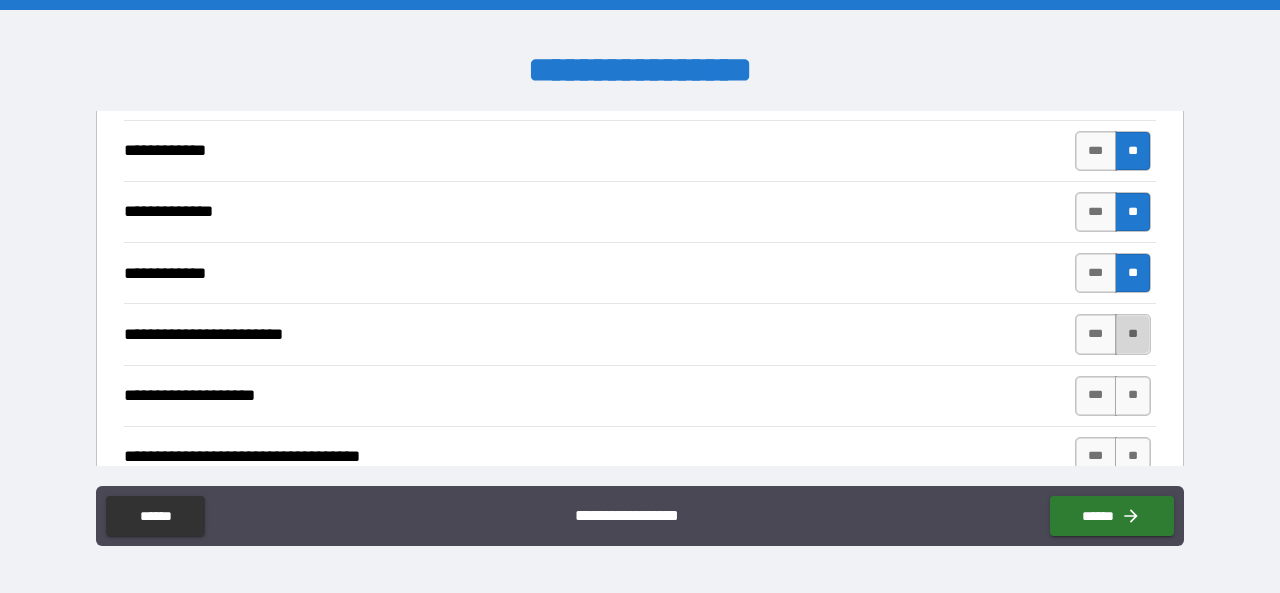 click on "**" at bounding box center [1133, 334] 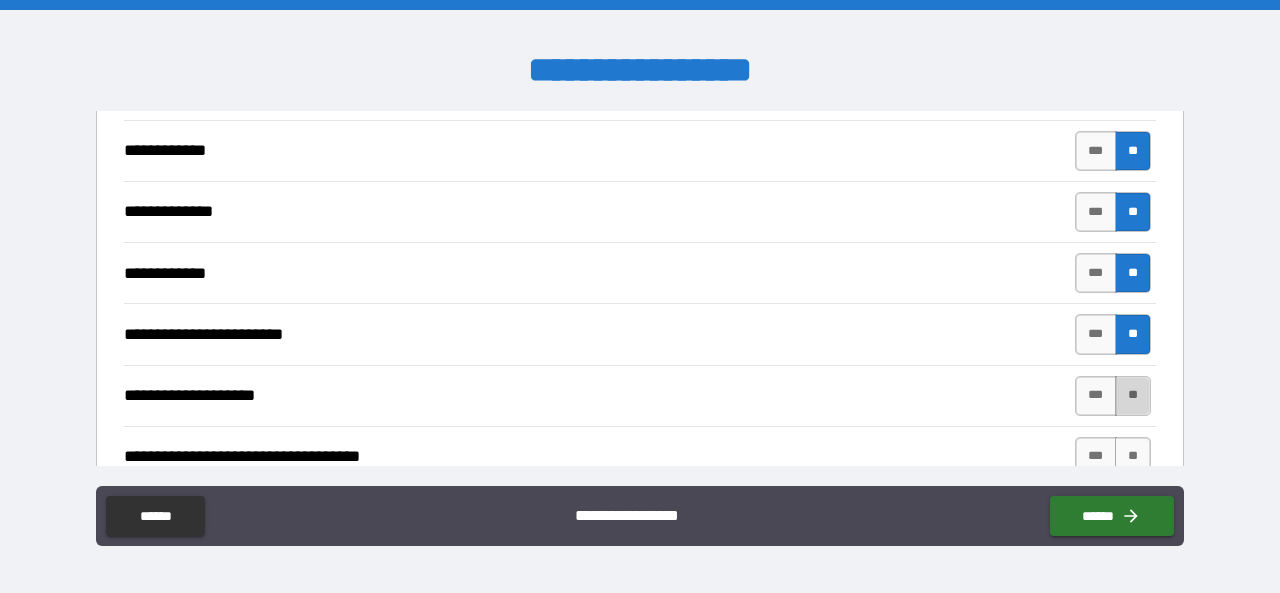 click on "**" at bounding box center (1133, 396) 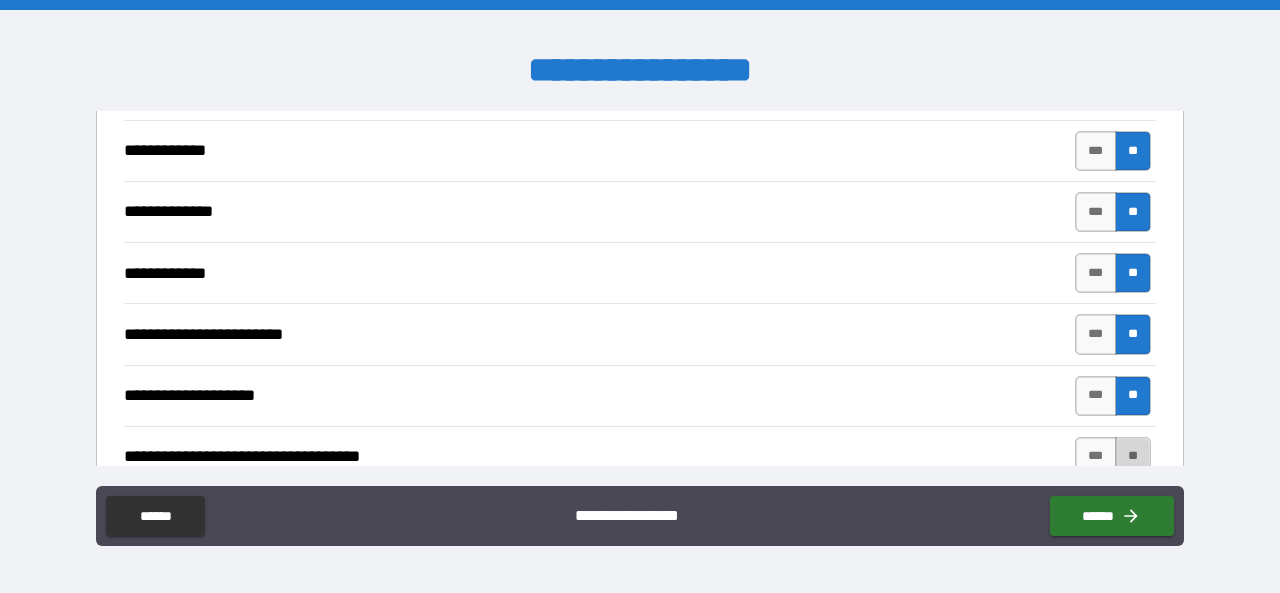click on "**" at bounding box center [1133, 457] 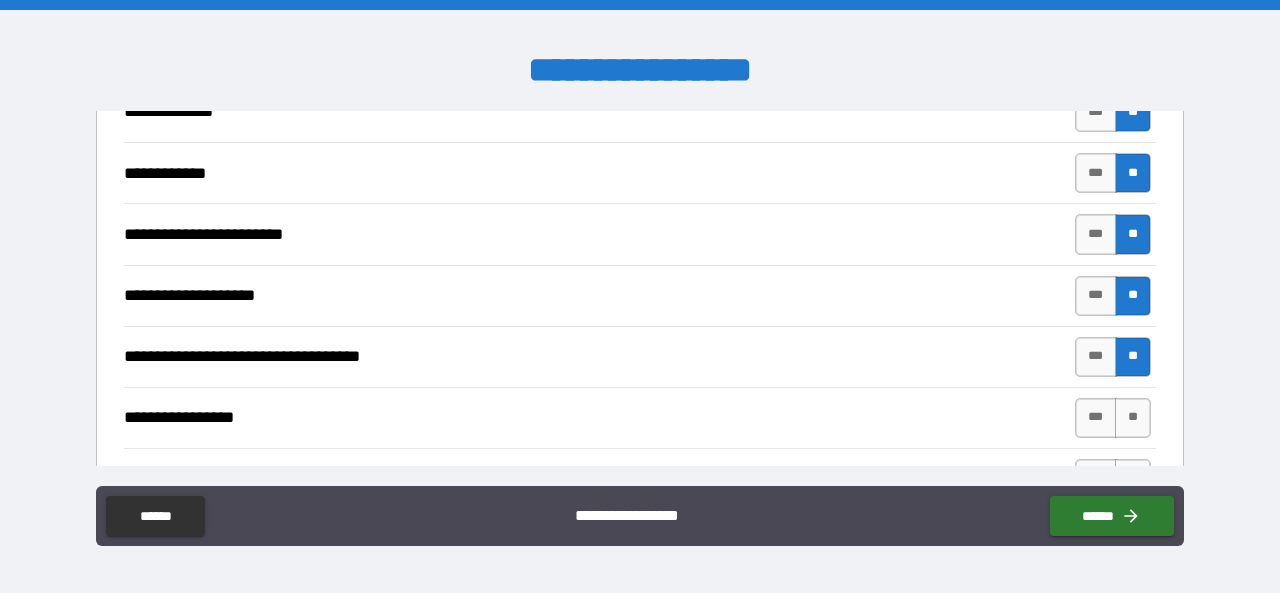 scroll, scrollTop: 2700, scrollLeft: 0, axis: vertical 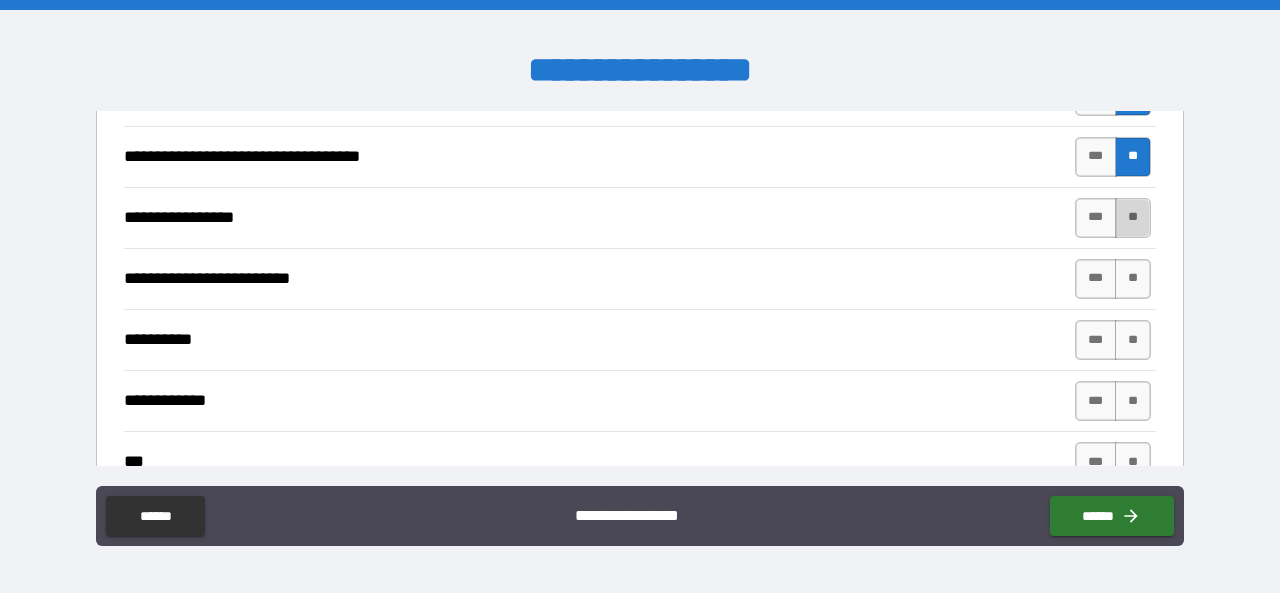 click on "**" at bounding box center (1133, 218) 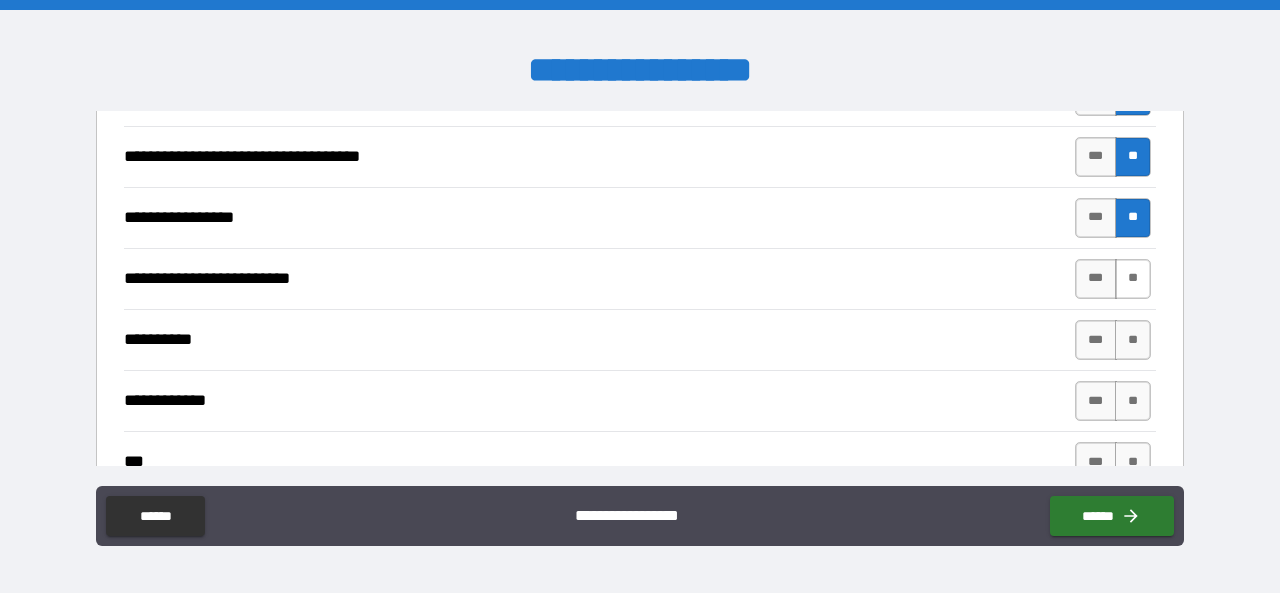 click on "**" at bounding box center [1133, 279] 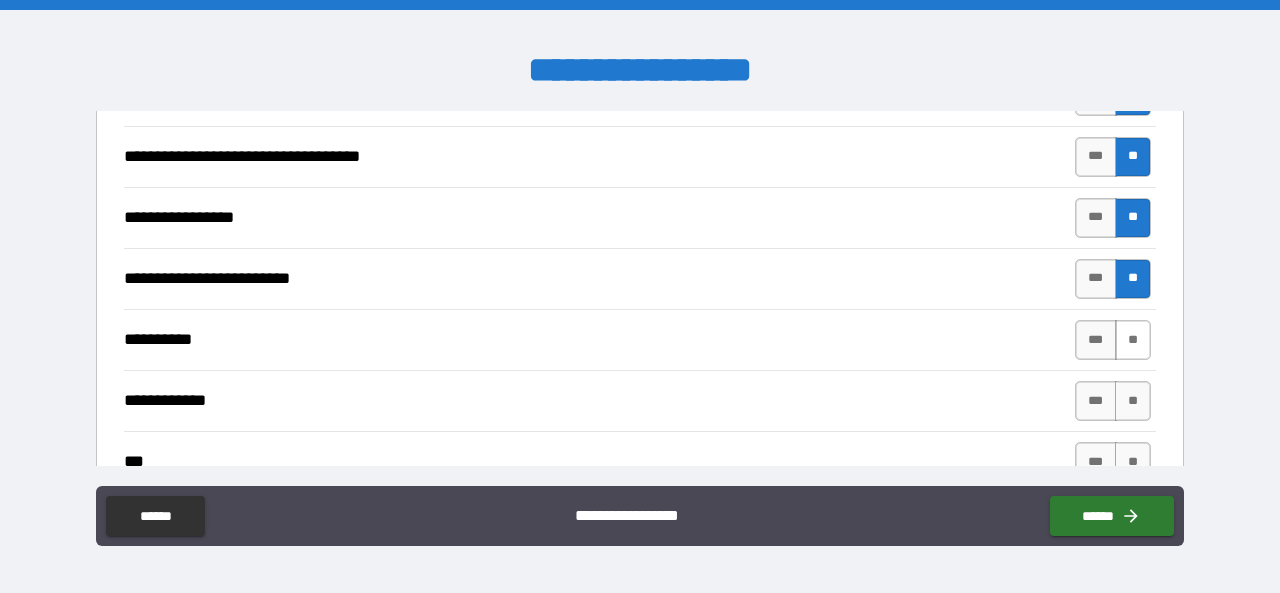 click on "**" at bounding box center (1133, 340) 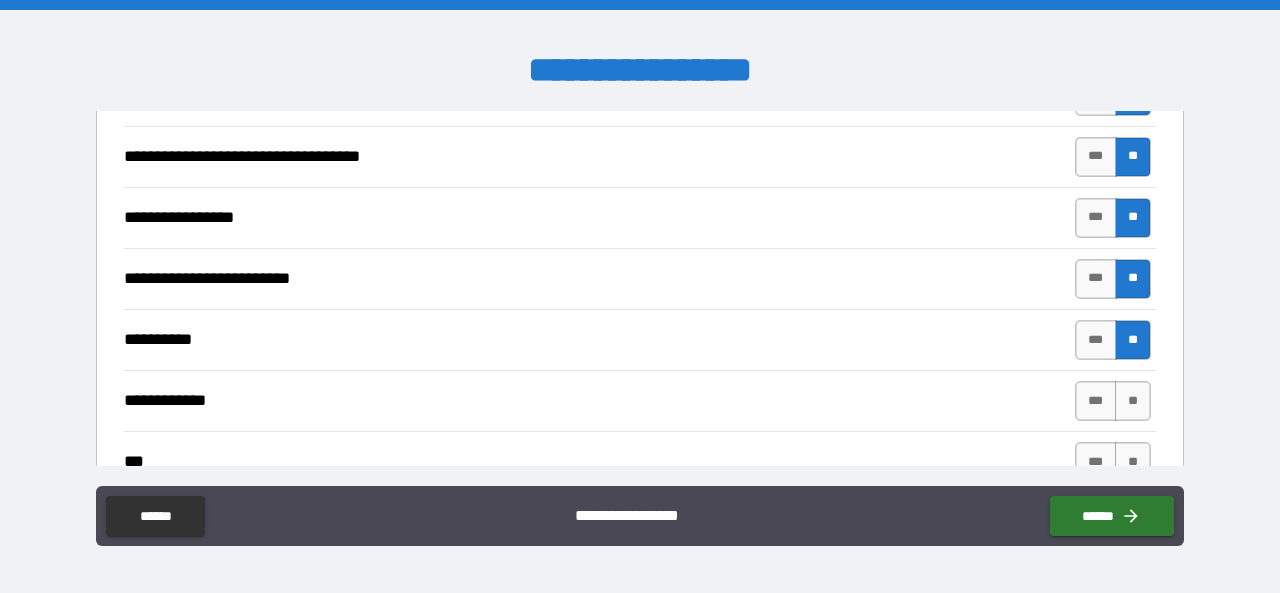 click on "**" at bounding box center [1133, 279] 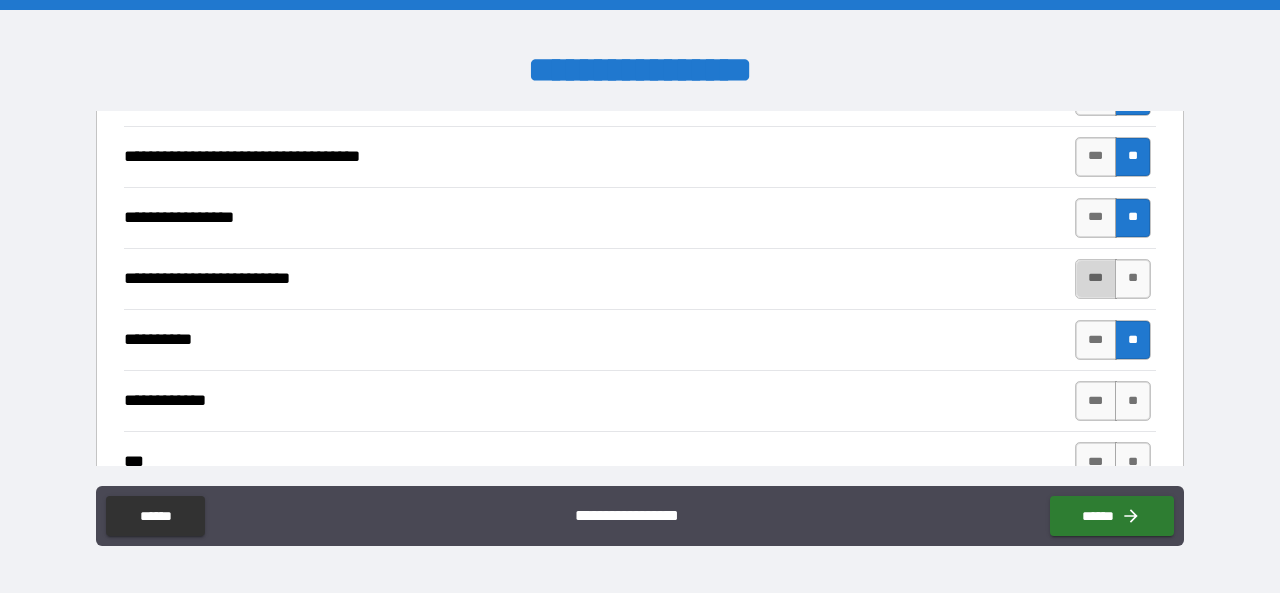 click on "***" at bounding box center (1096, 279) 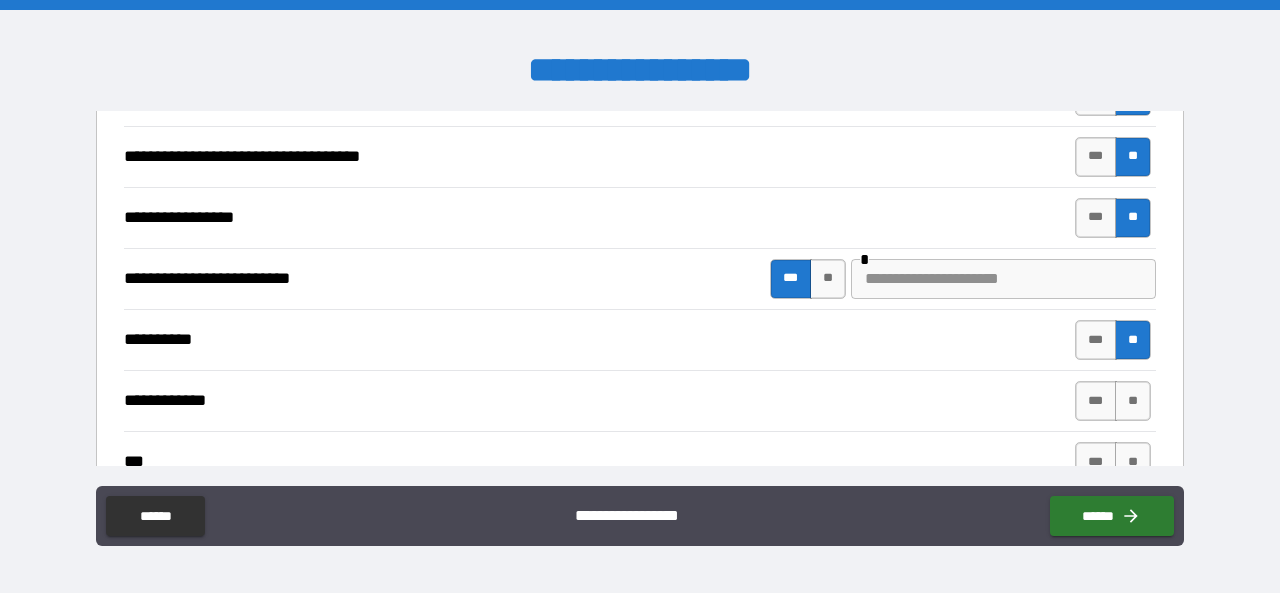 click at bounding box center [1003, 279] 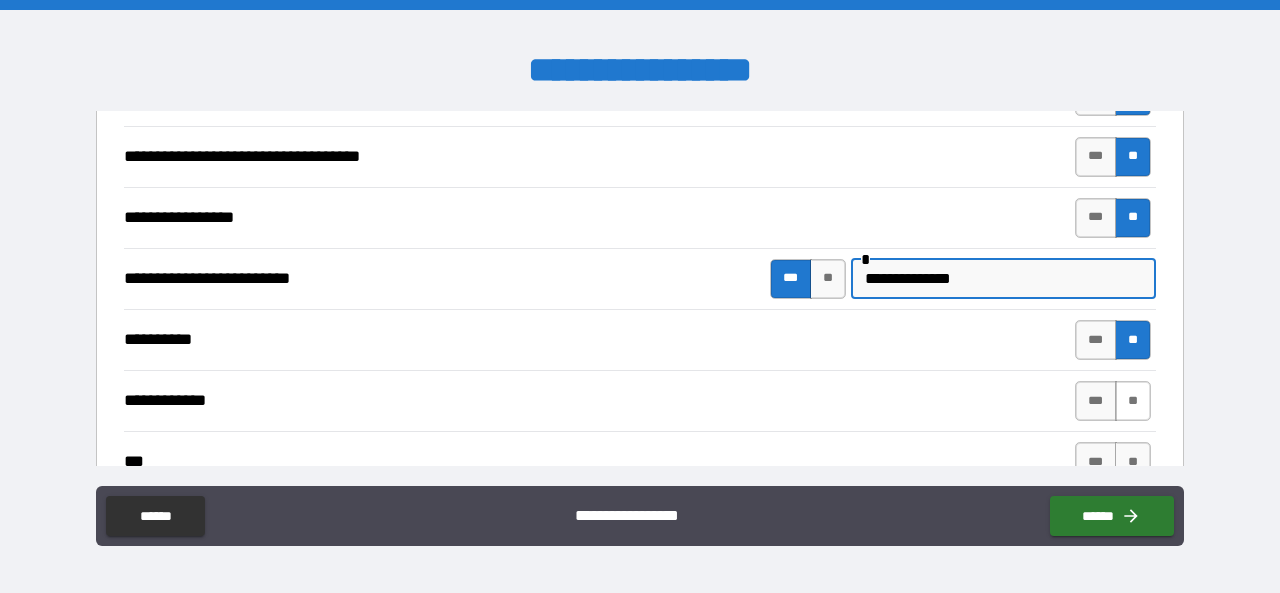 click on "**" at bounding box center (1133, 401) 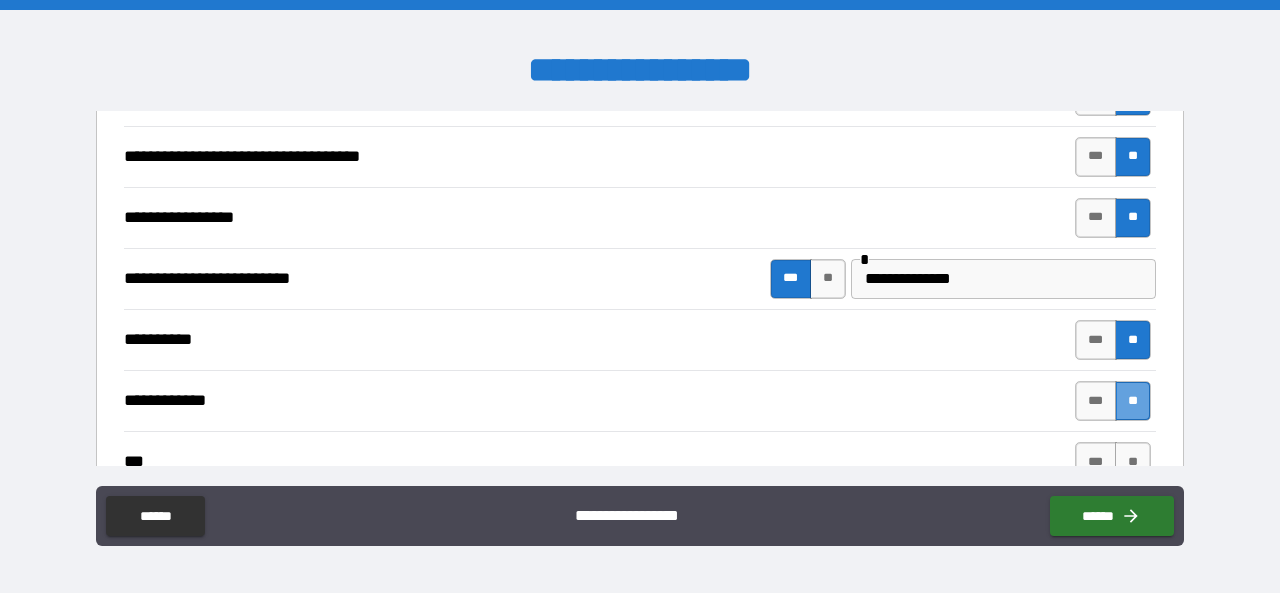 click on "**" at bounding box center (1133, 401) 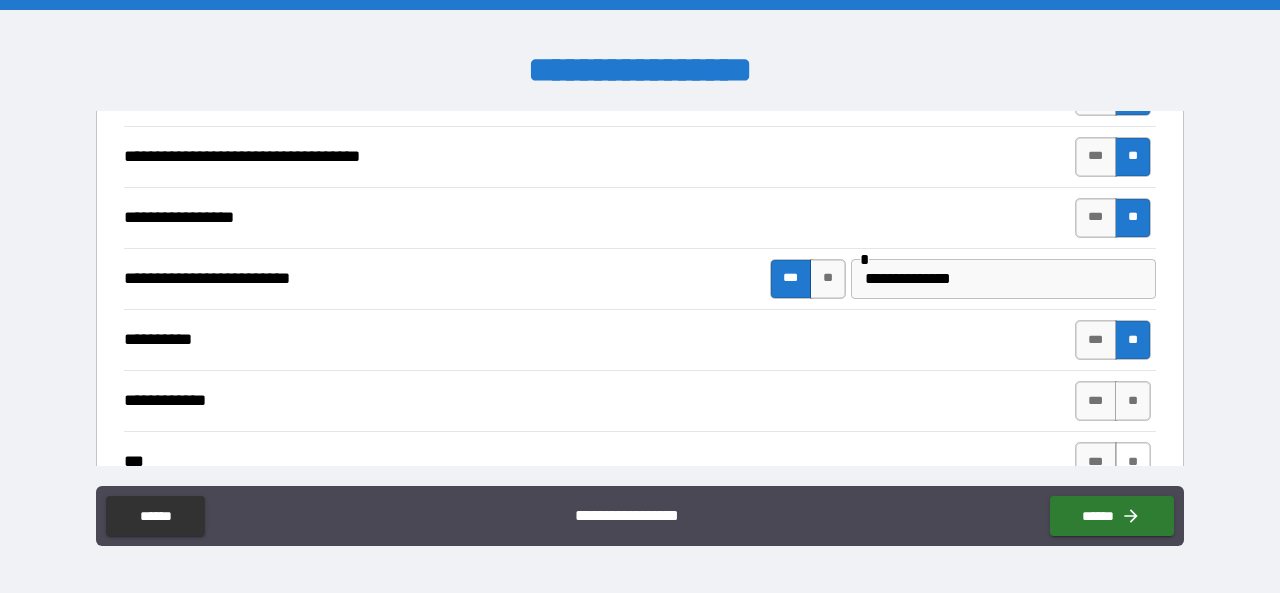 drag, startPoint x: 1127, startPoint y: 395, endPoint x: 1131, endPoint y: 430, distance: 35.22783 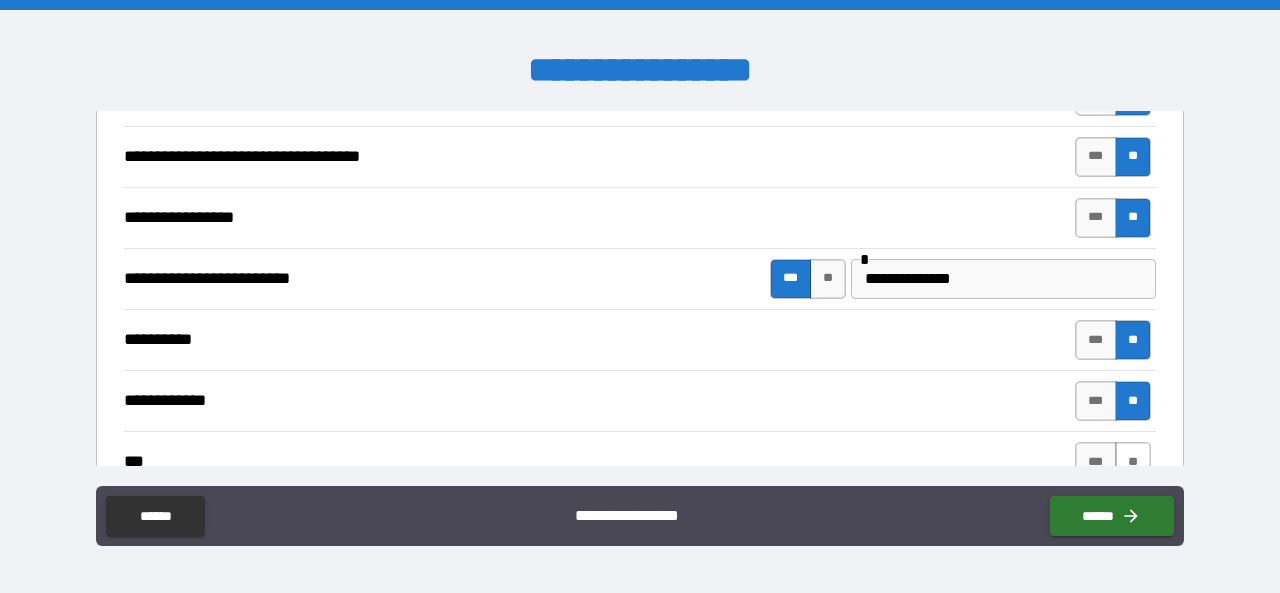 click on "**" at bounding box center (1133, 462) 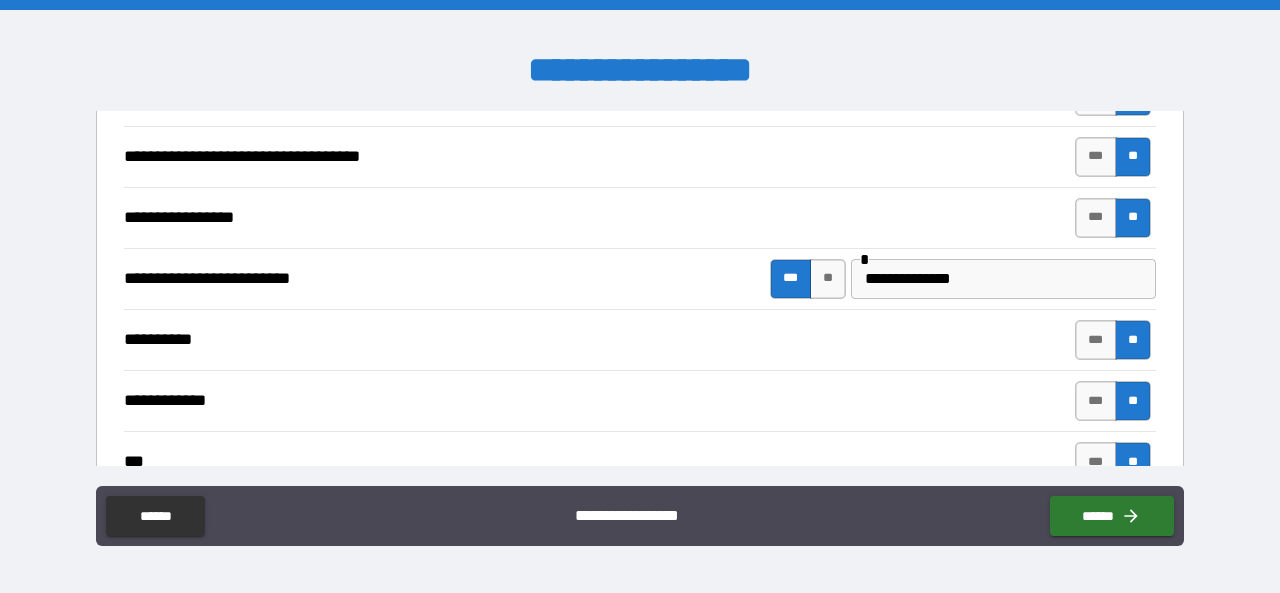 scroll, scrollTop: 2900, scrollLeft: 0, axis: vertical 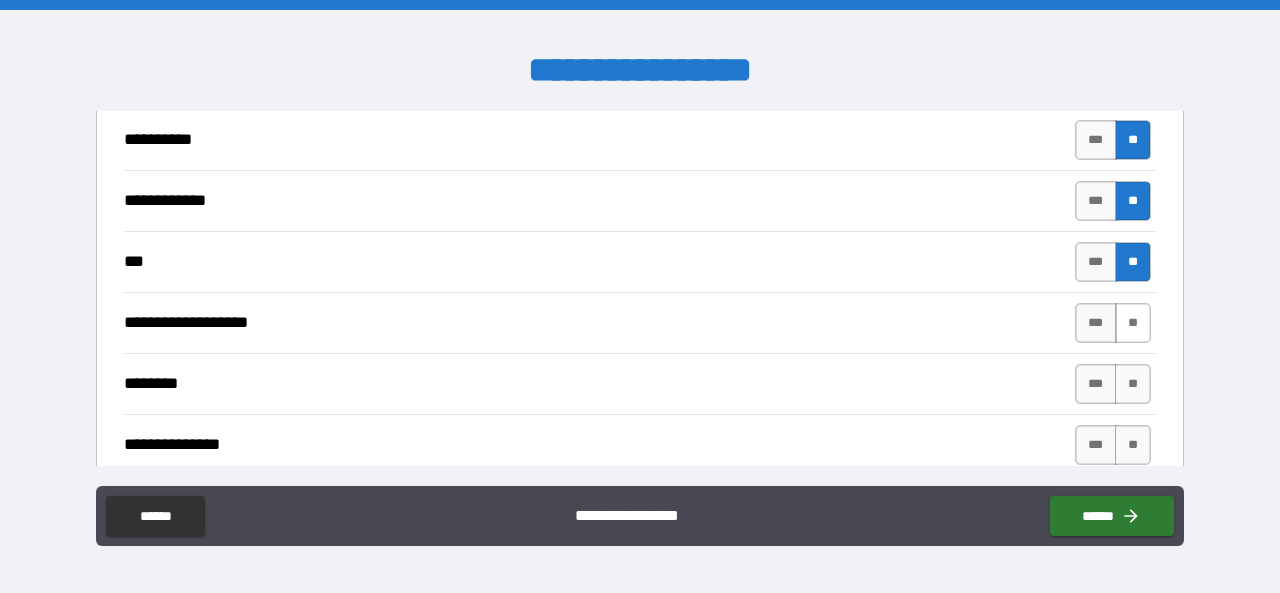click on "**" at bounding box center (1133, 323) 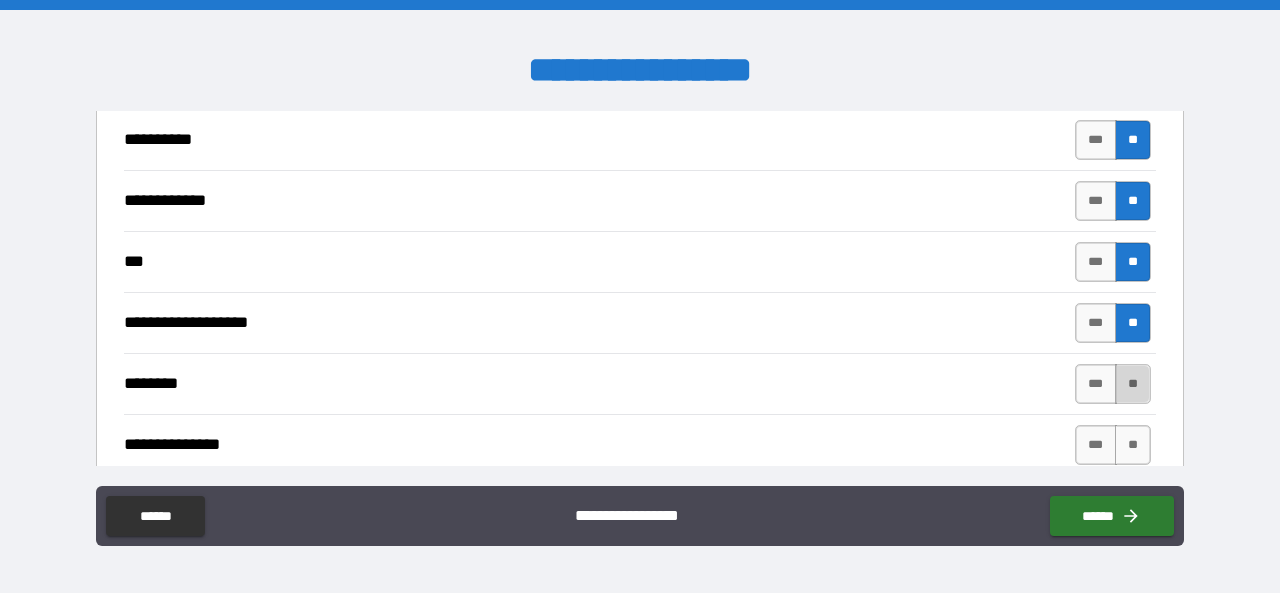 click on "**" at bounding box center (1133, 384) 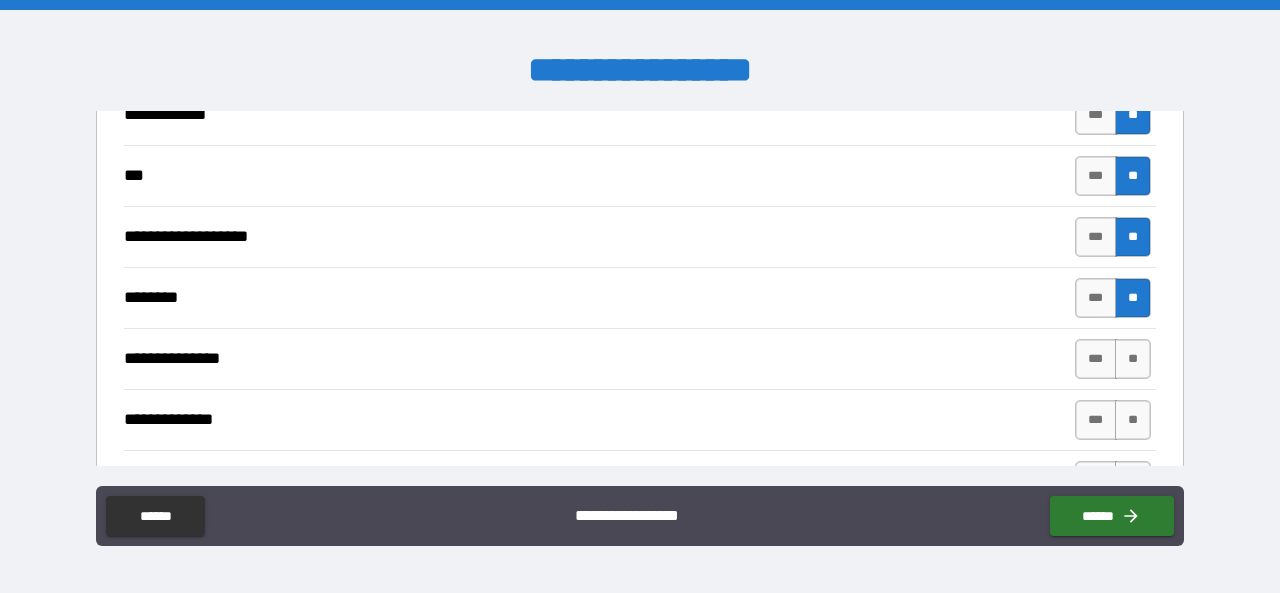 scroll, scrollTop: 3100, scrollLeft: 0, axis: vertical 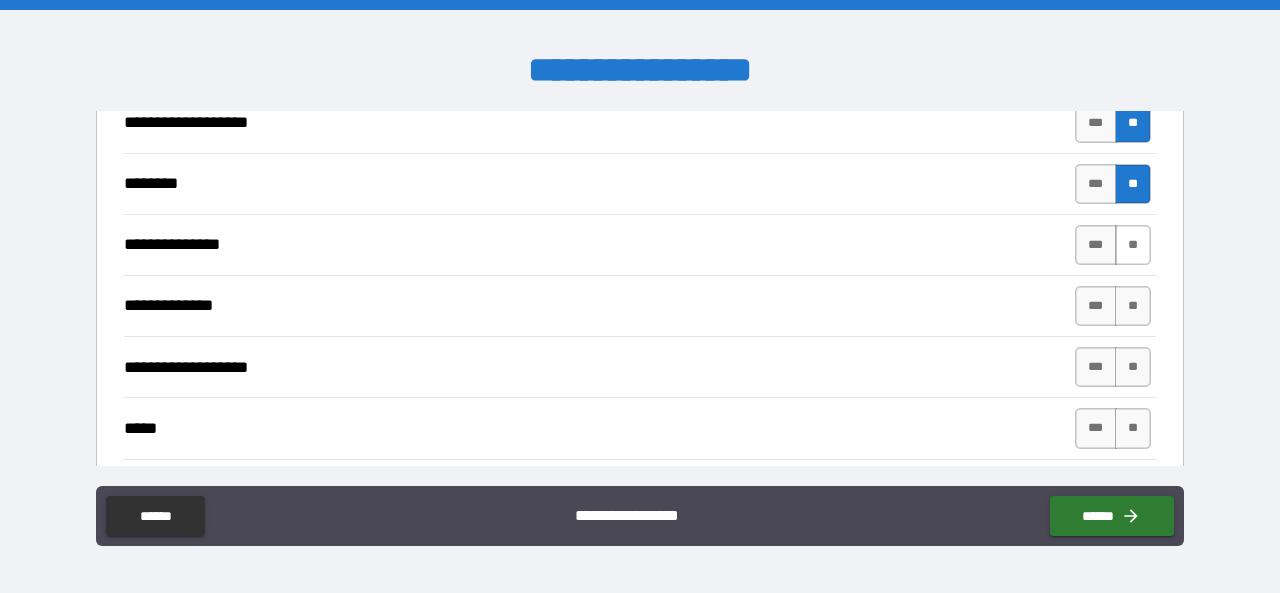 click on "**" at bounding box center [1133, 245] 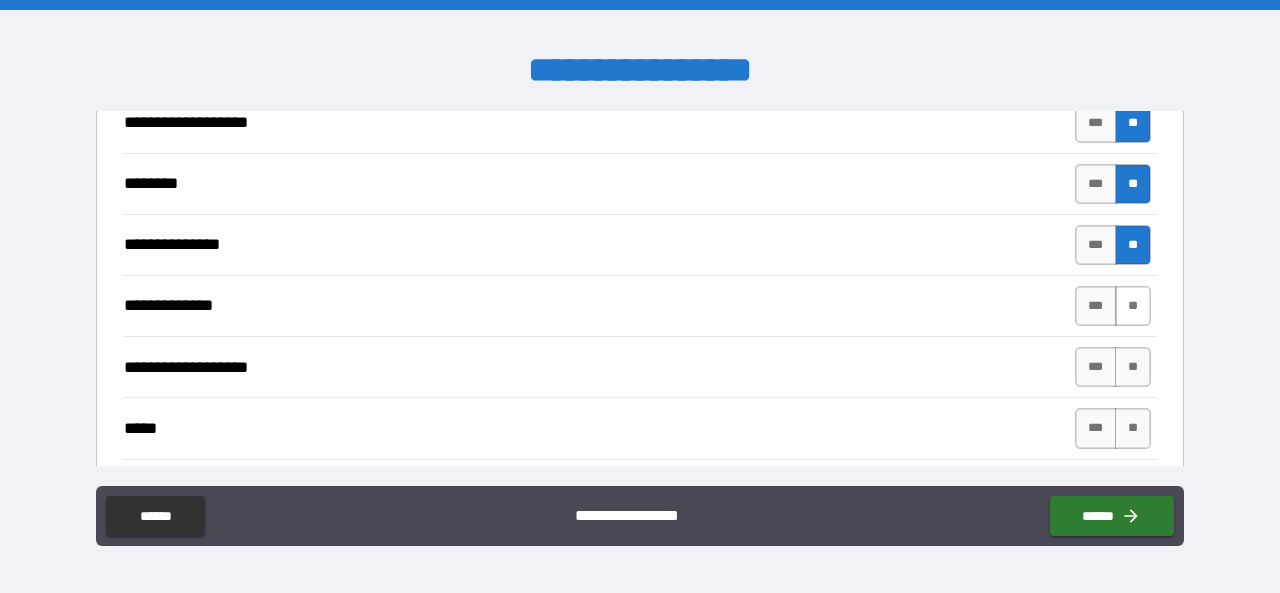 click on "**" at bounding box center (1133, 306) 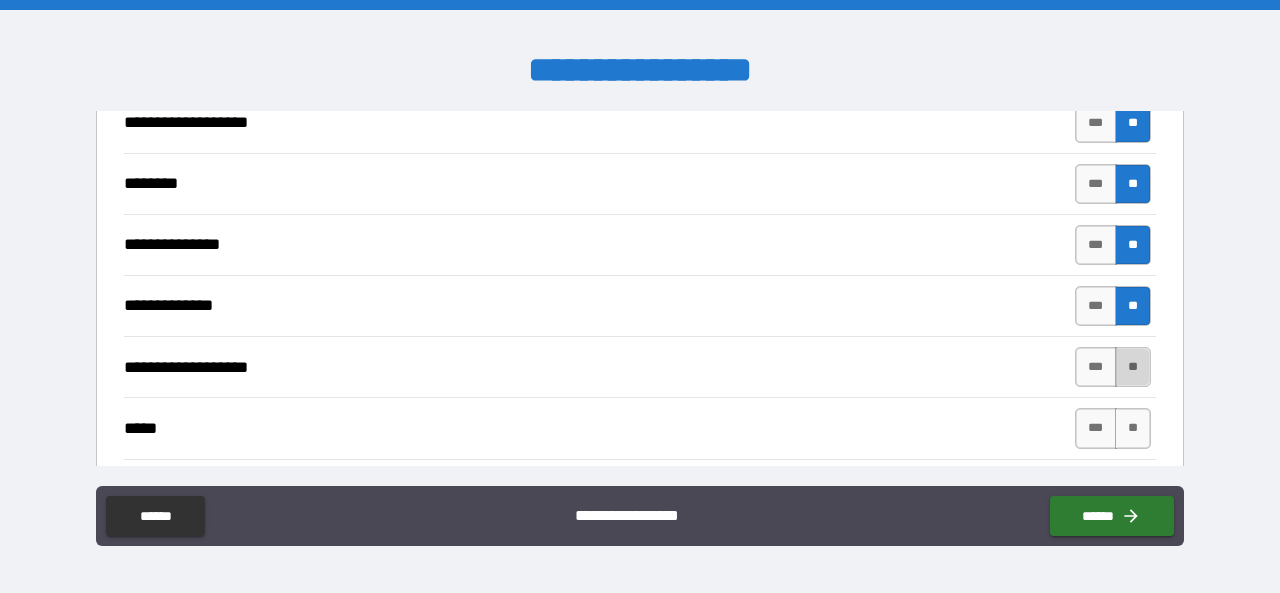 click on "**" at bounding box center (1133, 367) 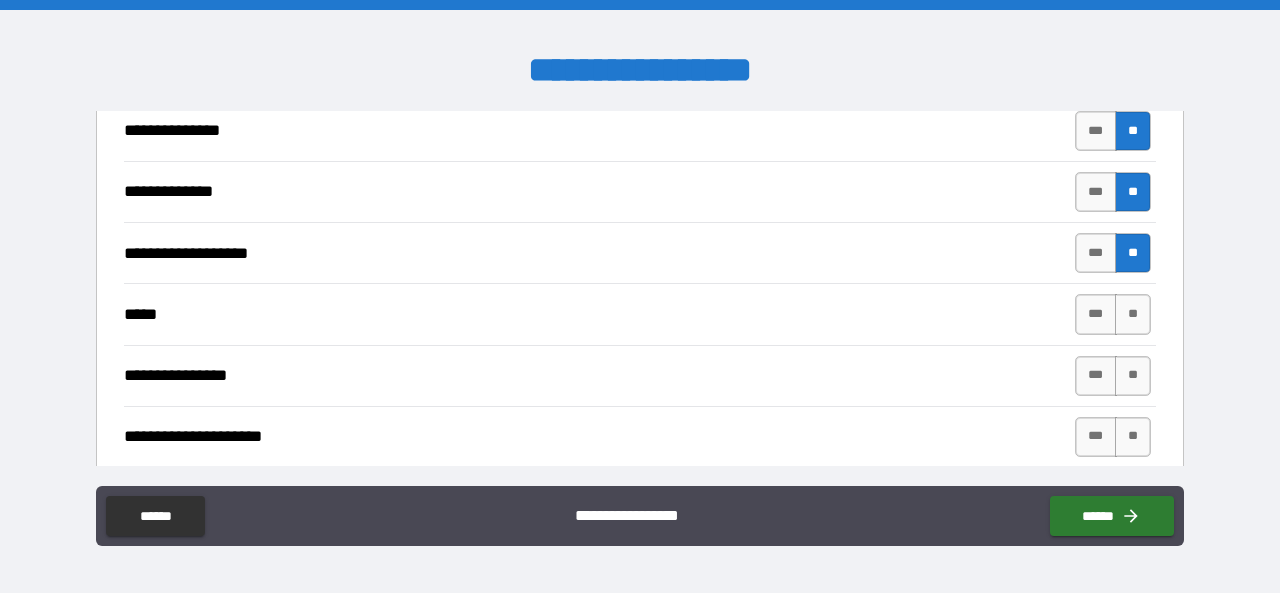 scroll, scrollTop: 3300, scrollLeft: 0, axis: vertical 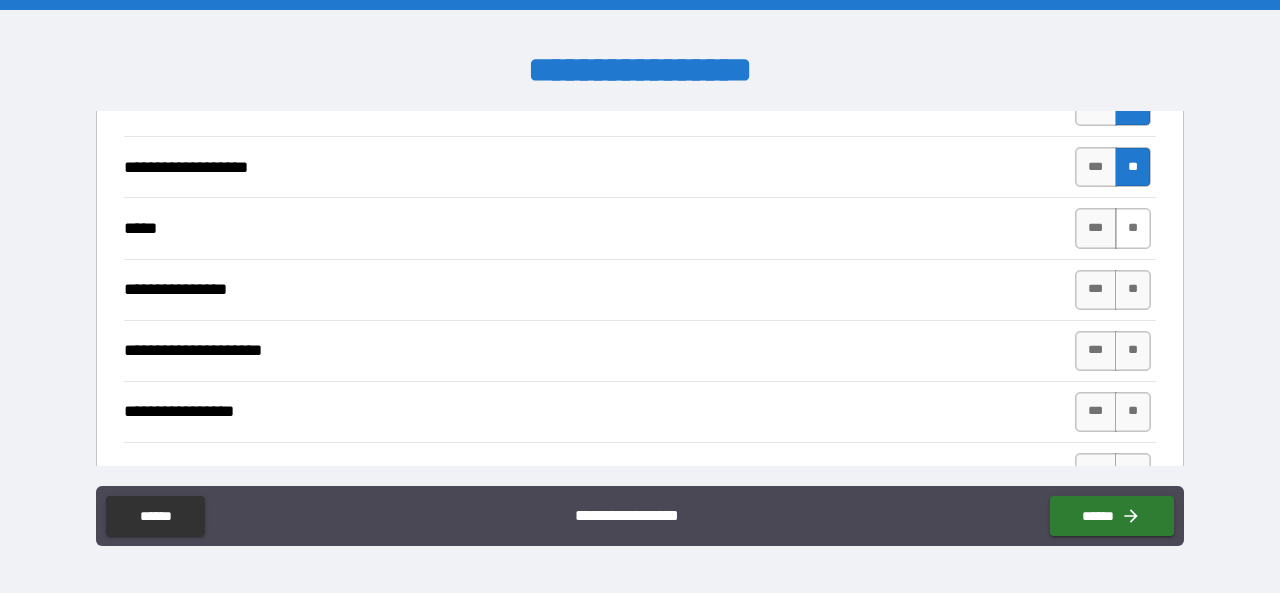 click on "**" at bounding box center (1133, 228) 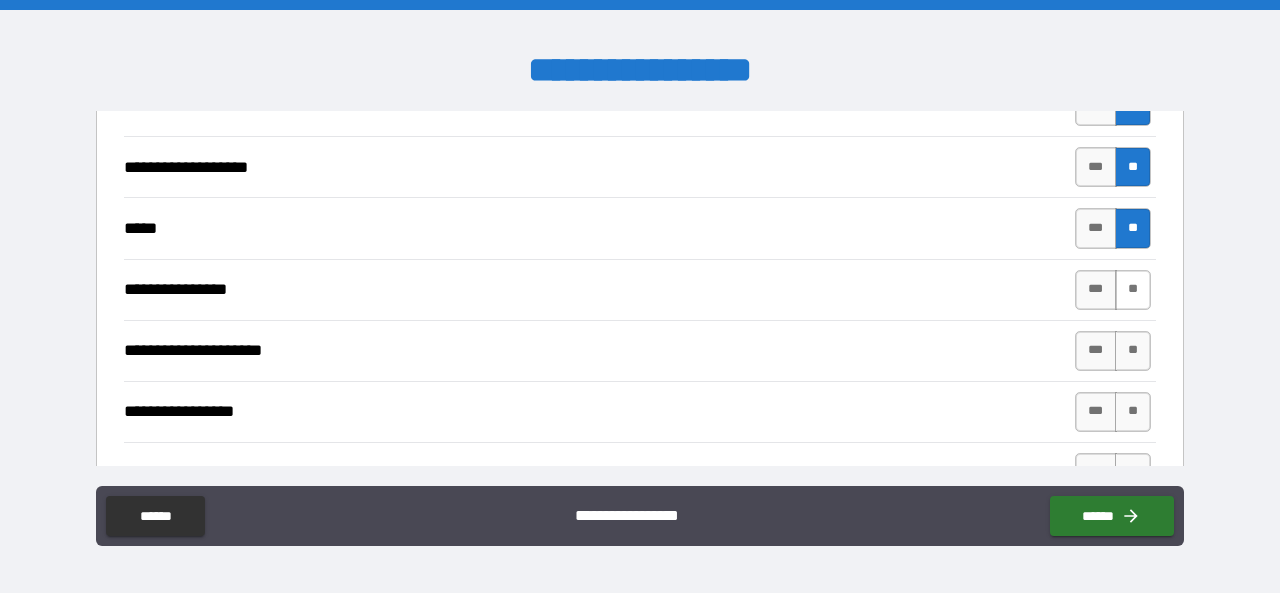 click on "**" at bounding box center [1133, 290] 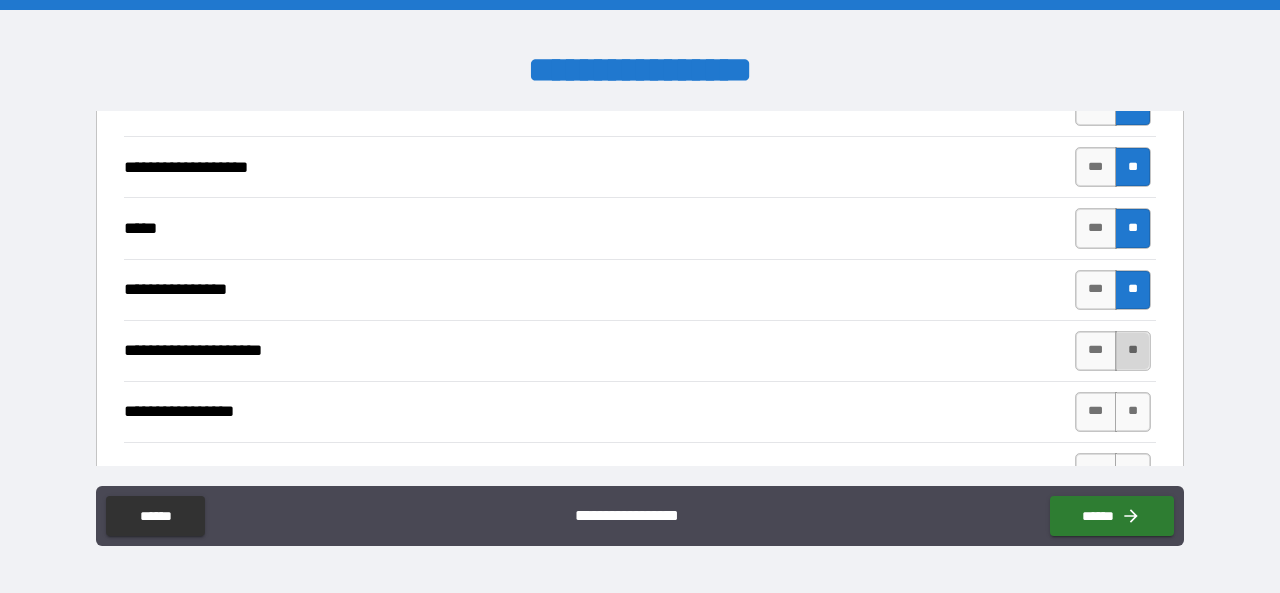 click on "**" at bounding box center [1133, 351] 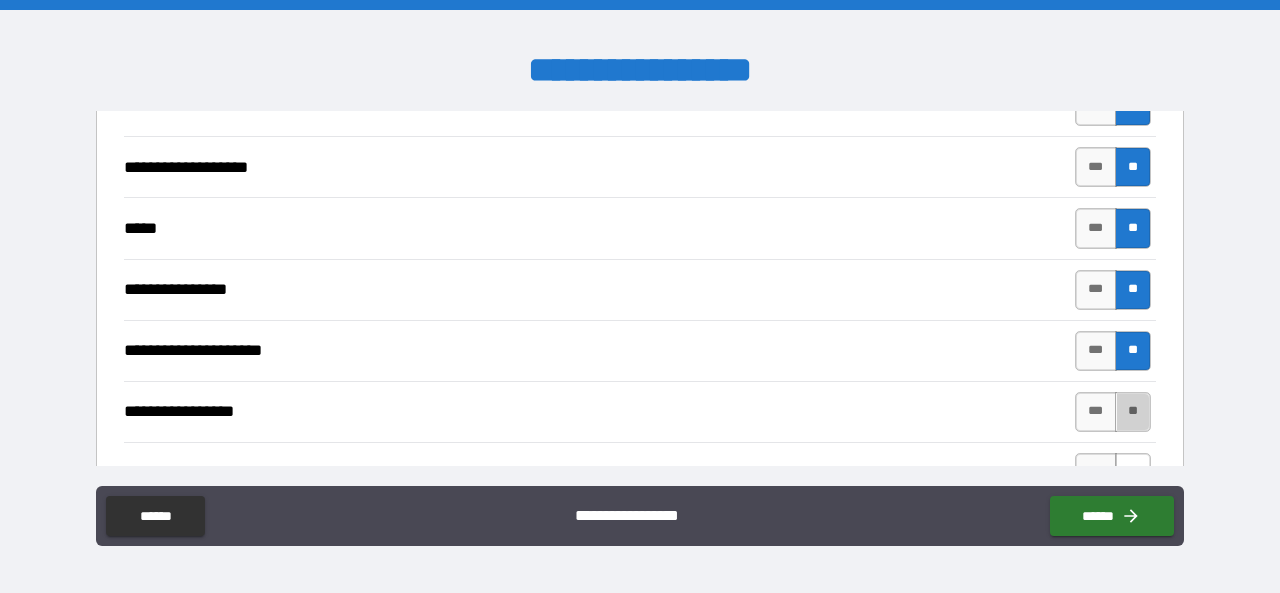 drag, startPoint x: 1129, startPoint y: 401, endPoint x: 1127, endPoint y: 435, distance: 34.058773 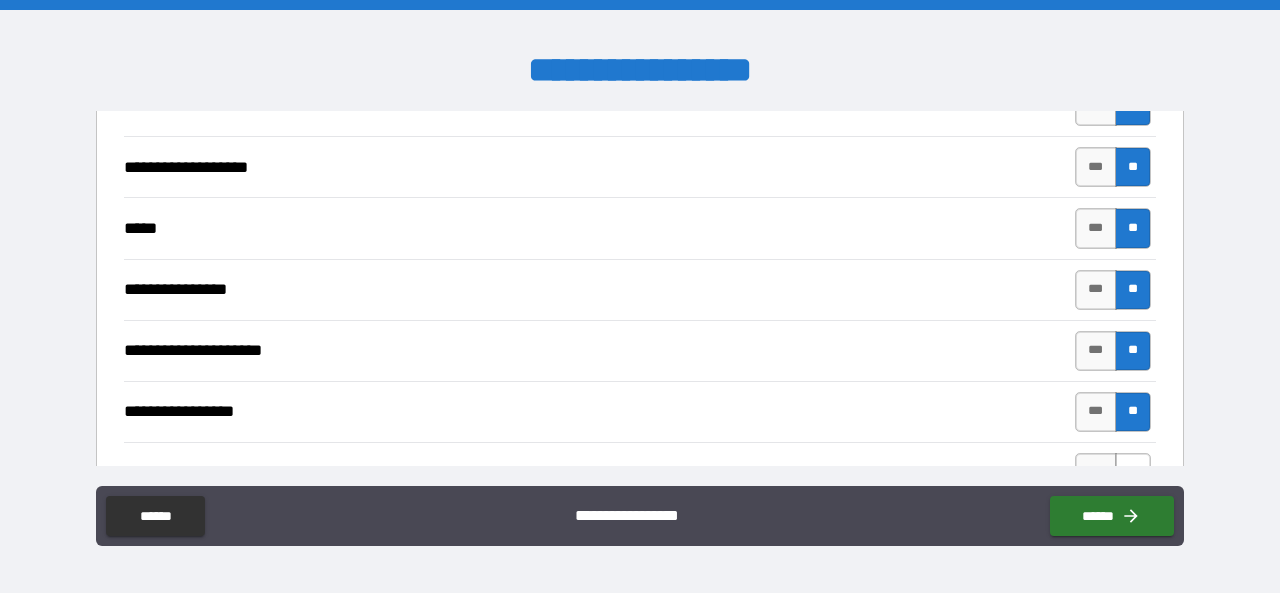 click on "**" at bounding box center (1133, 473) 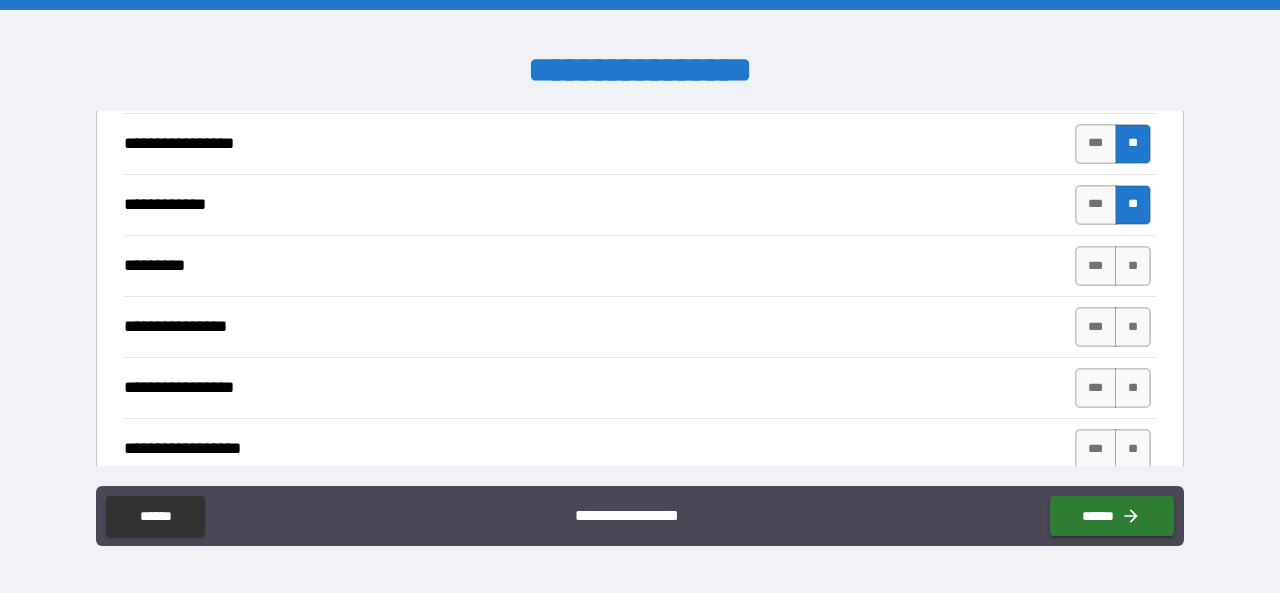 scroll, scrollTop: 3600, scrollLeft: 0, axis: vertical 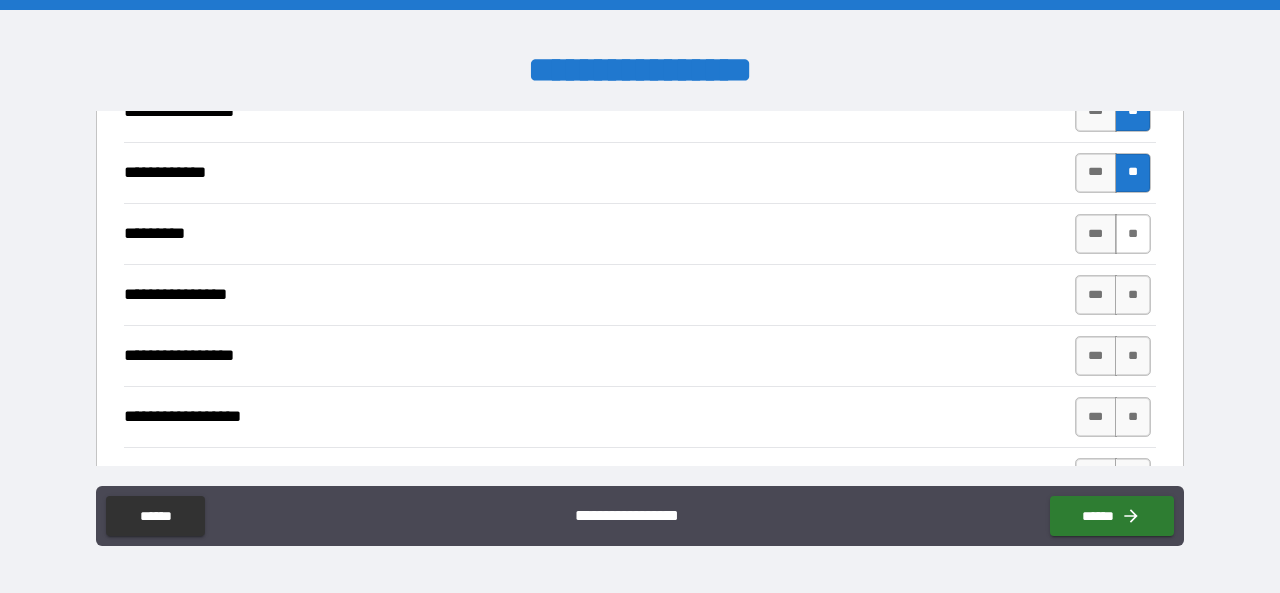 click on "**" at bounding box center (1133, 234) 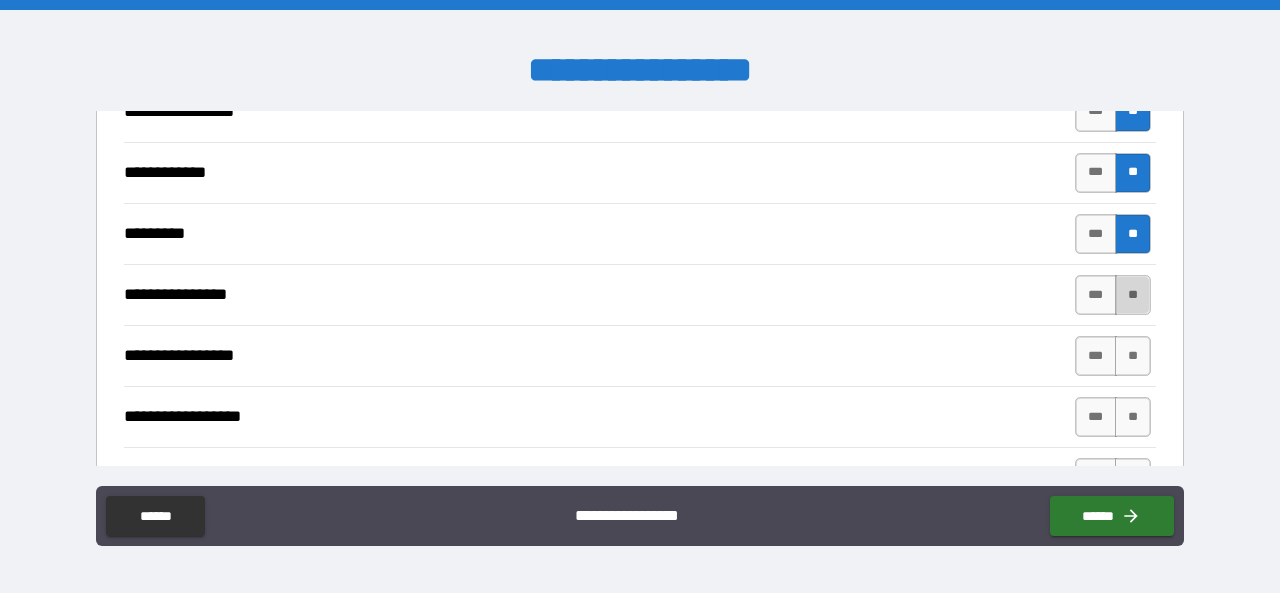 click on "**" at bounding box center (1133, 295) 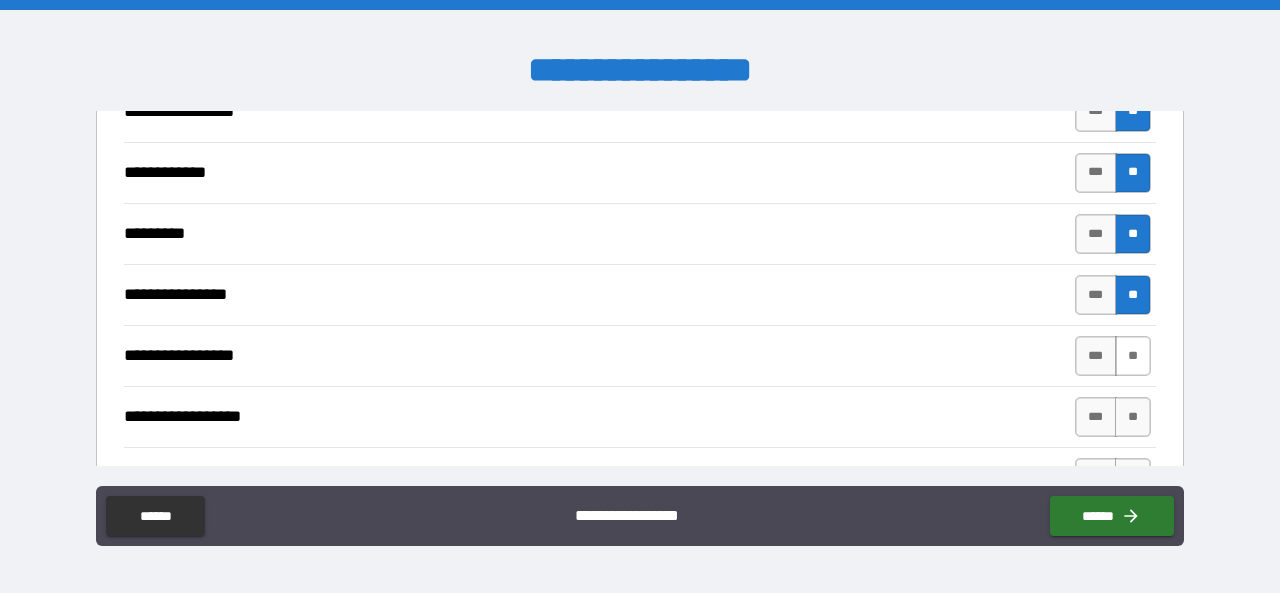 click on "**" at bounding box center [1133, 356] 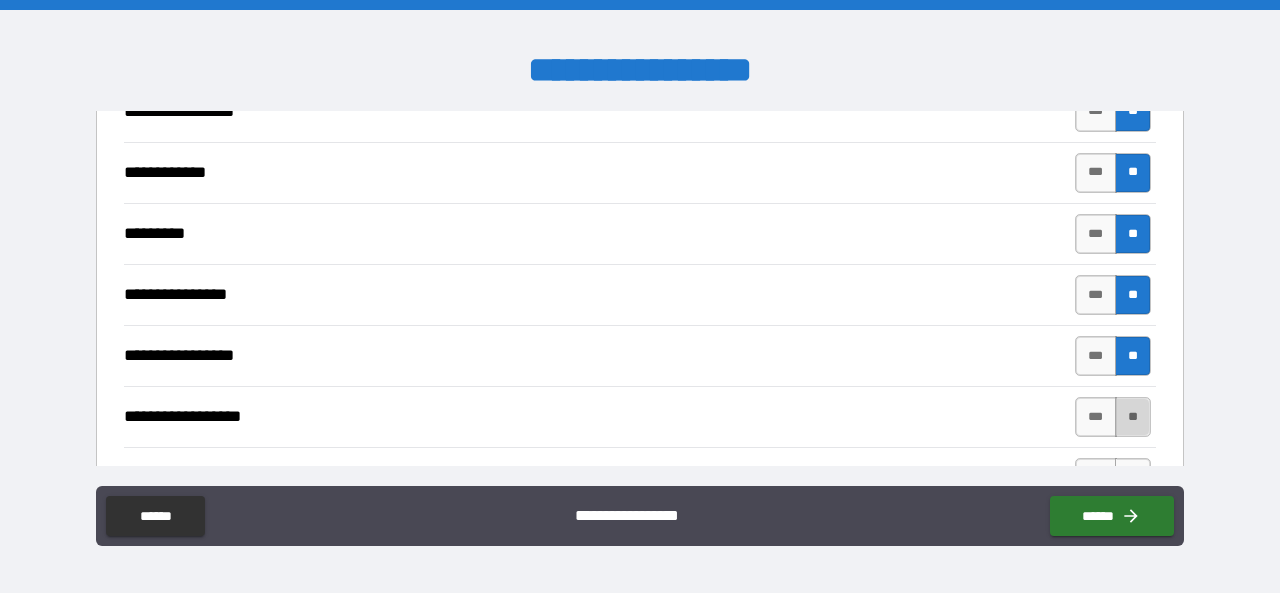 click on "**" at bounding box center (1133, 417) 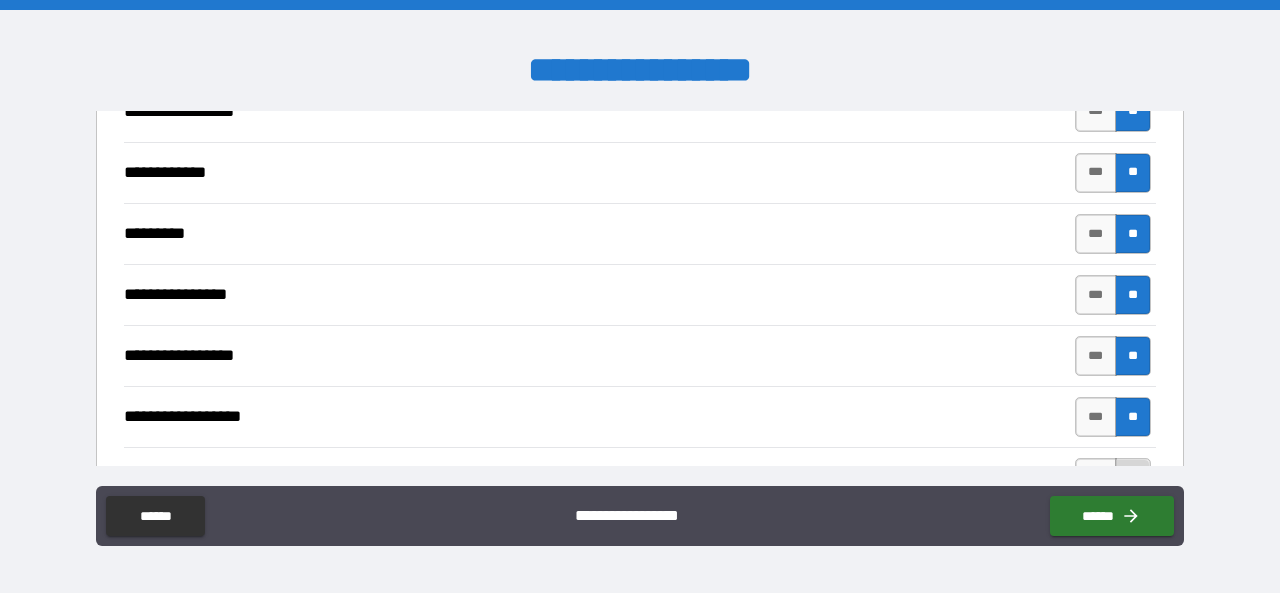 click on "**" at bounding box center [1133, 478] 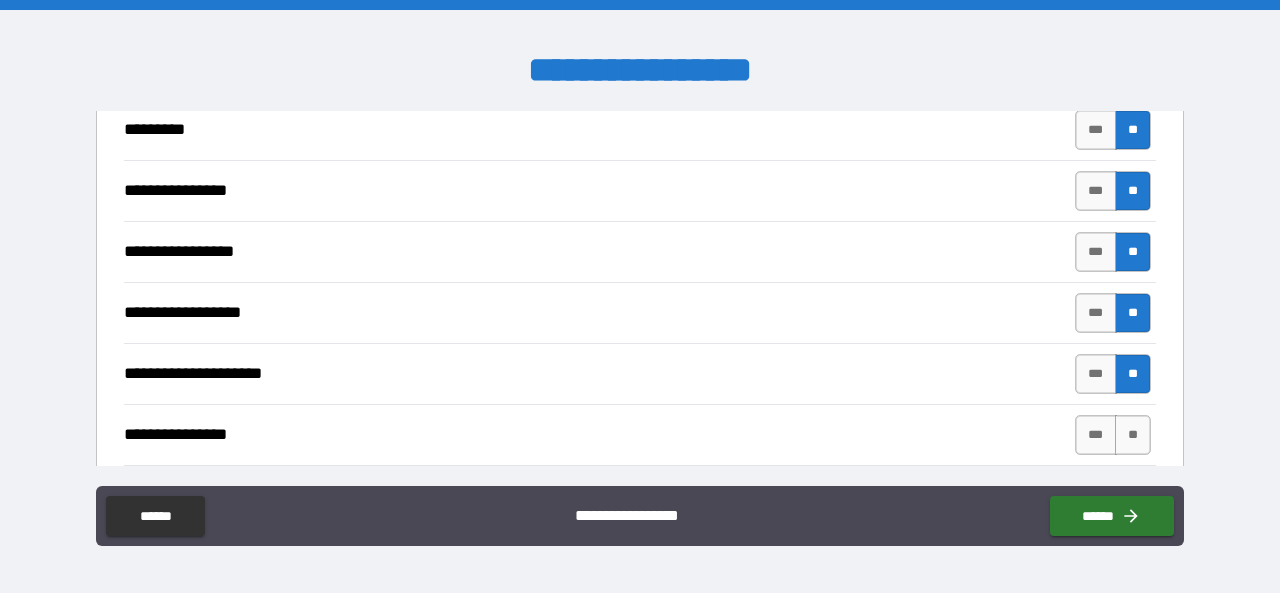 scroll, scrollTop: 3800, scrollLeft: 0, axis: vertical 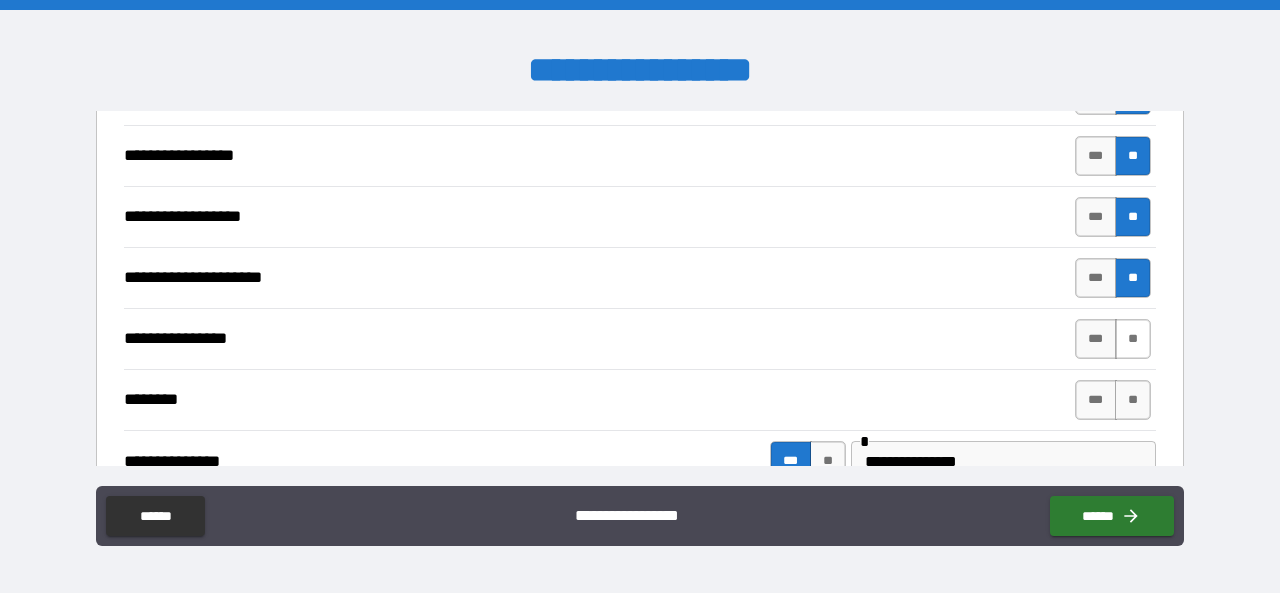 click on "**" at bounding box center [1133, 339] 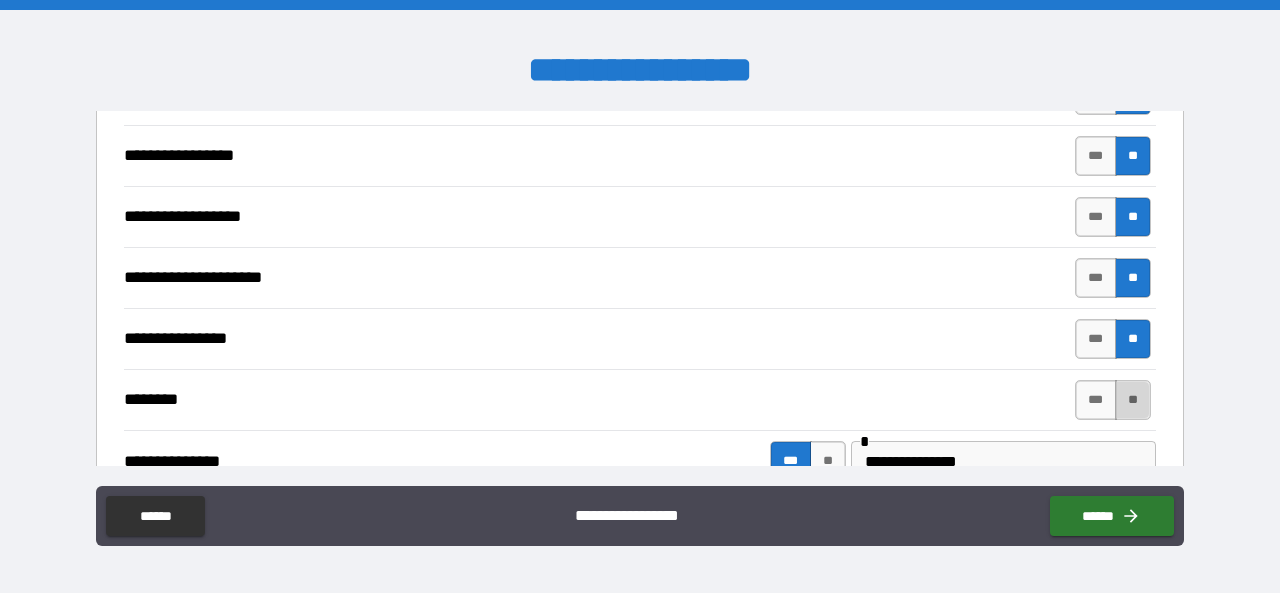 click on "**" at bounding box center (1133, 400) 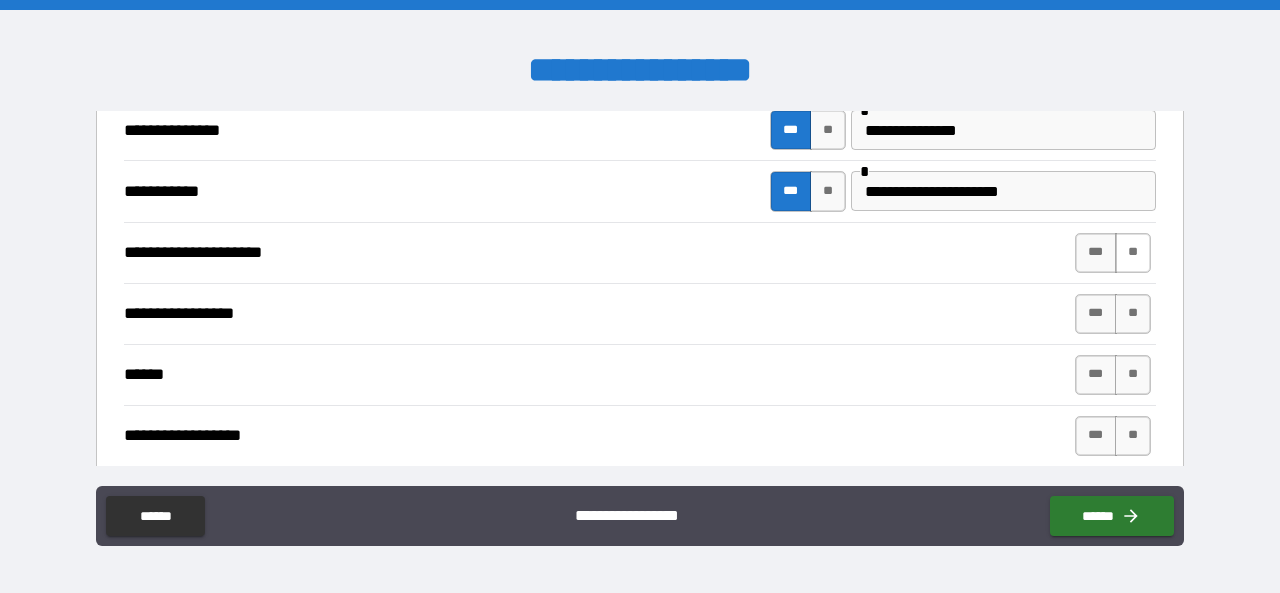 scroll, scrollTop: 4100, scrollLeft: 0, axis: vertical 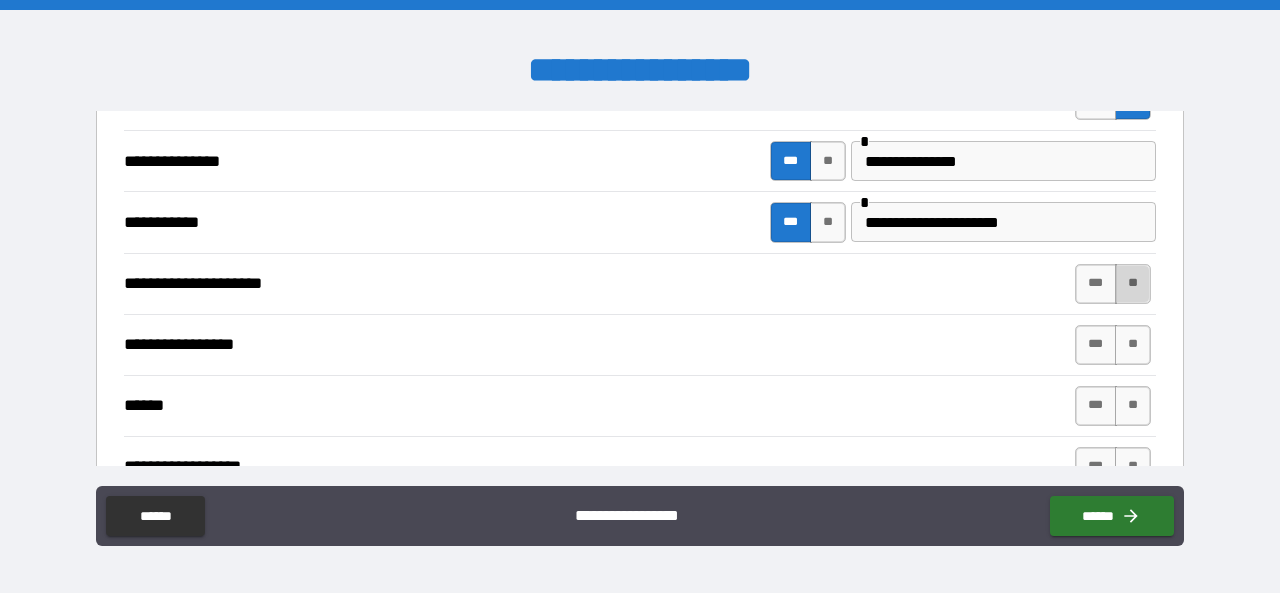 click on "**" at bounding box center (1133, 284) 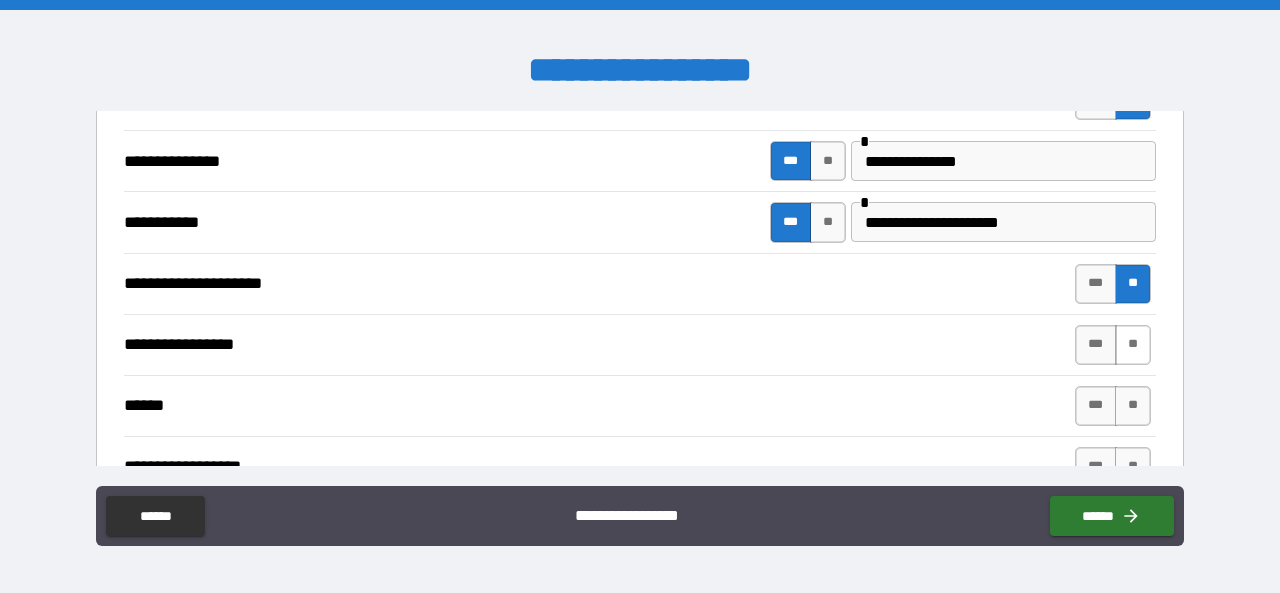 click on "**" at bounding box center [1133, 345] 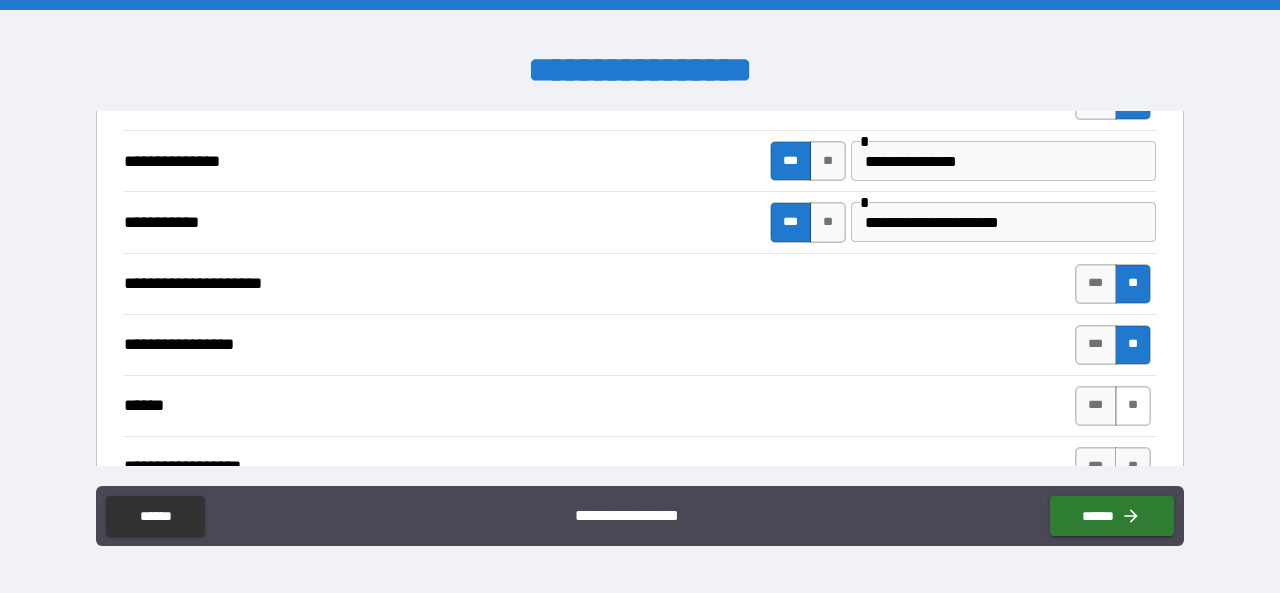 click on "**" at bounding box center [1133, 406] 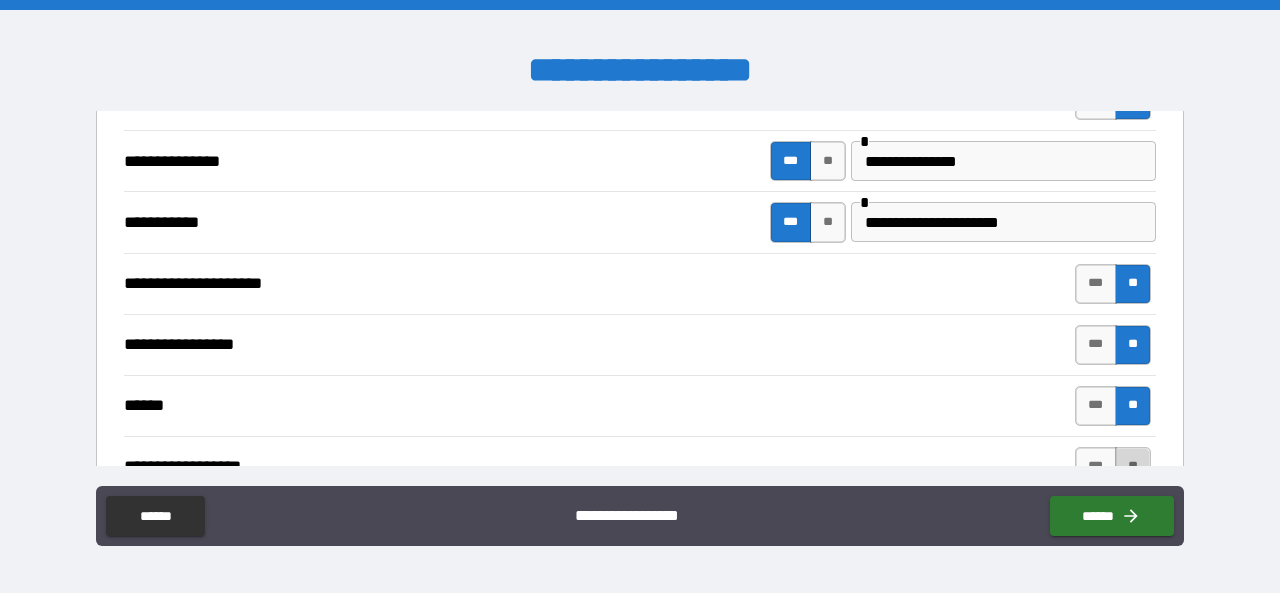 click on "**" at bounding box center [1133, 467] 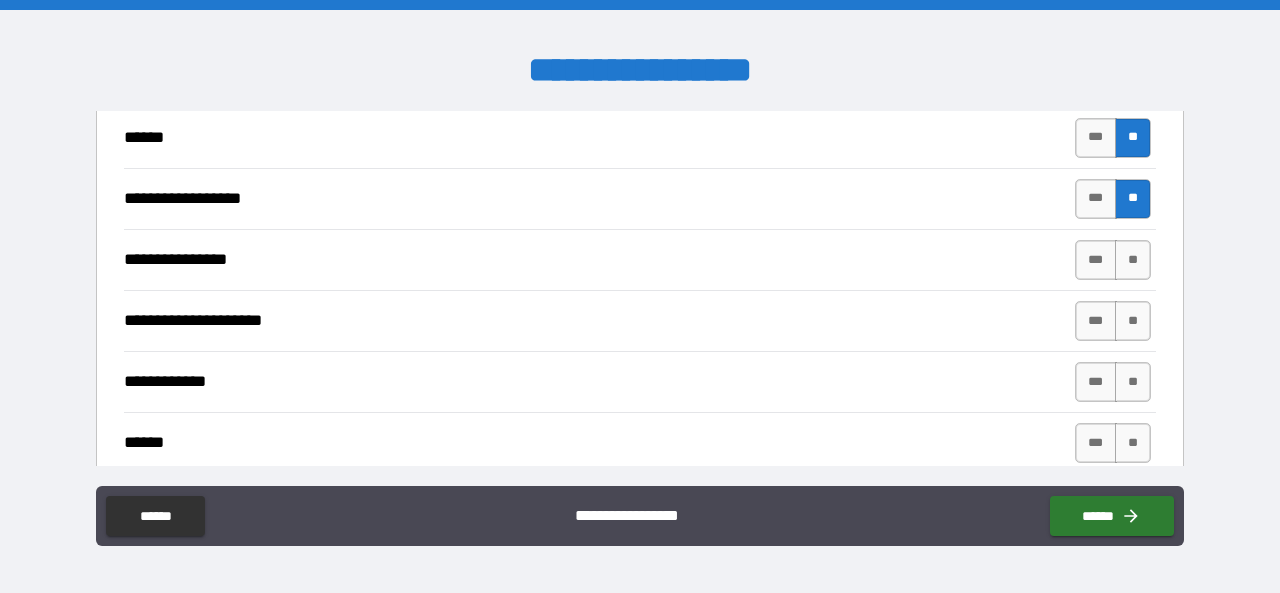 scroll, scrollTop: 4400, scrollLeft: 0, axis: vertical 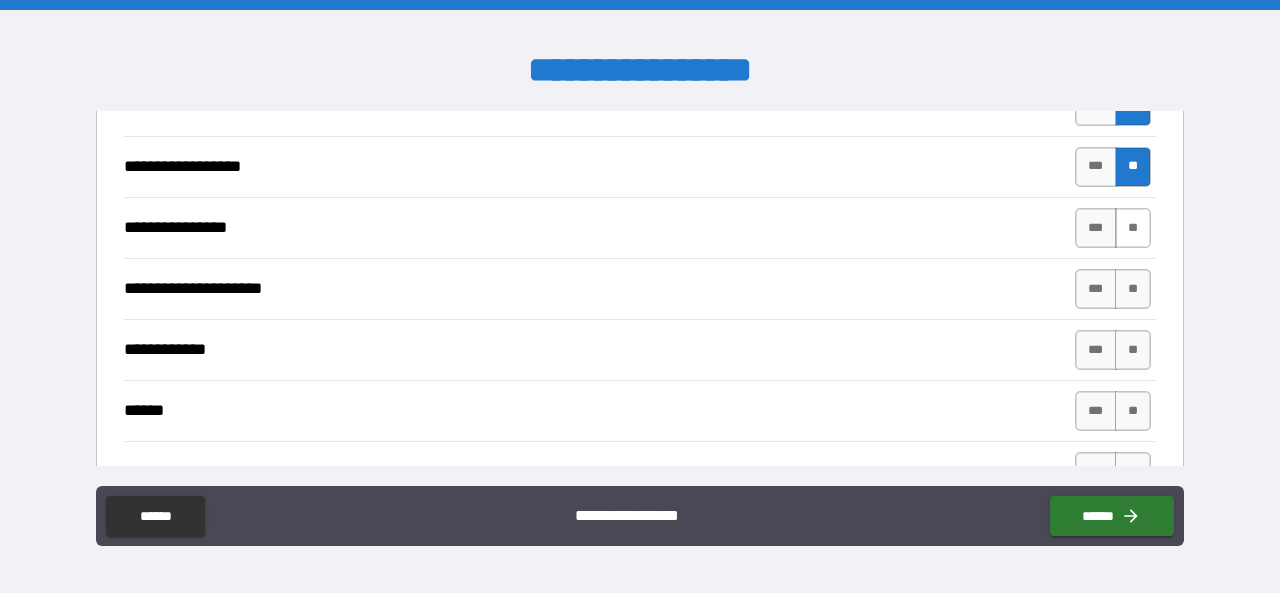 click on "**" at bounding box center (1133, 228) 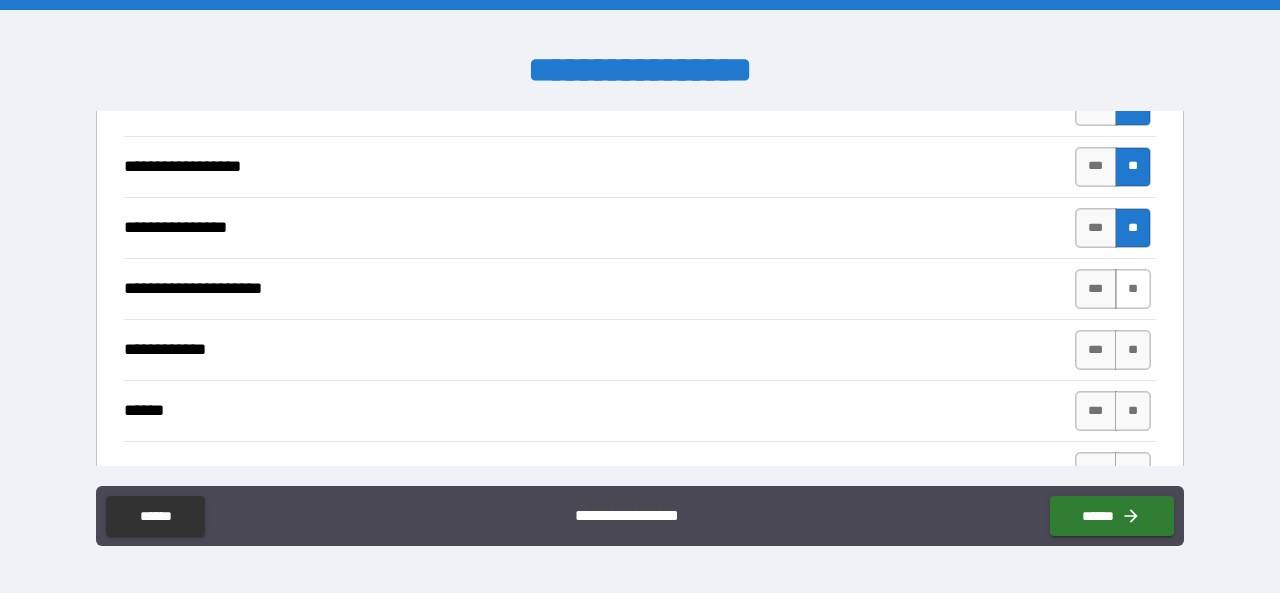 click on "**" at bounding box center [1133, 289] 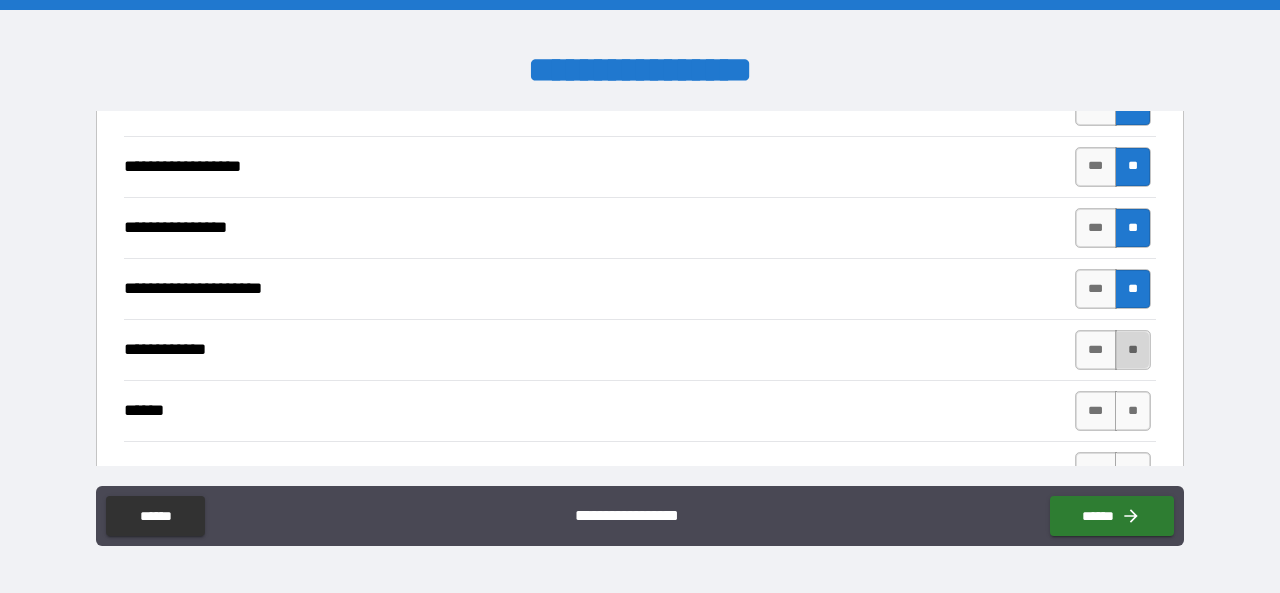 click on "**" at bounding box center [1133, 350] 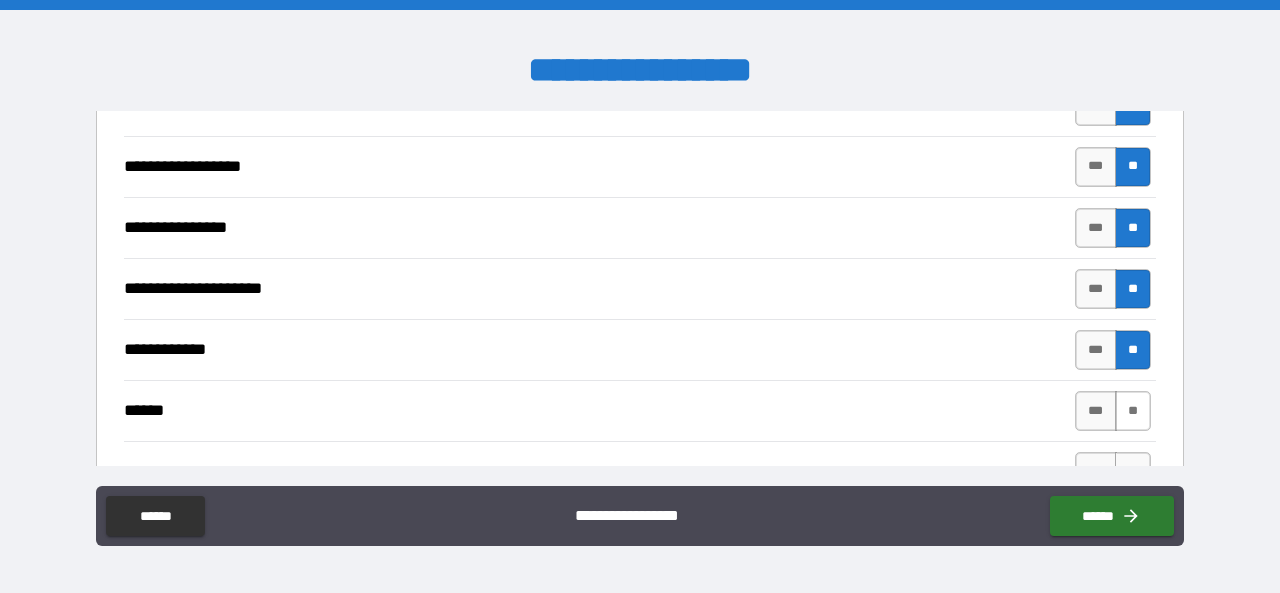 click on "**" at bounding box center (1133, 411) 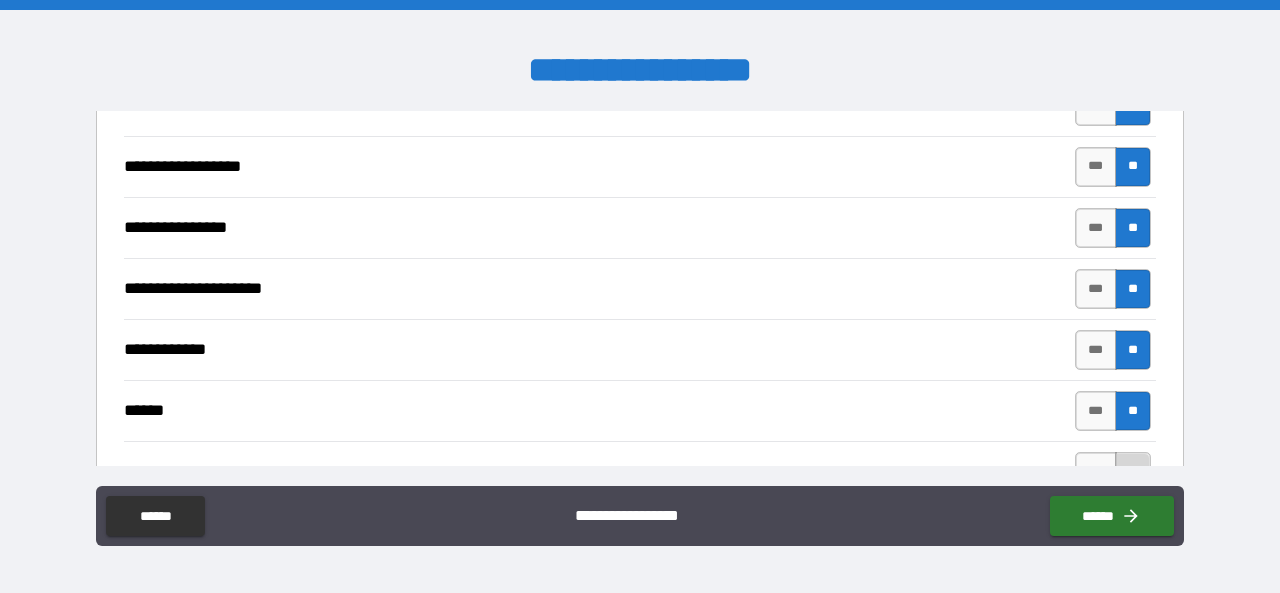 click on "**" at bounding box center [1133, 472] 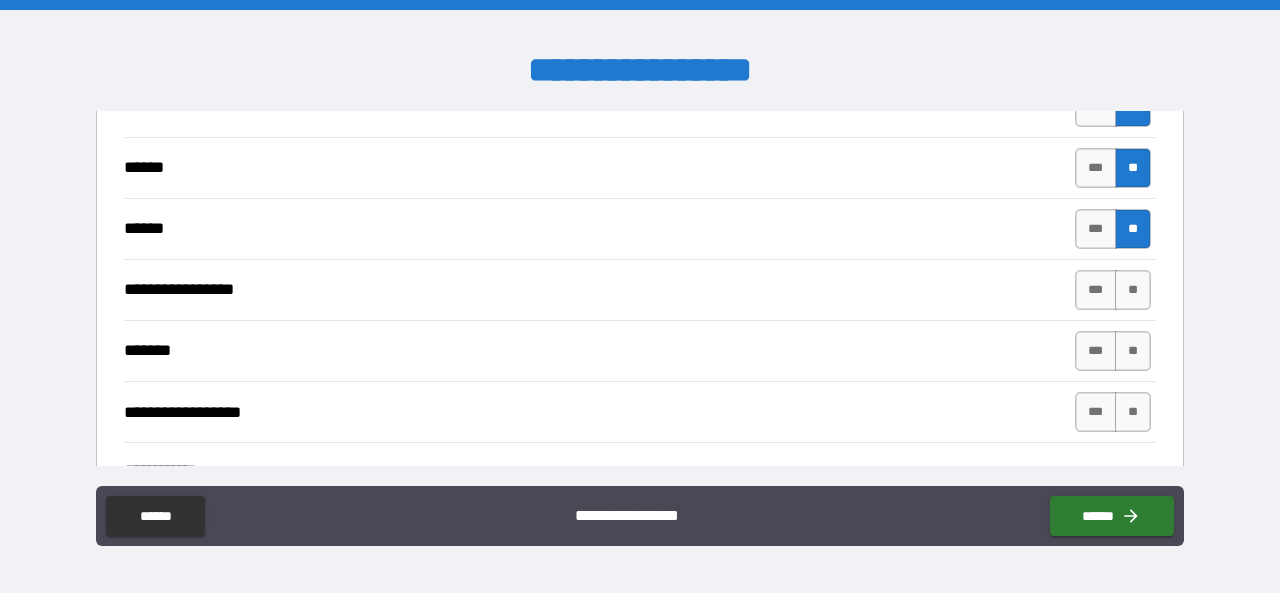 scroll, scrollTop: 4700, scrollLeft: 0, axis: vertical 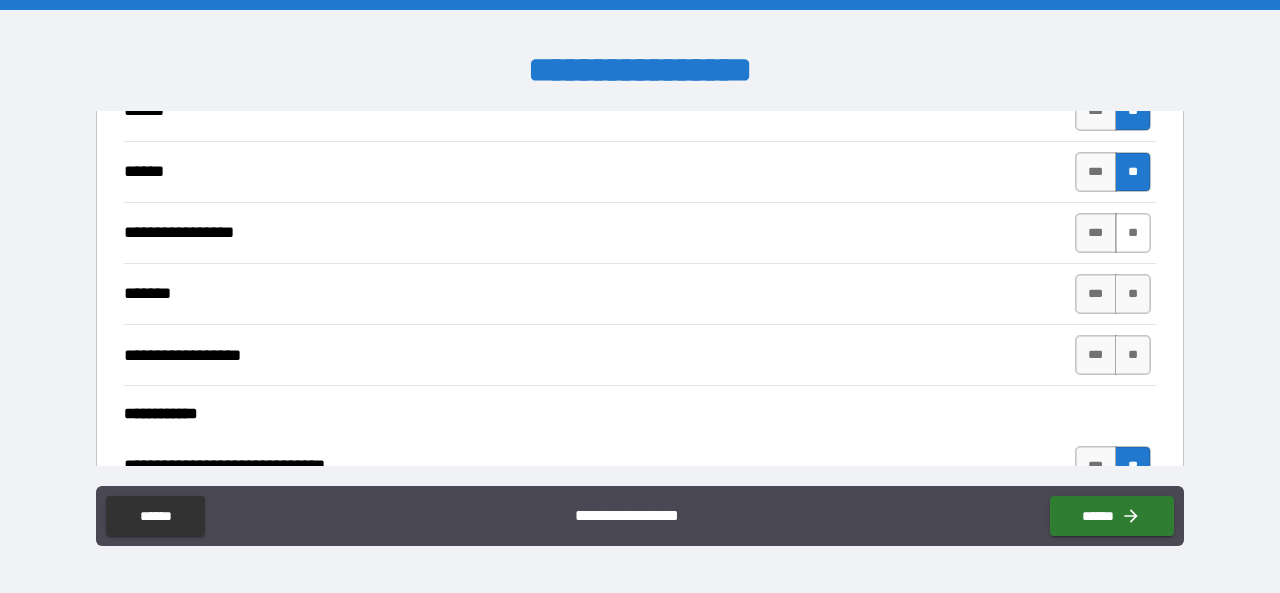 click on "**" at bounding box center [1133, 233] 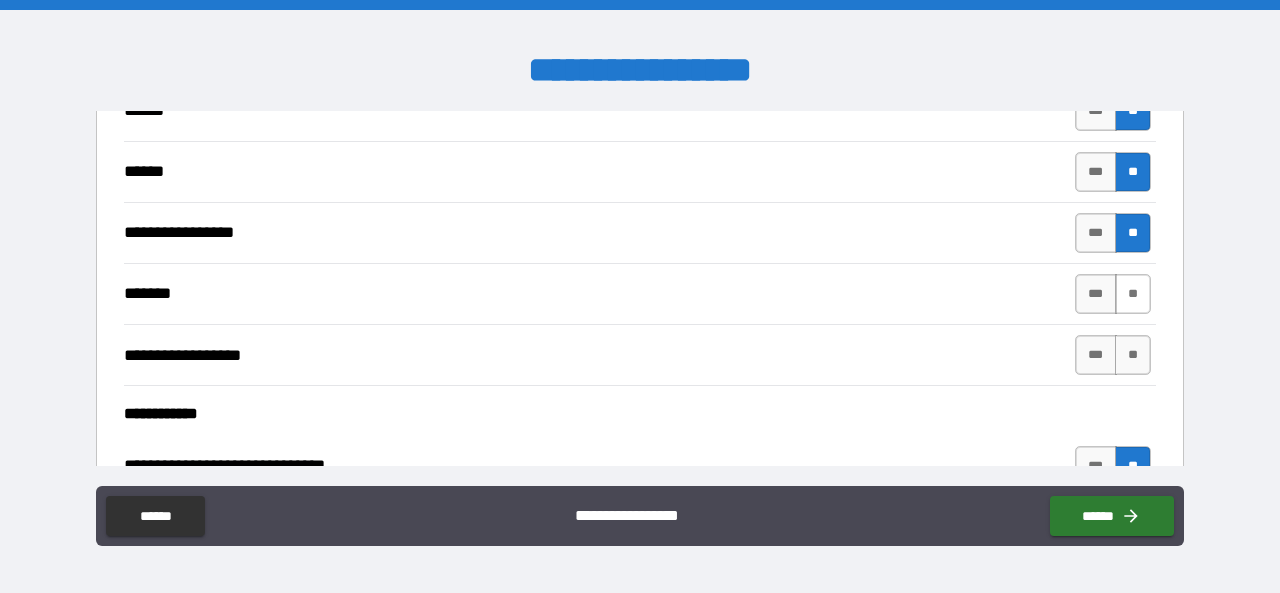 click on "**" at bounding box center (1133, 294) 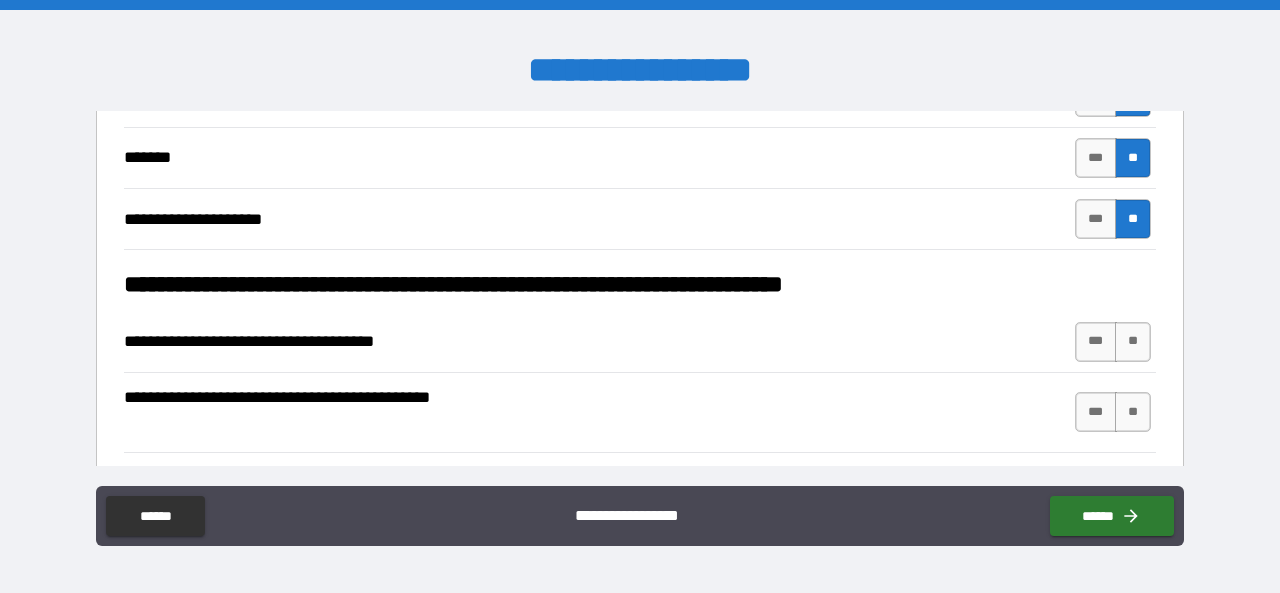 scroll, scrollTop: 5100, scrollLeft: 0, axis: vertical 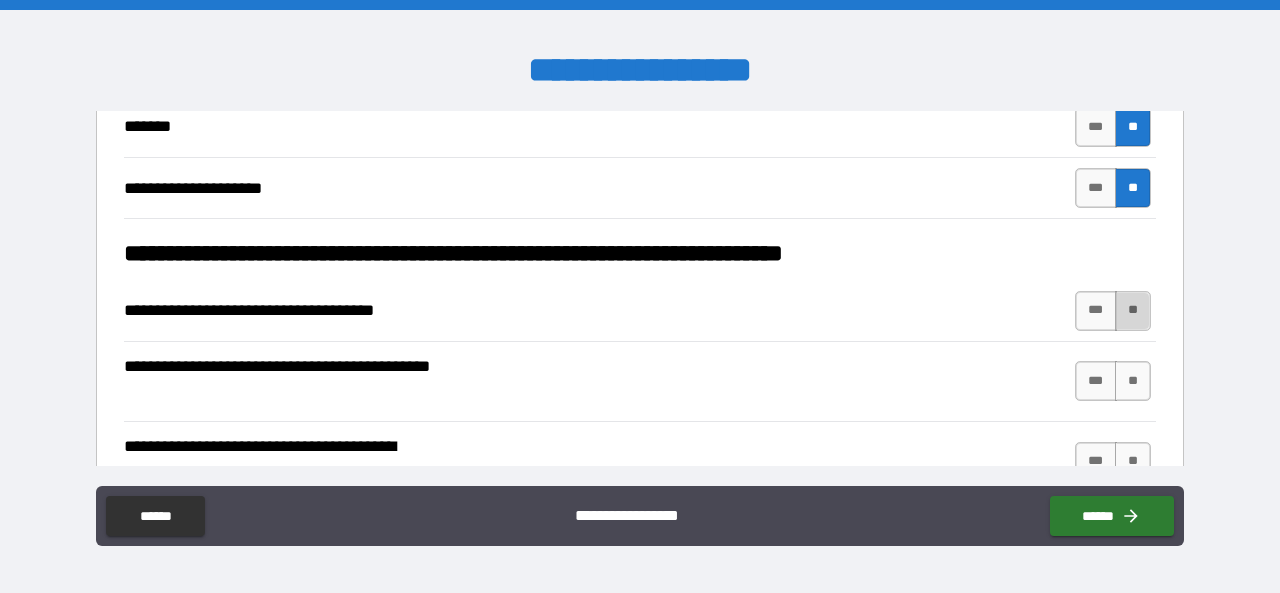 click on "**" at bounding box center [1133, 311] 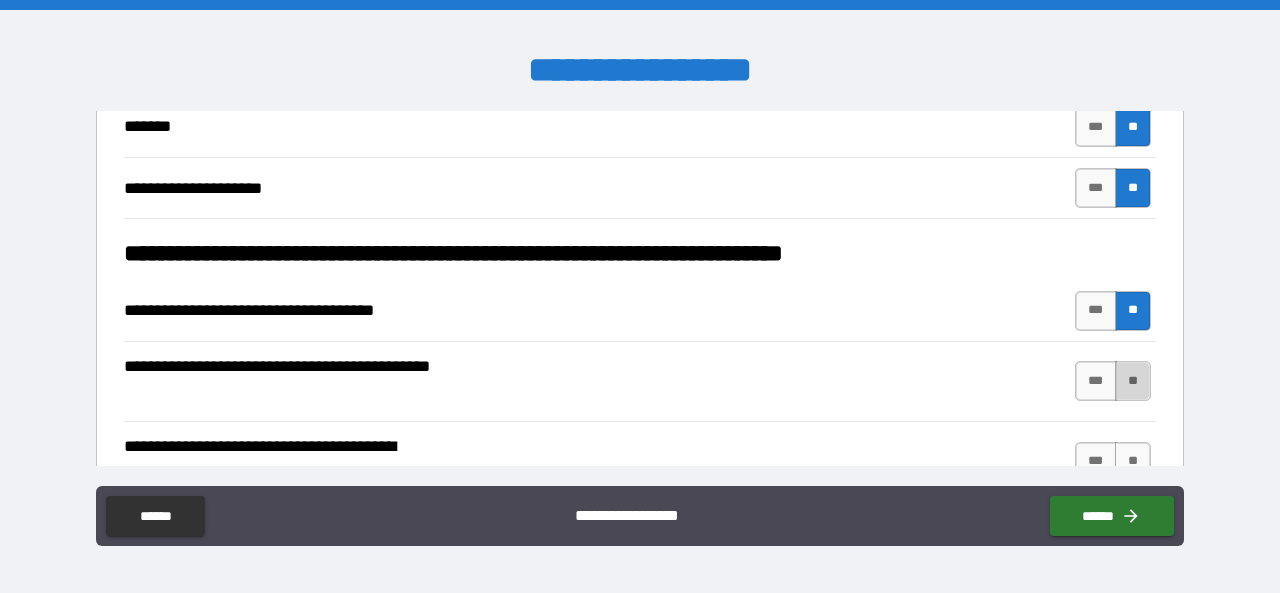 click on "**" at bounding box center (1133, 381) 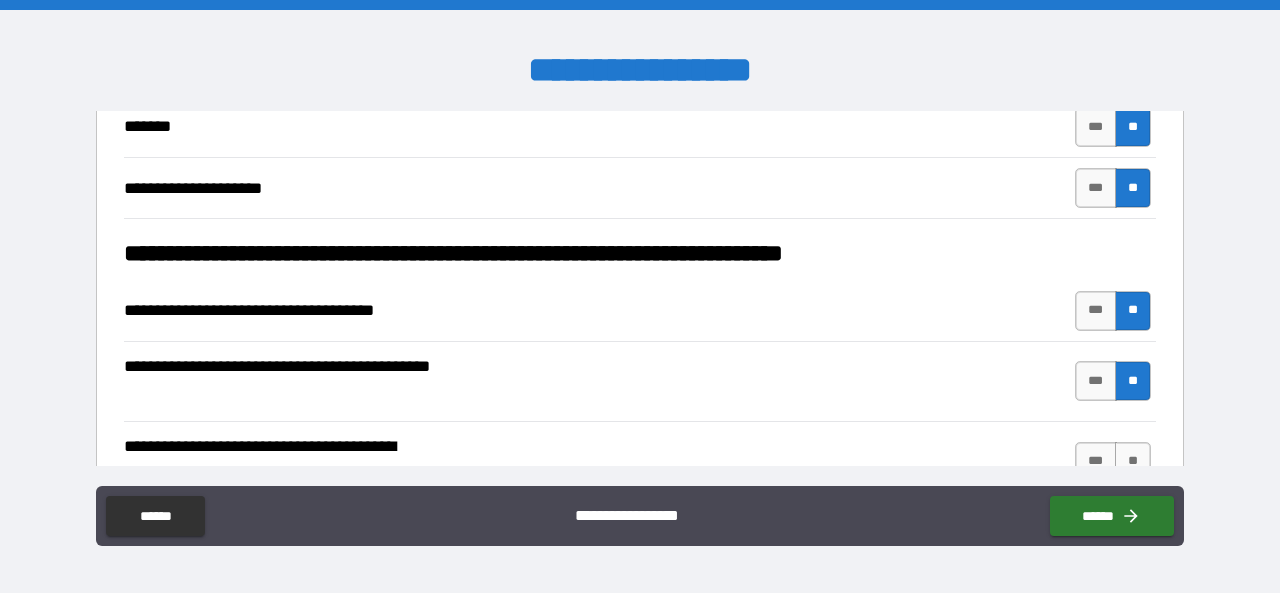 scroll, scrollTop: 5200, scrollLeft: 0, axis: vertical 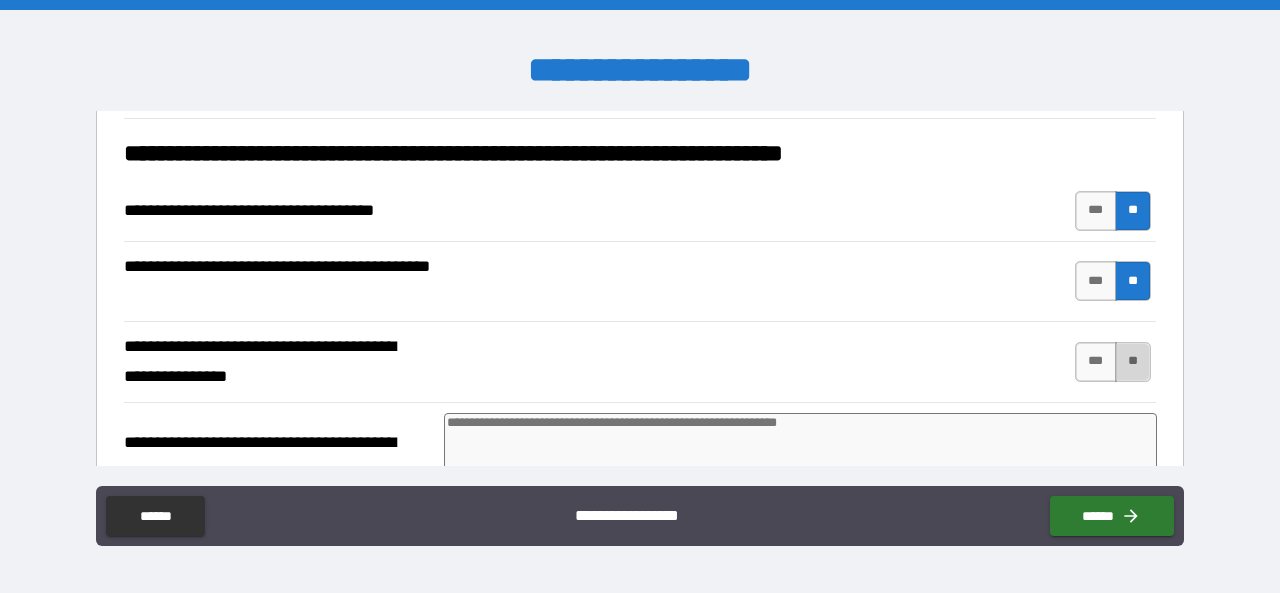 click on "**" at bounding box center [1133, 362] 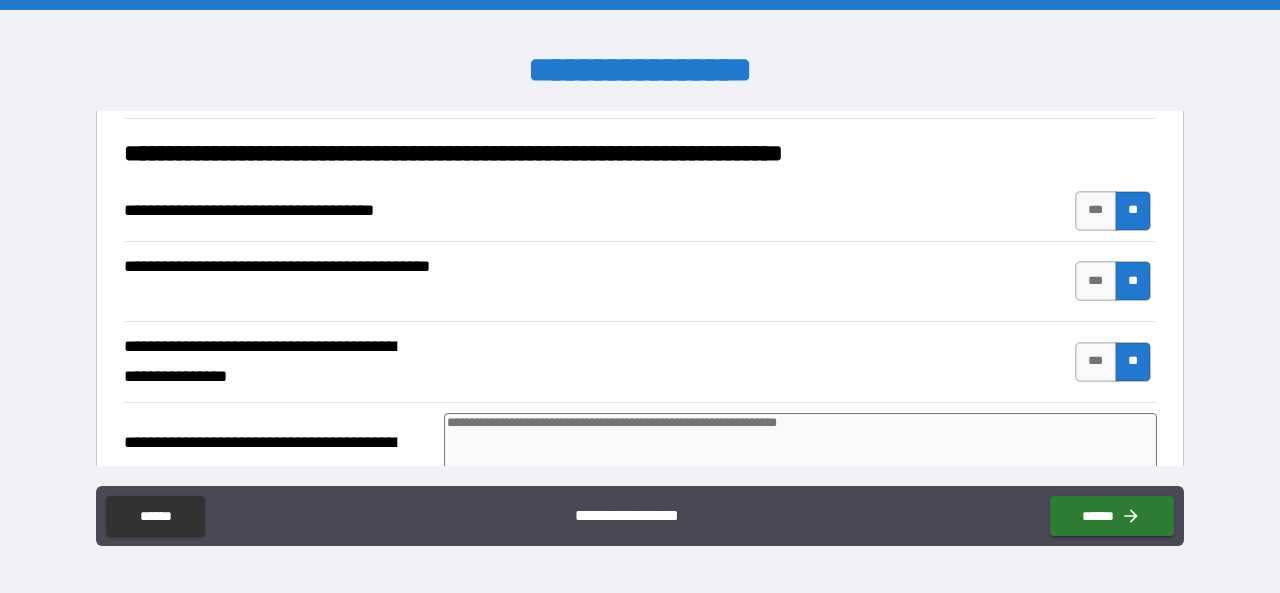 scroll, scrollTop: 5300, scrollLeft: 0, axis: vertical 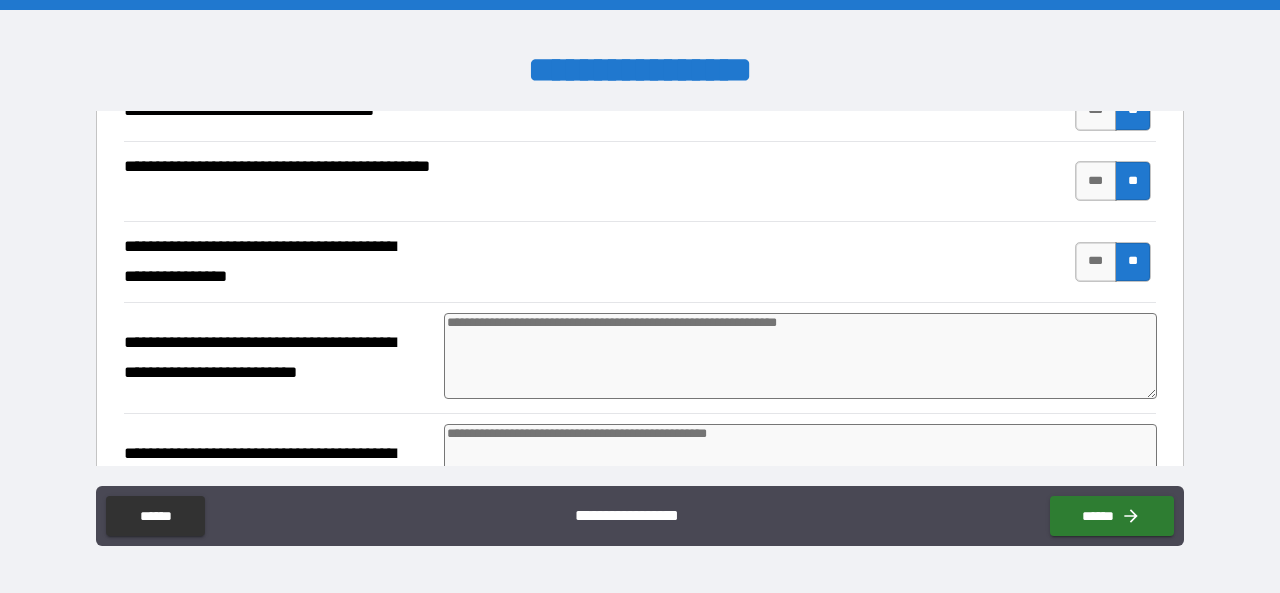 click at bounding box center [800, 356] 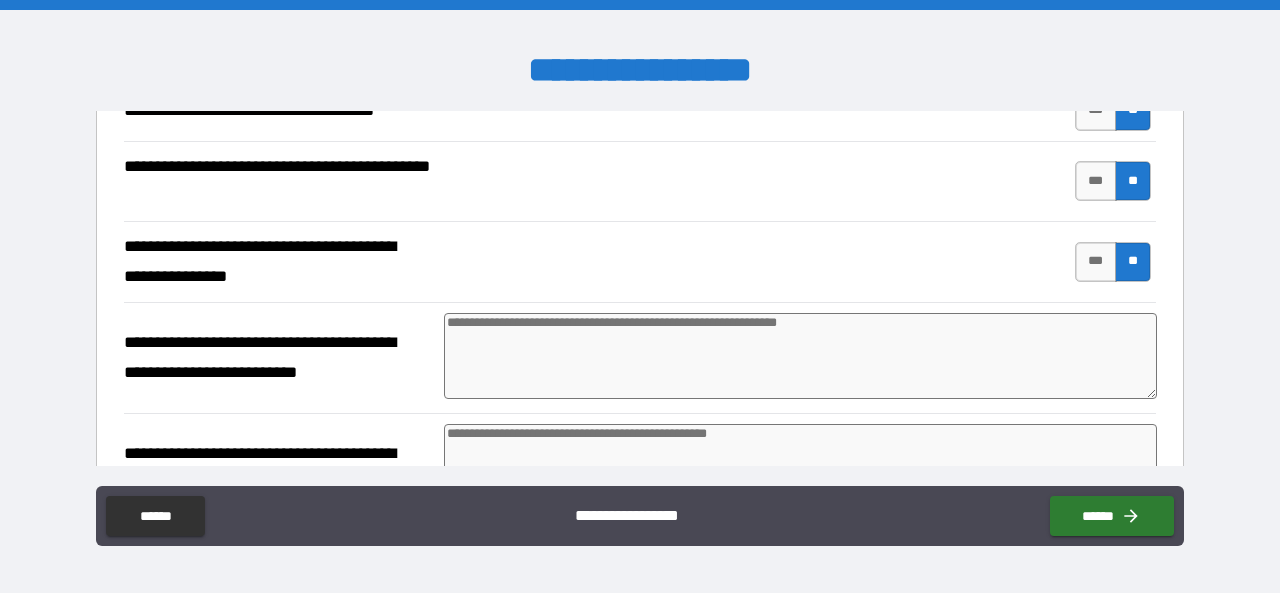 click at bounding box center [800, 356] 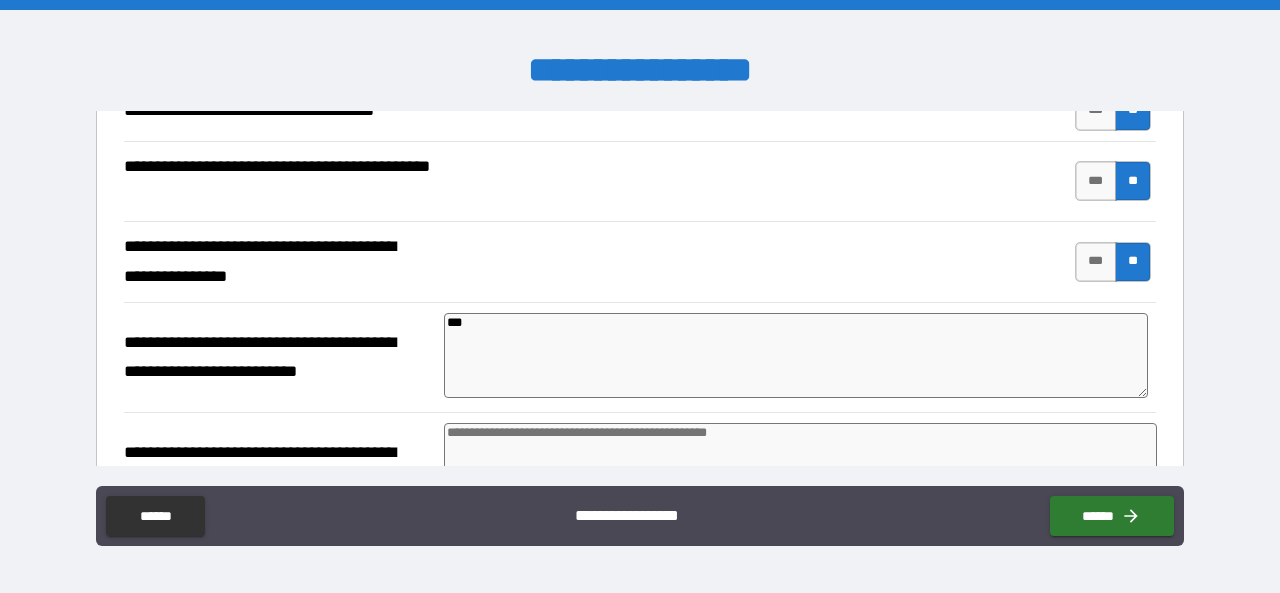 scroll, scrollTop: 5400, scrollLeft: 0, axis: vertical 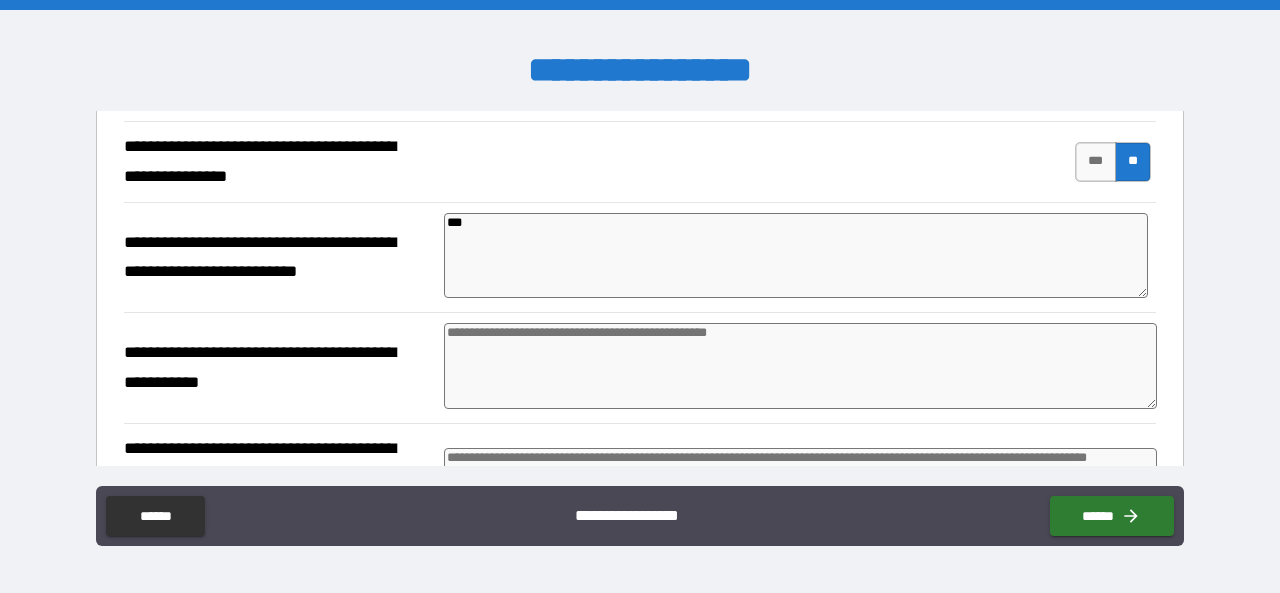 click at bounding box center [800, 366] 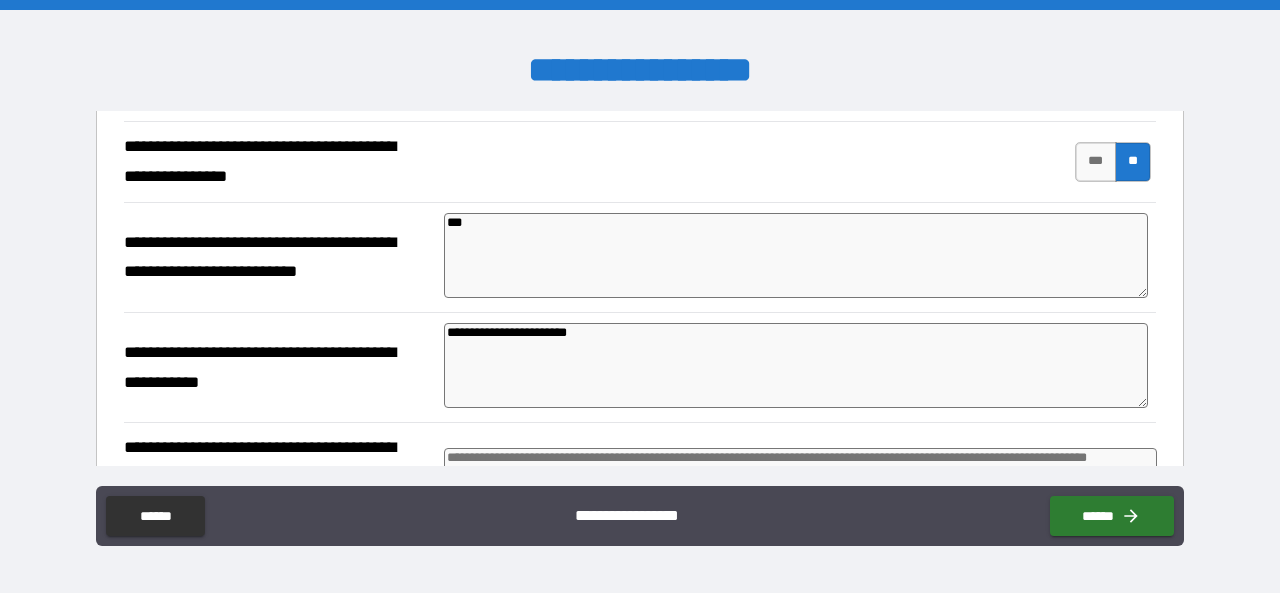 click on "**********" at bounding box center (796, 365) 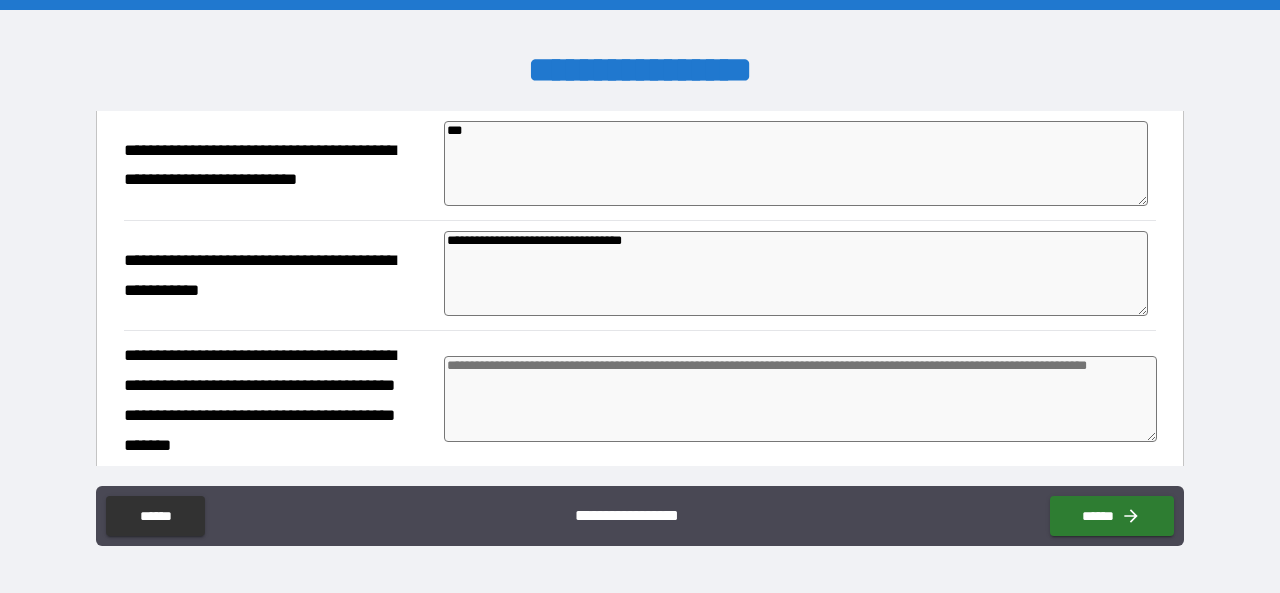 scroll, scrollTop: 5500, scrollLeft: 0, axis: vertical 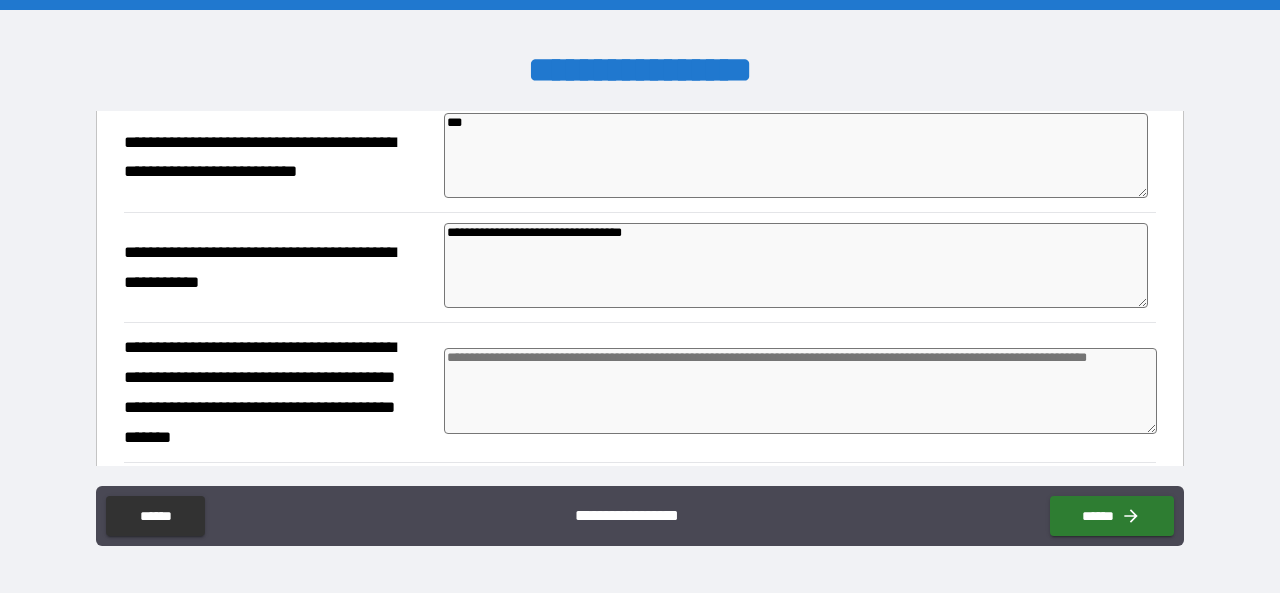 click at bounding box center (800, 391) 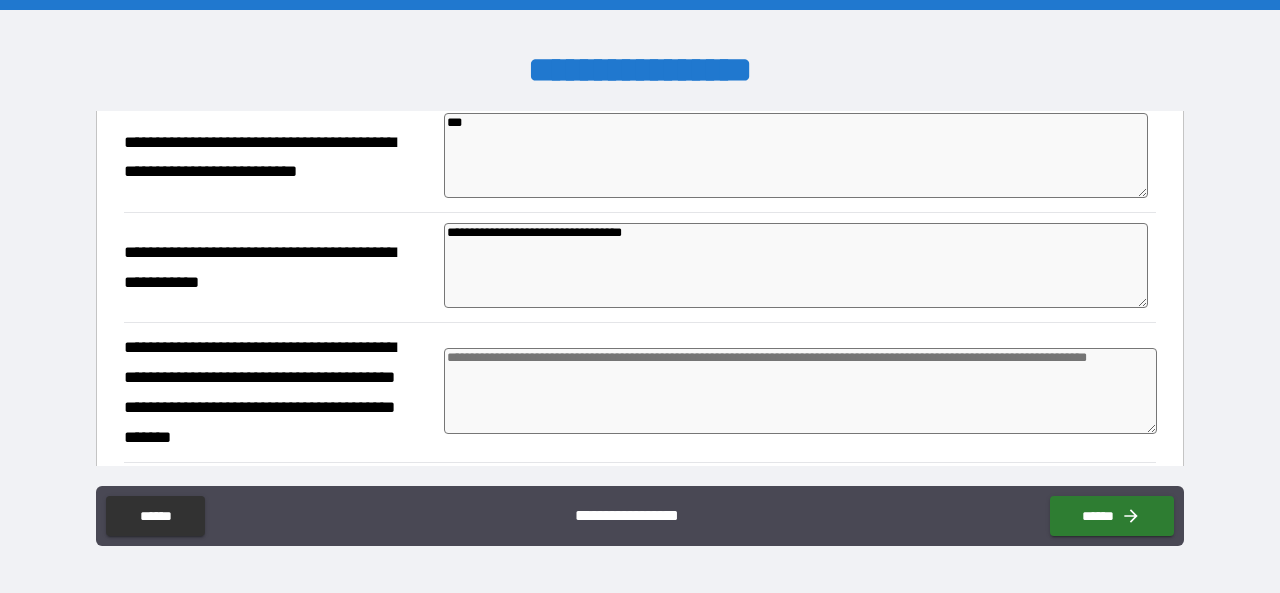 paste on "[REDACTED]" 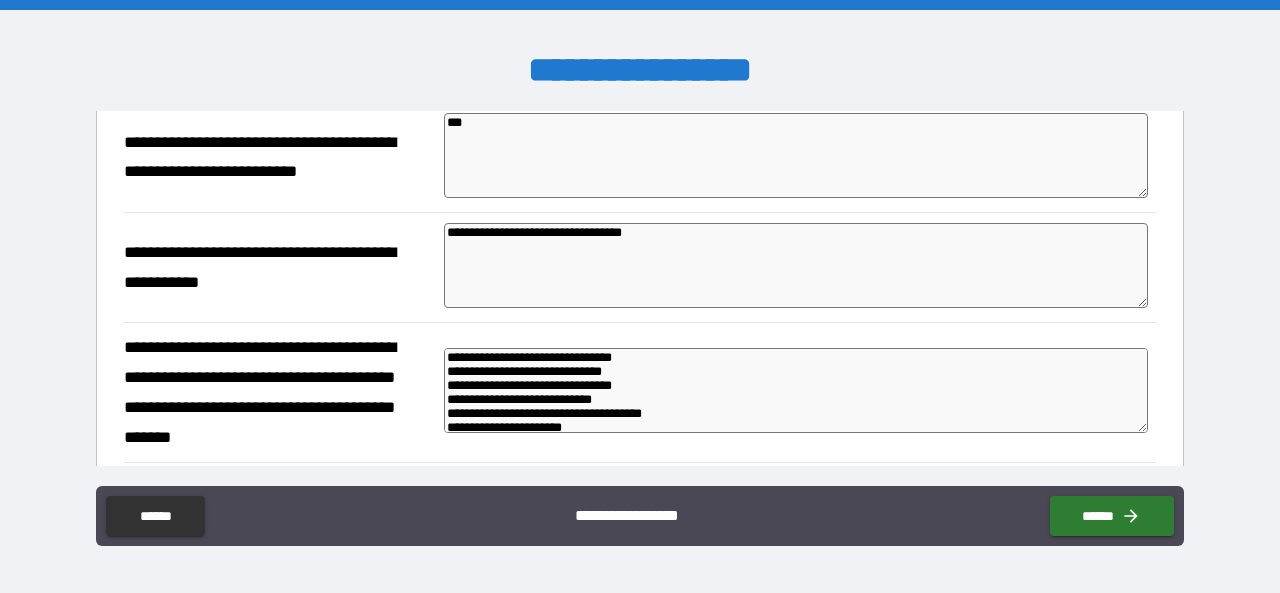 scroll, scrollTop: 176, scrollLeft: 0, axis: vertical 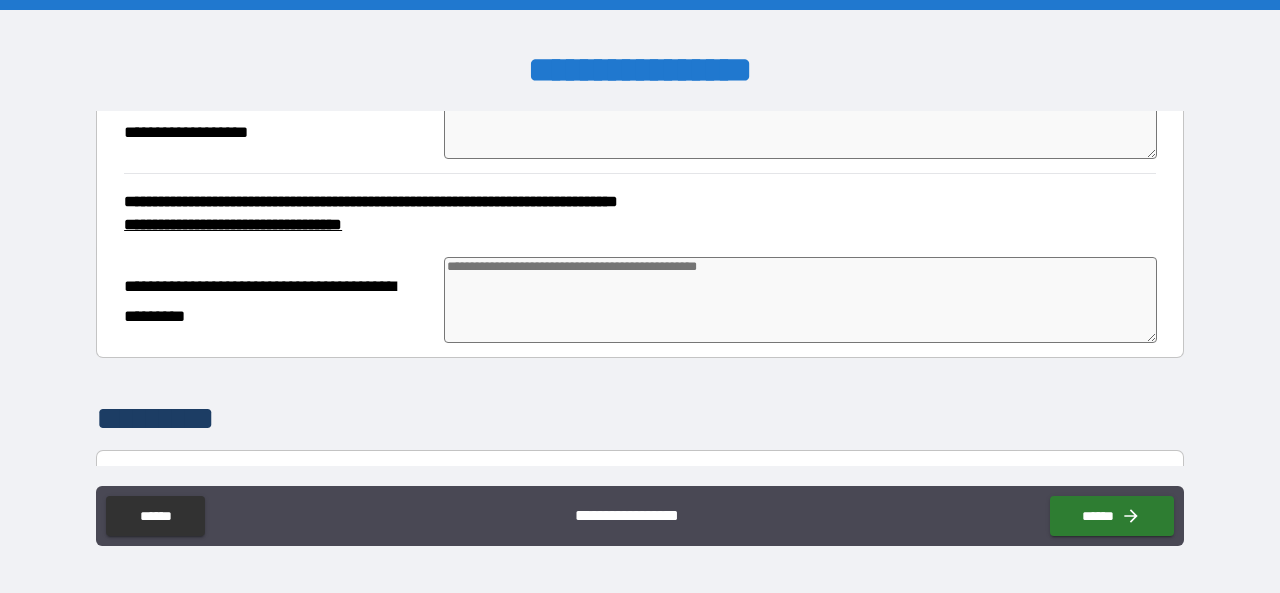 click at bounding box center [800, 300] 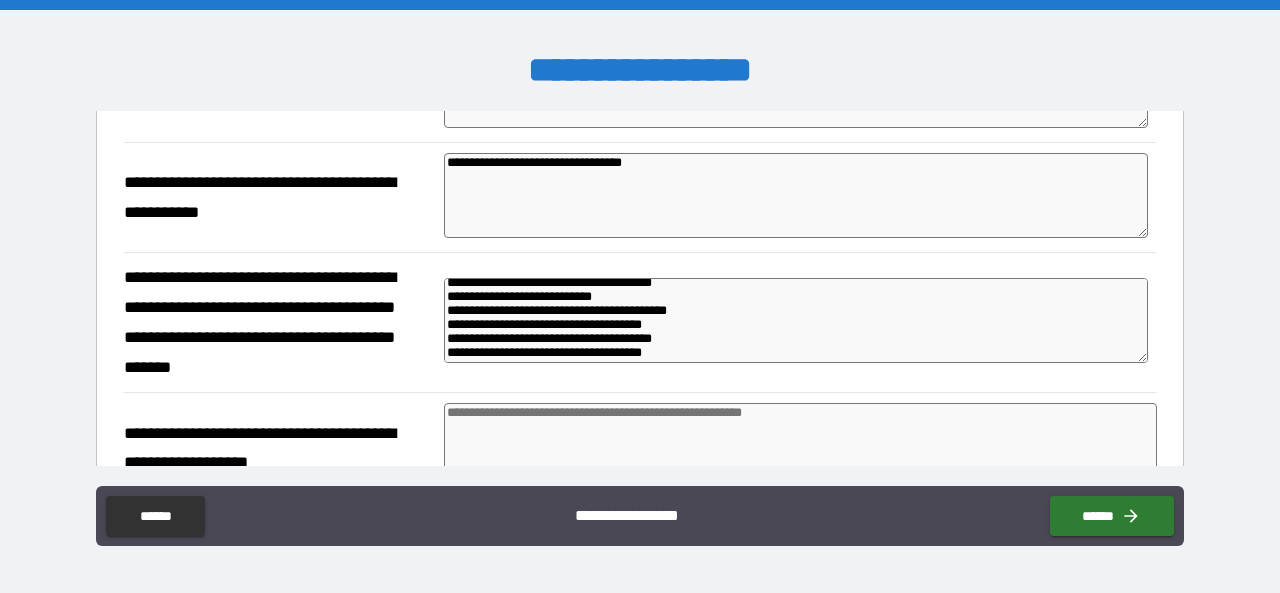 scroll, scrollTop: 5600, scrollLeft: 0, axis: vertical 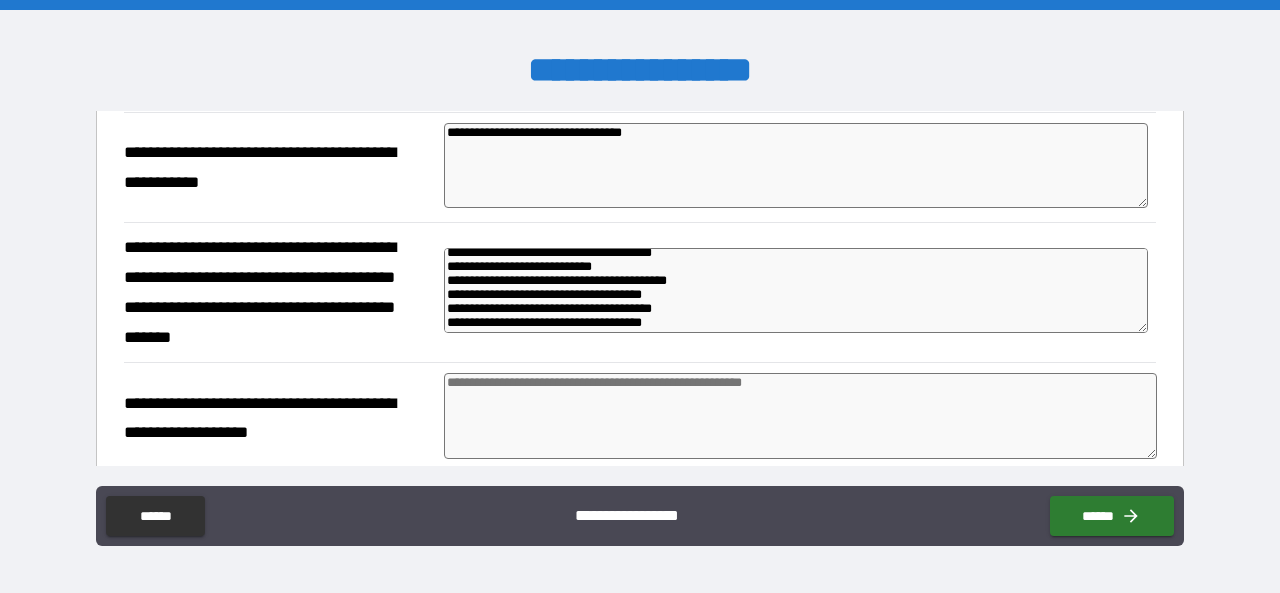 drag, startPoint x: 441, startPoint y: 226, endPoint x: 626, endPoint y: 273, distance: 190.87692 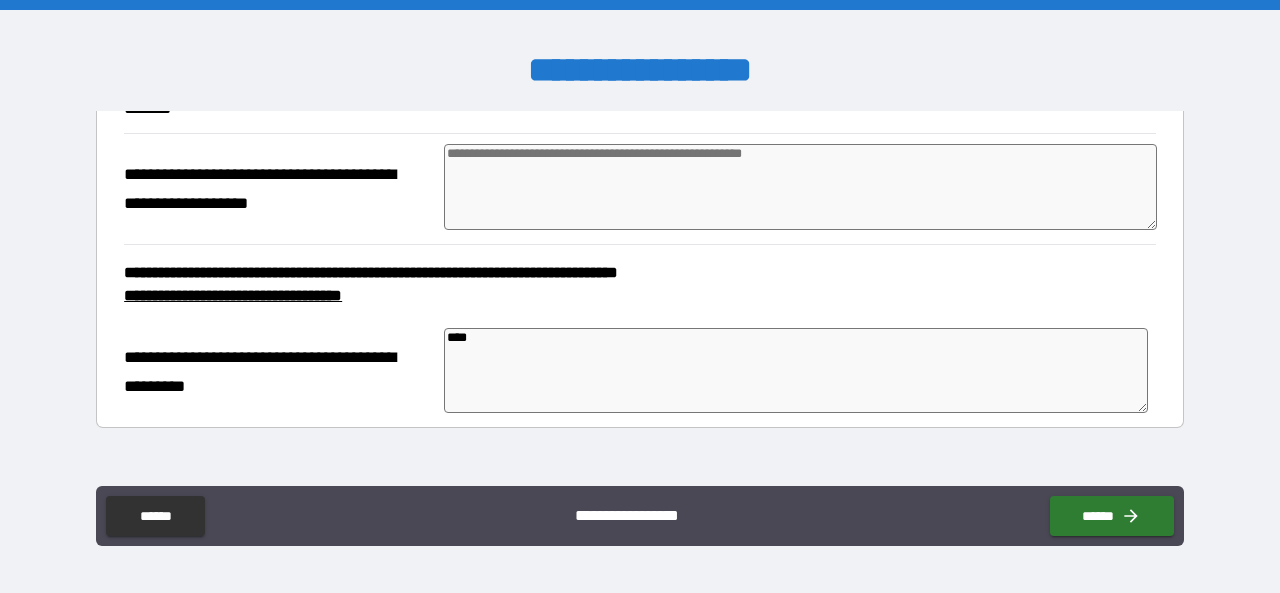scroll, scrollTop: 5800, scrollLeft: 0, axis: vertical 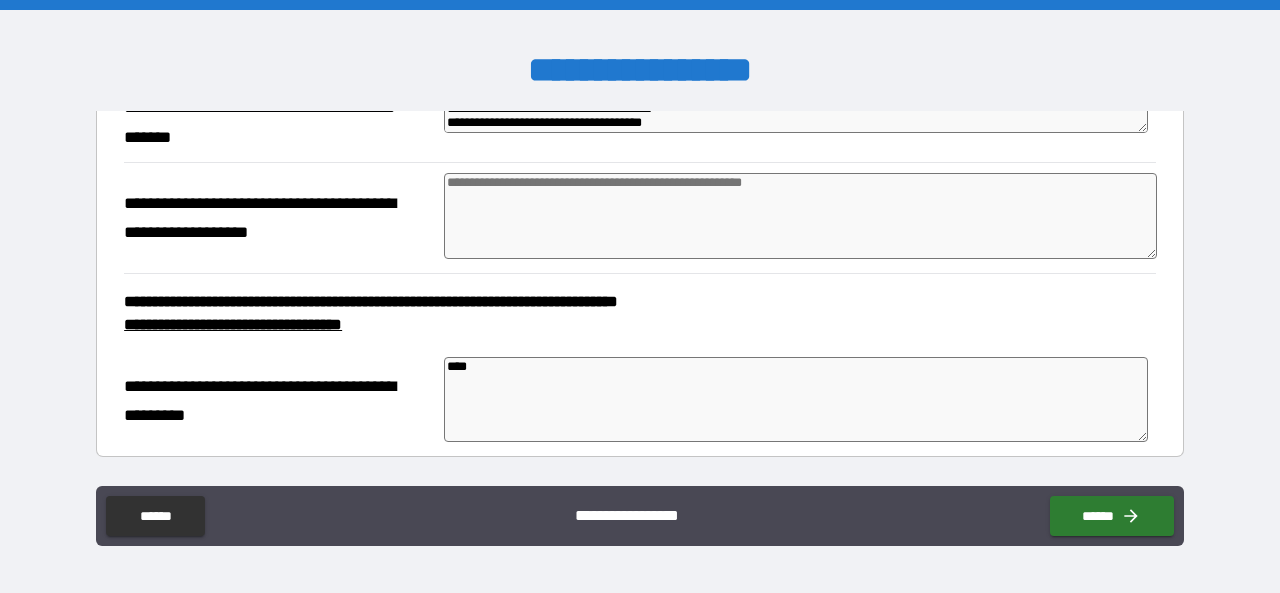 drag, startPoint x: 554, startPoint y: 345, endPoint x: 392, endPoint y: 334, distance: 162.37303 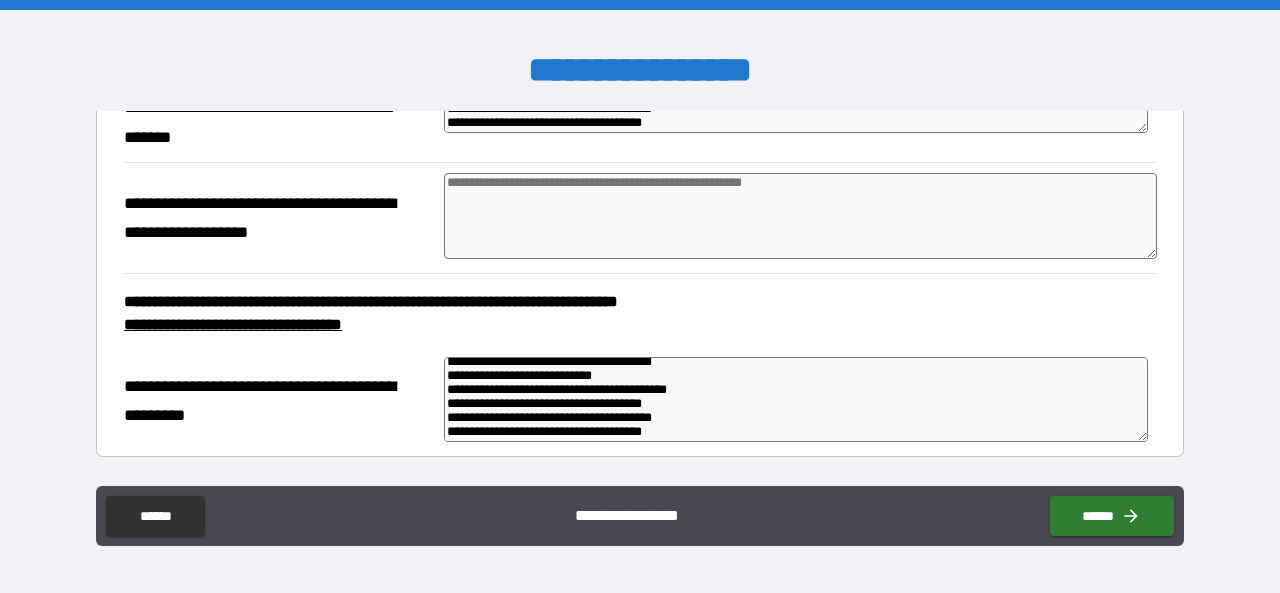 scroll, scrollTop: 176, scrollLeft: 0, axis: vertical 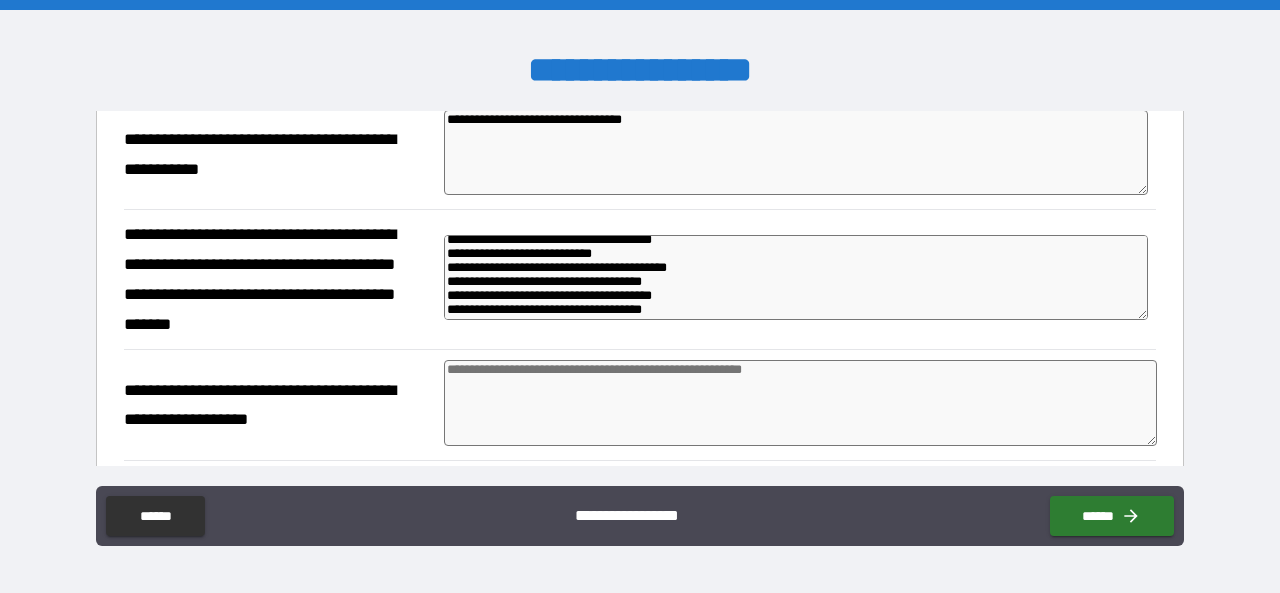 drag, startPoint x: 442, startPoint y: 217, endPoint x: 860, endPoint y: 306, distance: 427.36987 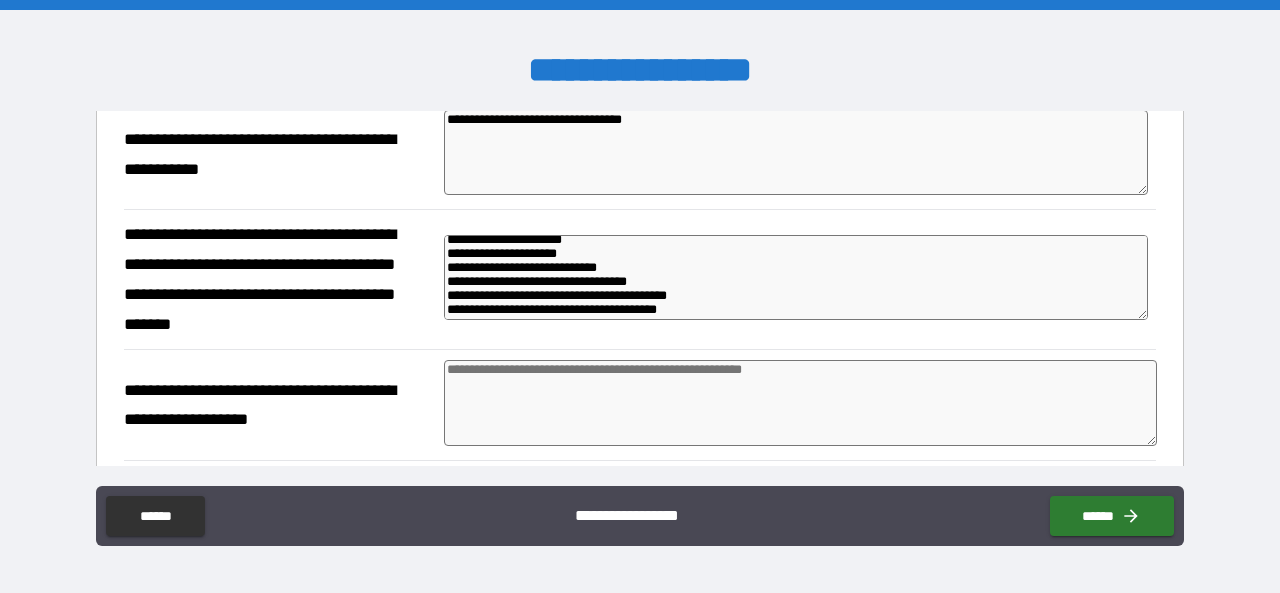 scroll, scrollTop: 112, scrollLeft: 0, axis: vertical 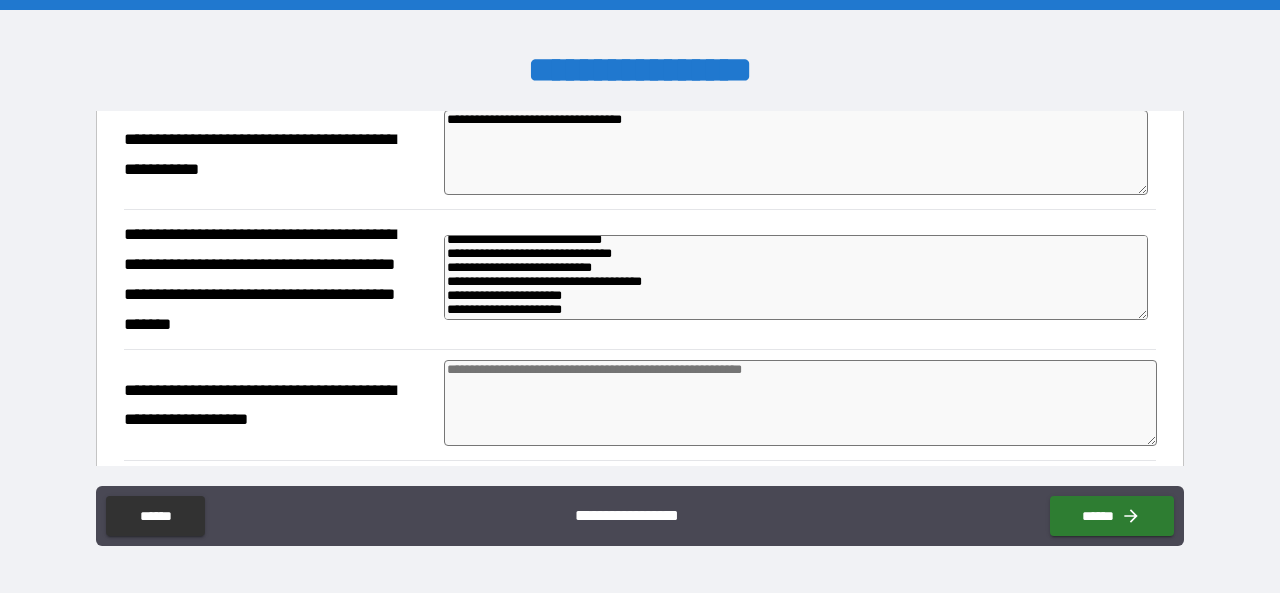 drag, startPoint x: 441, startPoint y: 217, endPoint x: 664, endPoint y: 273, distance: 229.9239 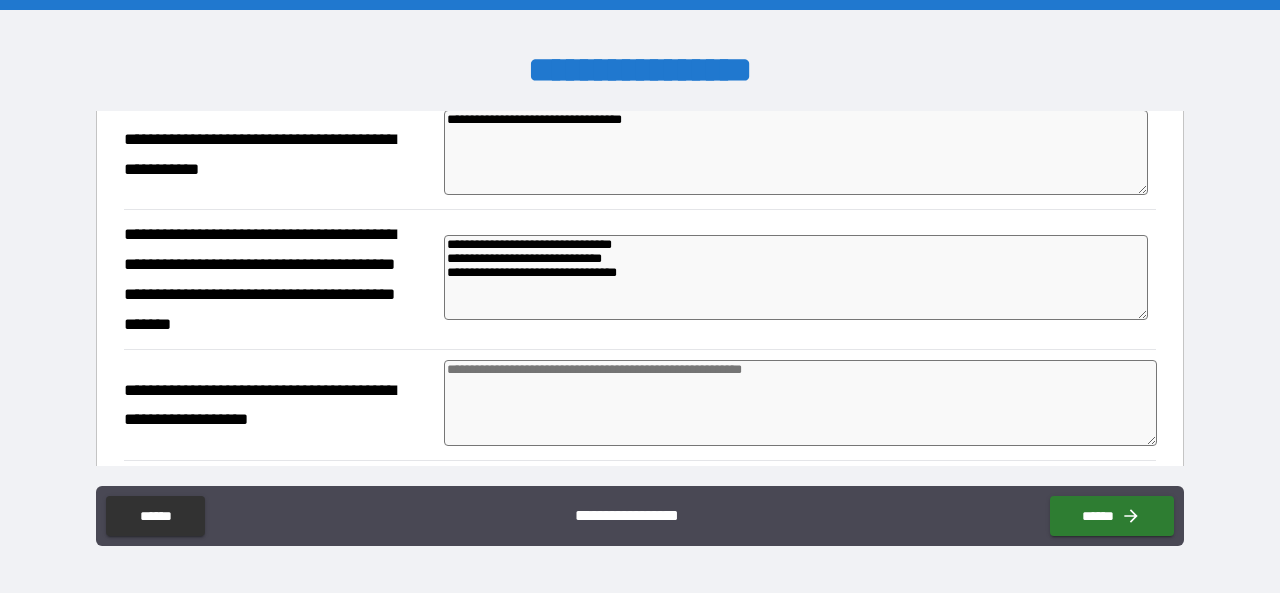 scroll, scrollTop: 0, scrollLeft: 0, axis: both 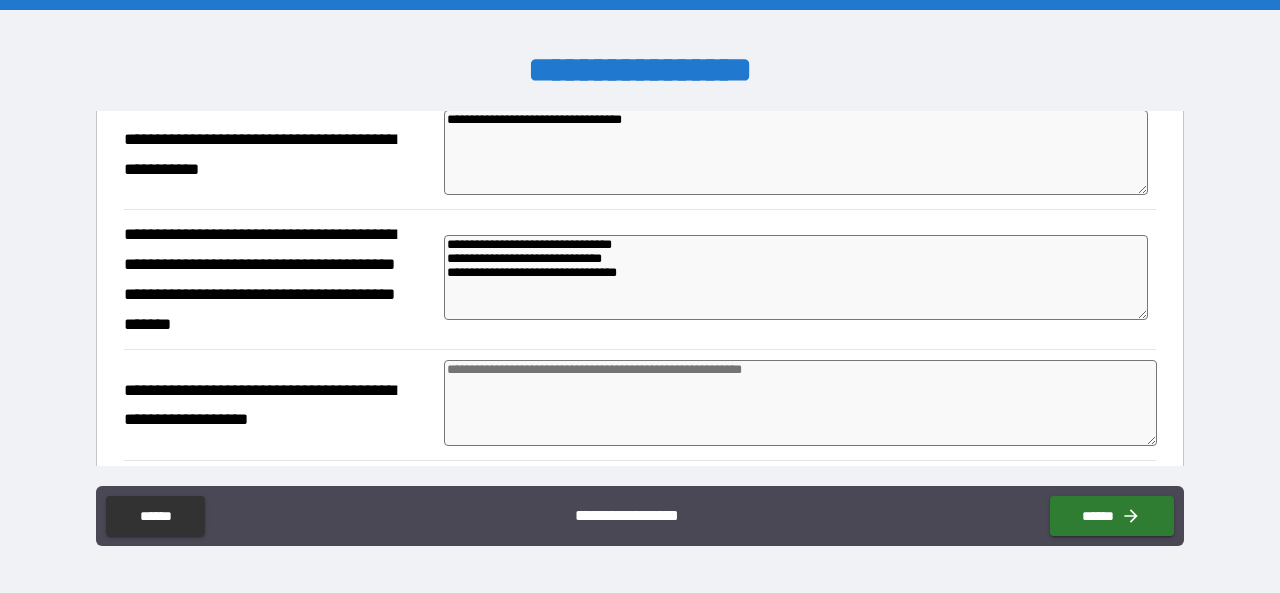 drag, startPoint x: 443, startPoint y: 215, endPoint x: 709, endPoint y: 270, distance: 271.6266 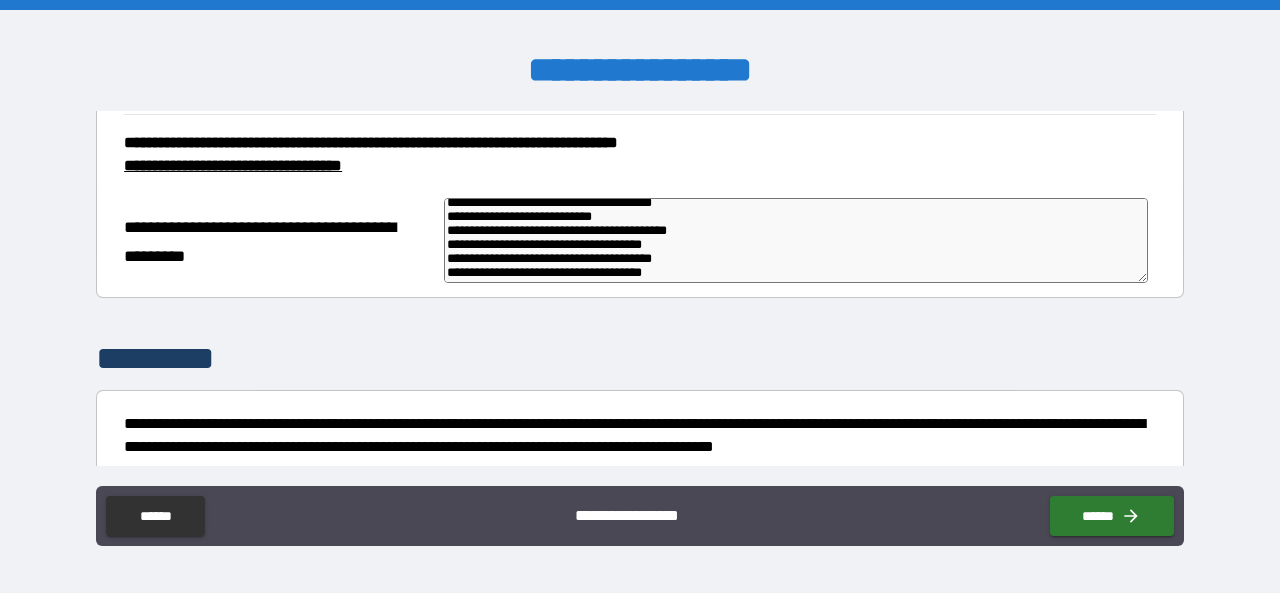 scroll, scrollTop: 5813, scrollLeft: 0, axis: vertical 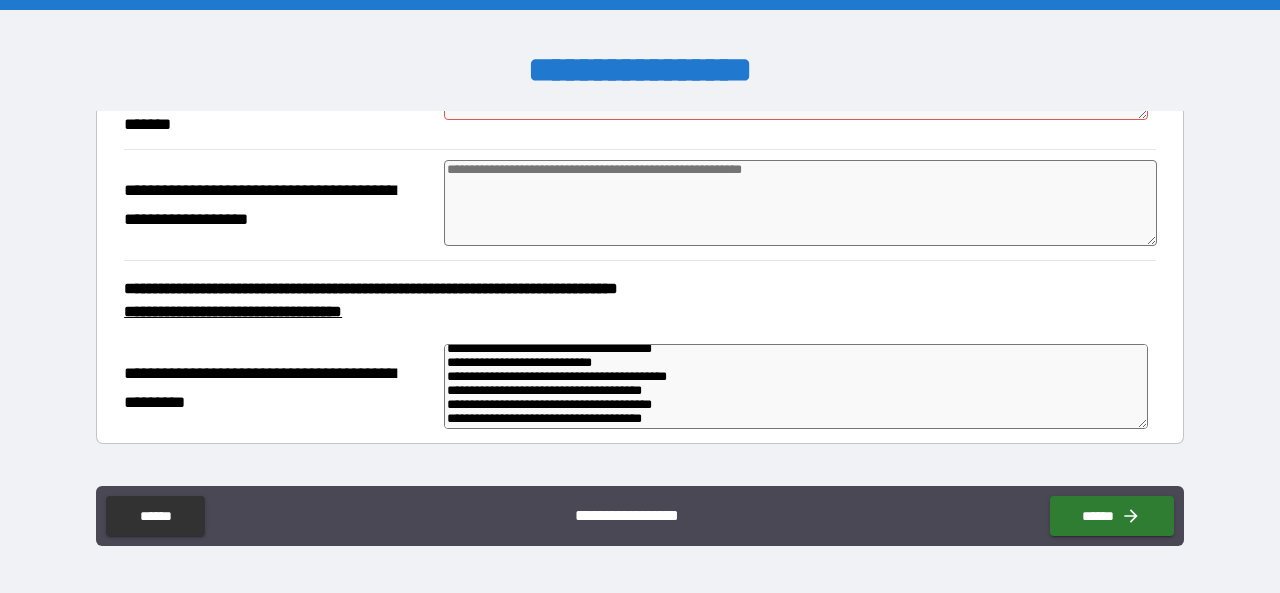 click on "[REDACTED]" at bounding box center (796, 386) 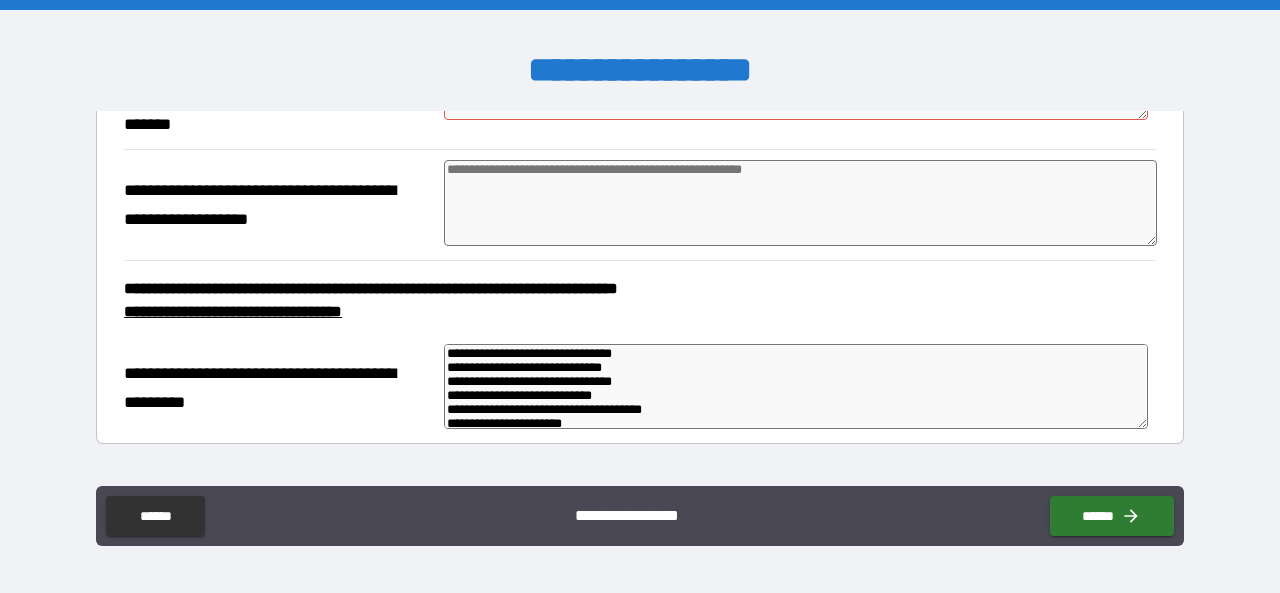click on "[REDACTED]" at bounding box center (796, 386) 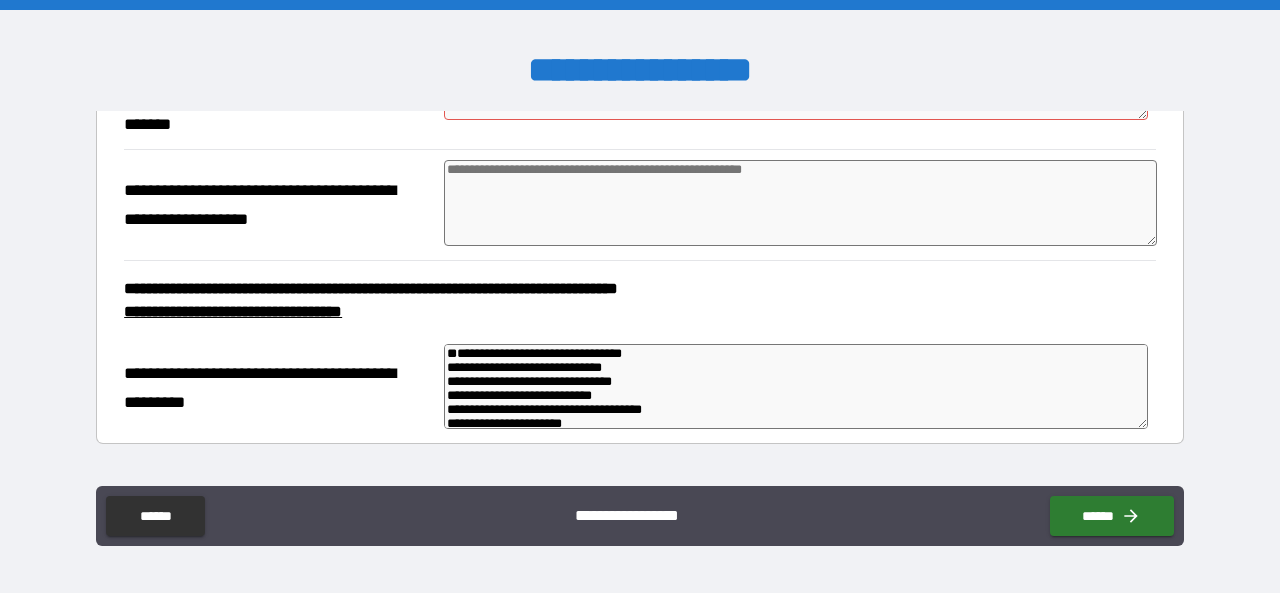click on "[REDACTED]" at bounding box center [796, 386] 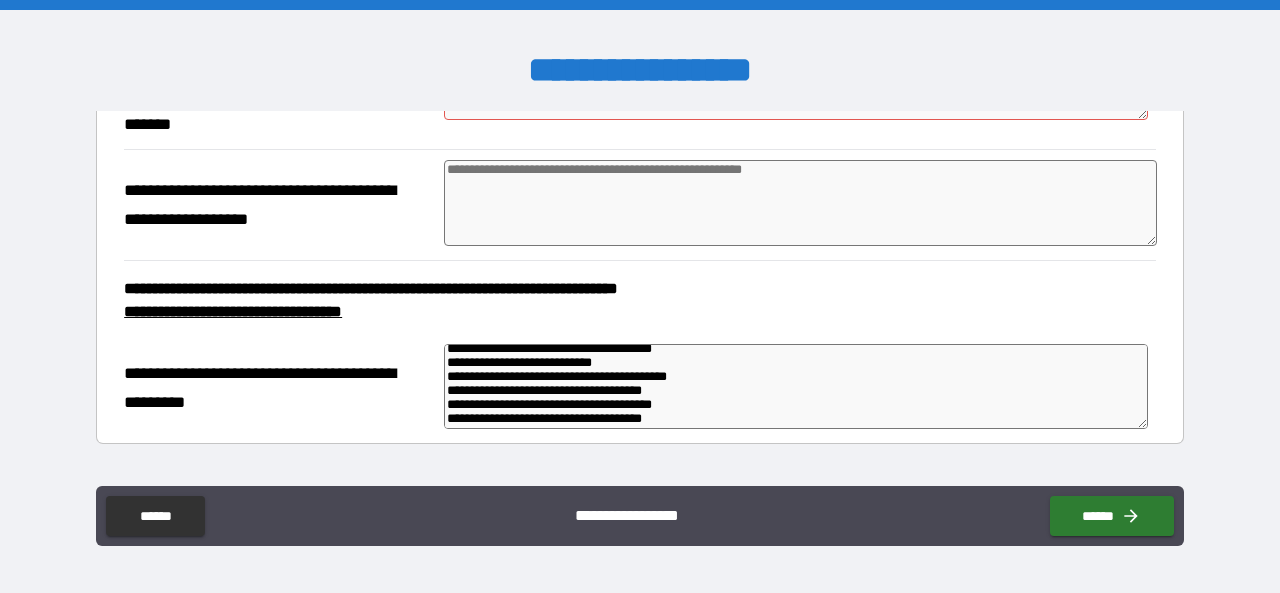 scroll, scrollTop: 208, scrollLeft: 0, axis: vertical 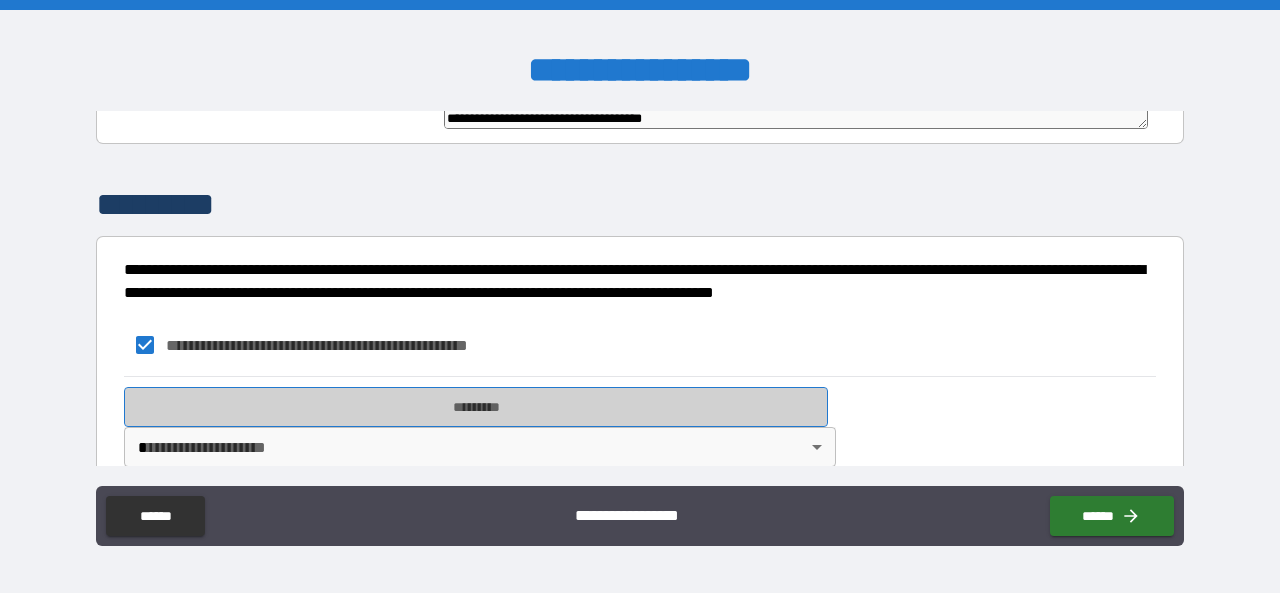 click on "*********" at bounding box center [476, 407] 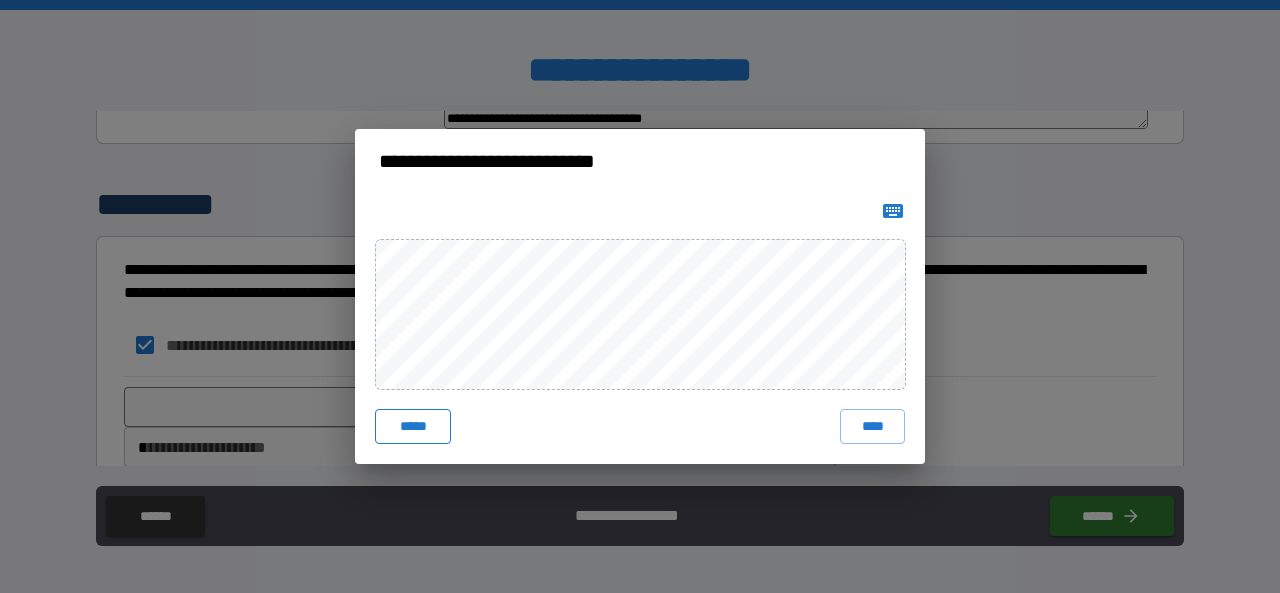 click on "*****" at bounding box center [413, 427] 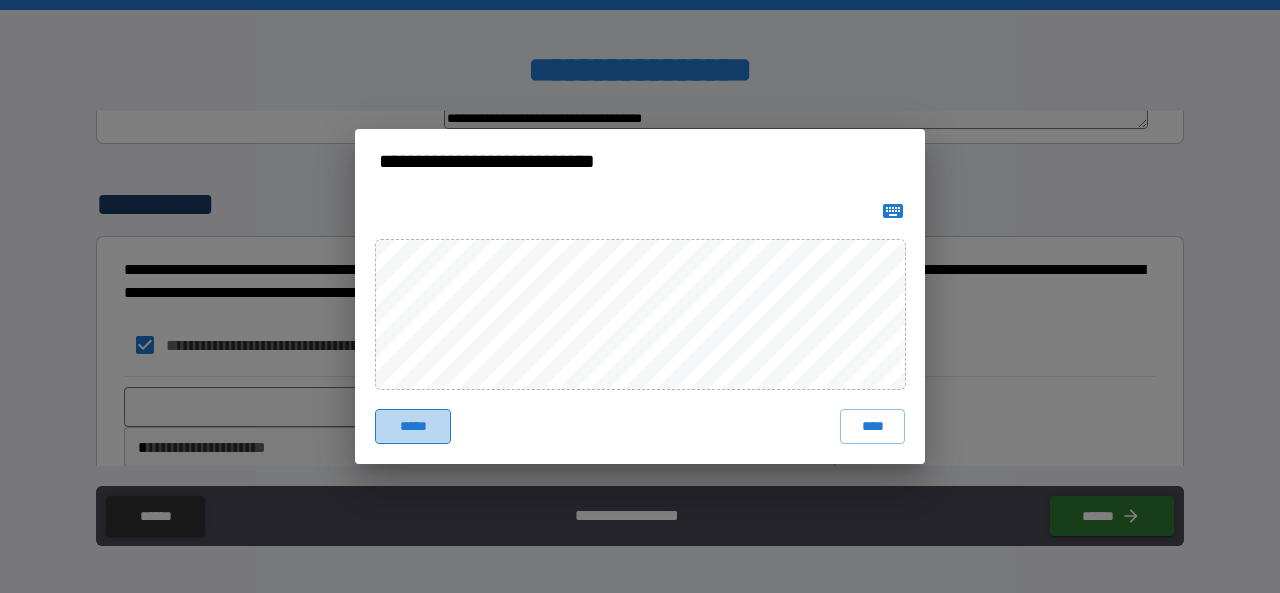 click on "*****" at bounding box center [413, 427] 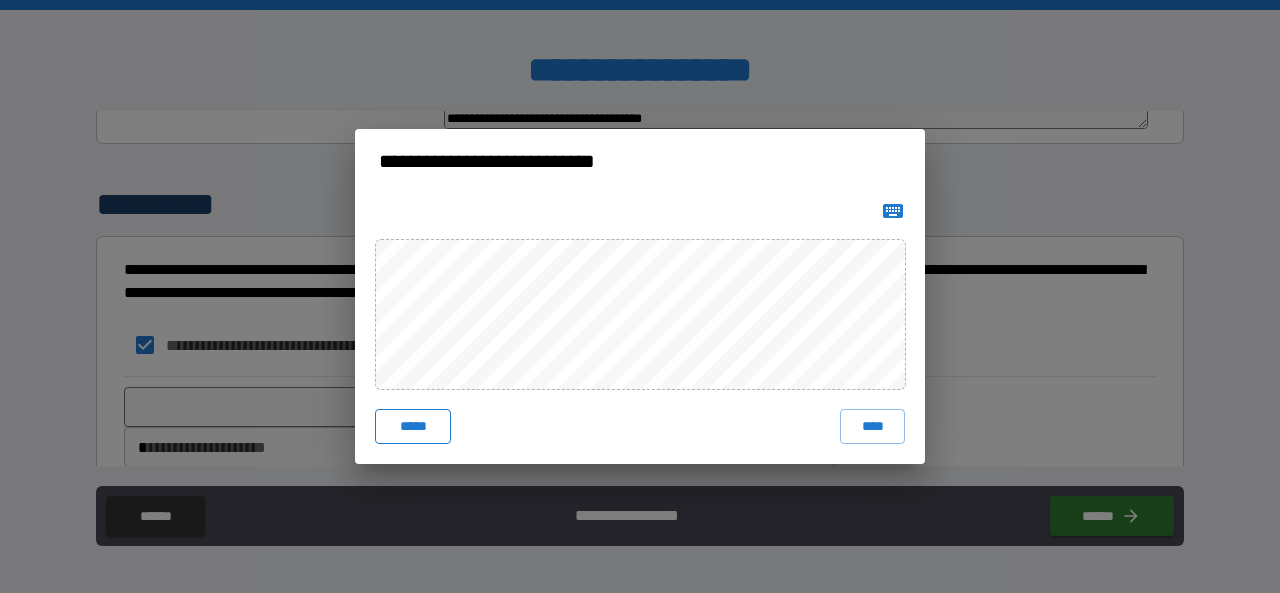 click on "*****" at bounding box center [413, 427] 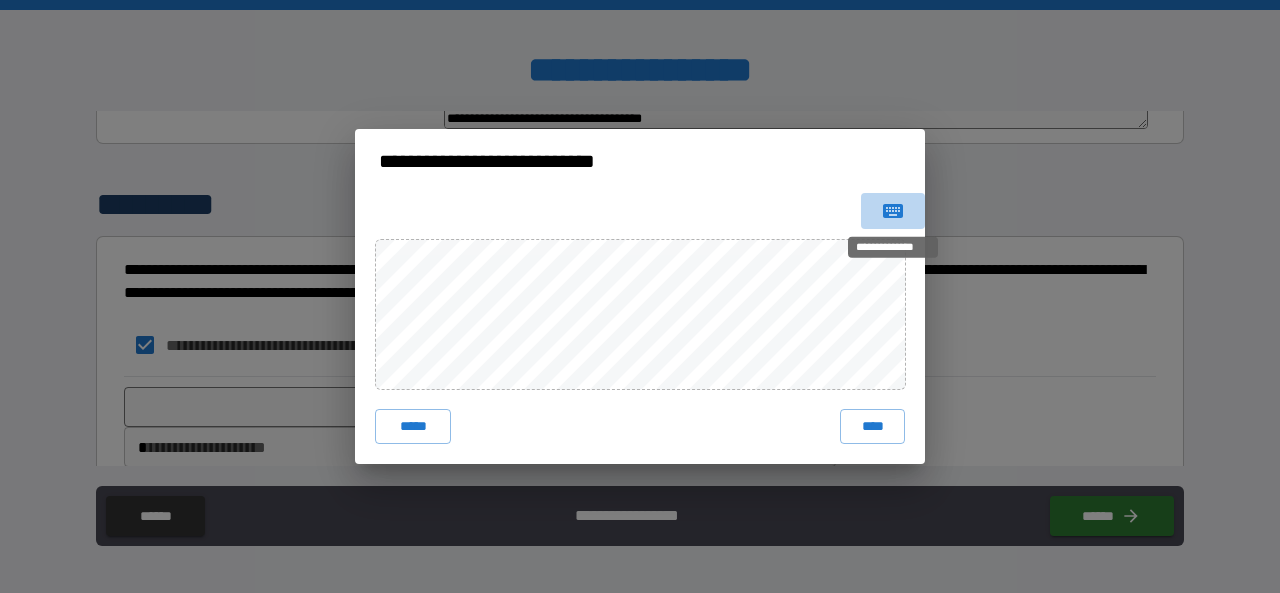 click 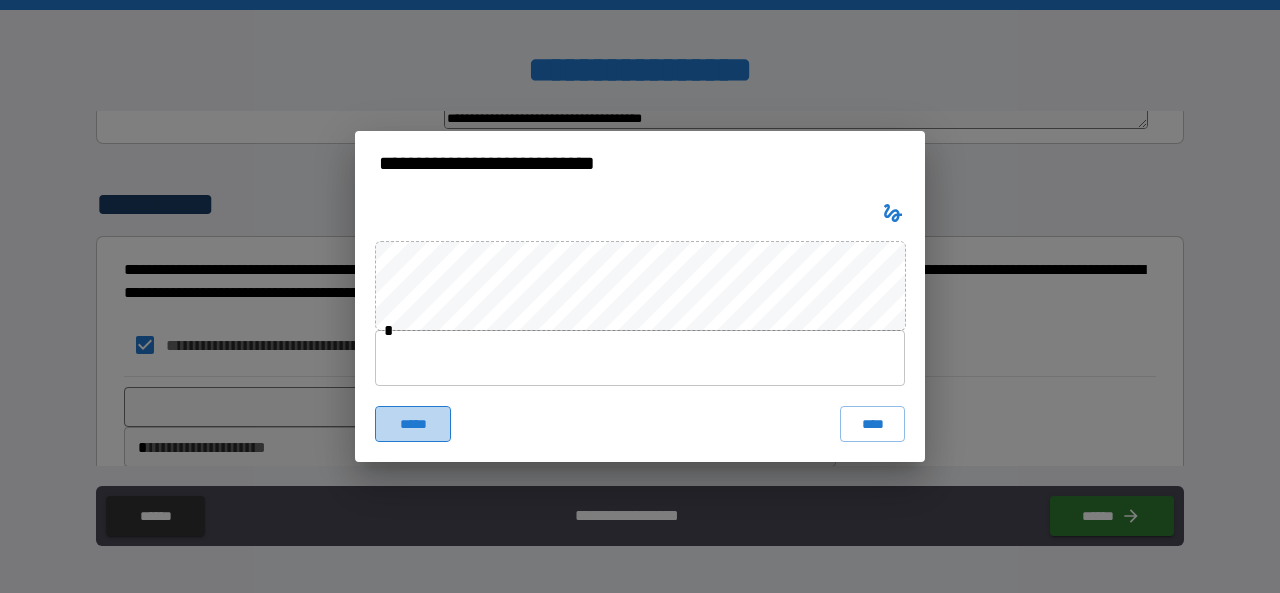 click on "*****" at bounding box center [413, 424] 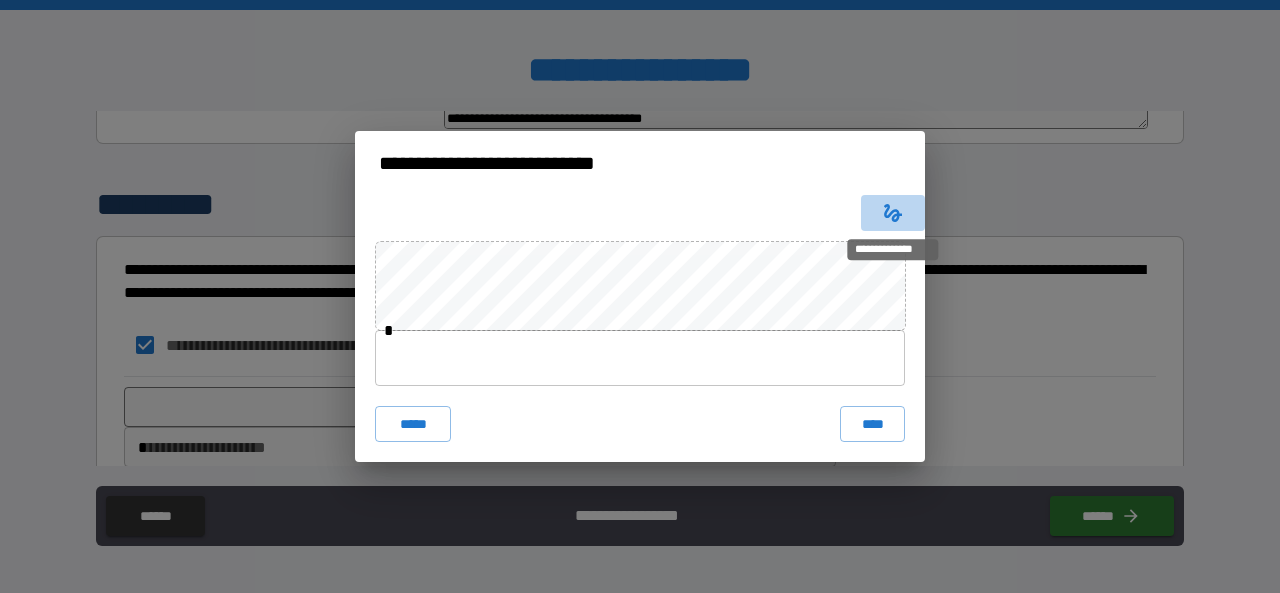 click 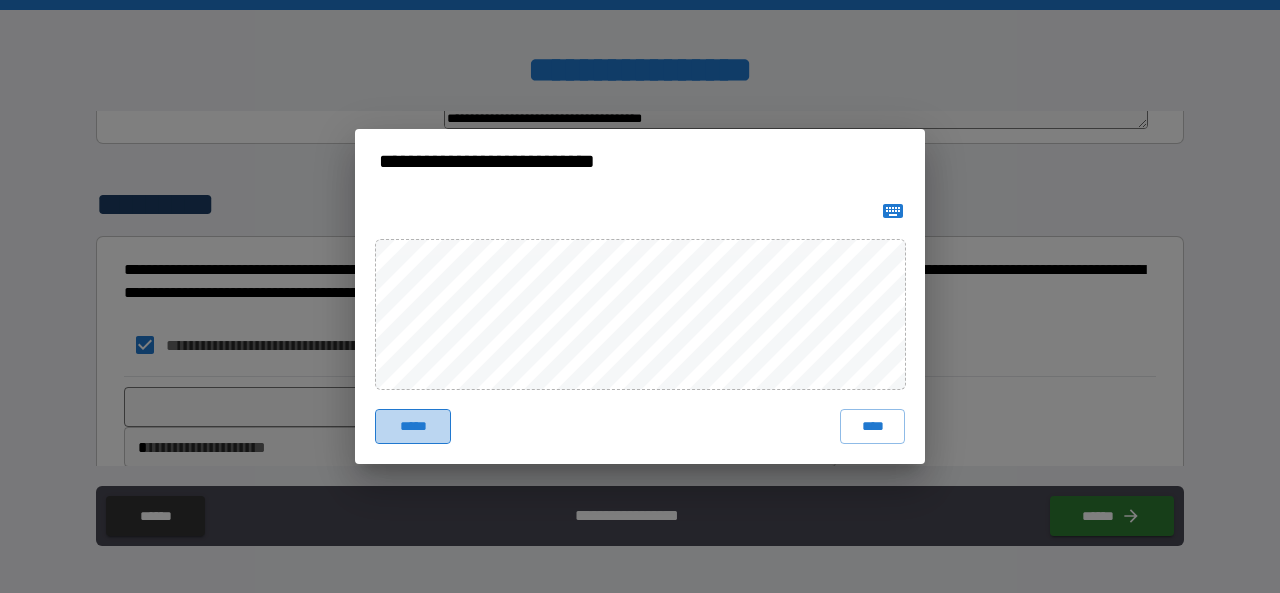 click on "*****" at bounding box center [413, 427] 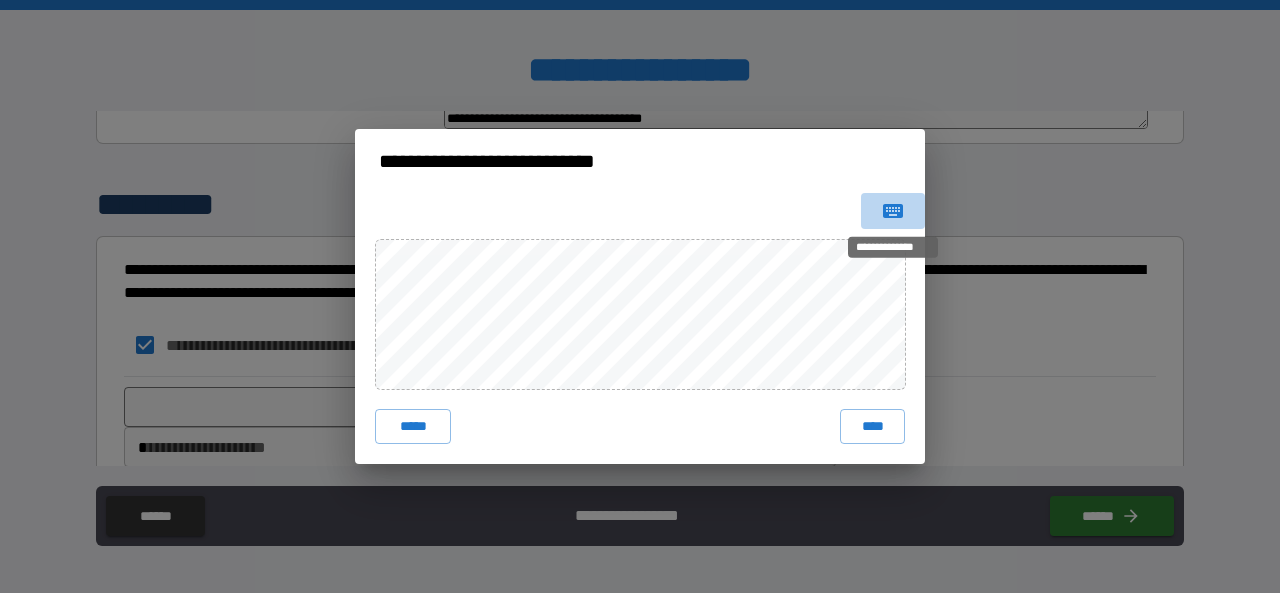 click 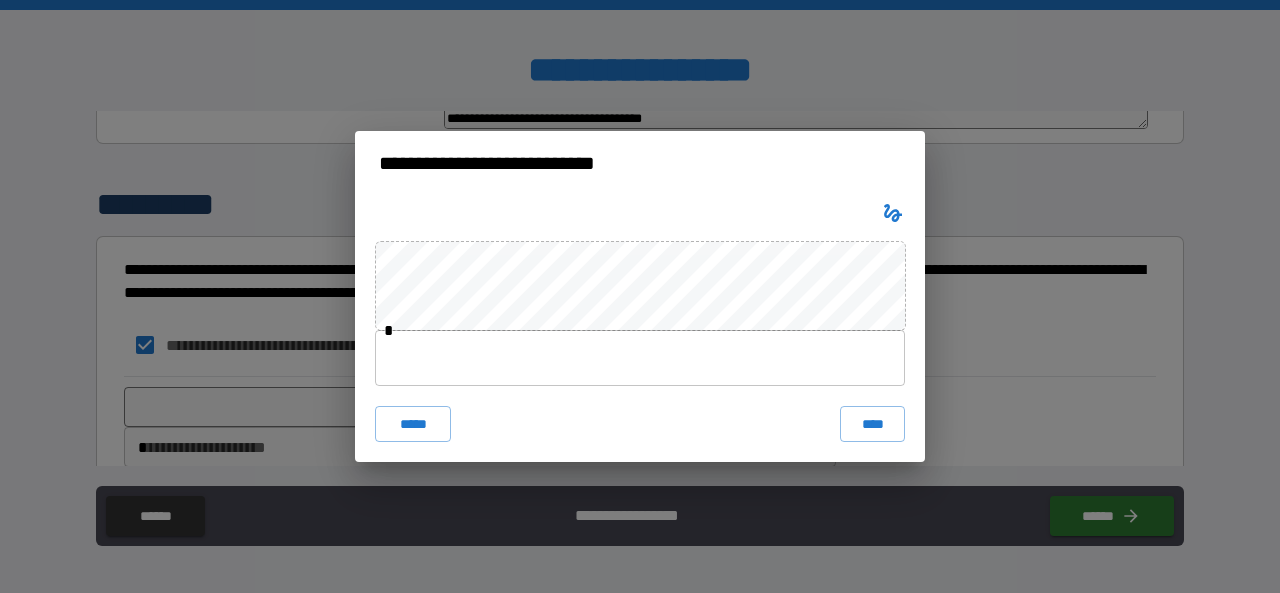 click at bounding box center (640, 358) 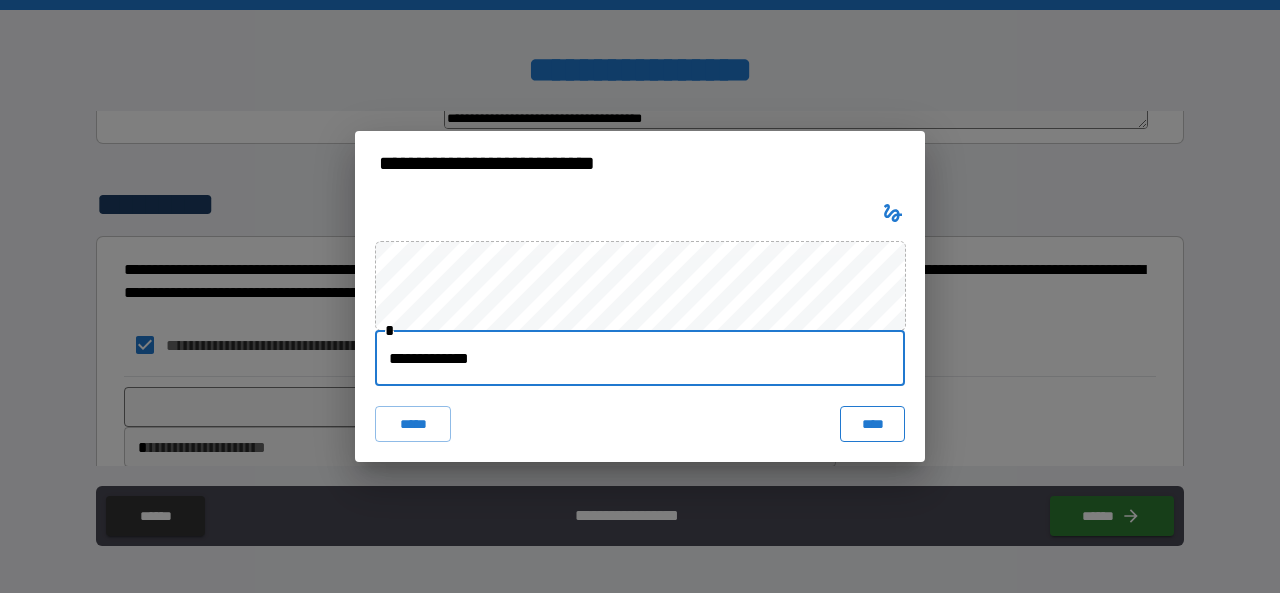 click on "****" at bounding box center [872, 424] 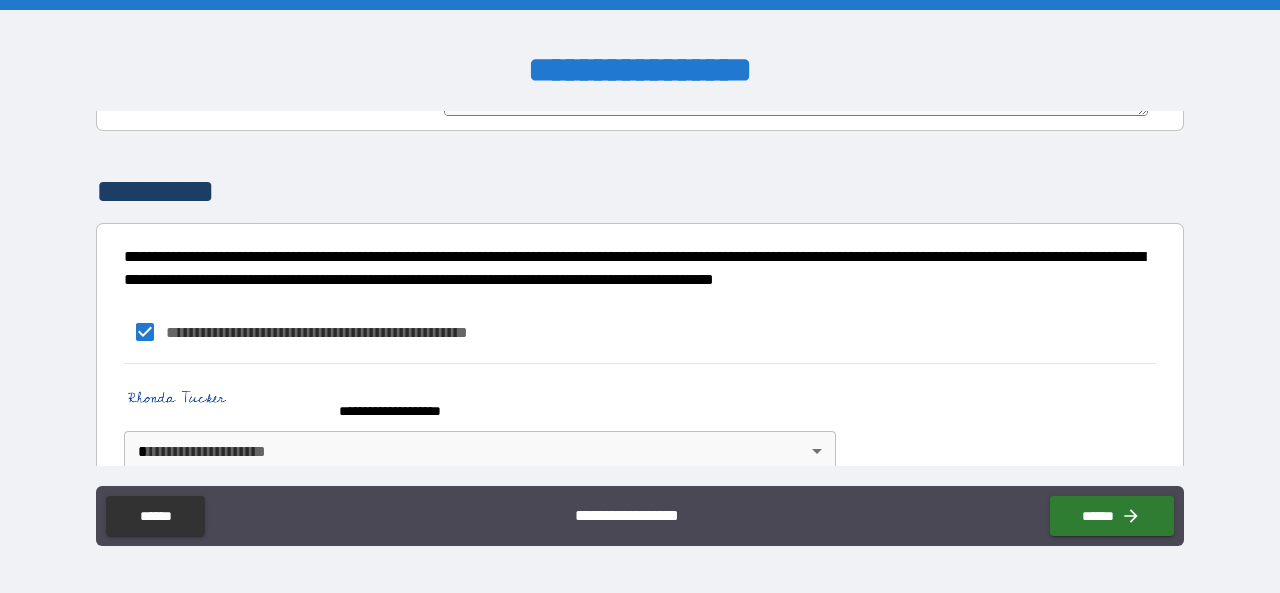 scroll, scrollTop: 6130, scrollLeft: 0, axis: vertical 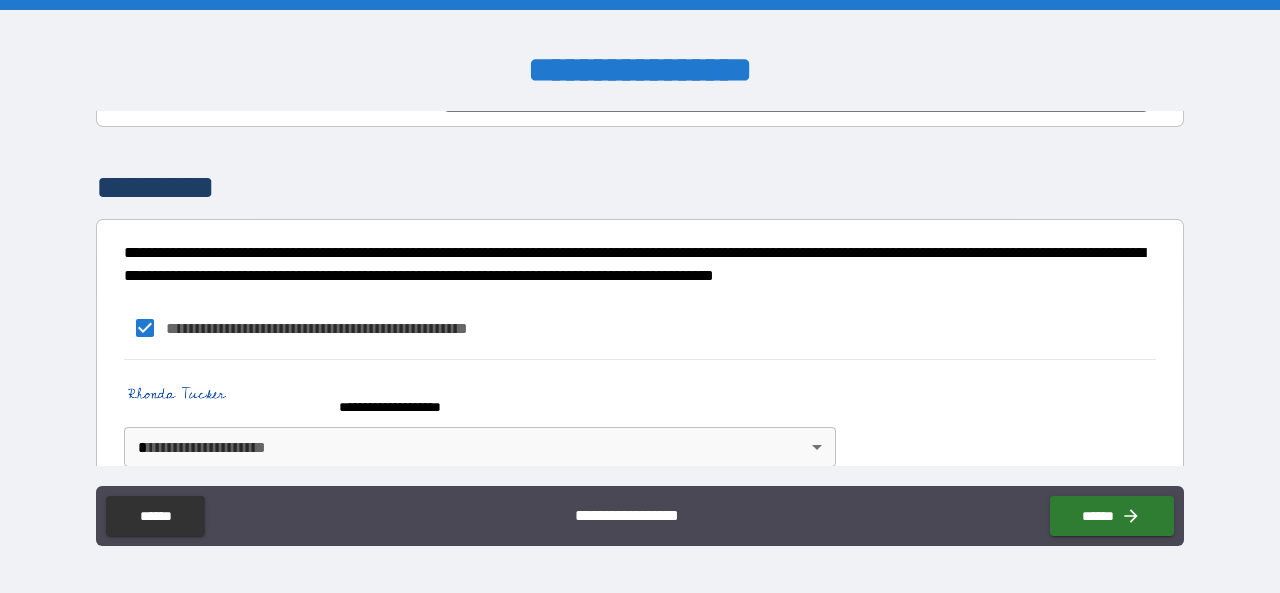 click on "[REDACTED]" at bounding box center [640, 296] 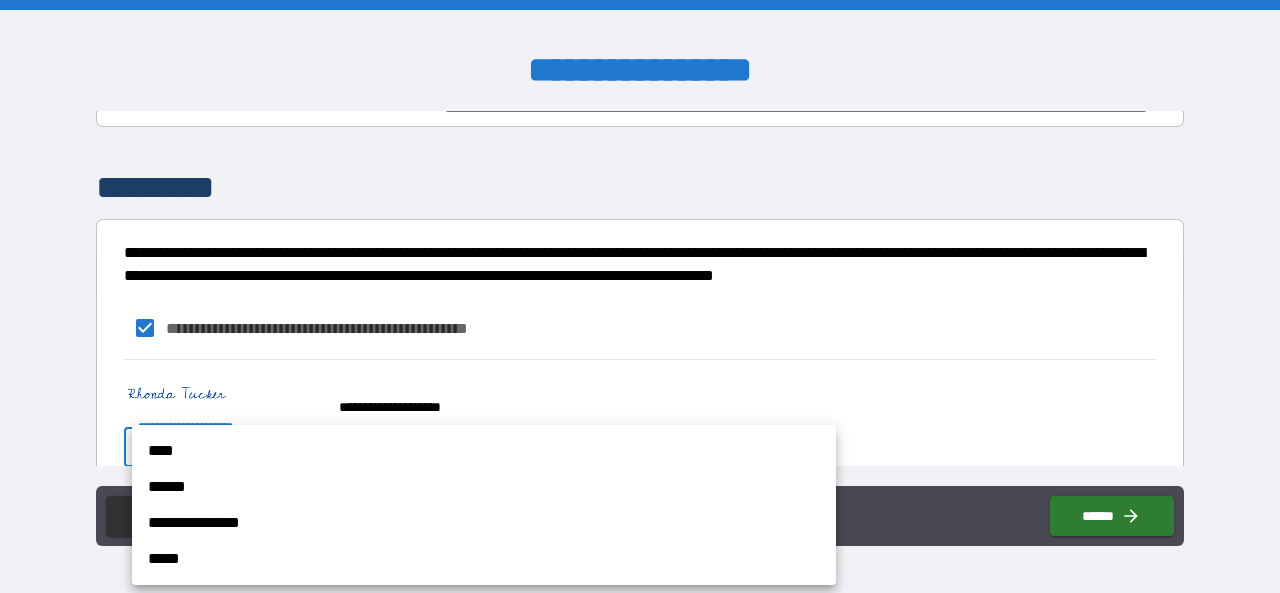 click on "****" at bounding box center (484, 451) 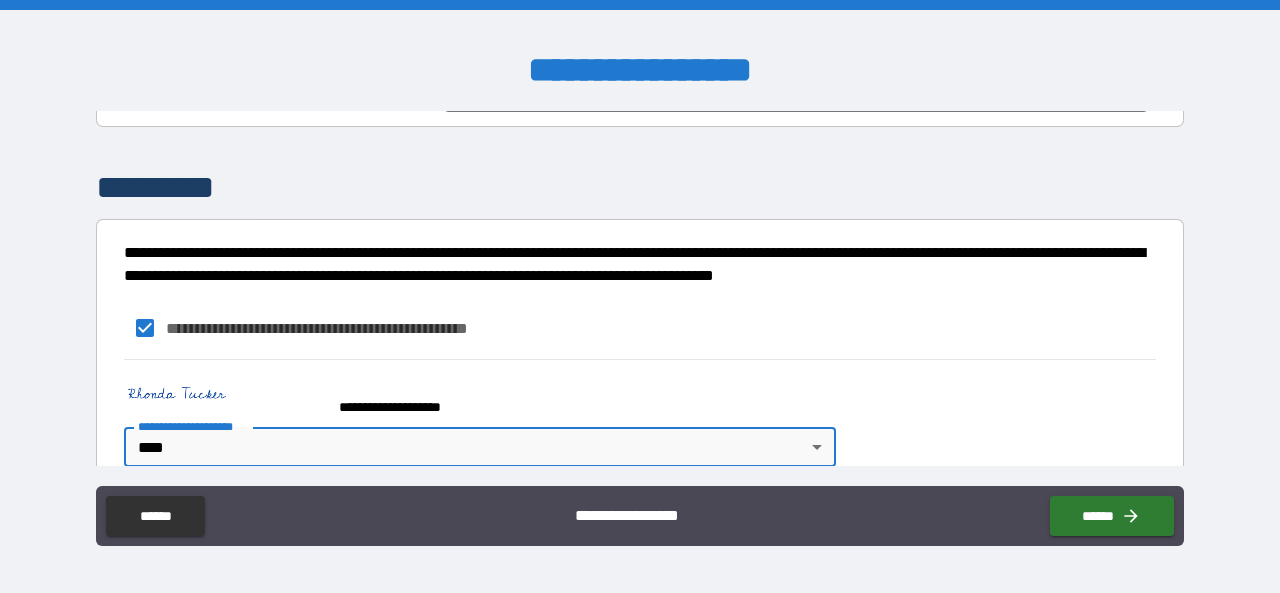 click on "**********" at bounding box center (640, 328) 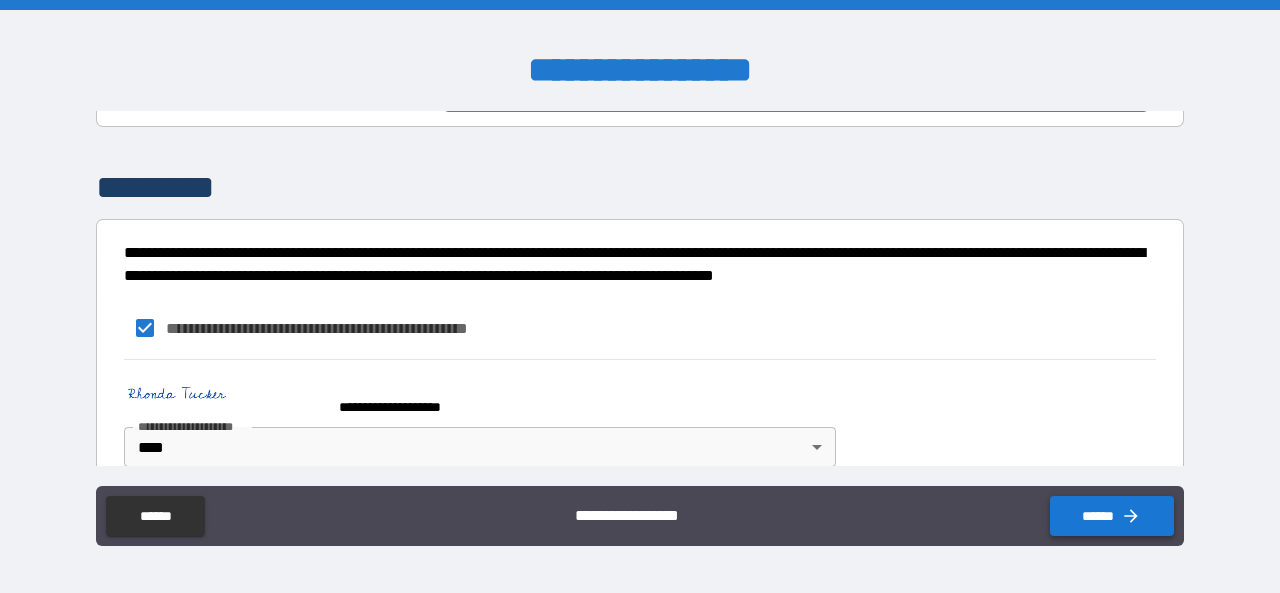 click on "******" at bounding box center (1112, 516) 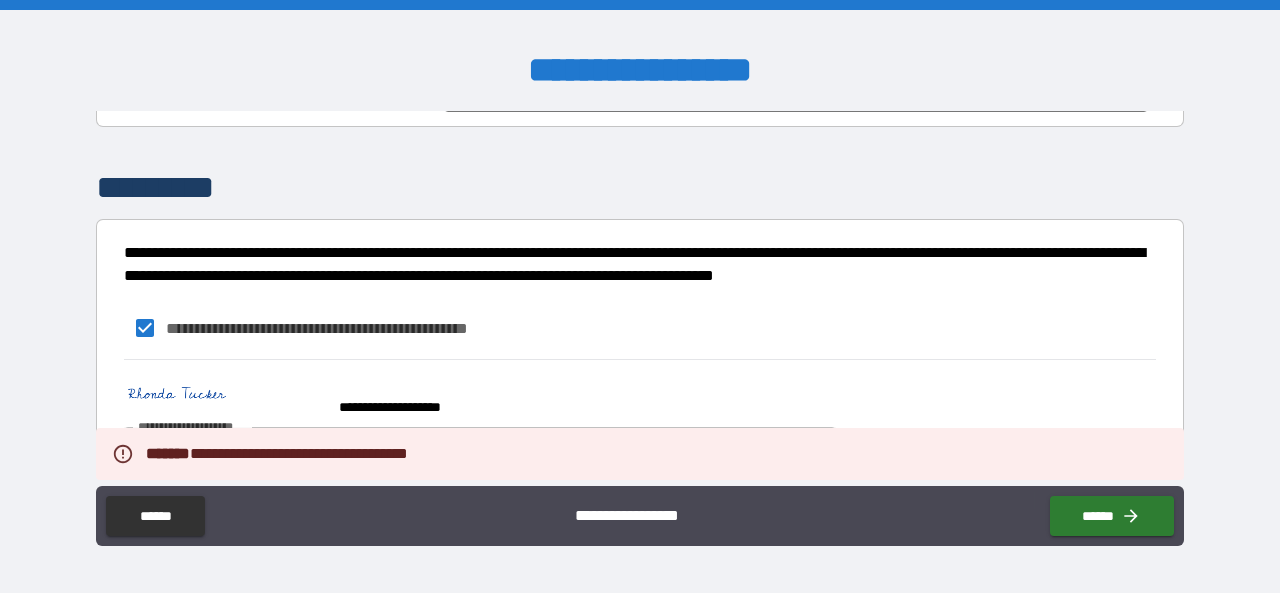 click on "**********" at bounding box center [476, 398] 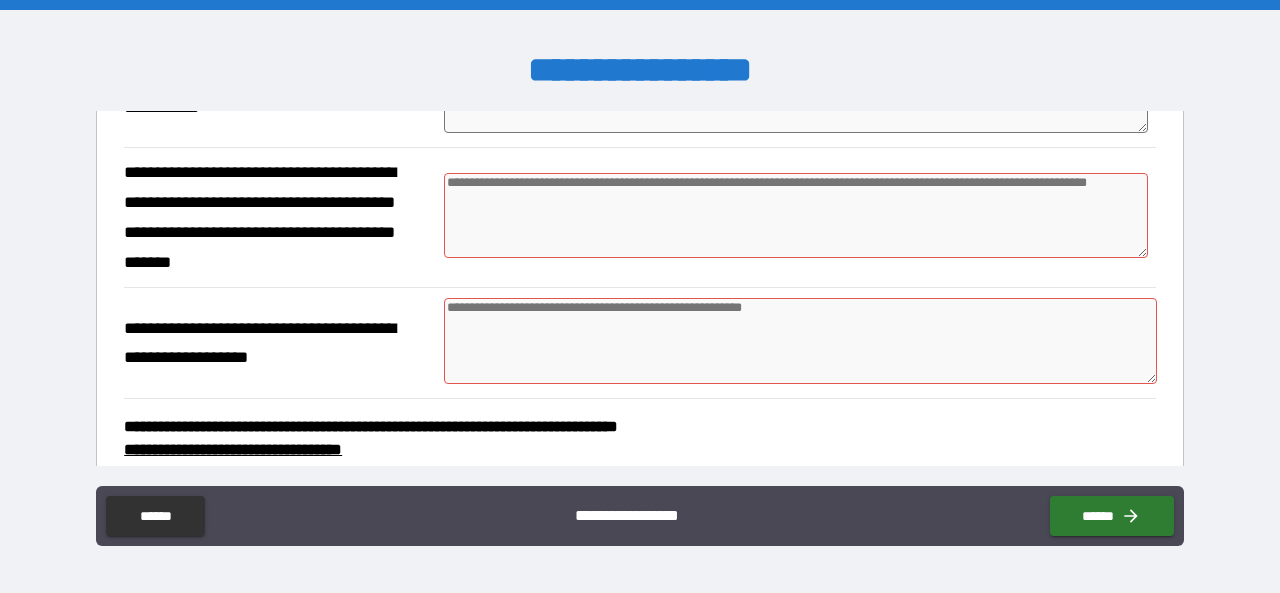 scroll, scrollTop: 5630, scrollLeft: 0, axis: vertical 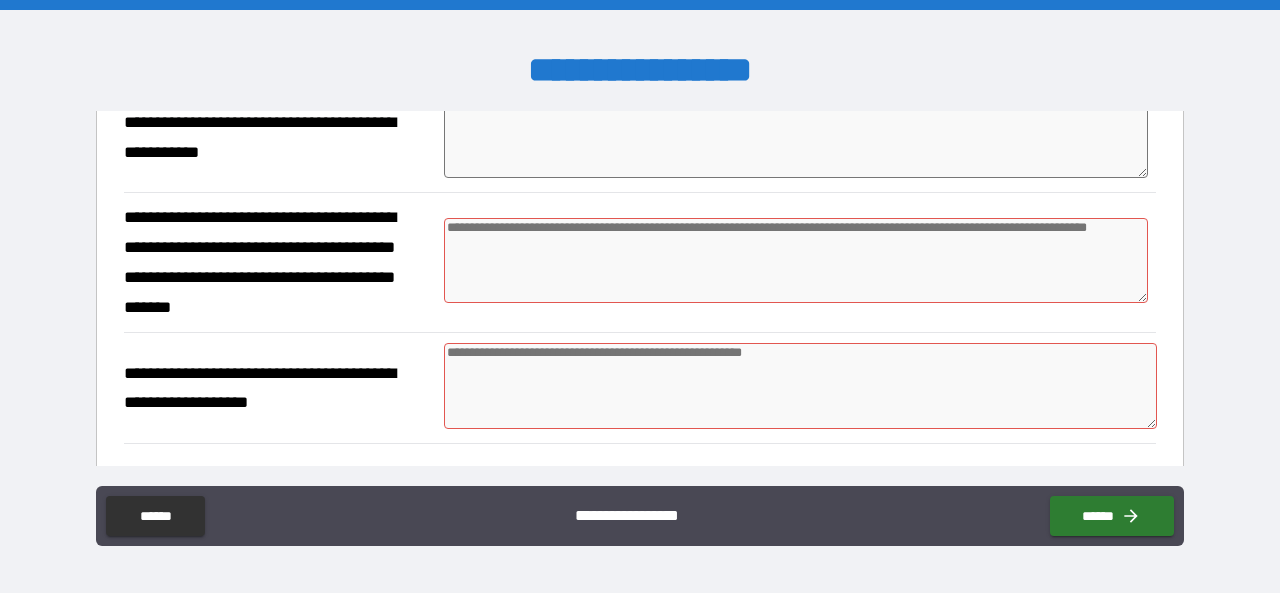 click at bounding box center (800, 386) 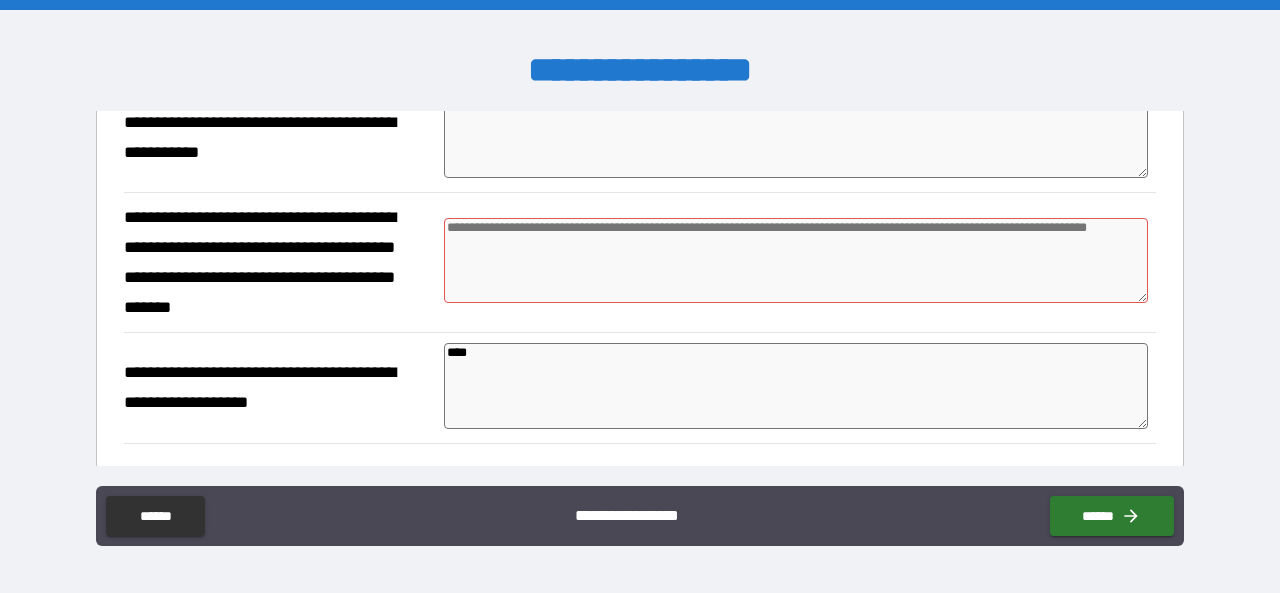 click at bounding box center (796, 260) 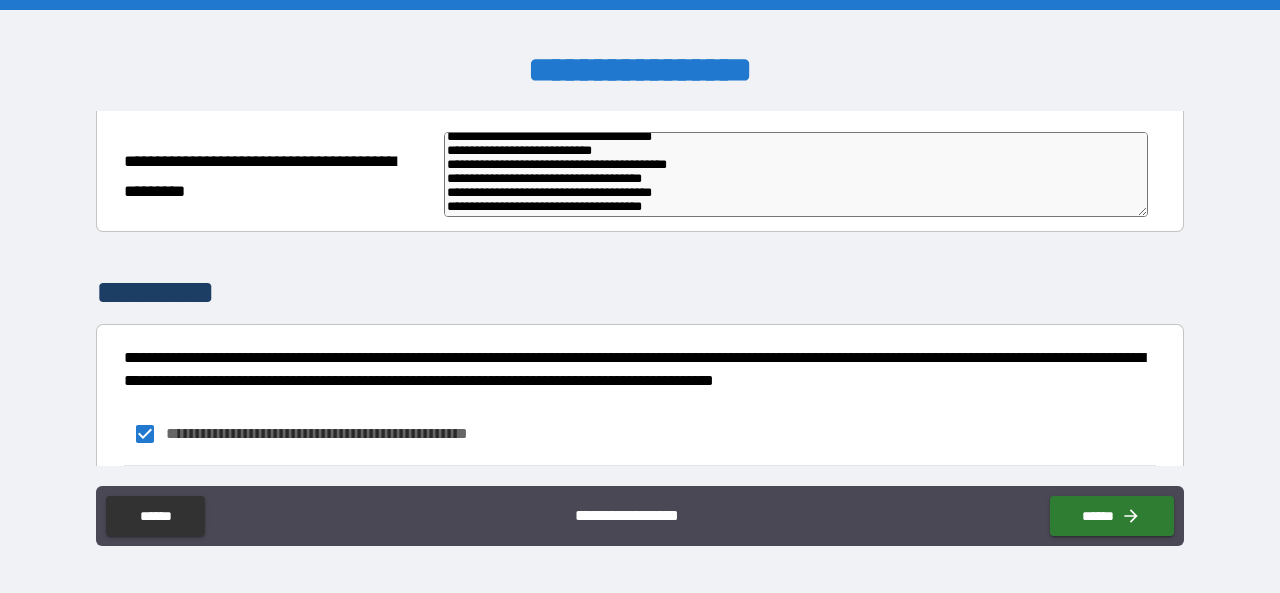 scroll, scrollTop: 6130, scrollLeft: 0, axis: vertical 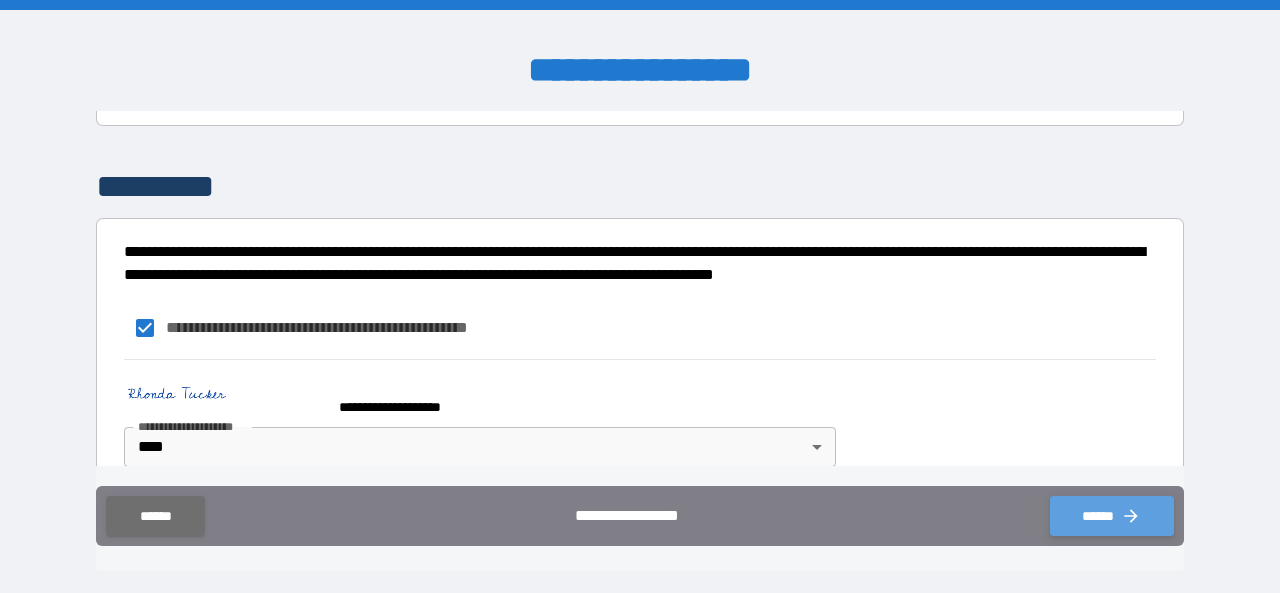 click 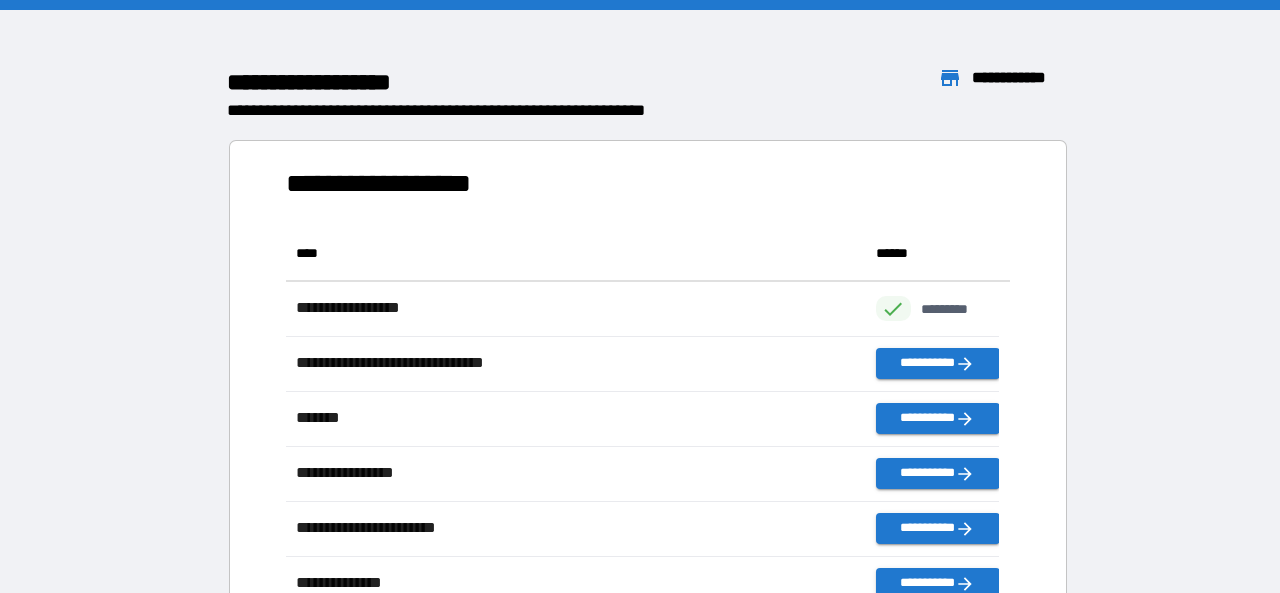 scroll, scrollTop: 17, scrollLeft: 18, axis: both 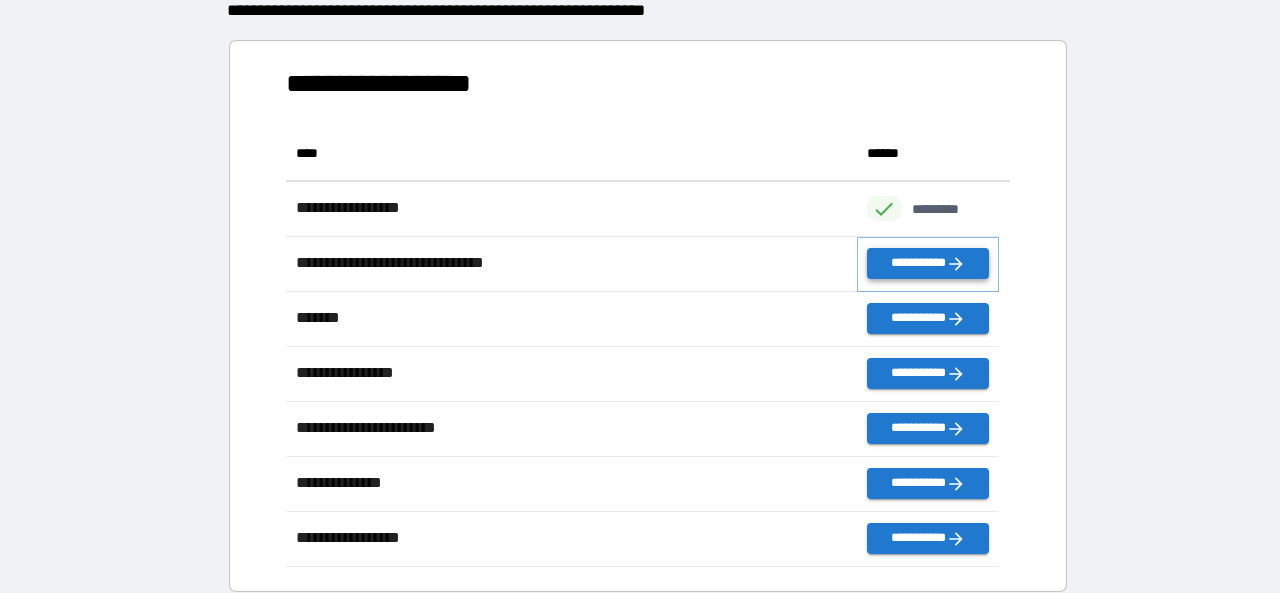 click 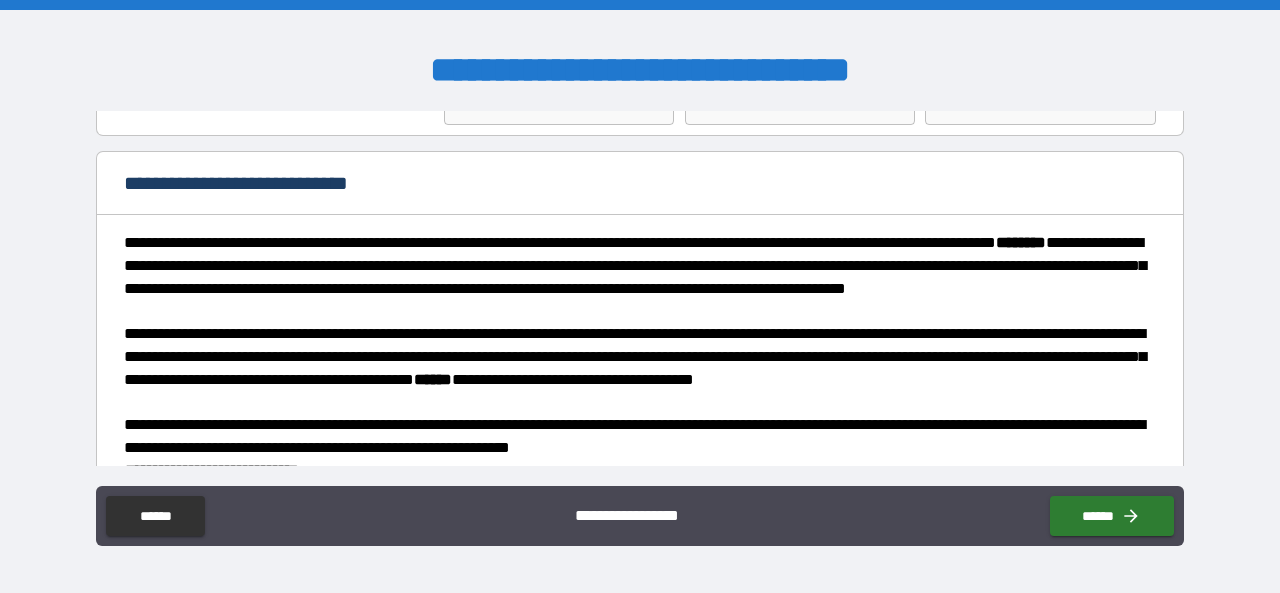 scroll, scrollTop: 400, scrollLeft: 0, axis: vertical 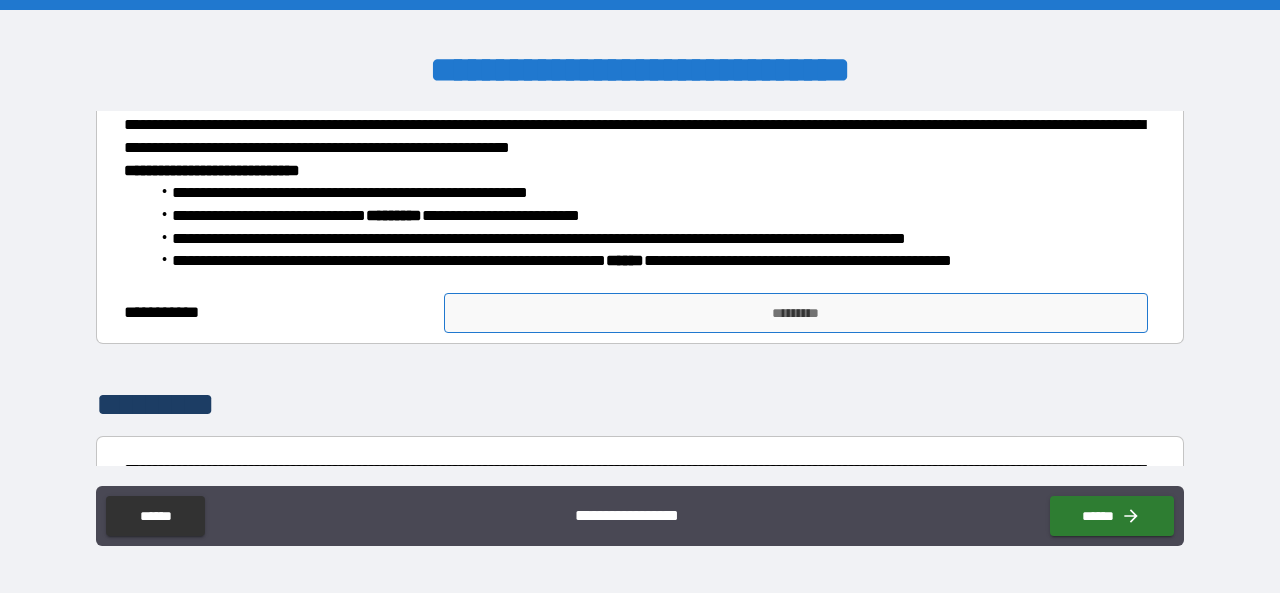 click on "*********" at bounding box center [796, 313] 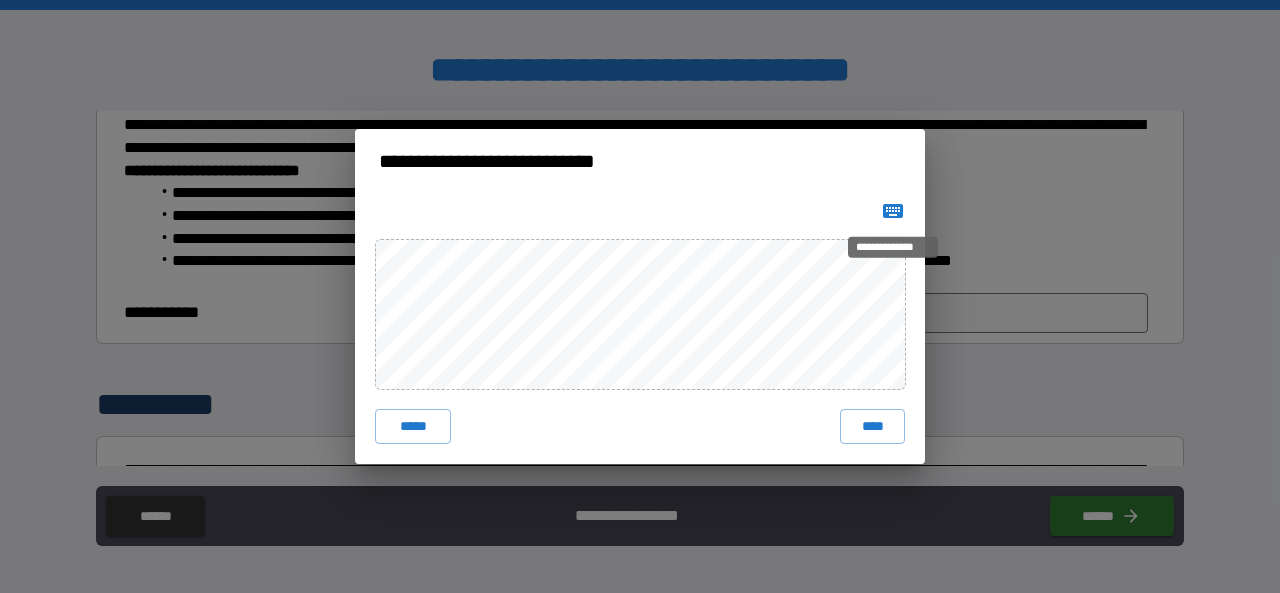 click 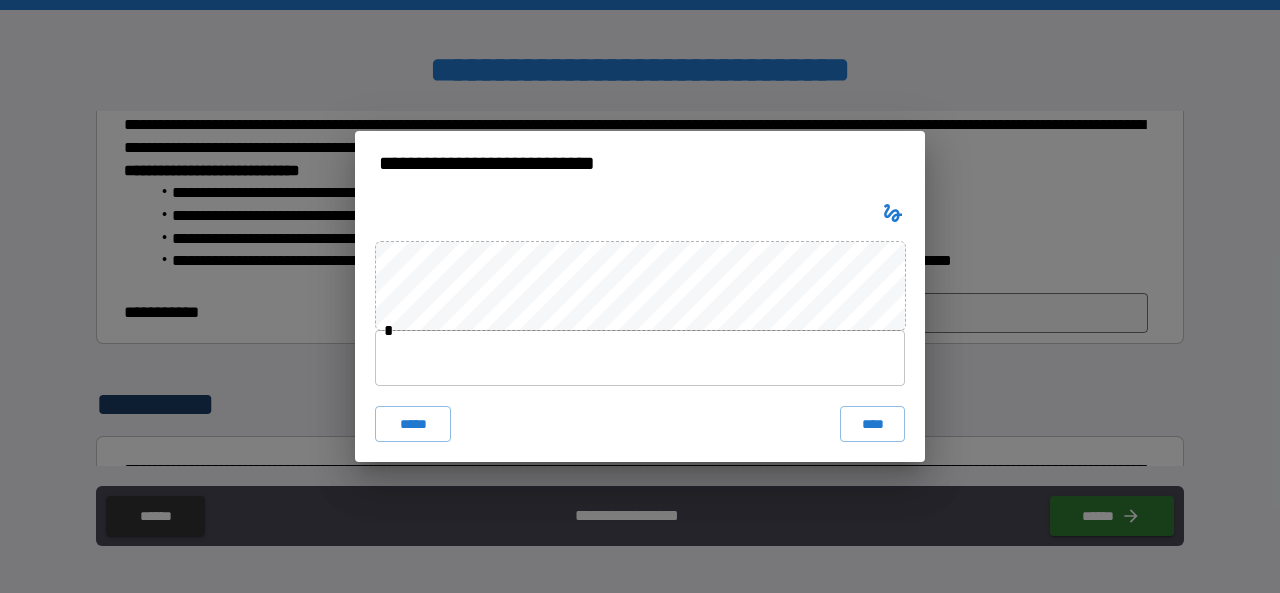 click at bounding box center (640, 358) 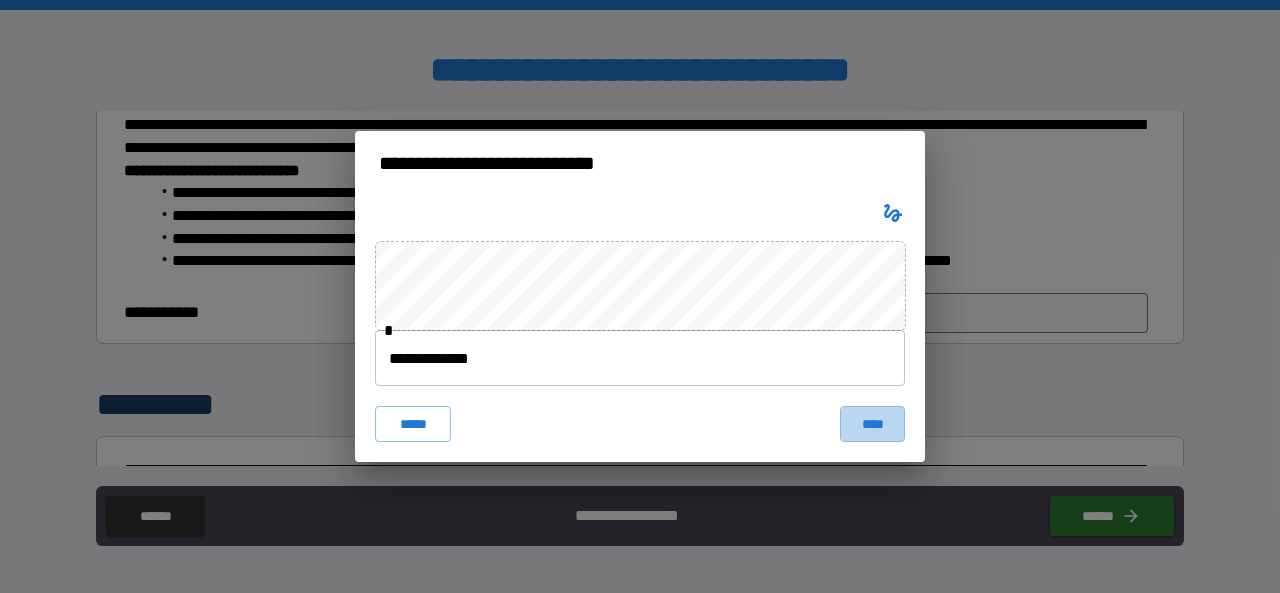 click on "****" at bounding box center (872, 424) 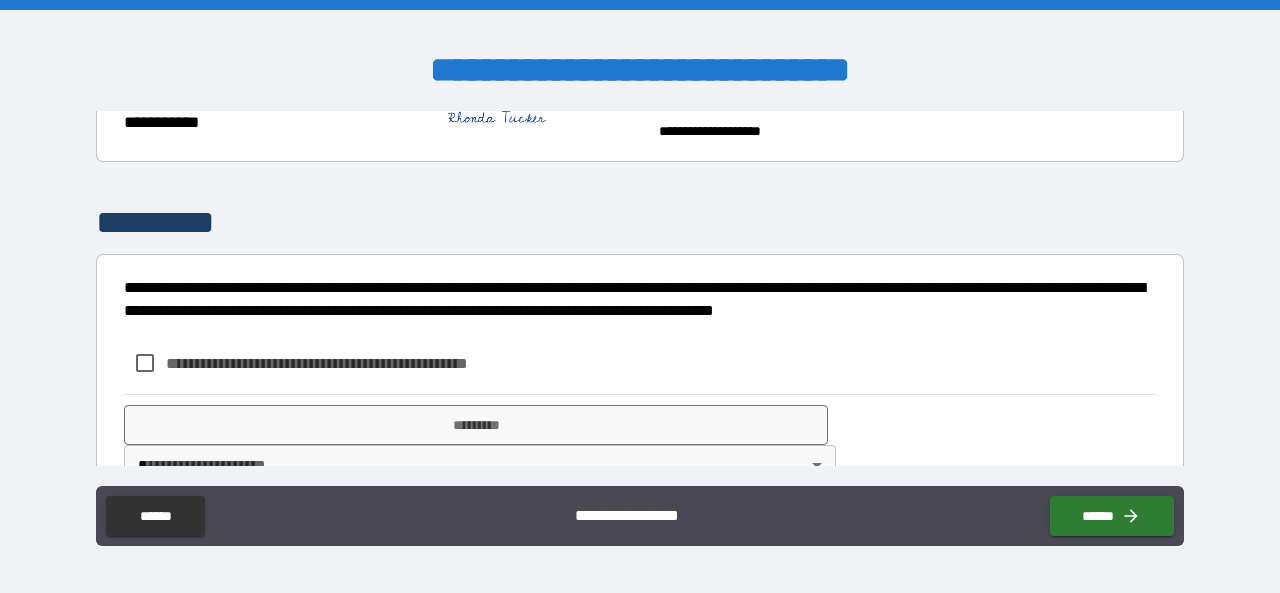 scroll, scrollTop: 600, scrollLeft: 0, axis: vertical 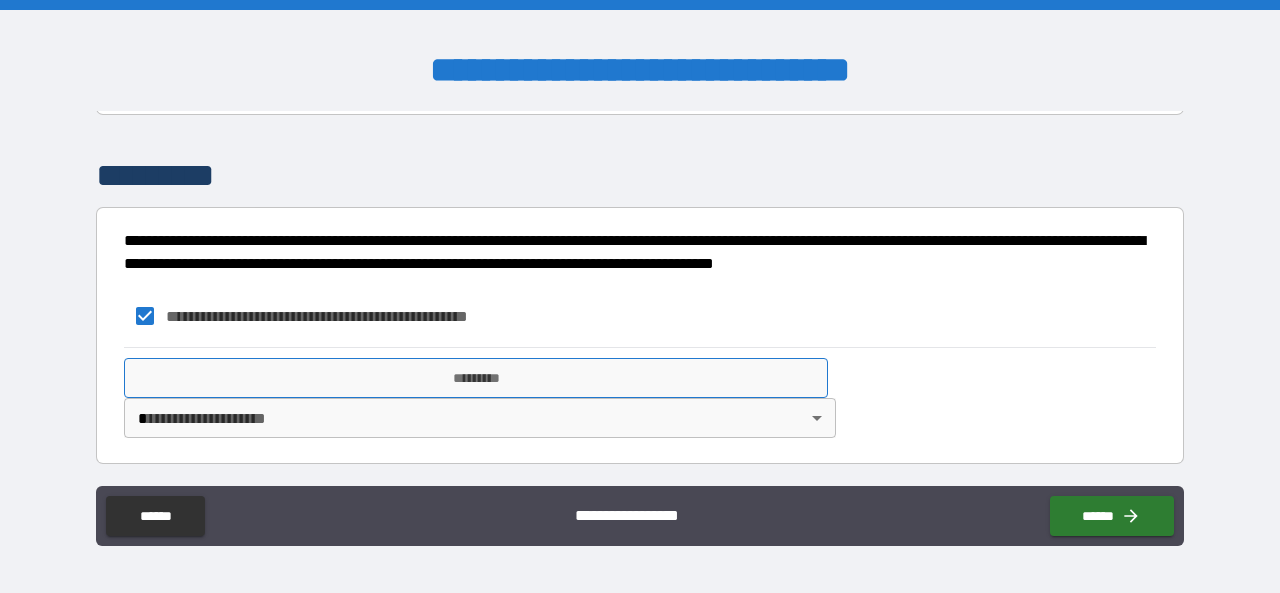 click on "*********" at bounding box center [476, 378] 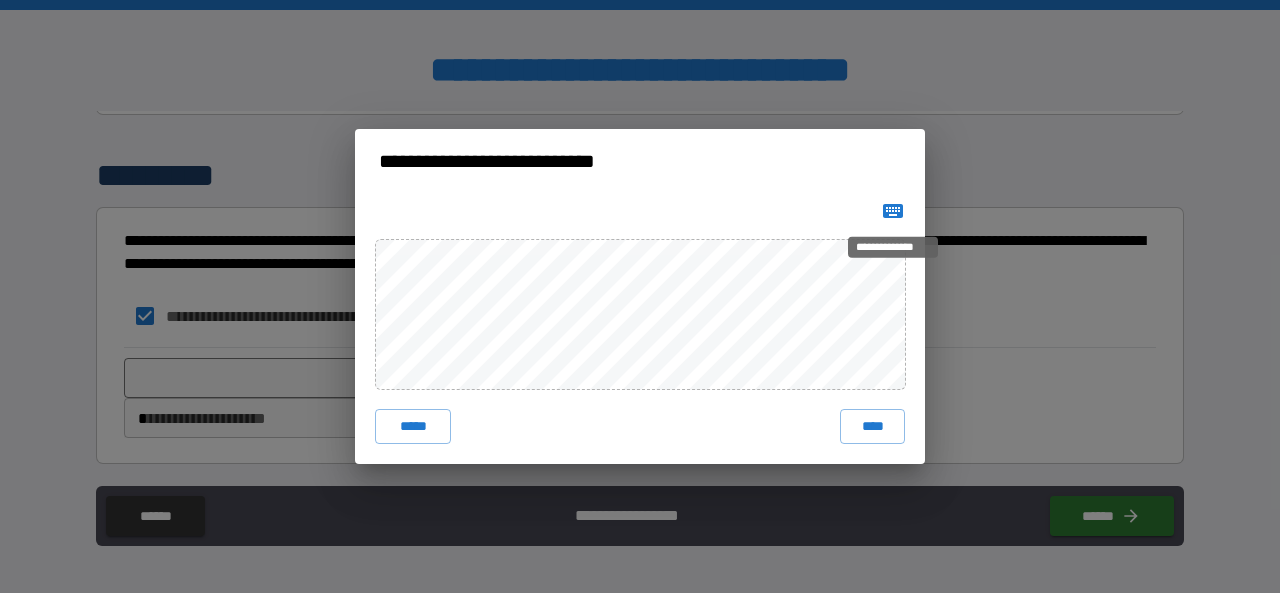 click 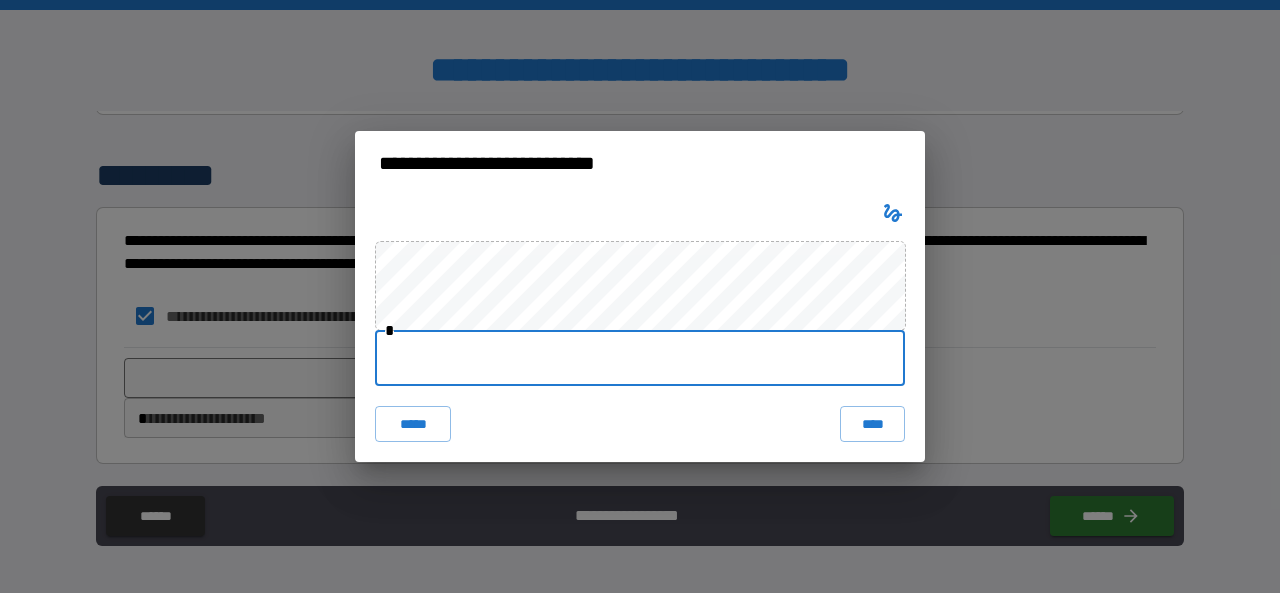 click at bounding box center (640, 358) 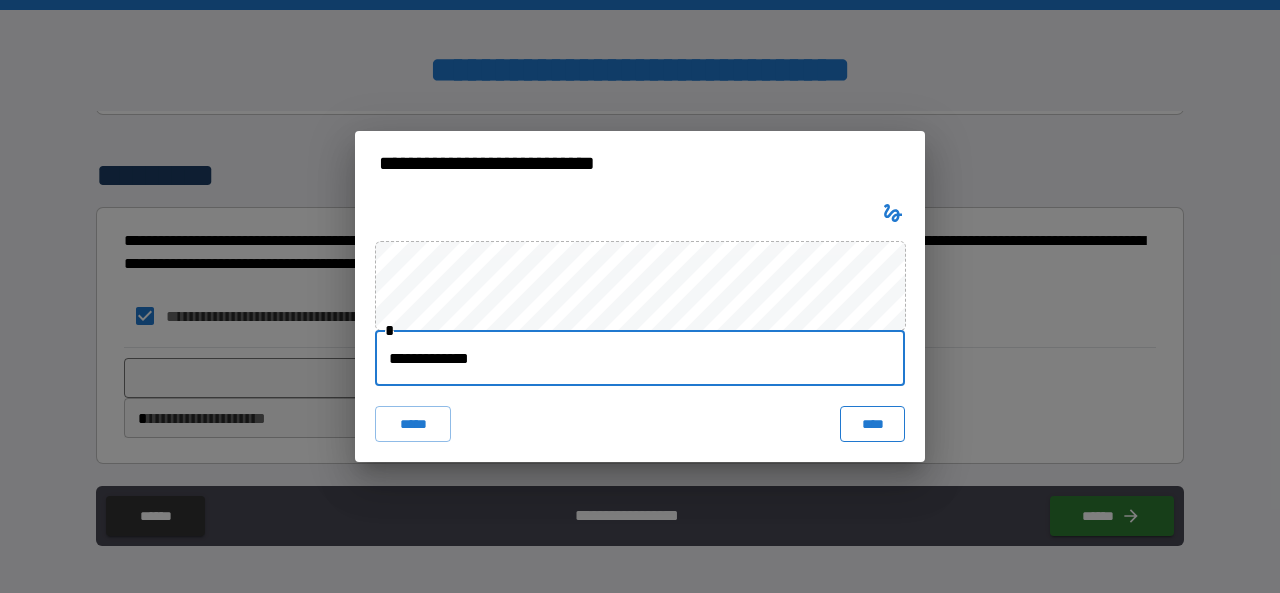 click on "****" at bounding box center [872, 424] 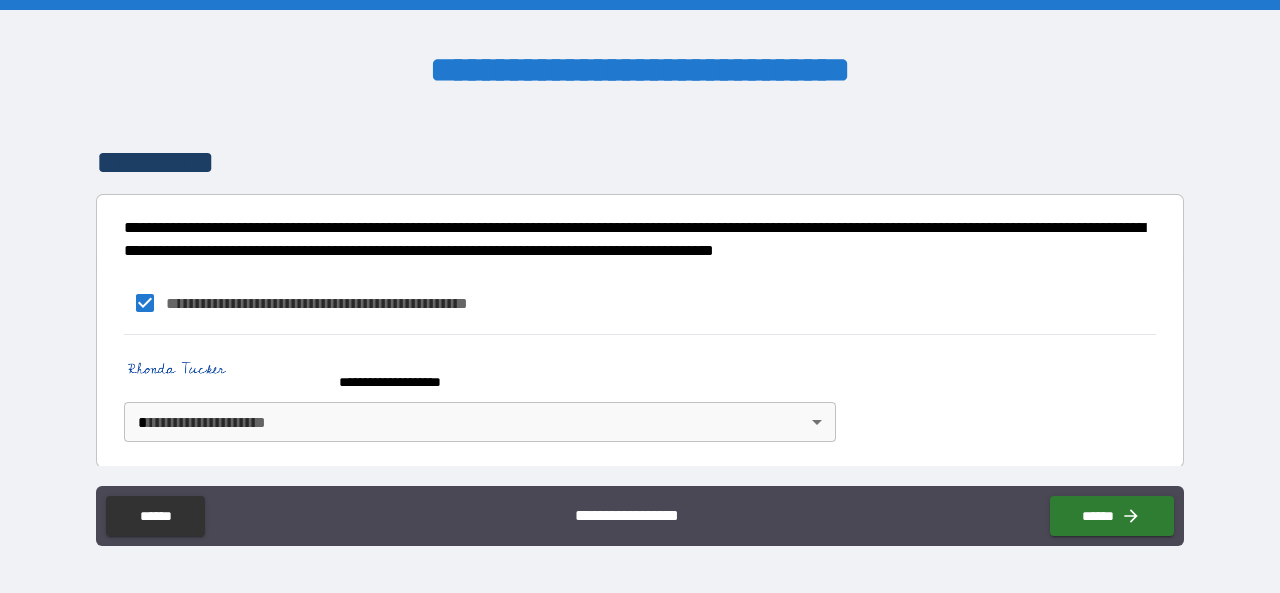 scroll, scrollTop: 663, scrollLeft: 0, axis: vertical 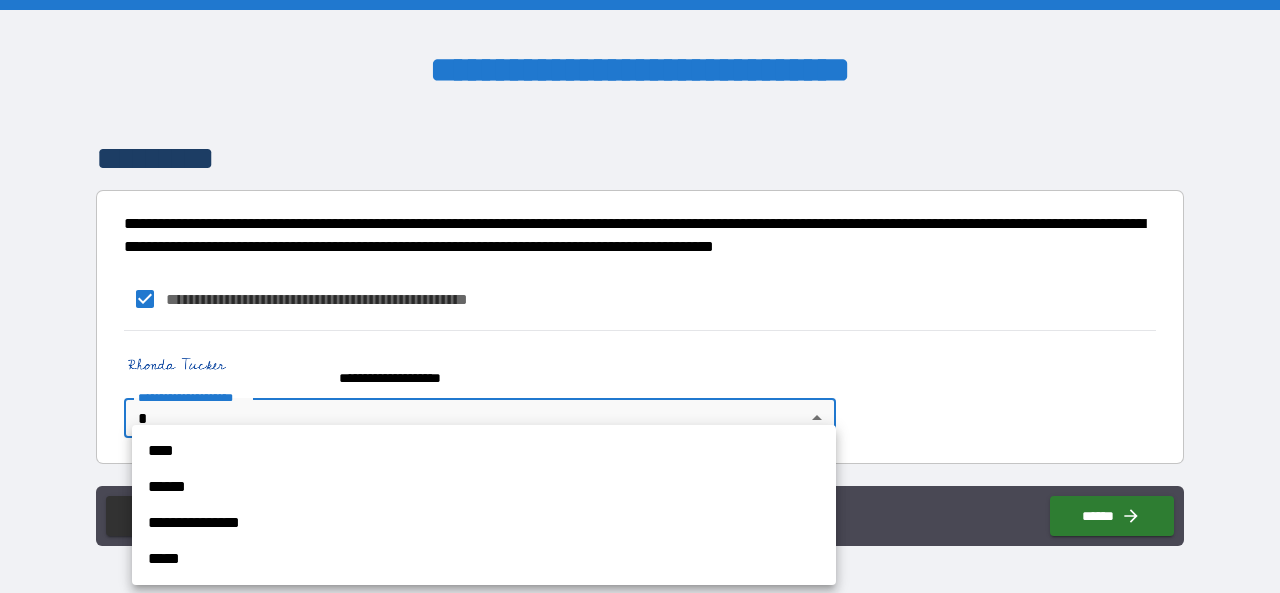 drag, startPoint x: 808, startPoint y: 425, endPoint x: 763, endPoint y: 424, distance: 45.01111 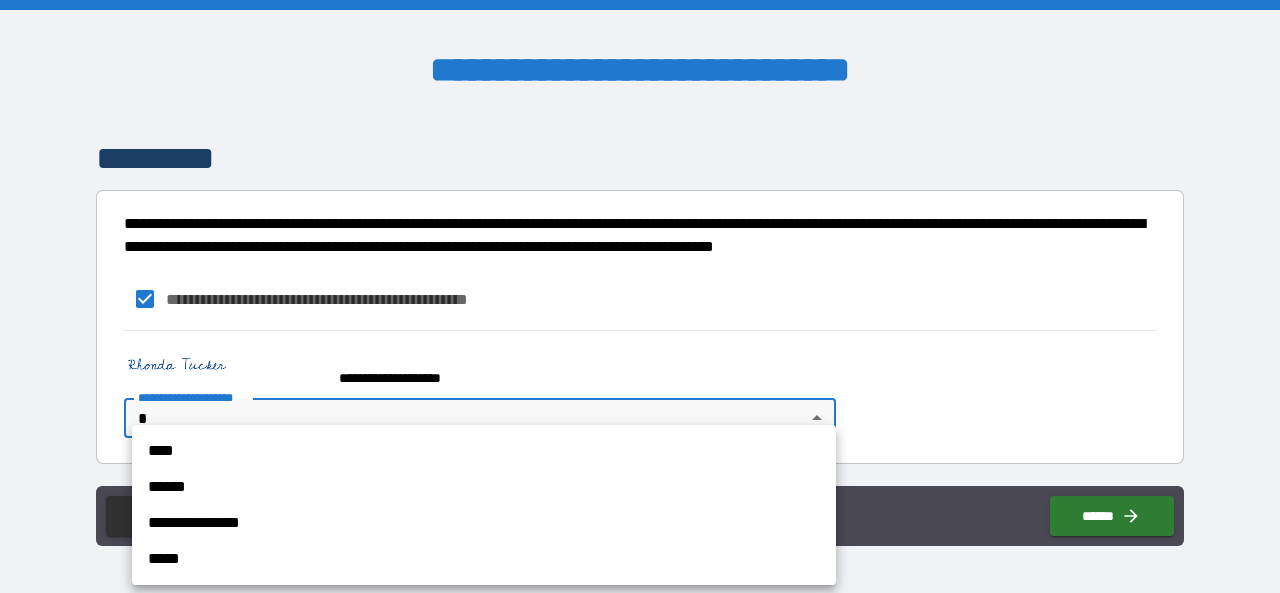click on "****" at bounding box center (484, 451) 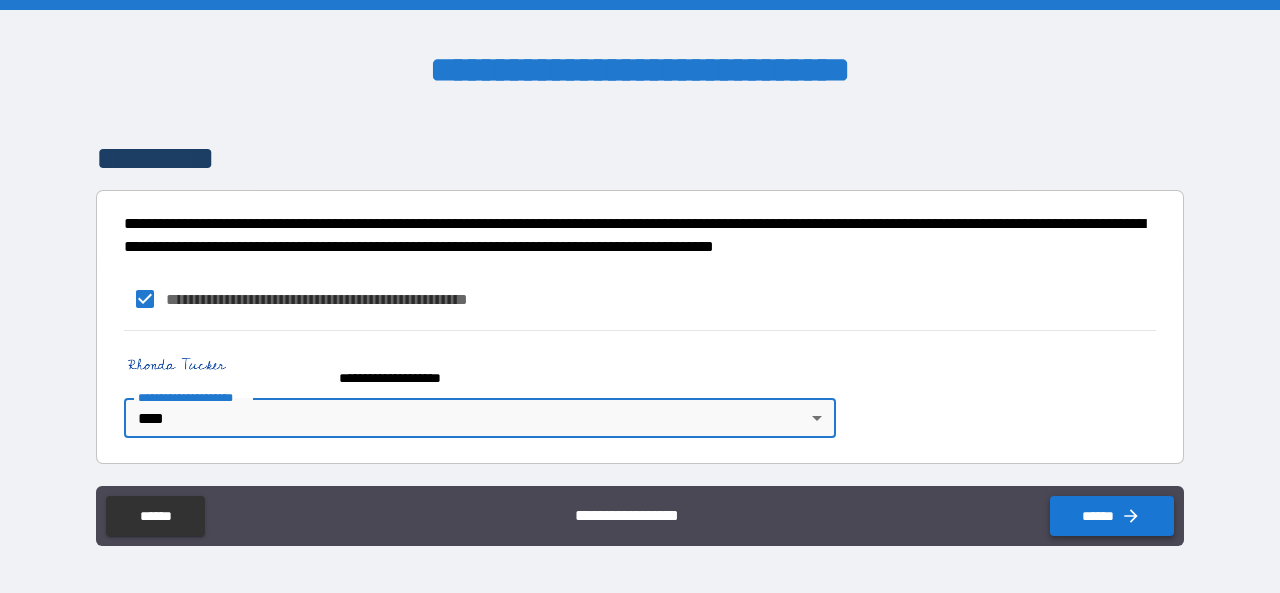click 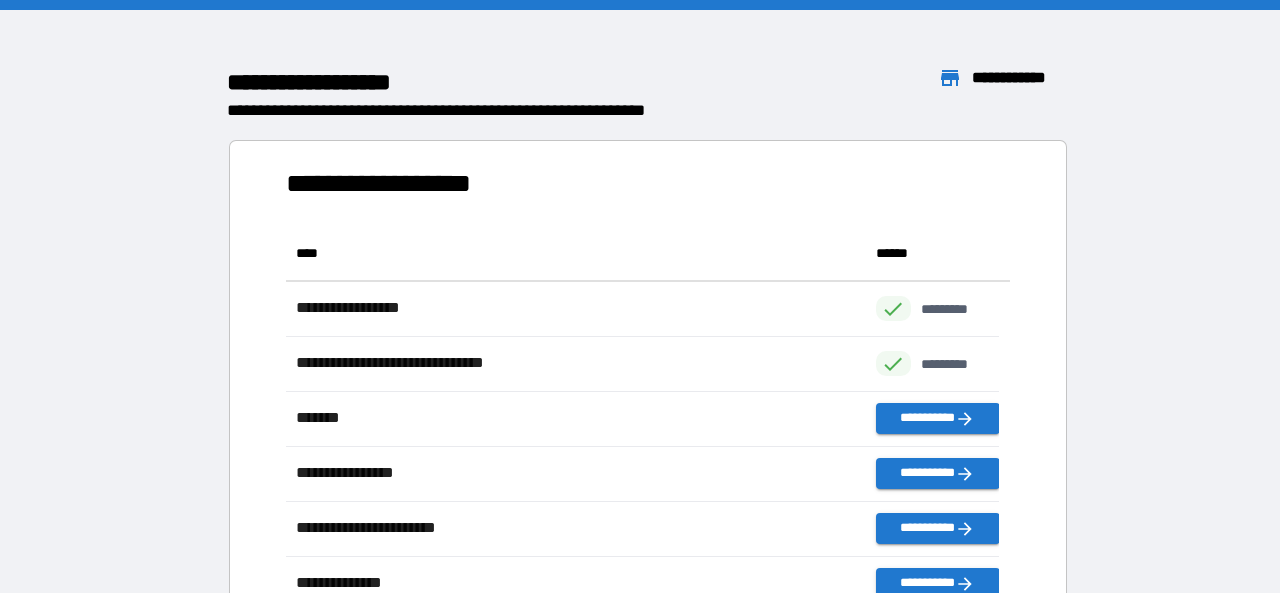 scroll, scrollTop: 424, scrollLeft: 696, axis: both 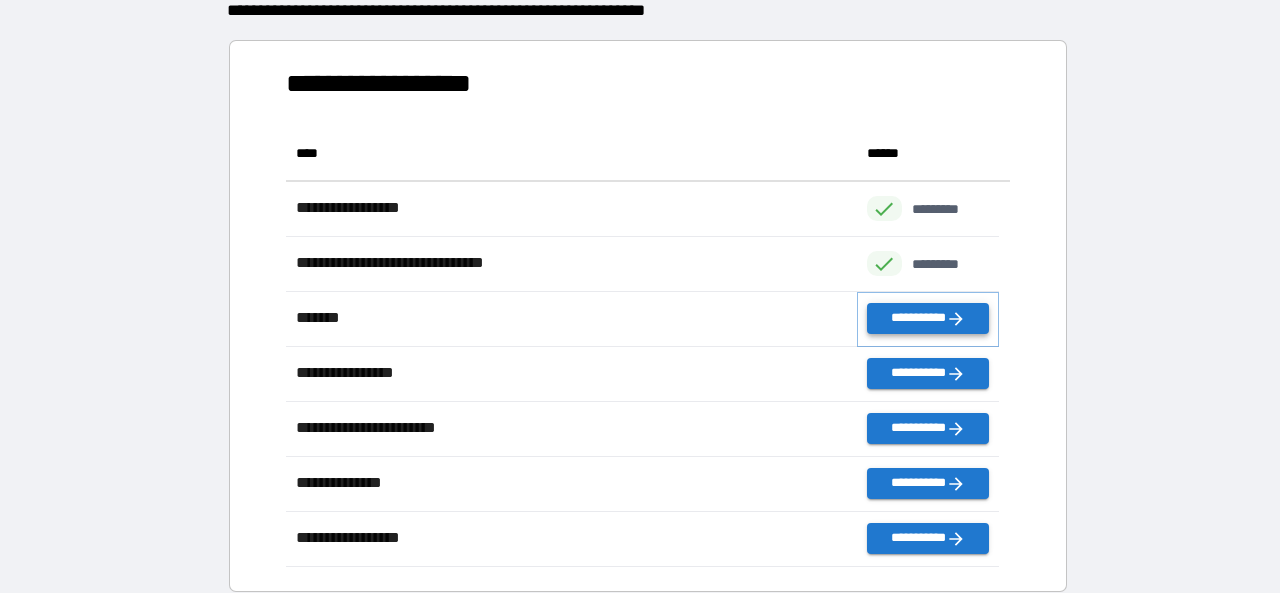 click on "**********" at bounding box center [928, 318] 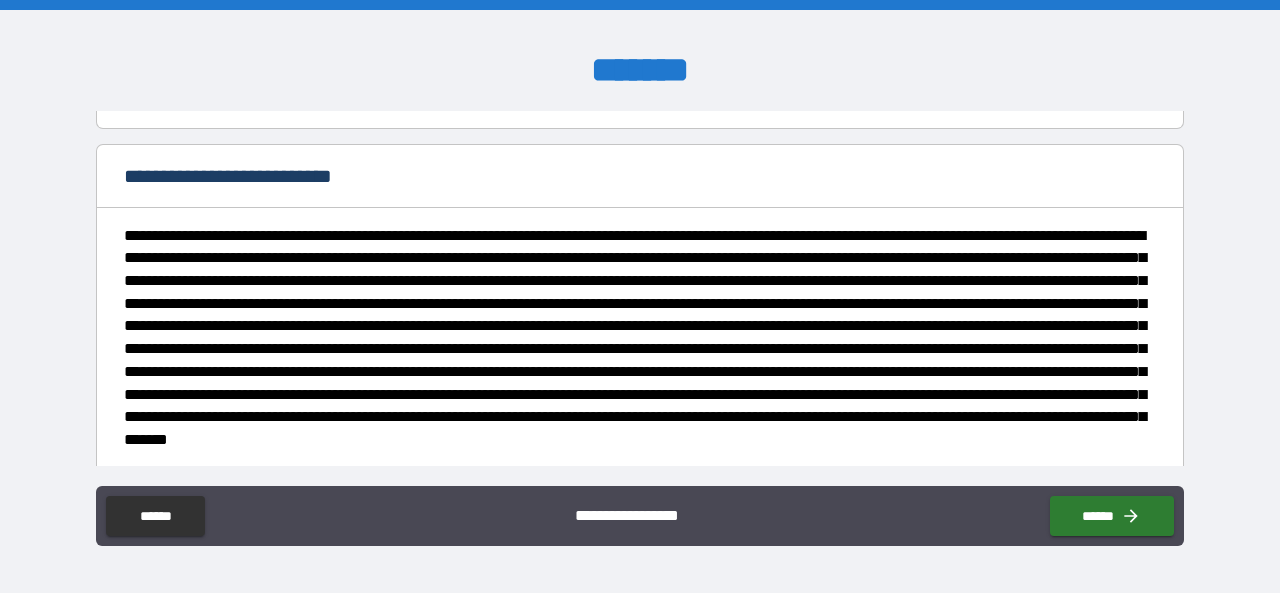 scroll, scrollTop: 1226, scrollLeft: 0, axis: vertical 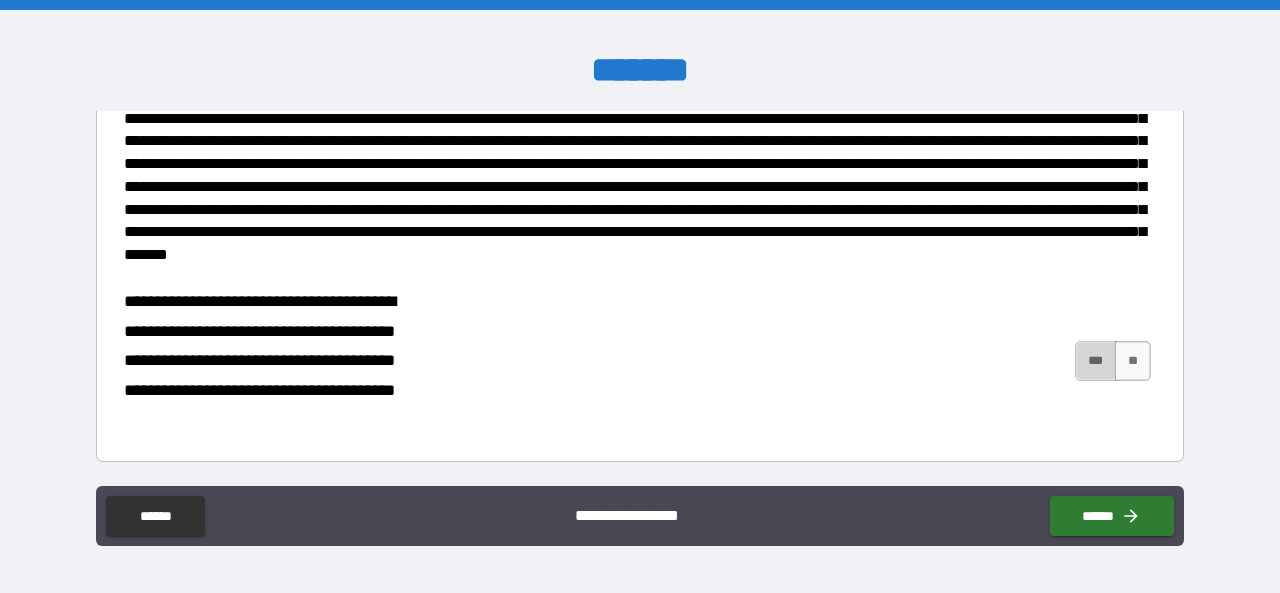 click on "***" at bounding box center (1096, 361) 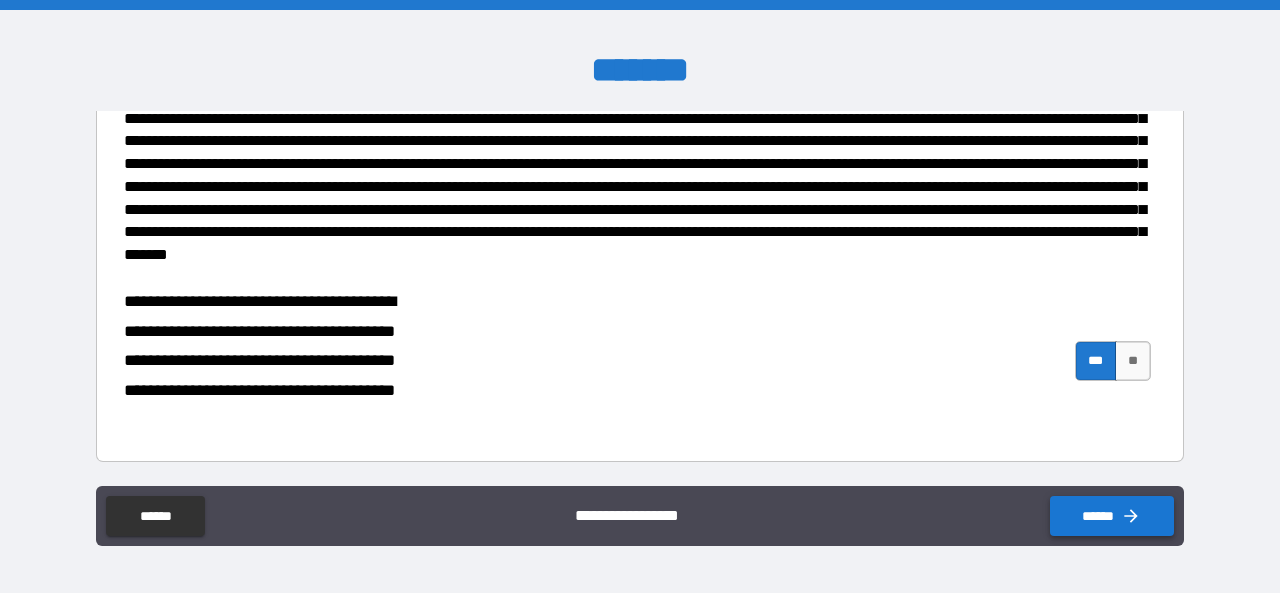 click 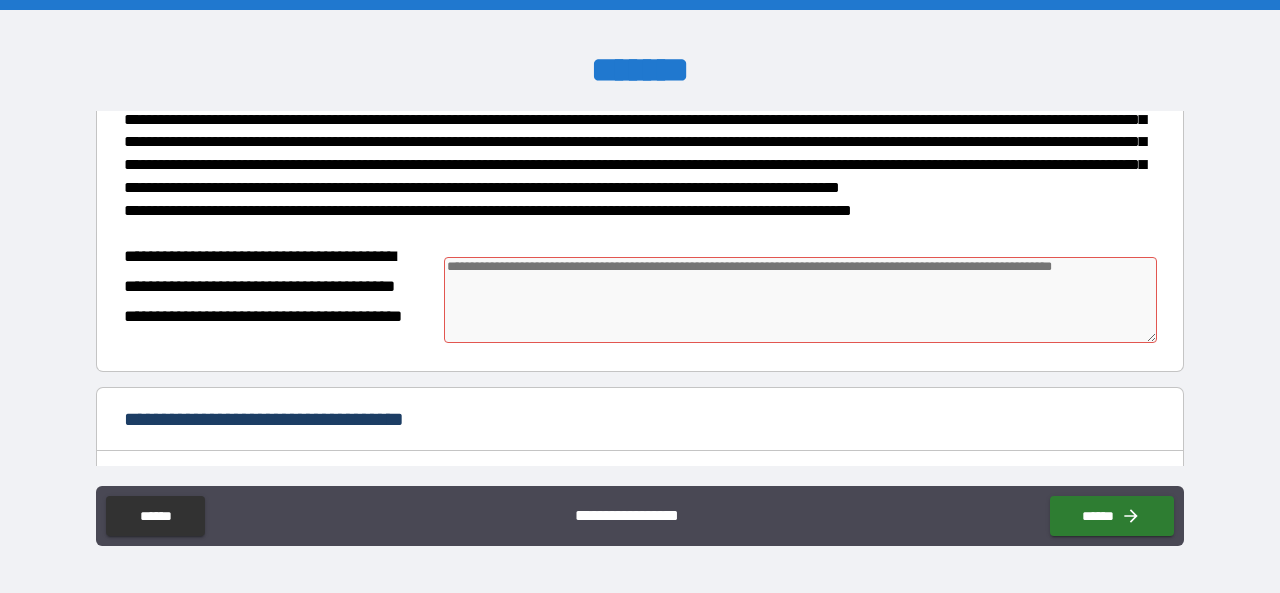 scroll, scrollTop: 300, scrollLeft: 0, axis: vertical 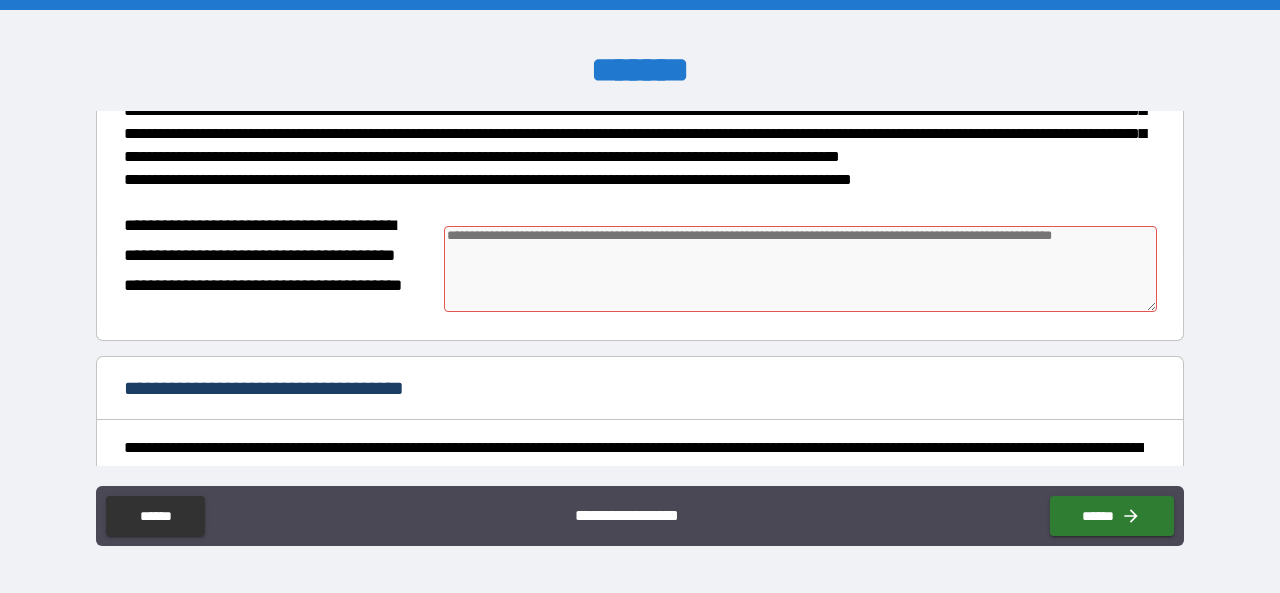 click at bounding box center (800, 269) 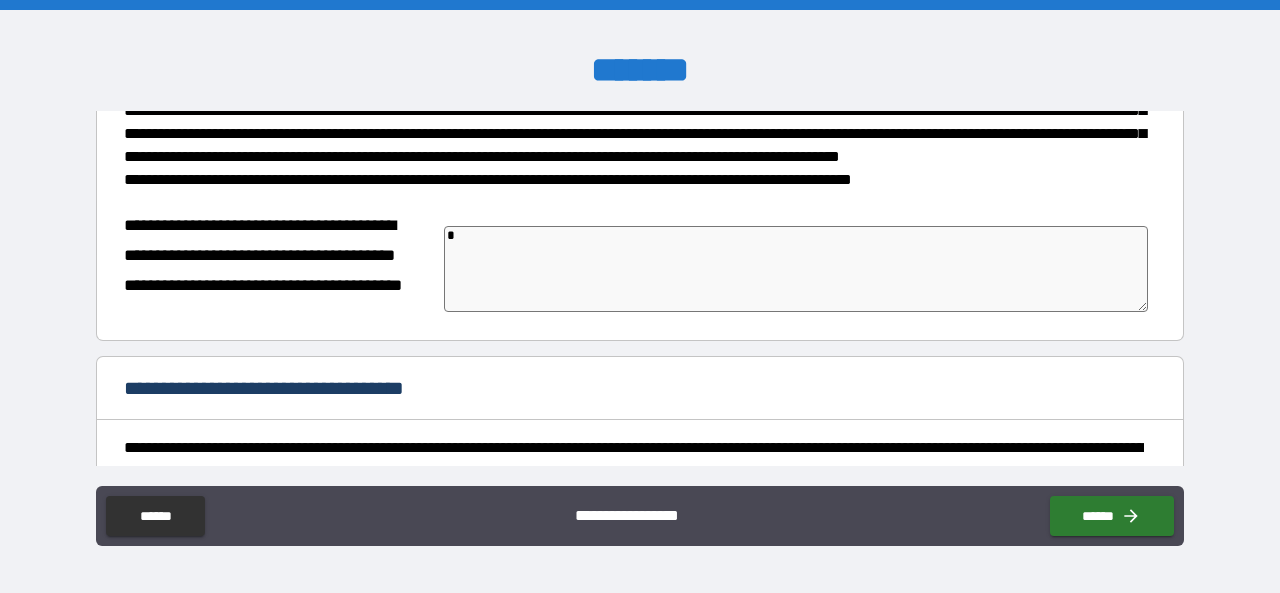 click on "*" at bounding box center (796, 268) 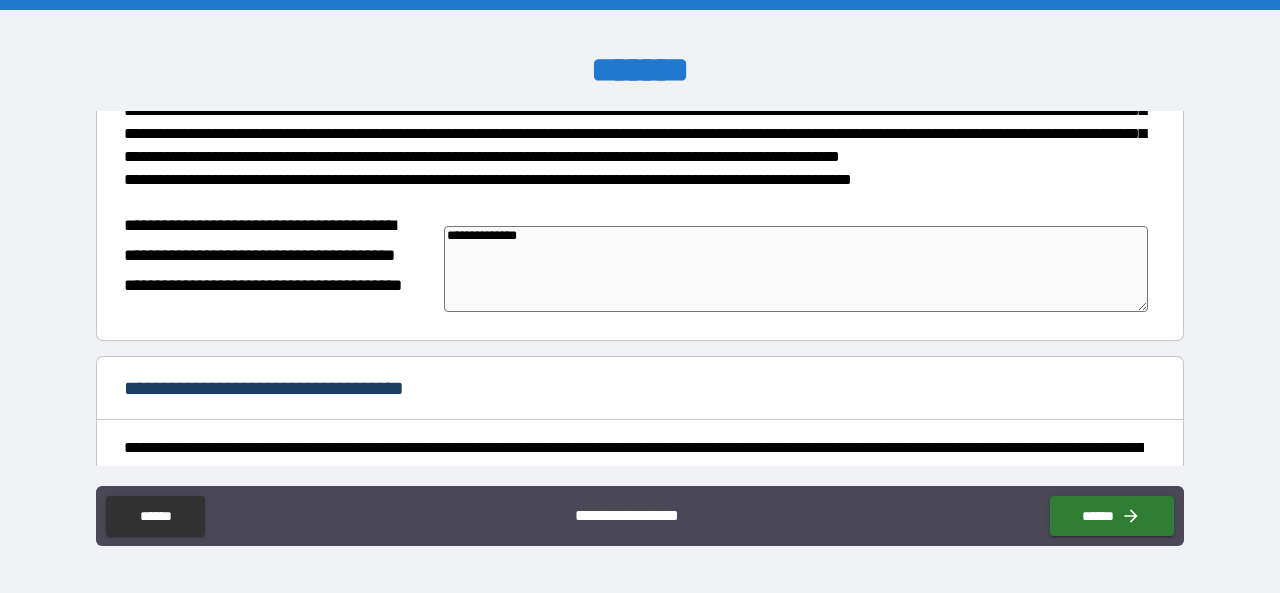 click on "**********" at bounding box center (796, 268) 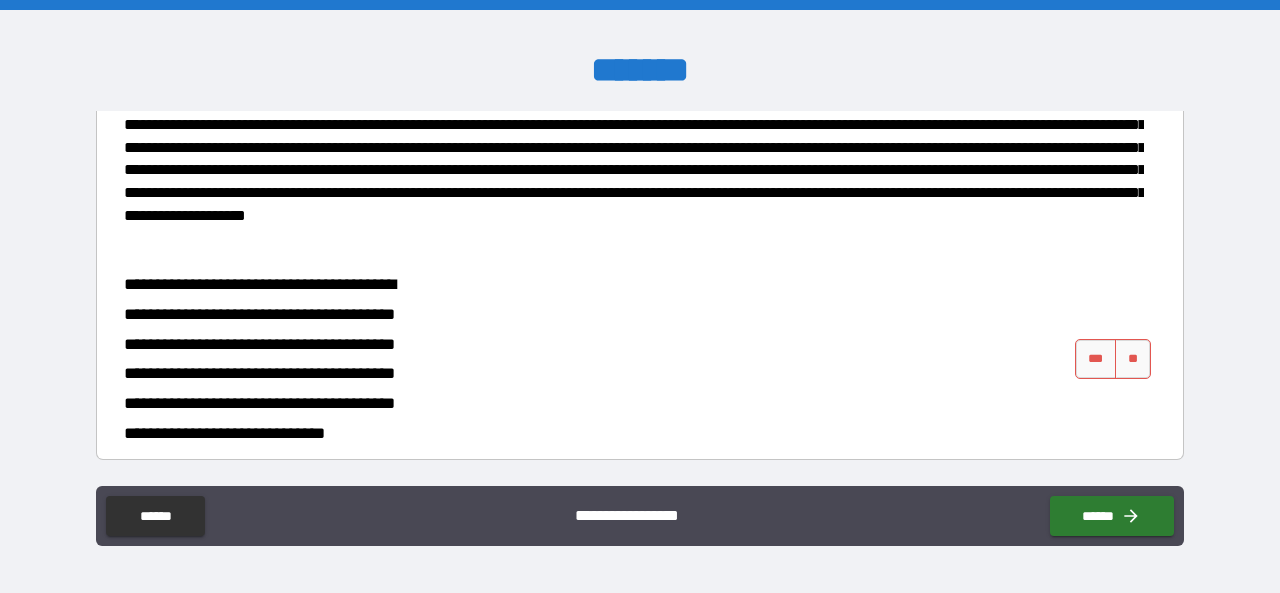 scroll, scrollTop: 700, scrollLeft: 0, axis: vertical 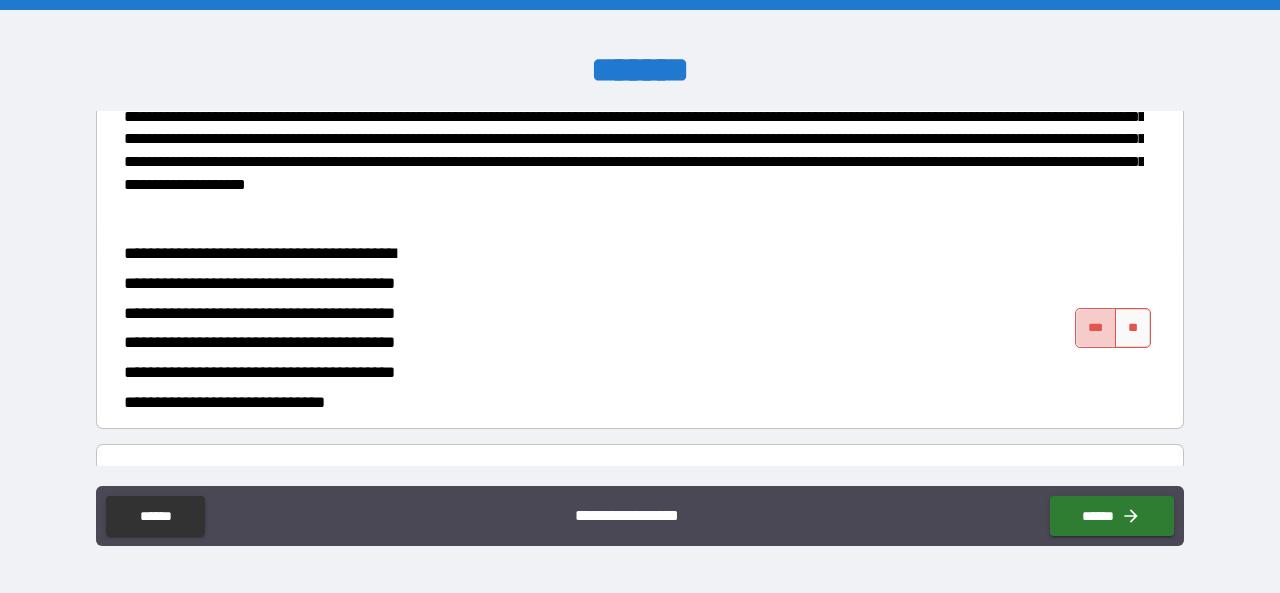 click on "***" at bounding box center [1096, 328] 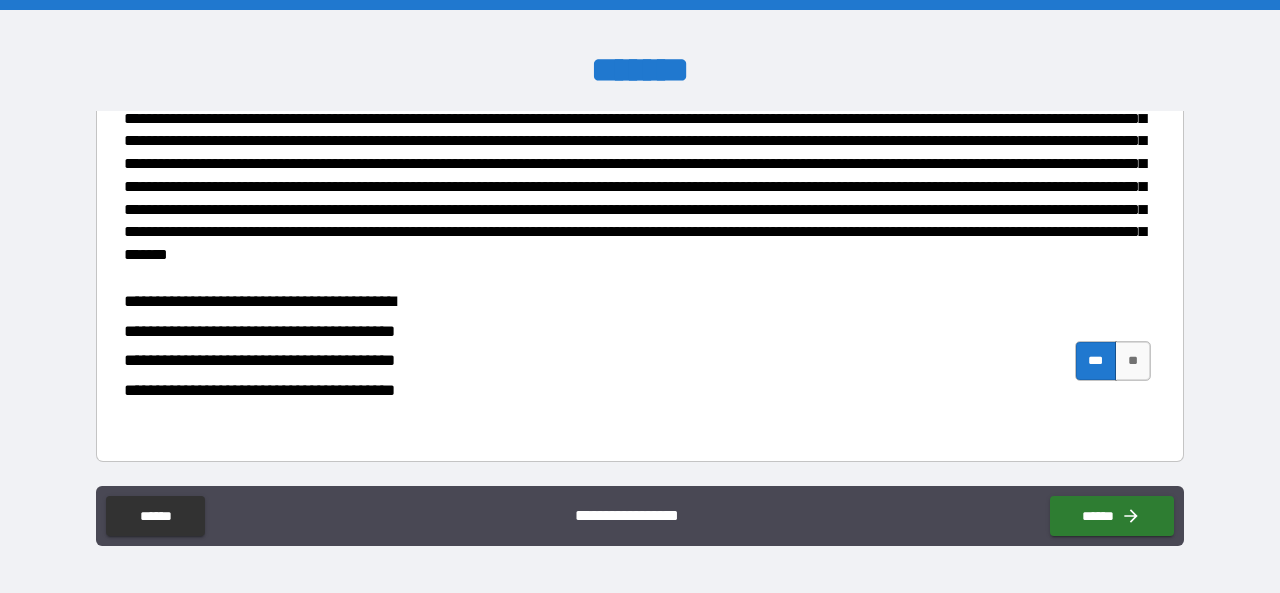 scroll, scrollTop: 1226, scrollLeft: 0, axis: vertical 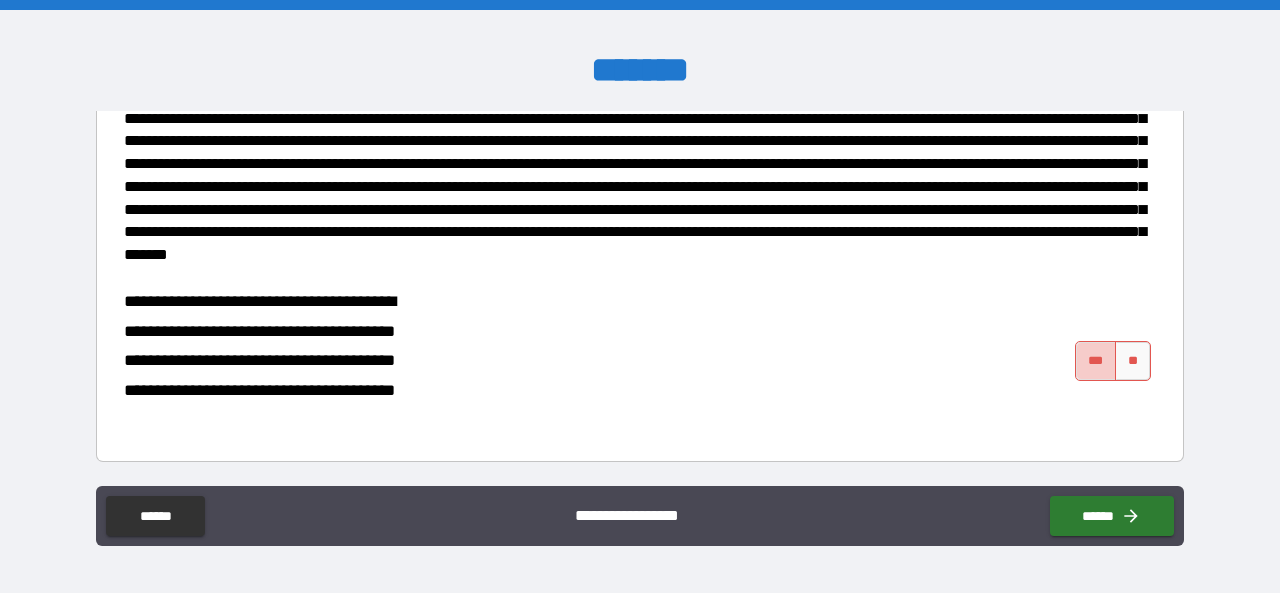 click on "***" at bounding box center [1096, 361] 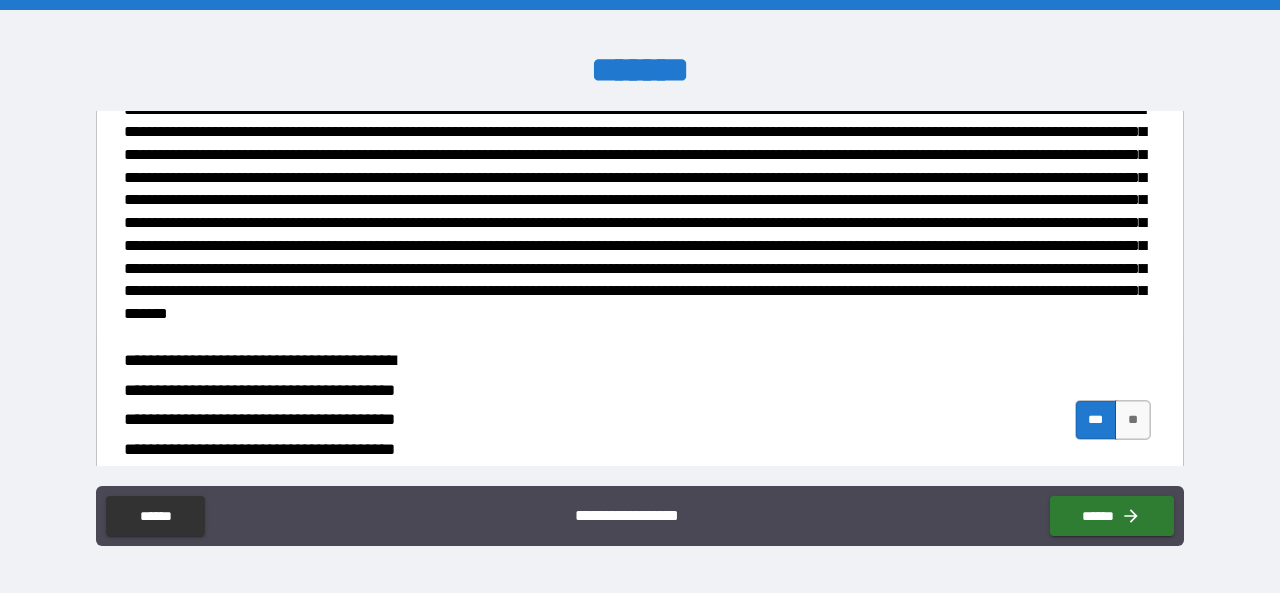 scroll, scrollTop: 1226, scrollLeft: 0, axis: vertical 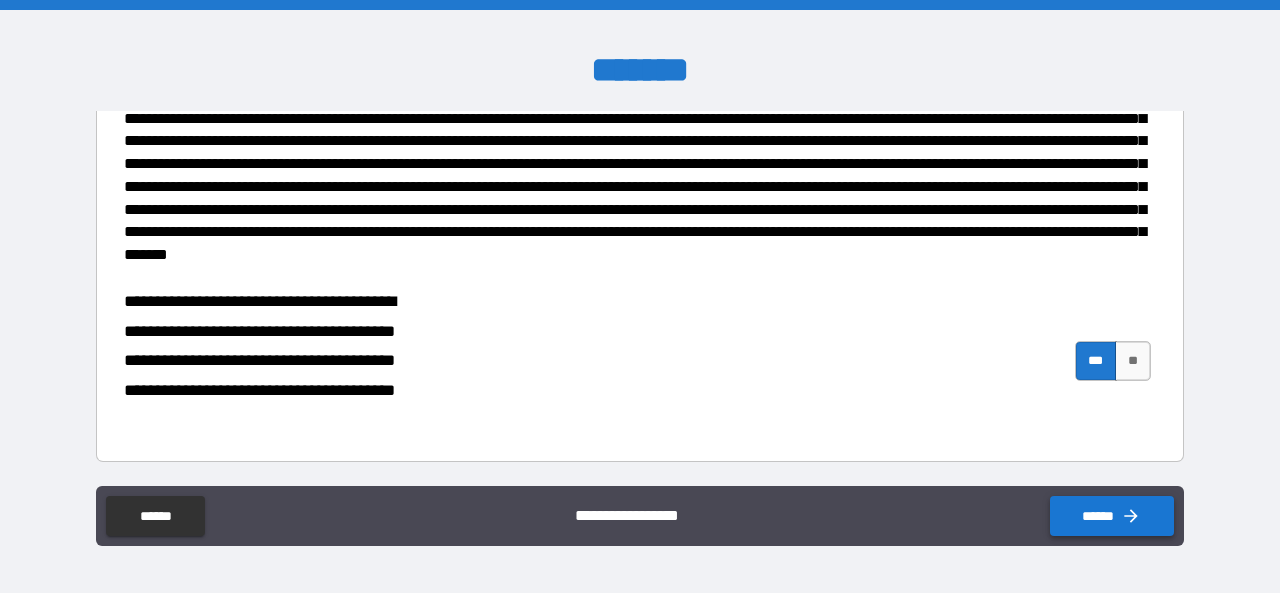 click on "******" at bounding box center [1112, 516] 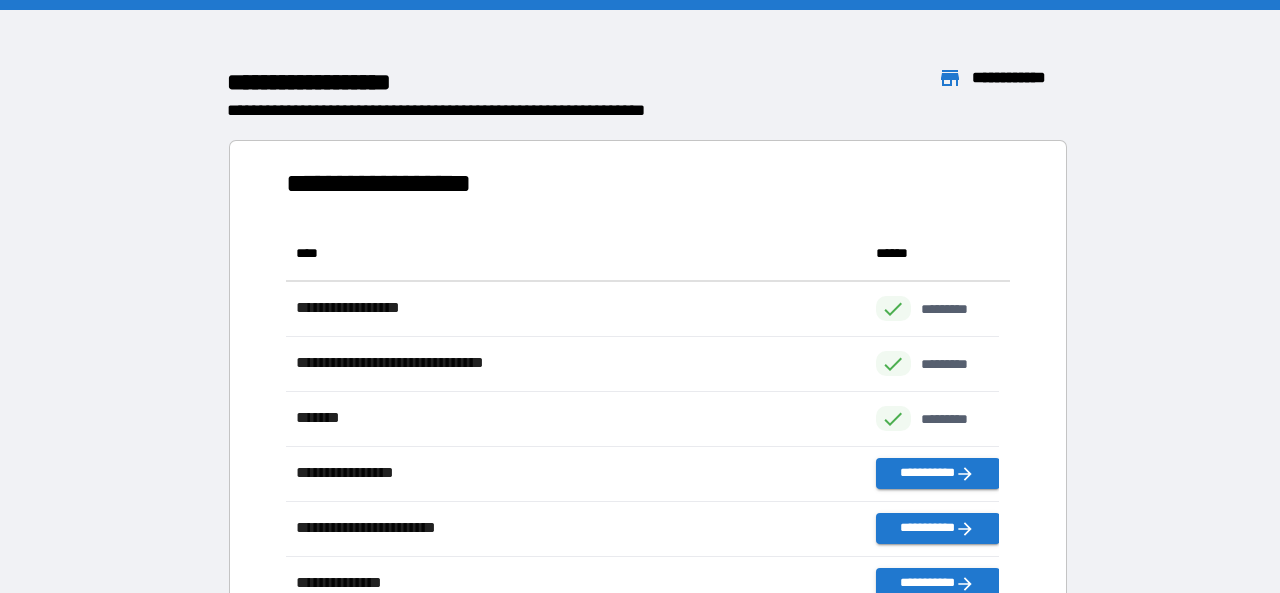 scroll, scrollTop: 17, scrollLeft: 18, axis: both 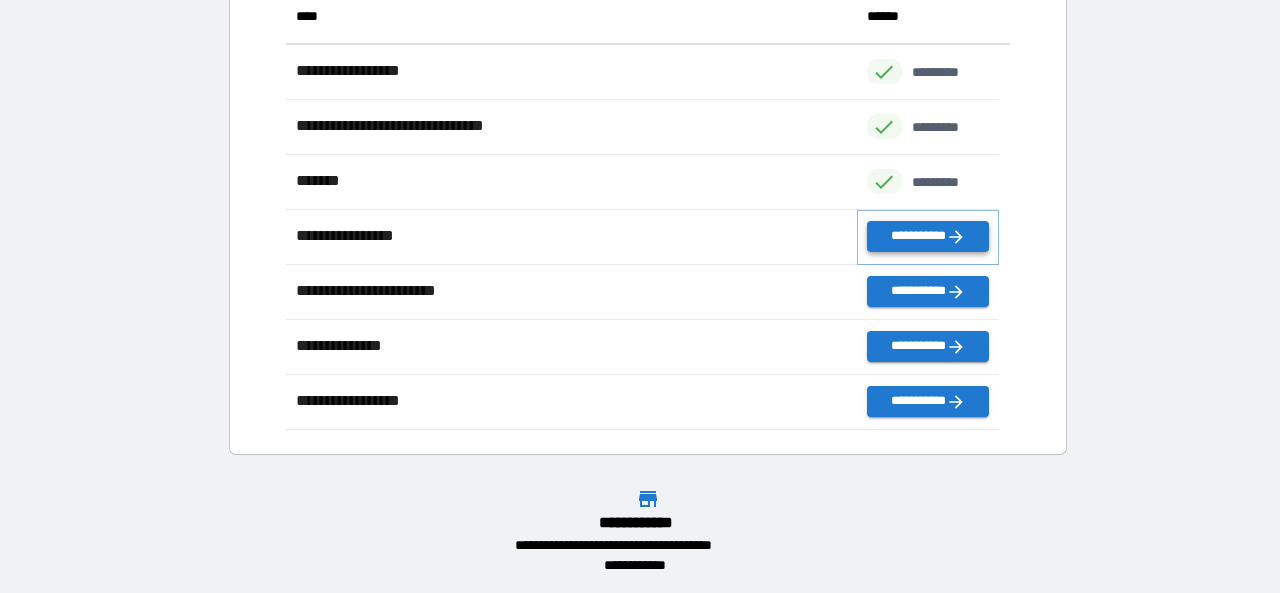 click on "**********" at bounding box center [928, 236] 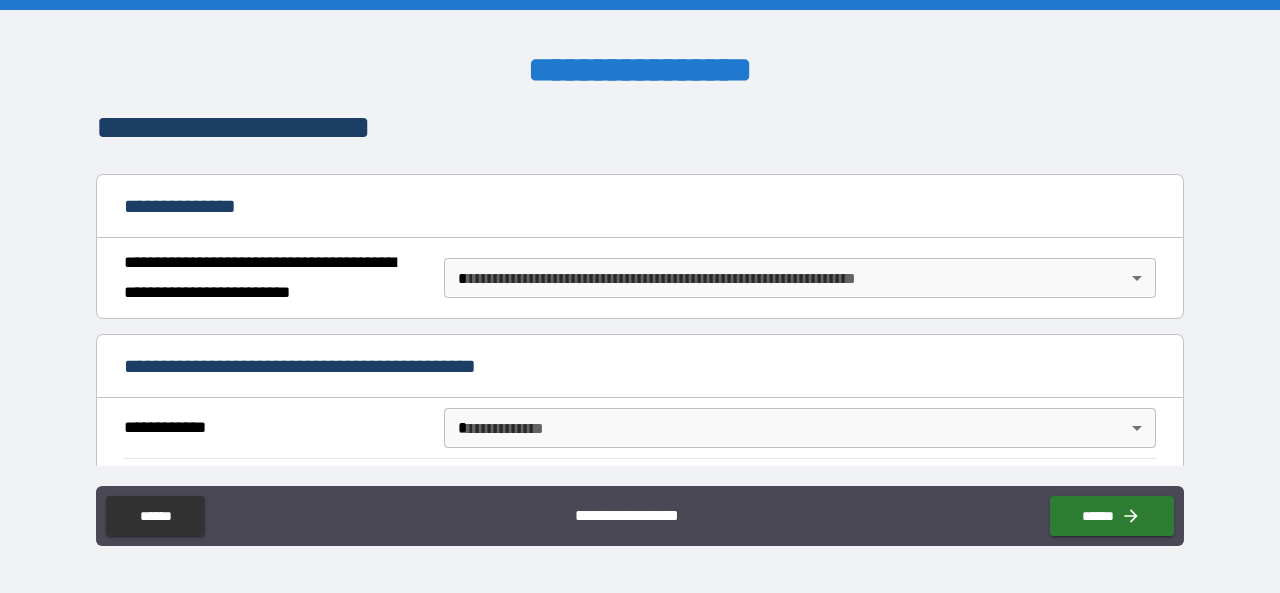 scroll, scrollTop: 200, scrollLeft: 0, axis: vertical 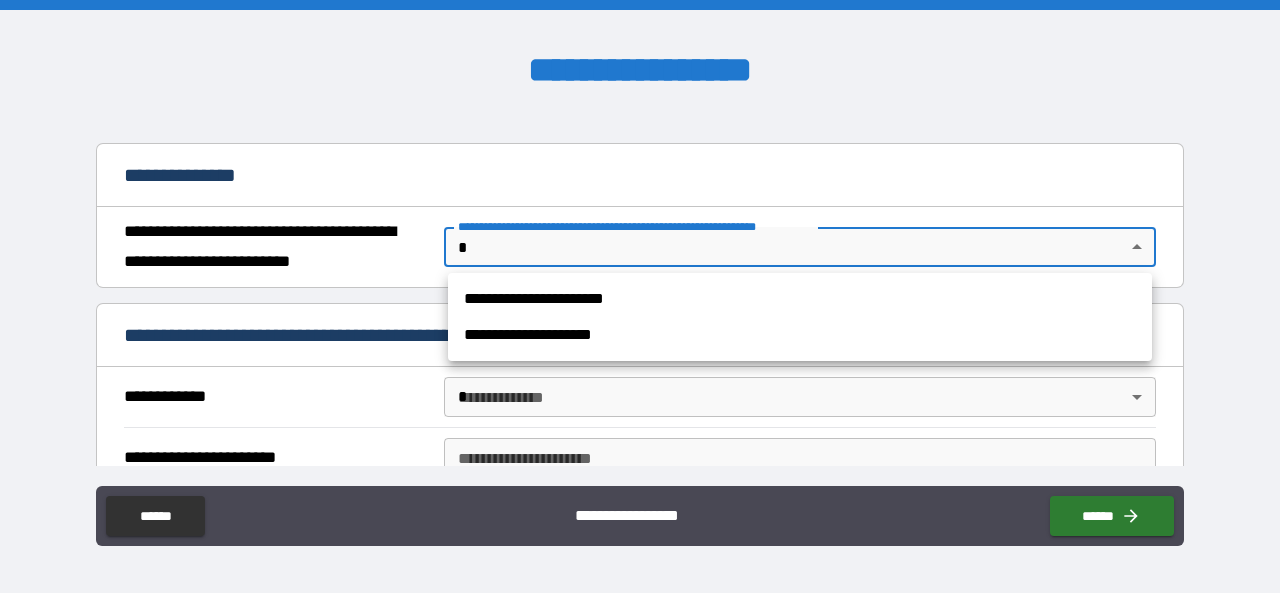click on "[REDACTED]" at bounding box center (640, 296) 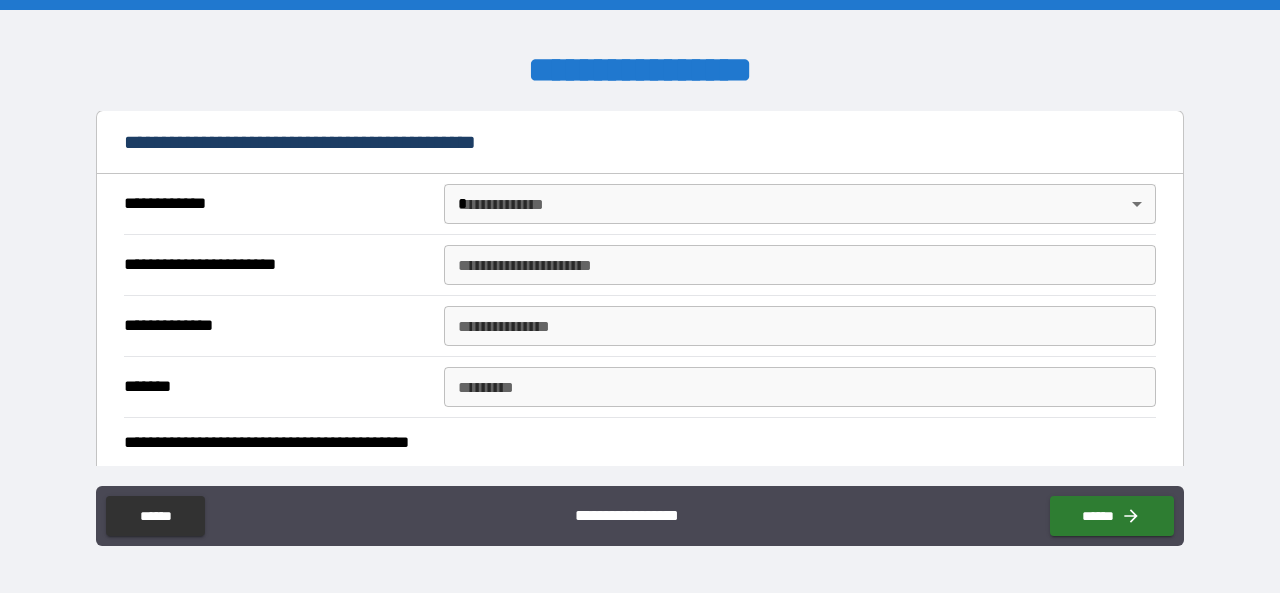 scroll, scrollTop: 400, scrollLeft: 0, axis: vertical 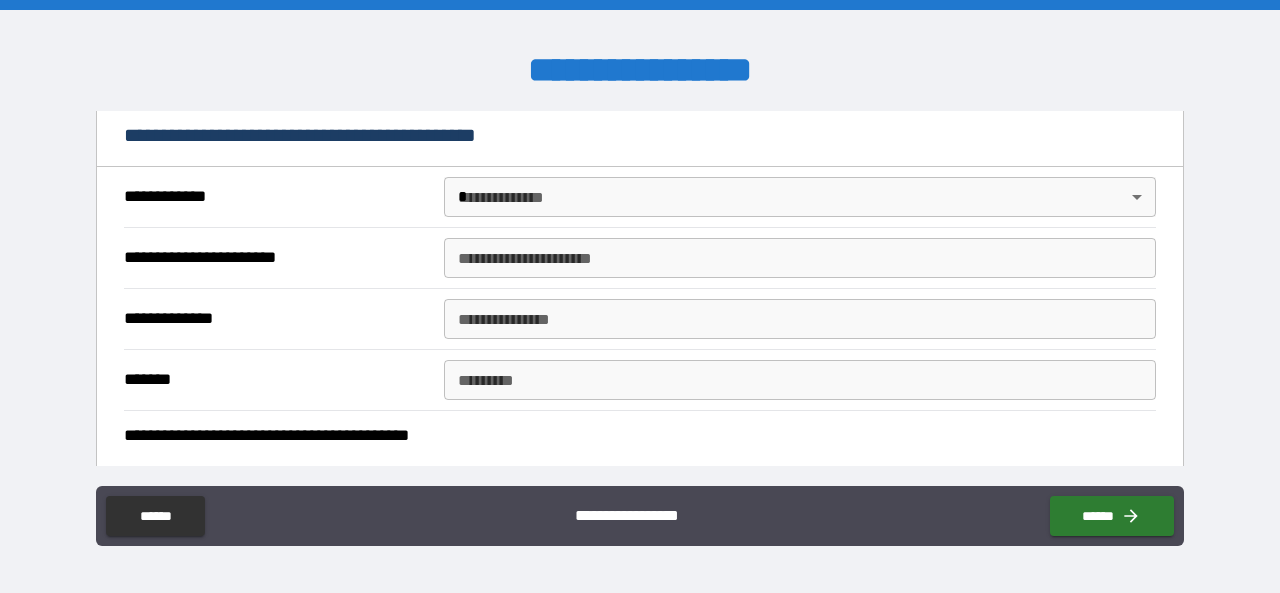 click on "[REDACTED]" at bounding box center [640, 296] 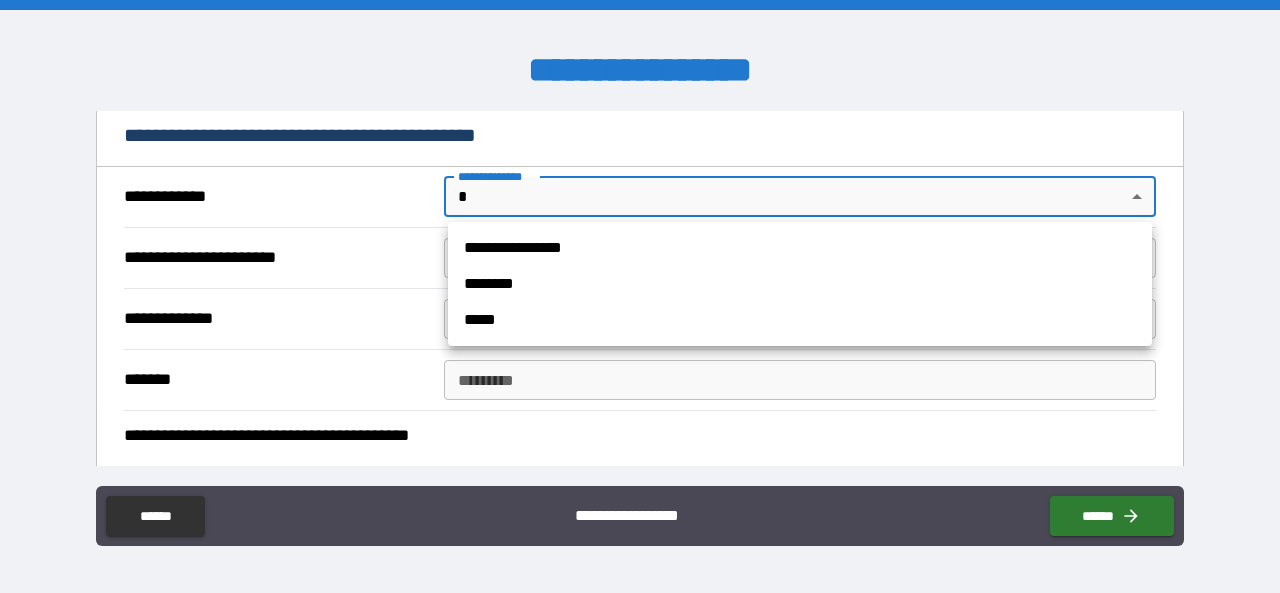 click on "**********" at bounding box center (800, 248) 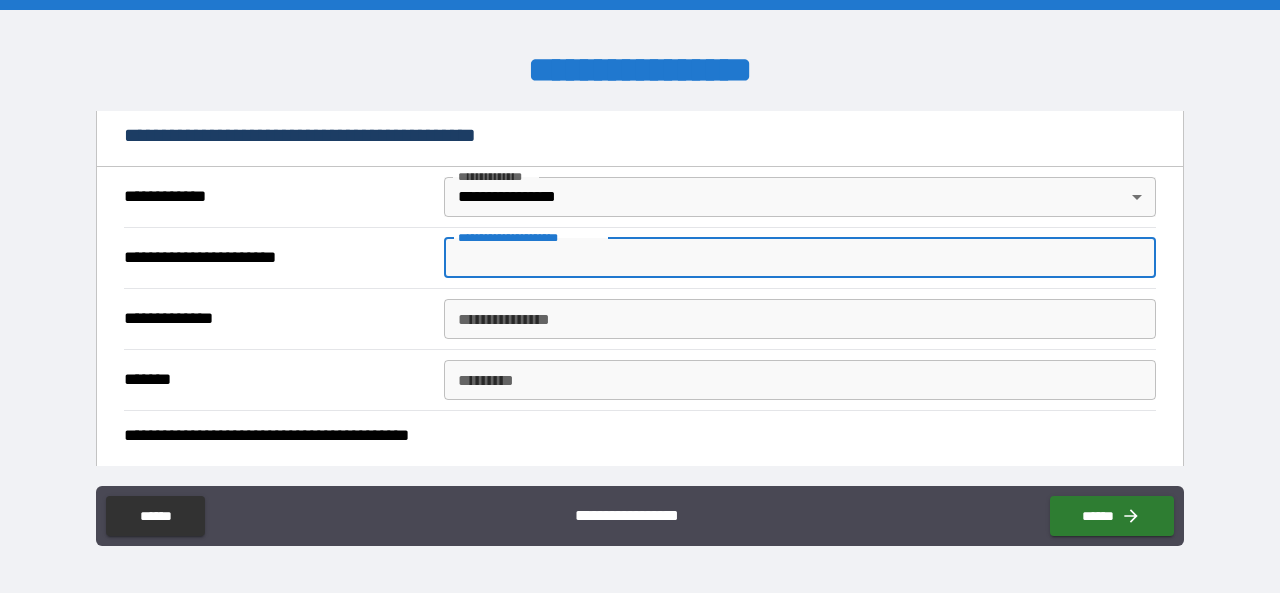 click on "**********" at bounding box center (800, 258) 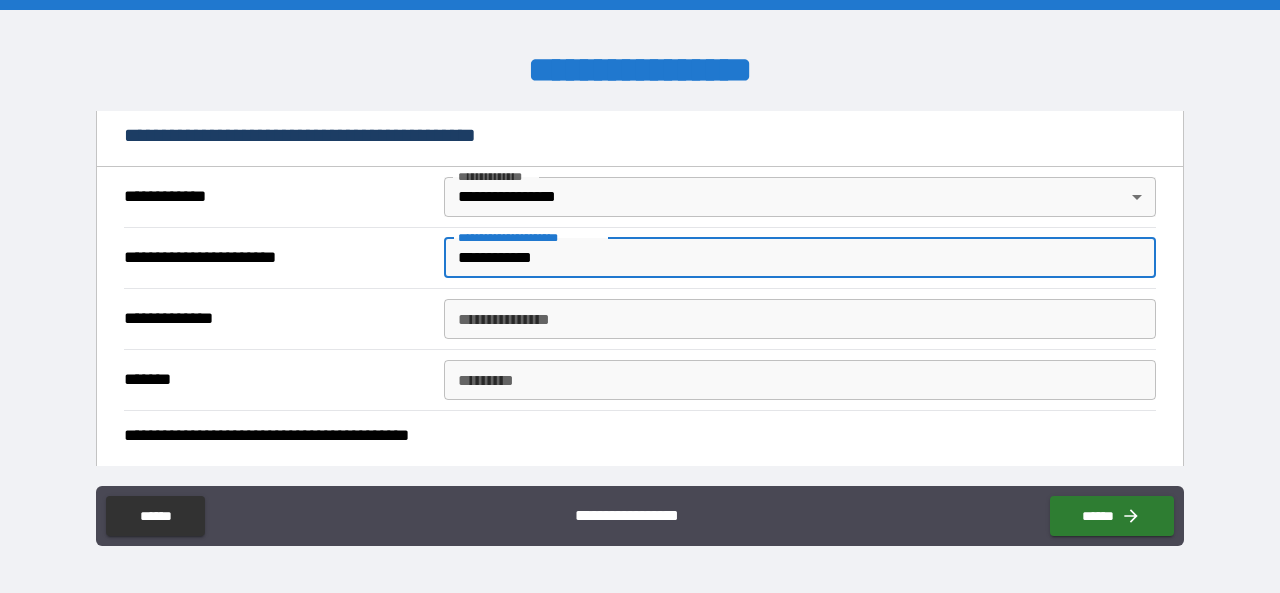 click on "**********" at bounding box center [800, 319] 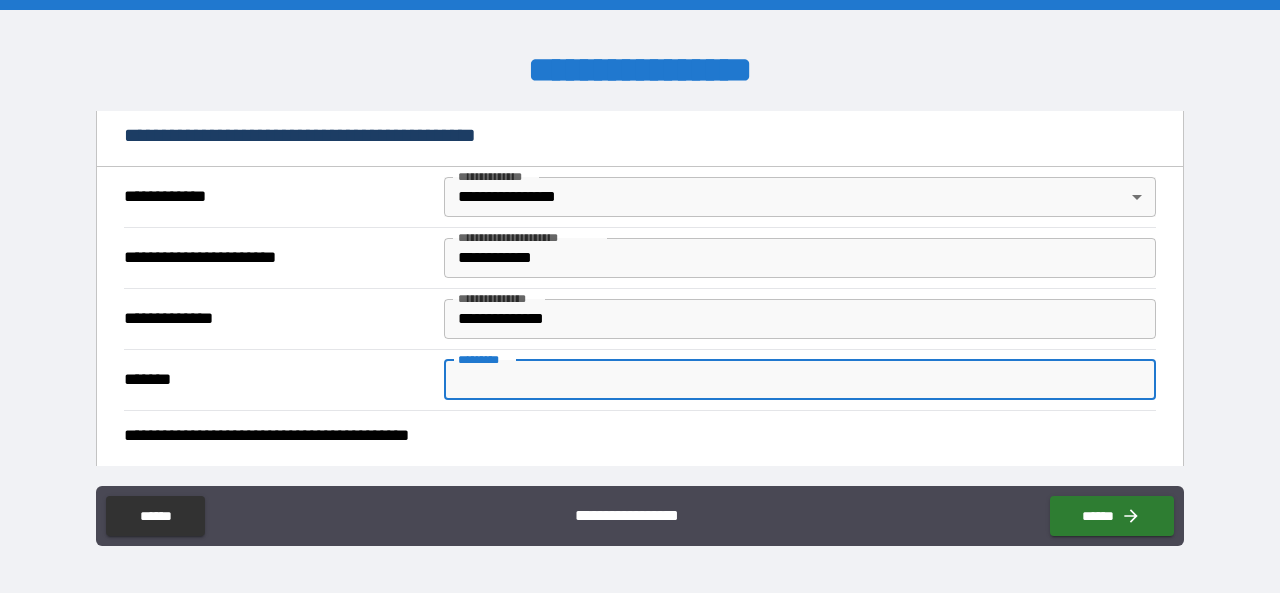 click on "*******   *" at bounding box center (800, 380) 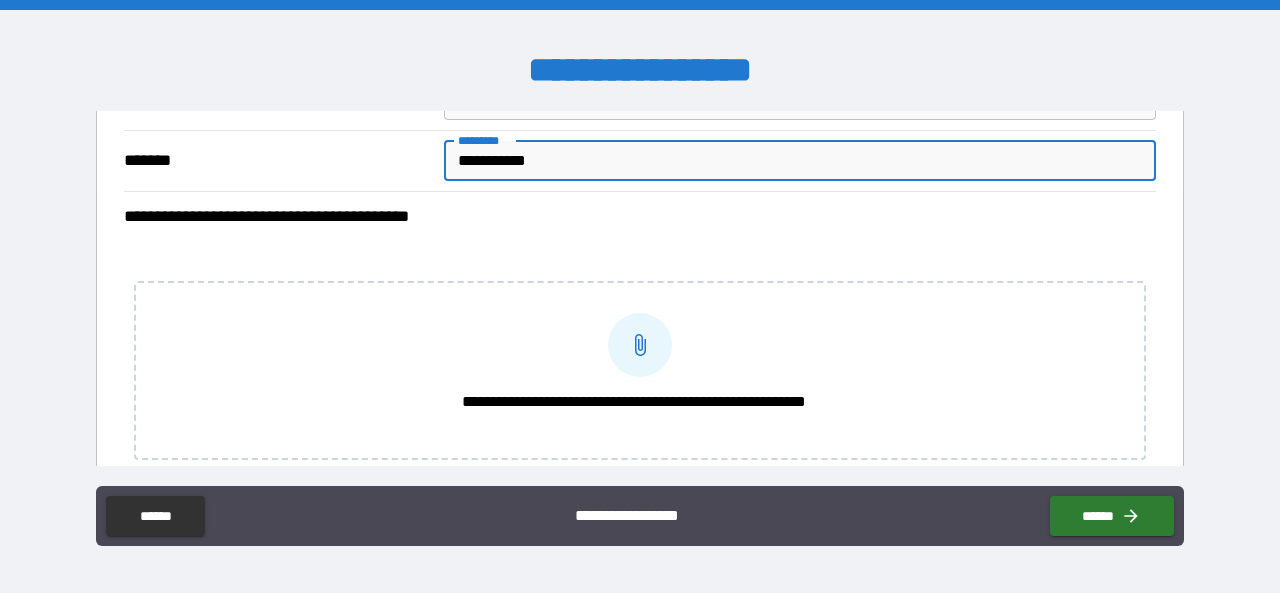 scroll, scrollTop: 700, scrollLeft: 0, axis: vertical 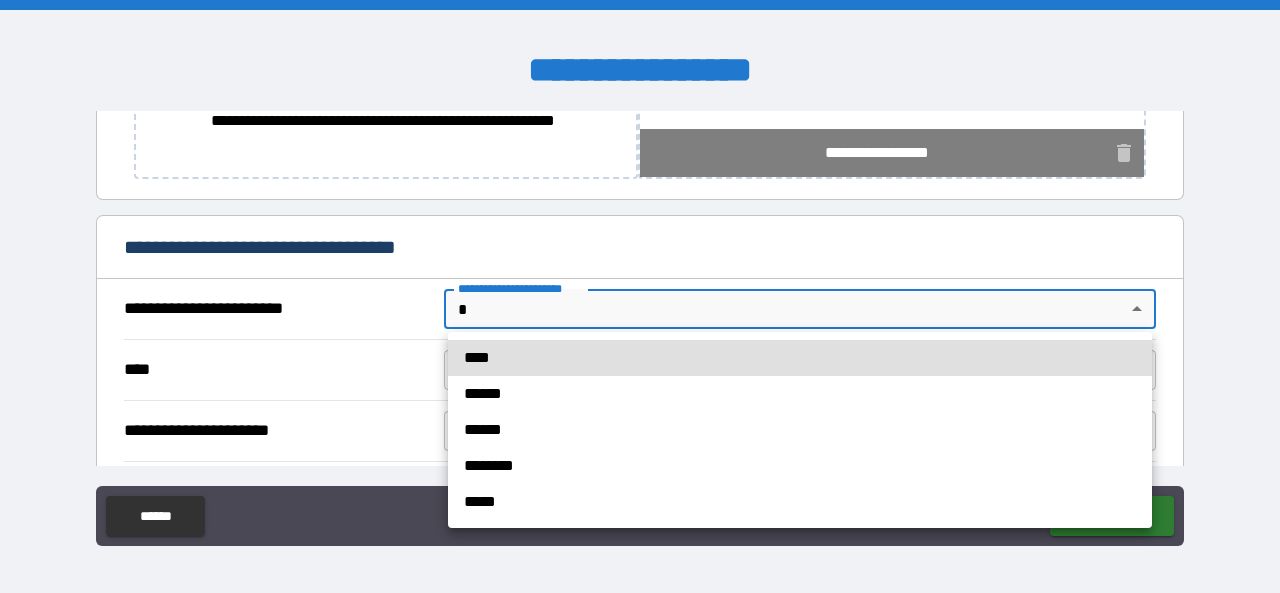 click on "[REDACTED]" at bounding box center [640, 296] 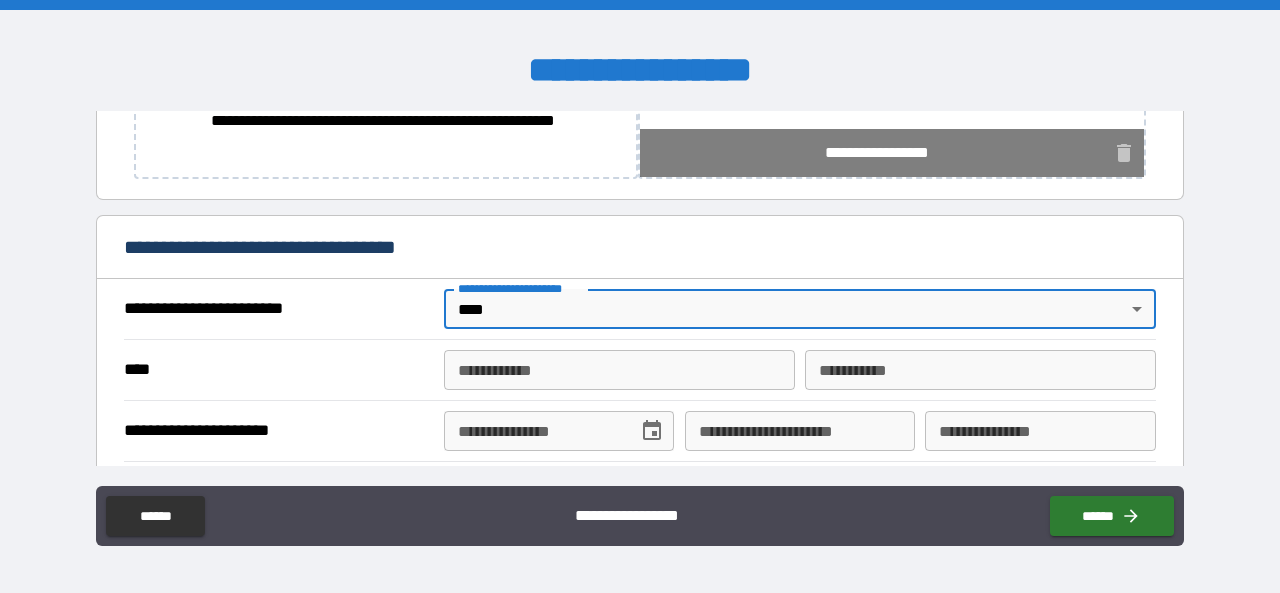 click on "**********" at bounding box center (619, 370) 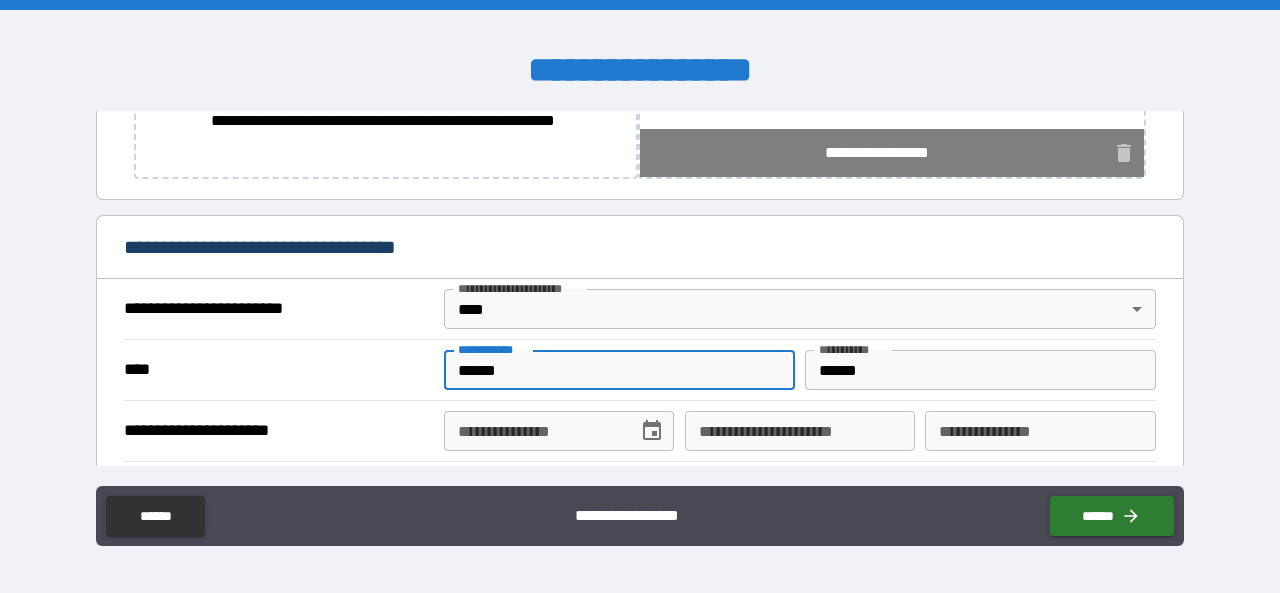 scroll, scrollTop: 1100, scrollLeft: 0, axis: vertical 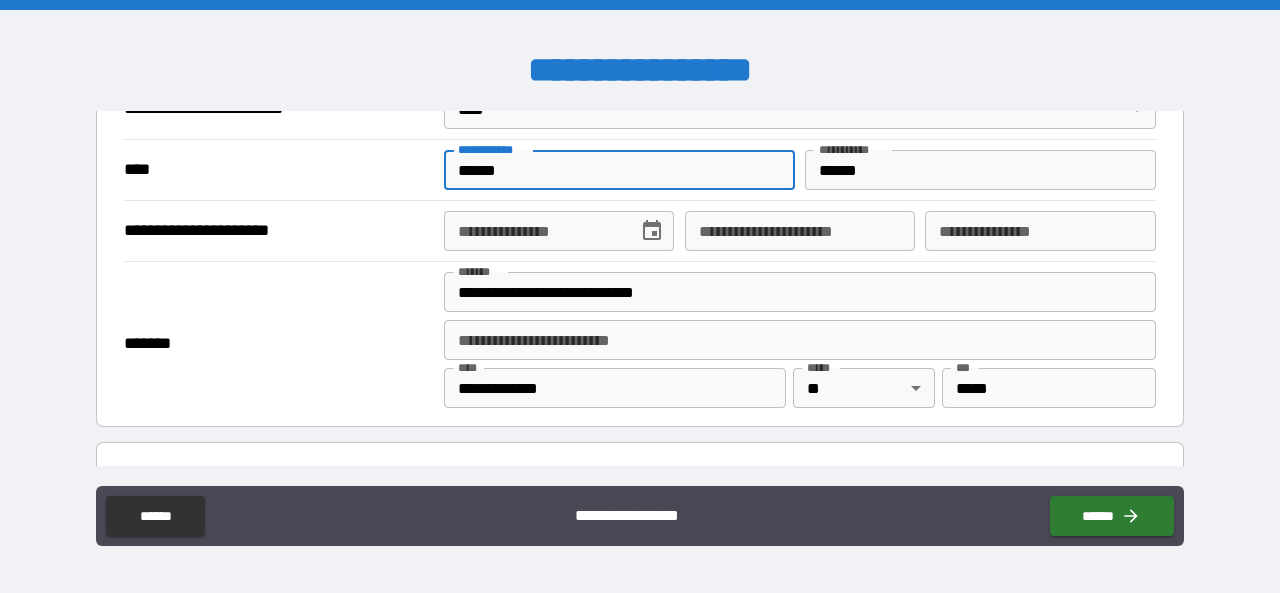 click 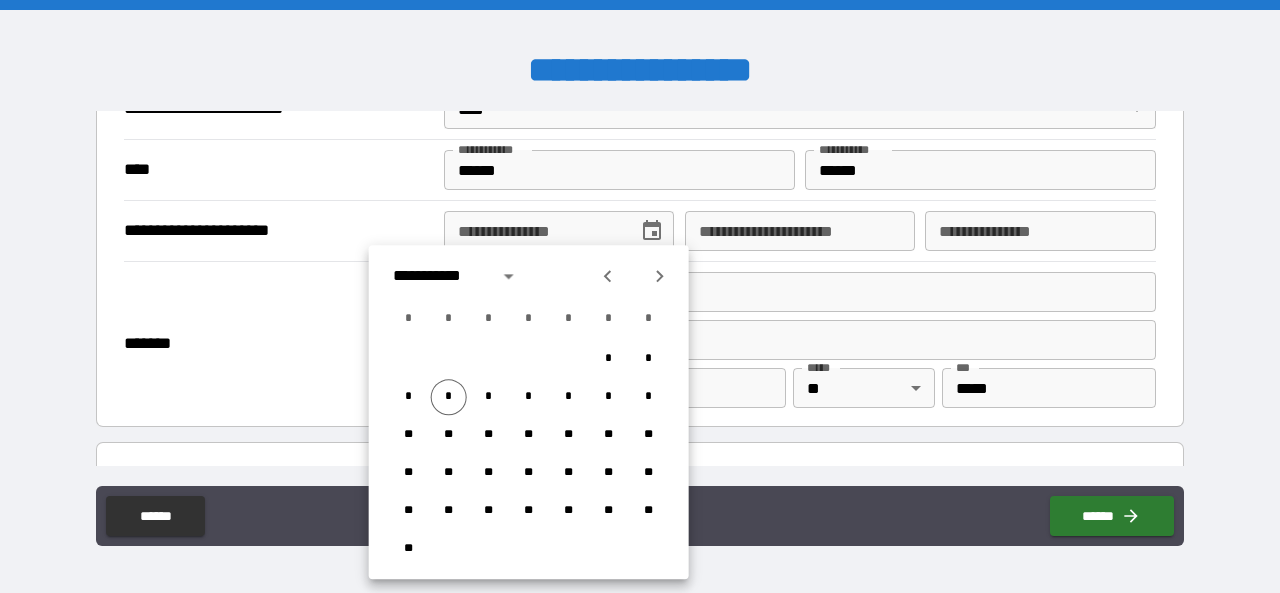 click on "**********" at bounding box center [534, 231] 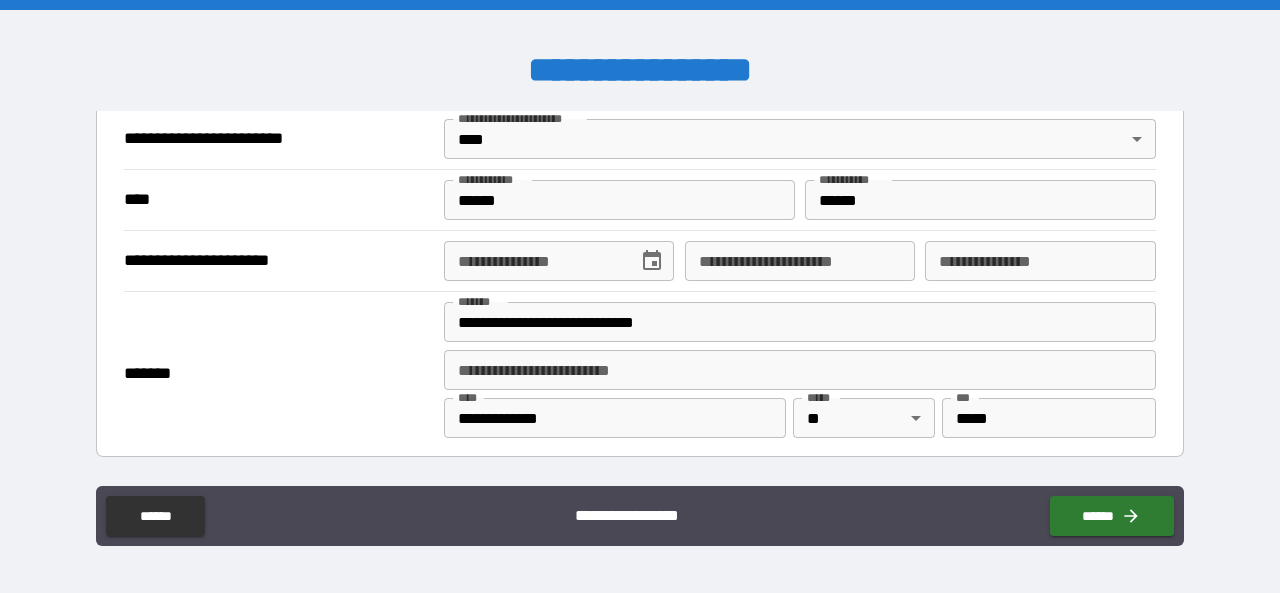 scroll, scrollTop: 1100, scrollLeft: 0, axis: vertical 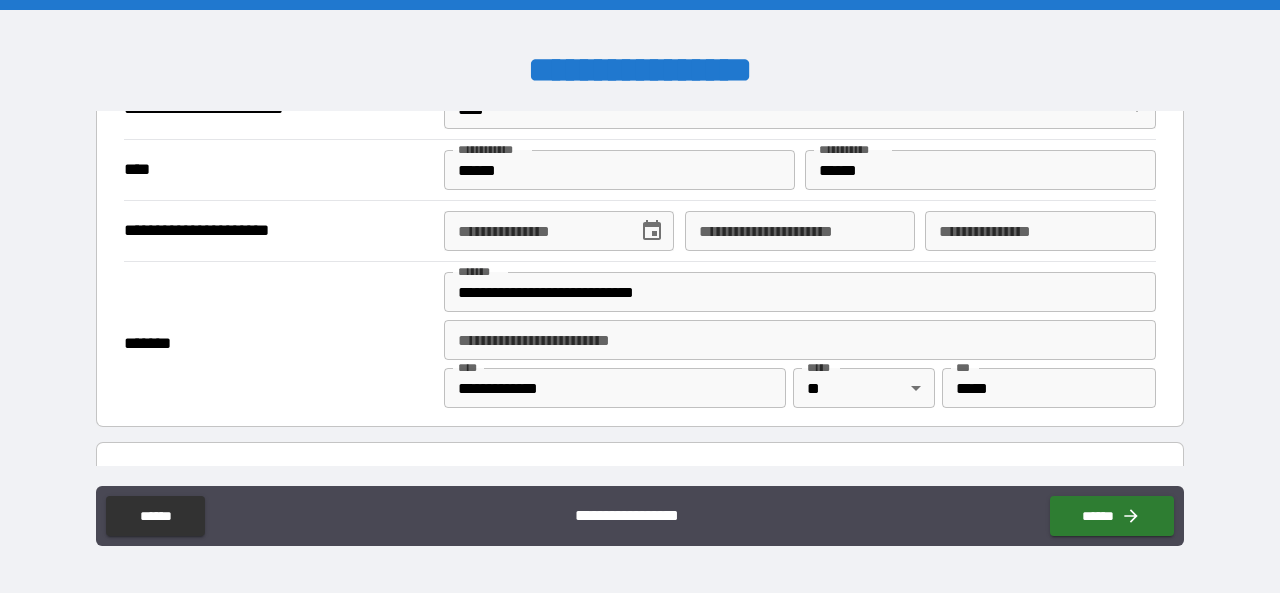 click on "**********" at bounding box center [534, 231] 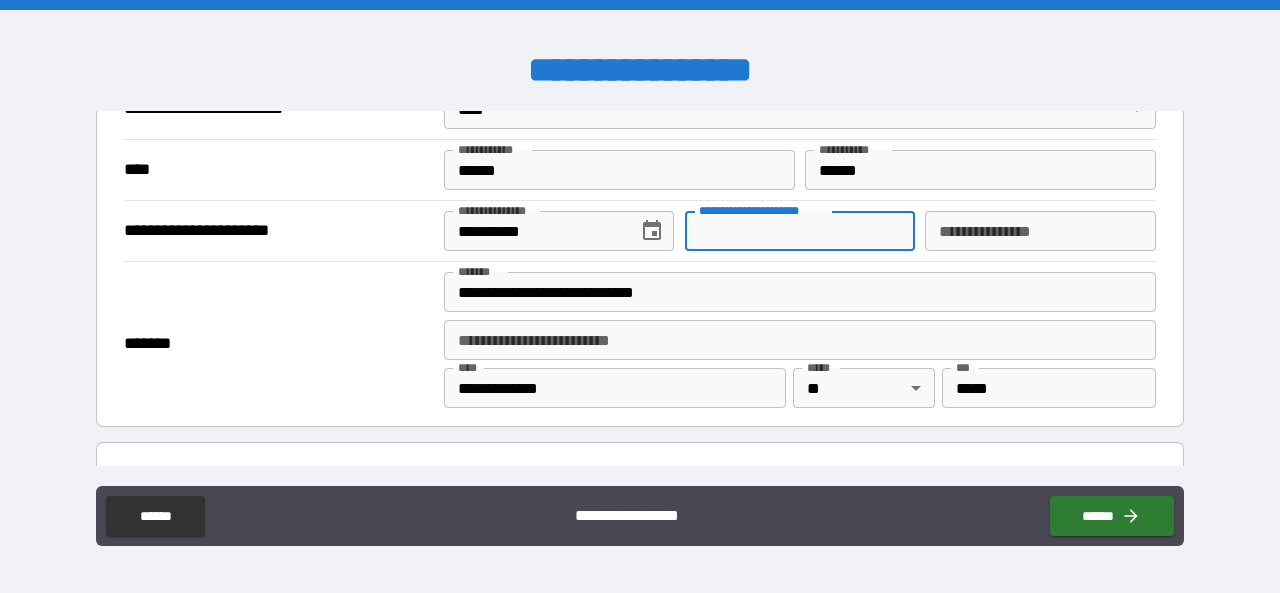 click on "**********" at bounding box center [800, 231] 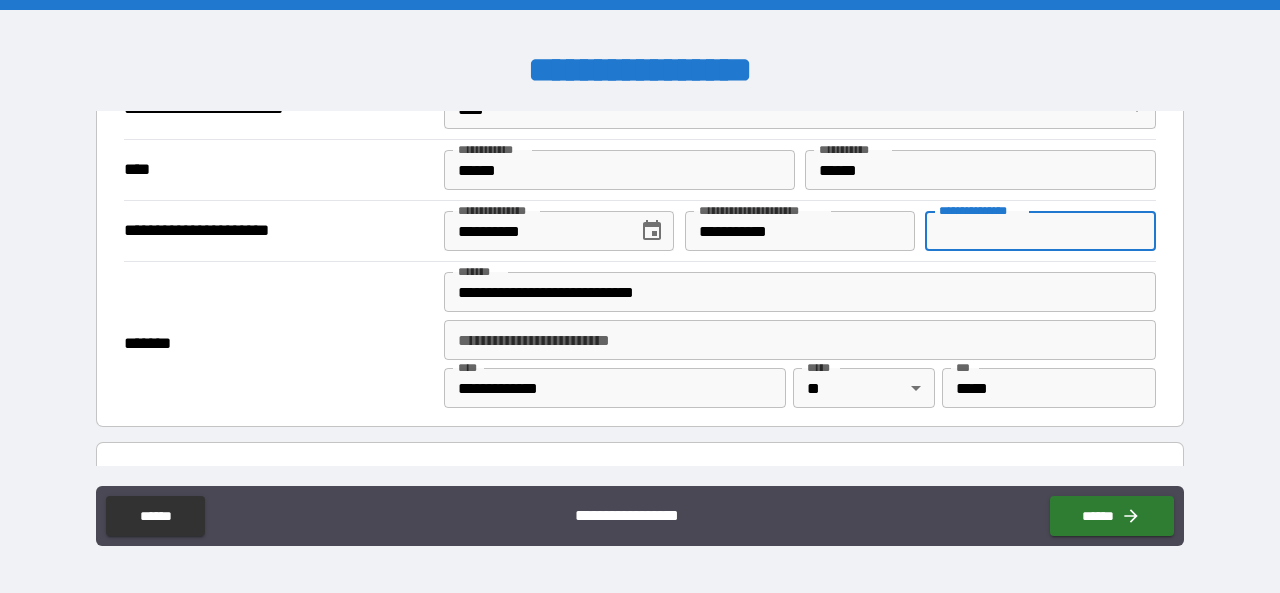 click on "**********" at bounding box center [1040, 231] 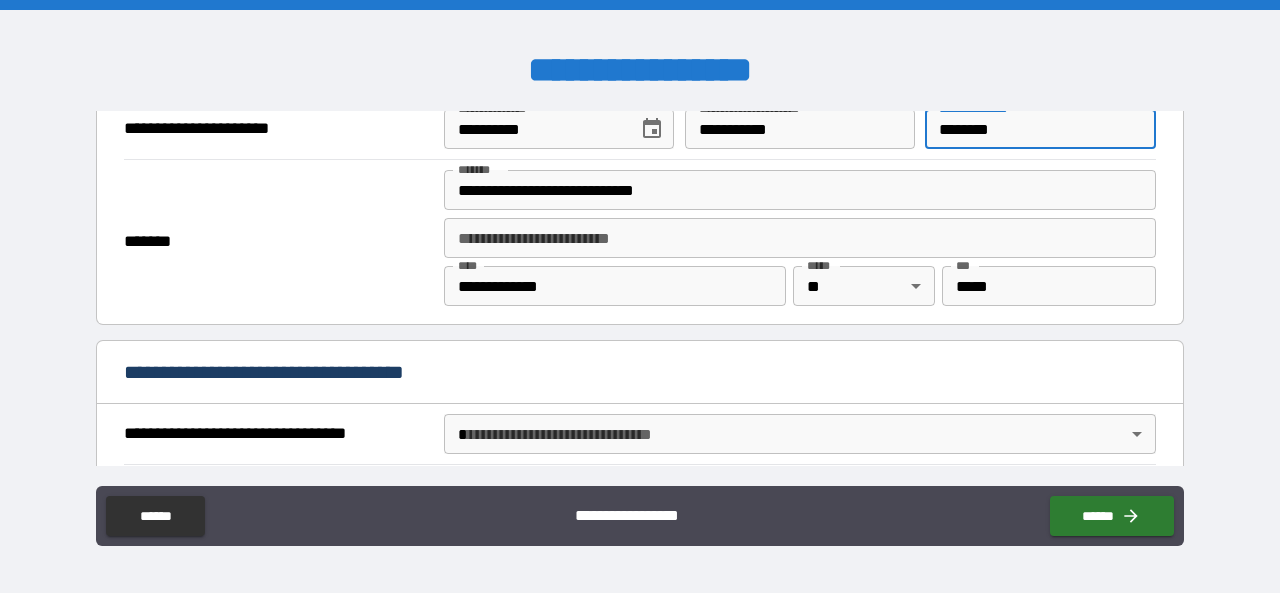 scroll, scrollTop: 1300, scrollLeft: 0, axis: vertical 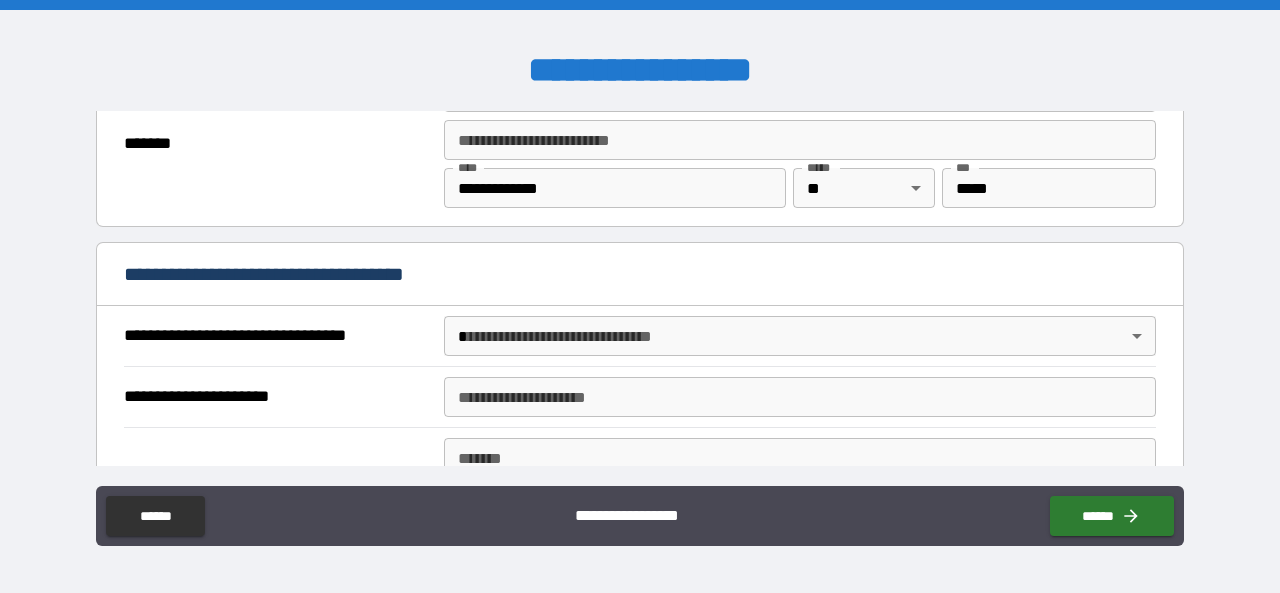click on "[REDACTED]" at bounding box center (640, 296) 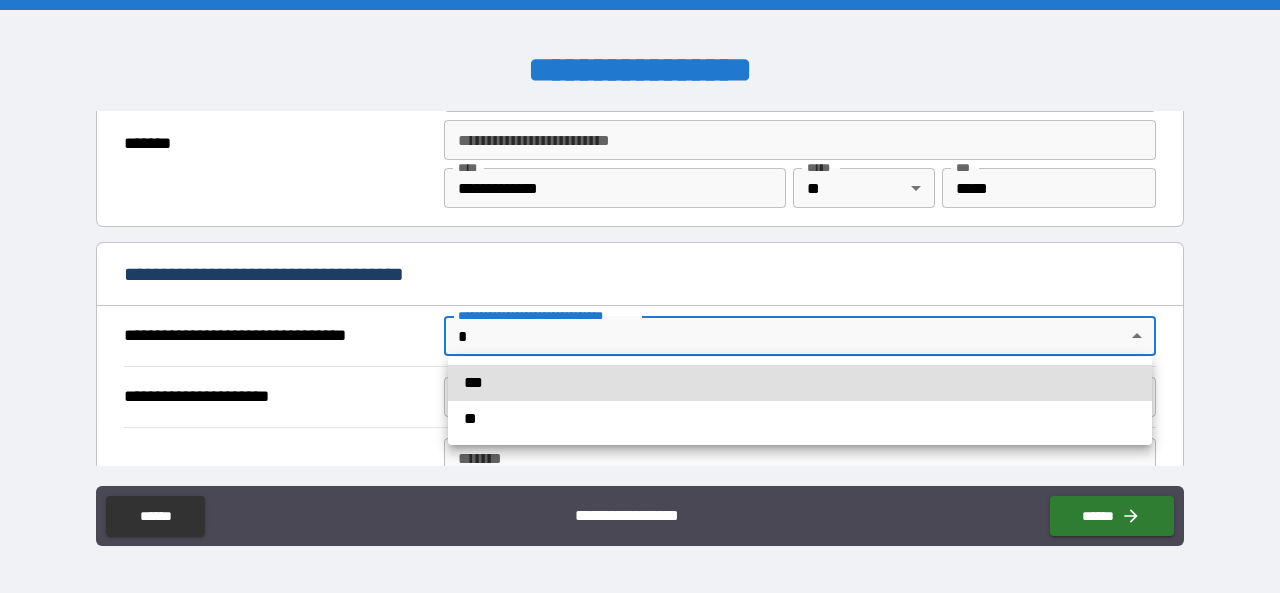 click on "***" at bounding box center [800, 383] 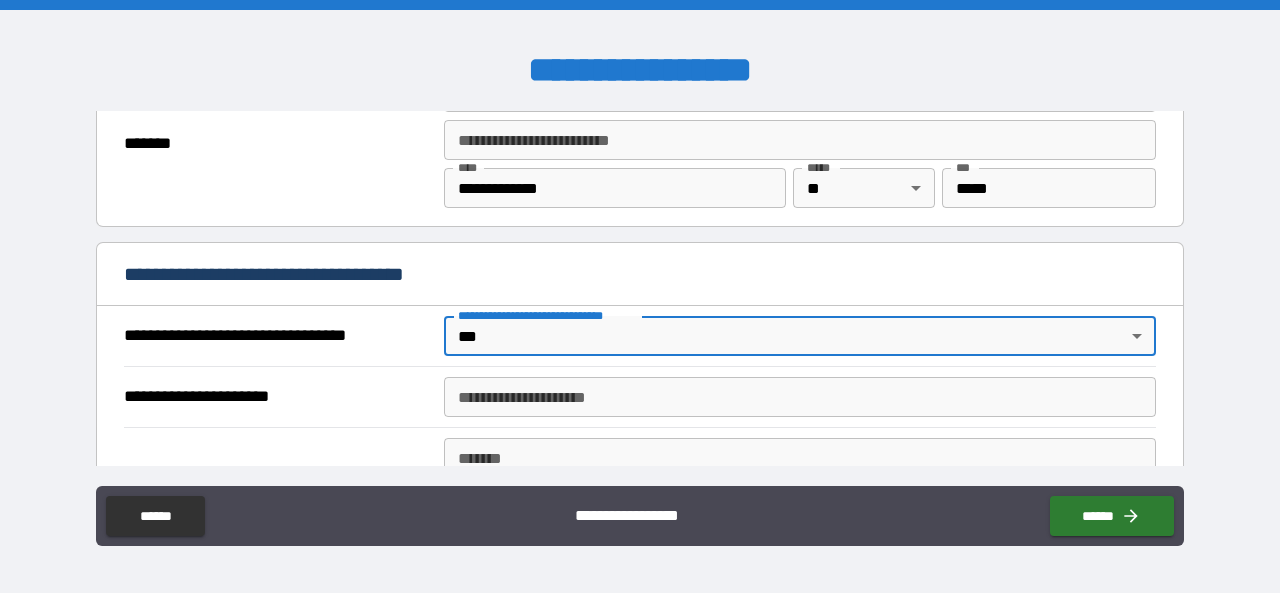 click on "**********" at bounding box center (800, 397) 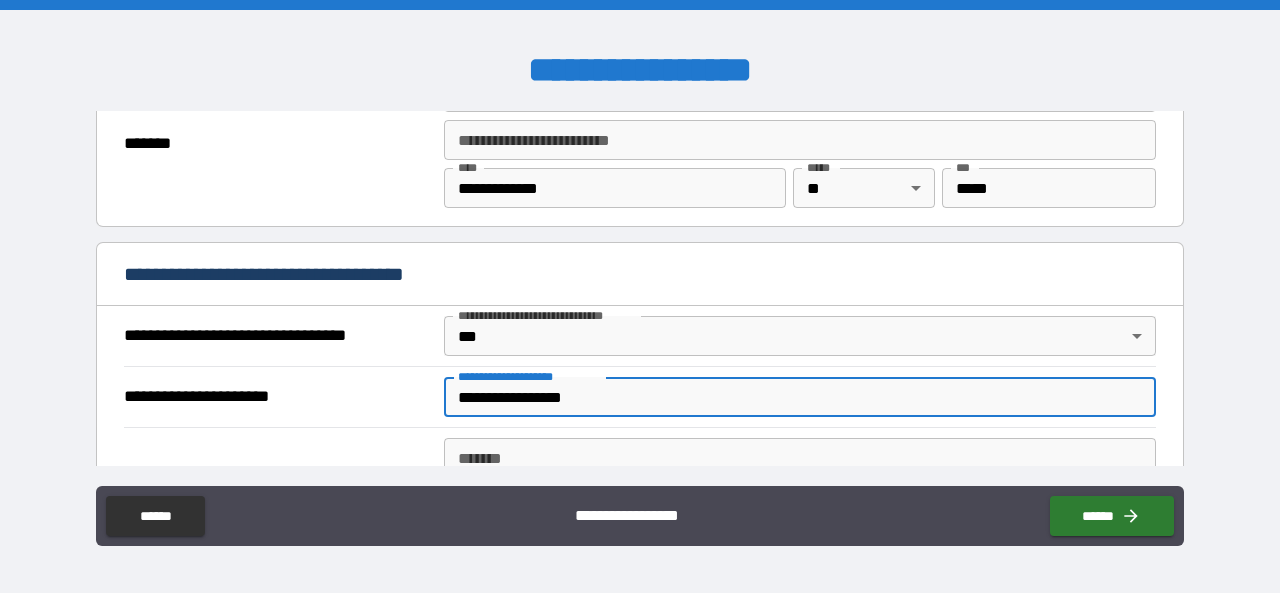 click on "**********" at bounding box center [800, 397] 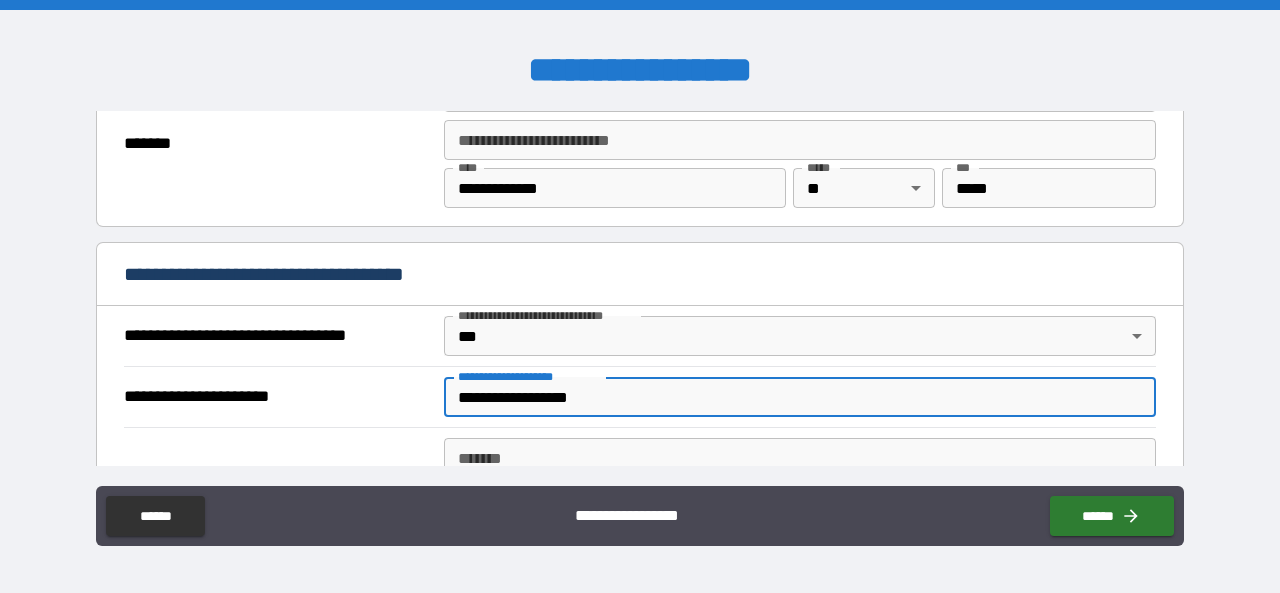 paste on "**********" 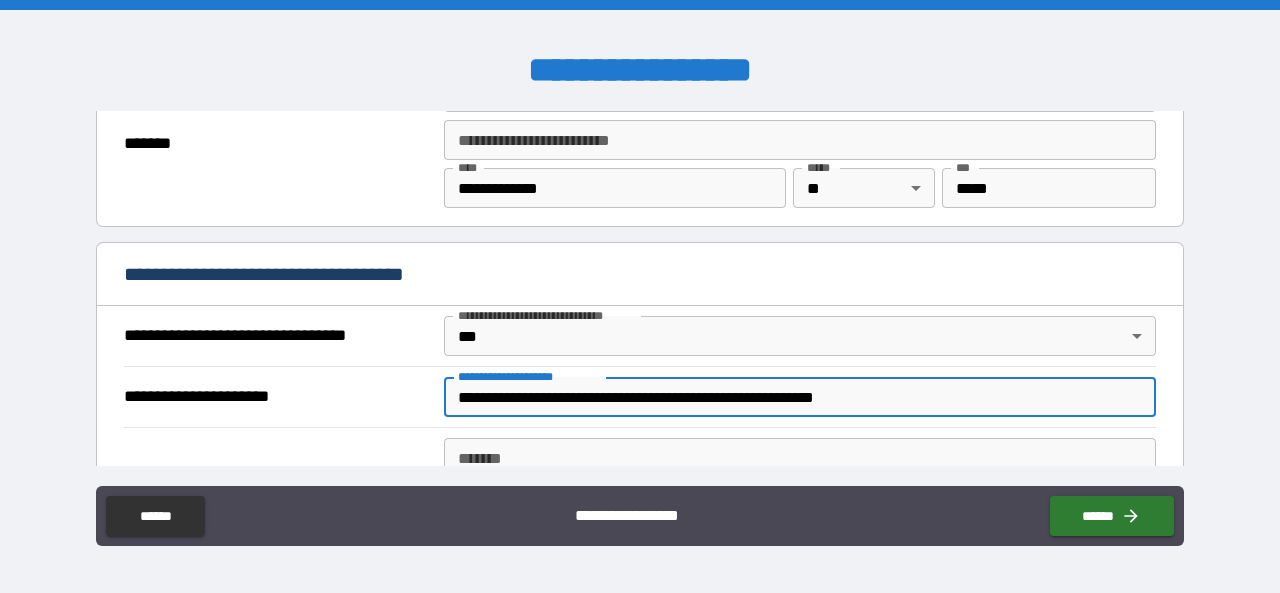 click on "*******" at bounding box center [800, 458] 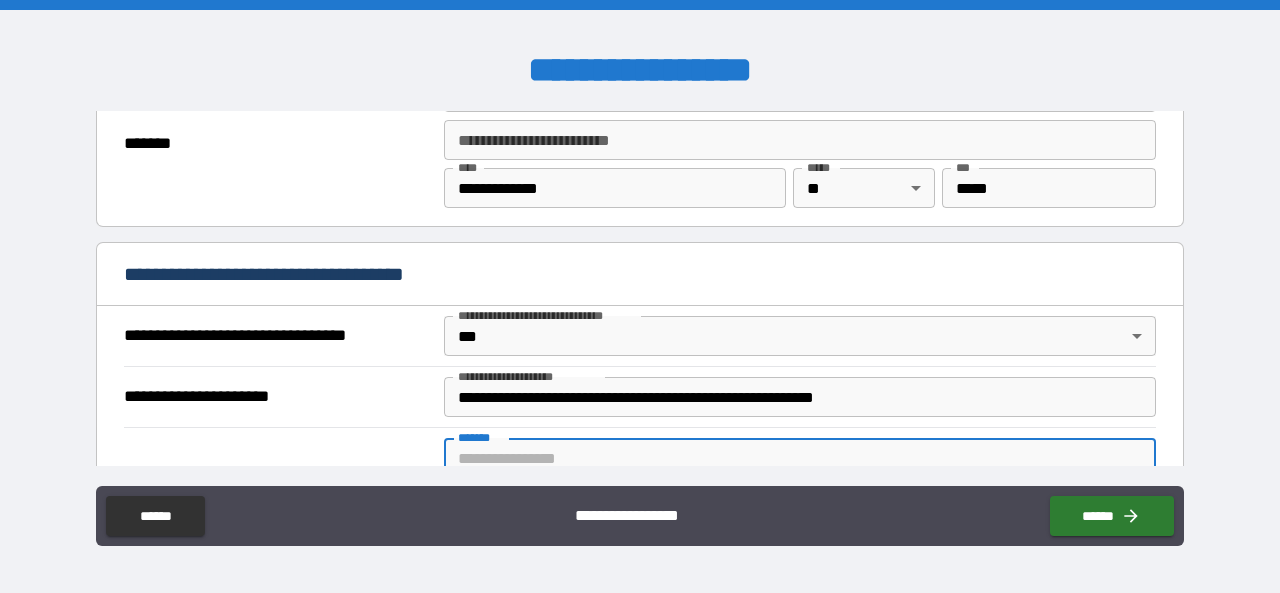 paste on "**********" 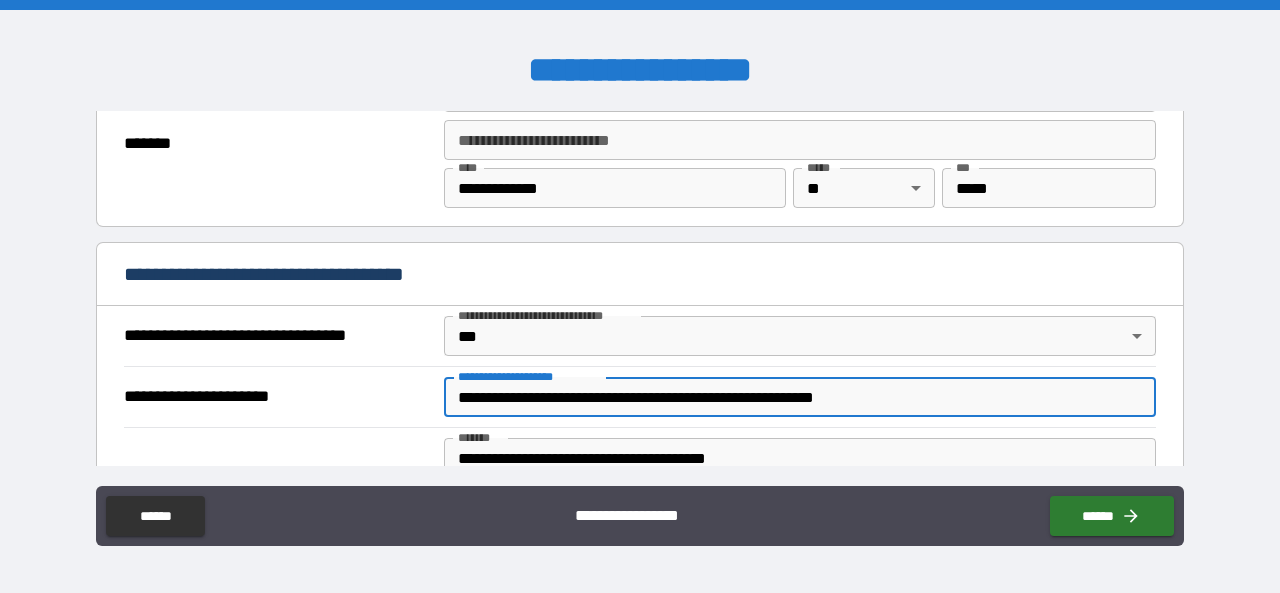 drag, startPoint x: 614, startPoint y: 390, endPoint x: 949, endPoint y: 391, distance: 335.0015 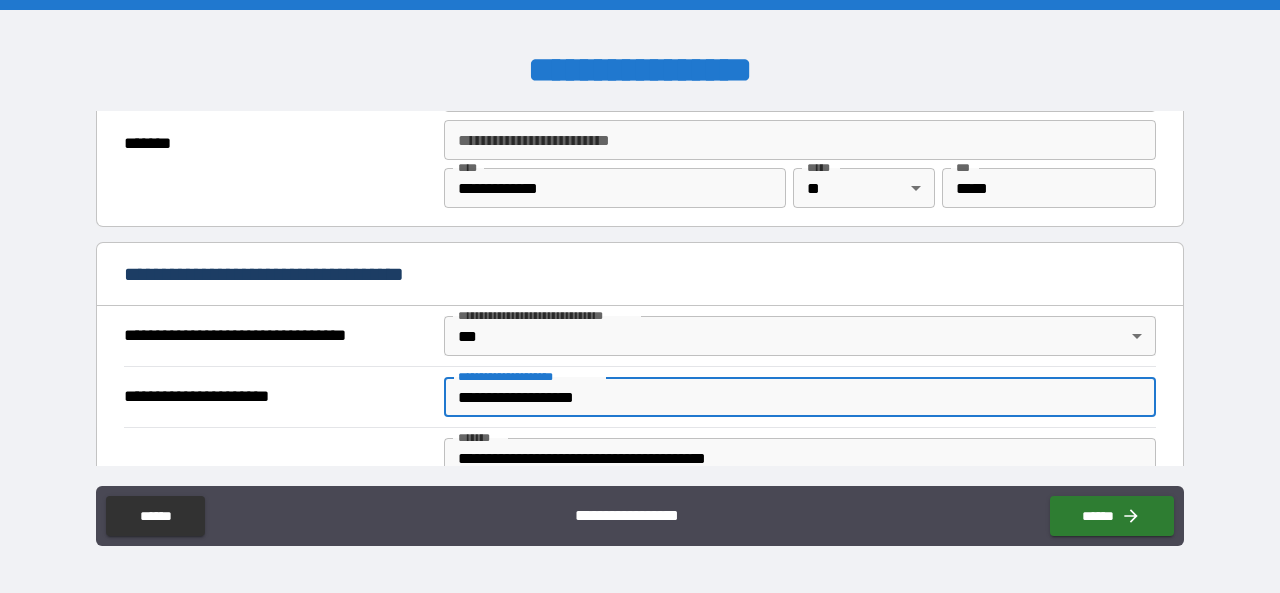 click on "**********" at bounding box center [800, 397] 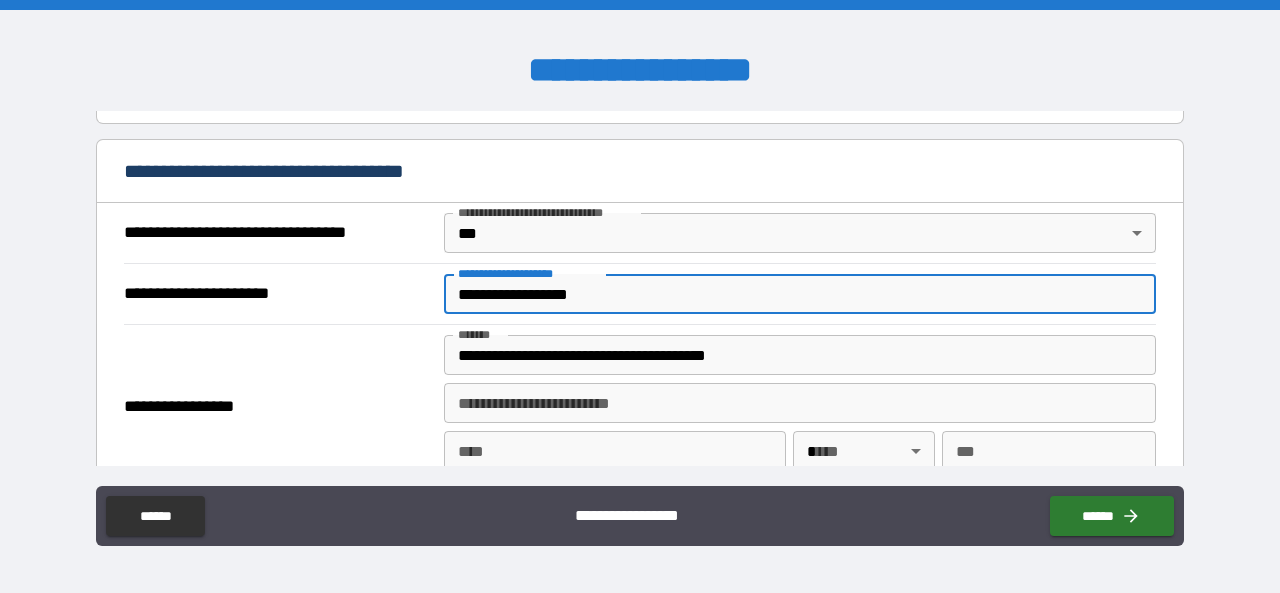 scroll, scrollTop: 1500, scrollLeft: 0, axis: vertical 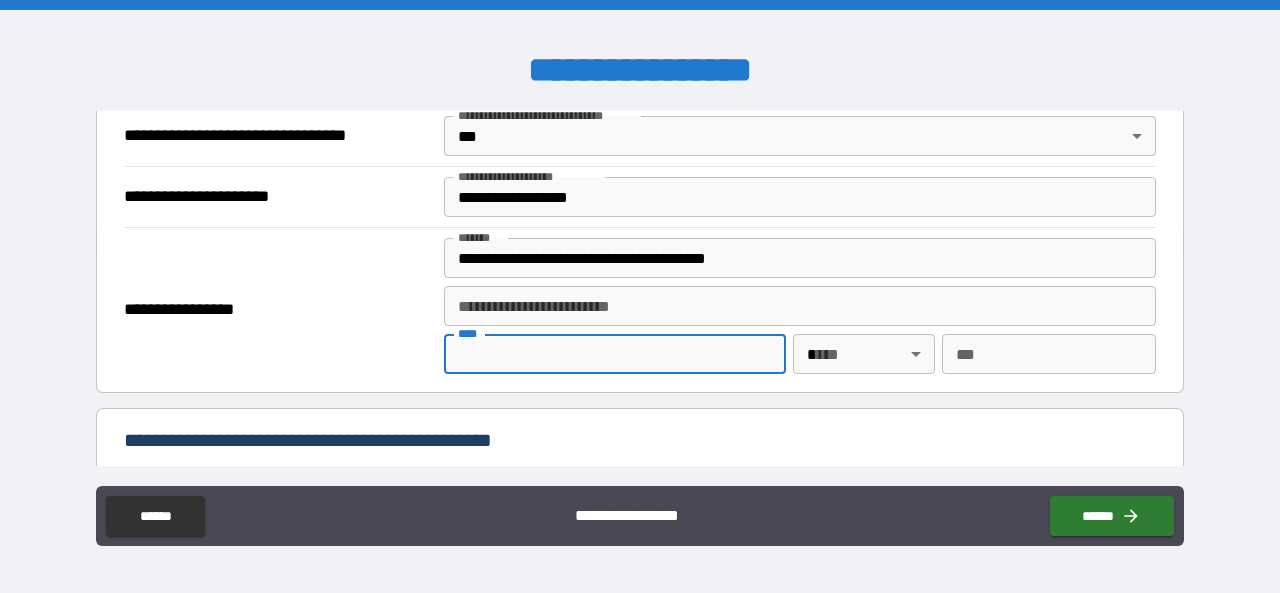 click on "****" at bounding box center [615, 354] 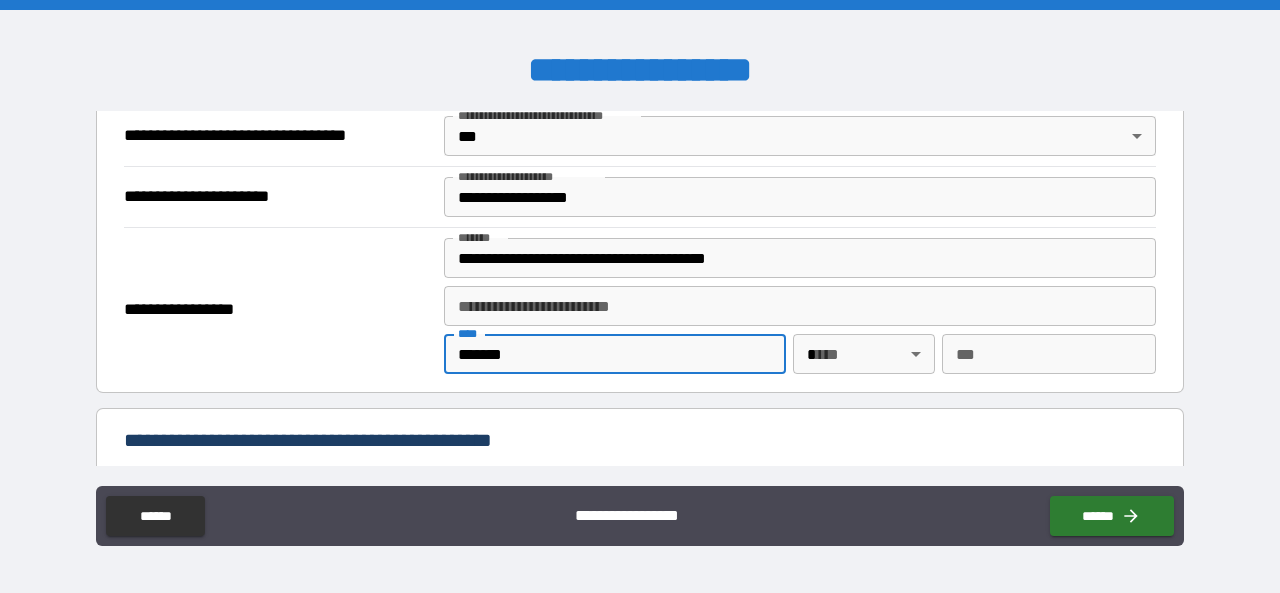 click on "[REDACTED]" at bounding box center [640, 296] 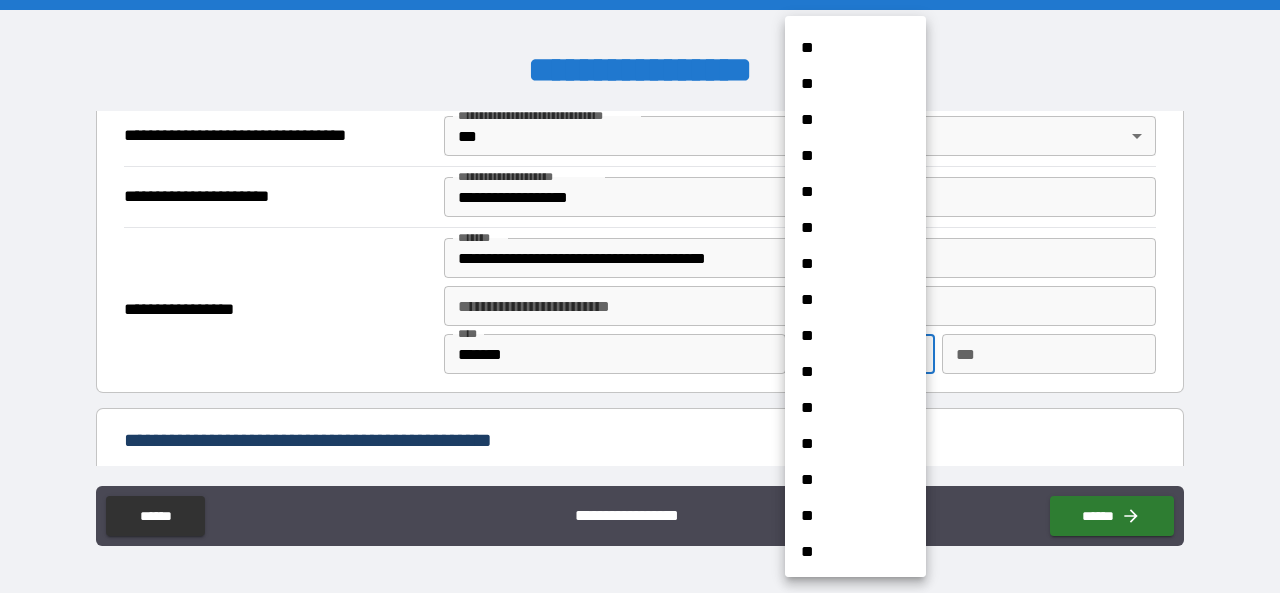 scroll, scrollTop: 1578, scrollLeft: 0, axis: vertical 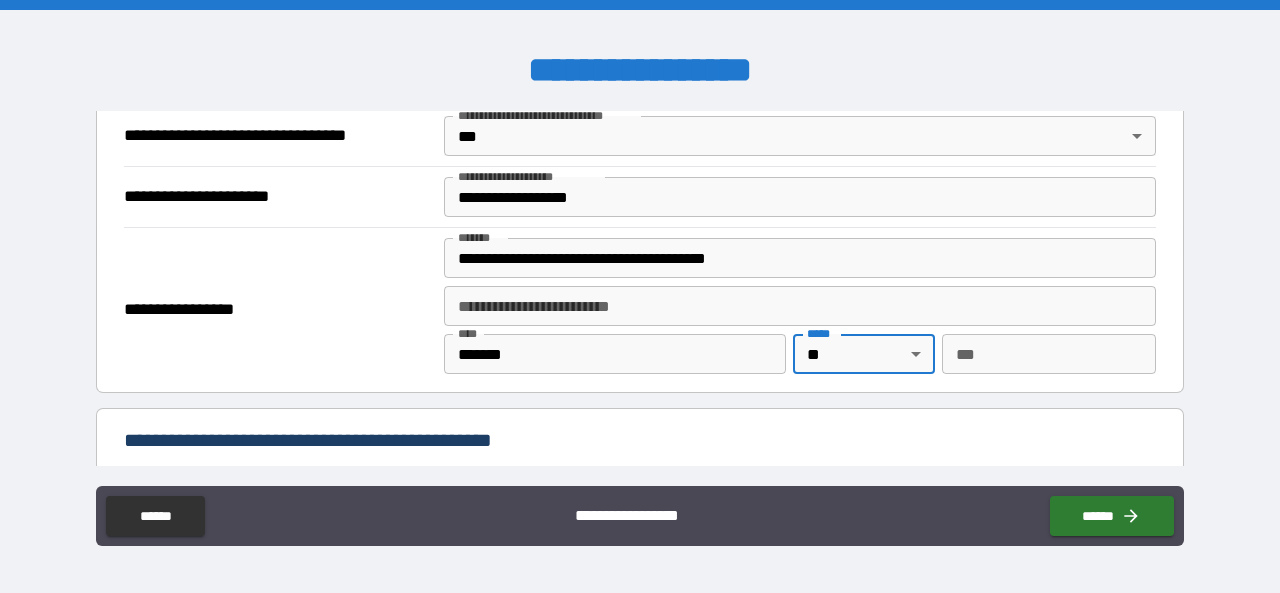 click on "***" at bounding box center (1049, 354) 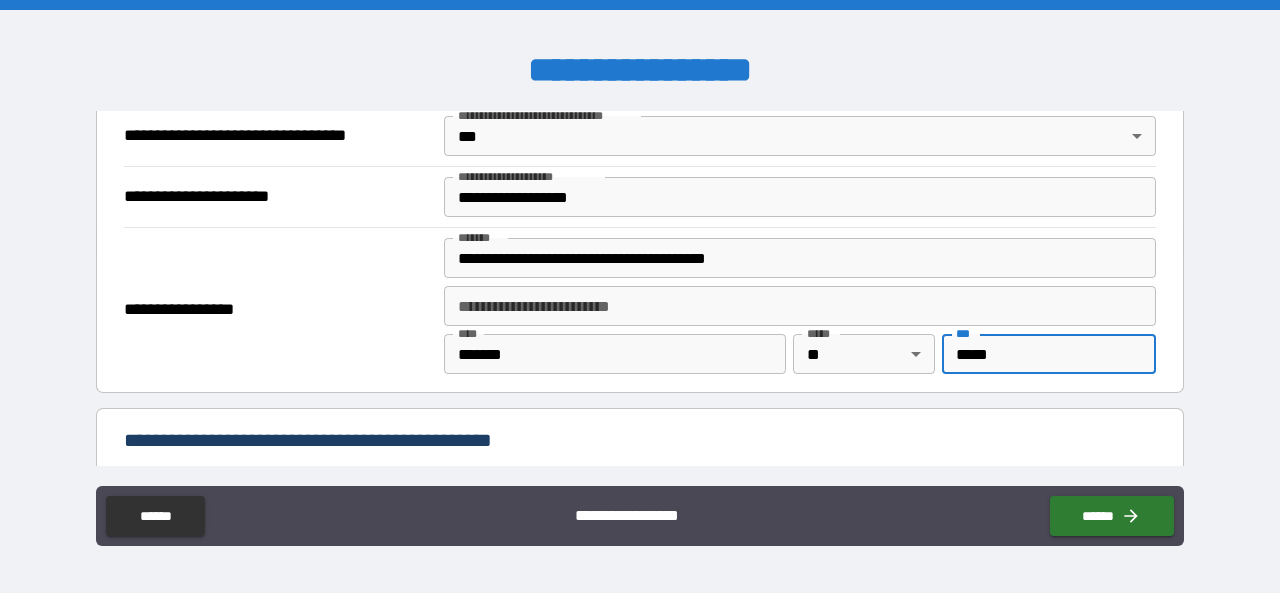 click on "**********" at bounding box center (800, 258) 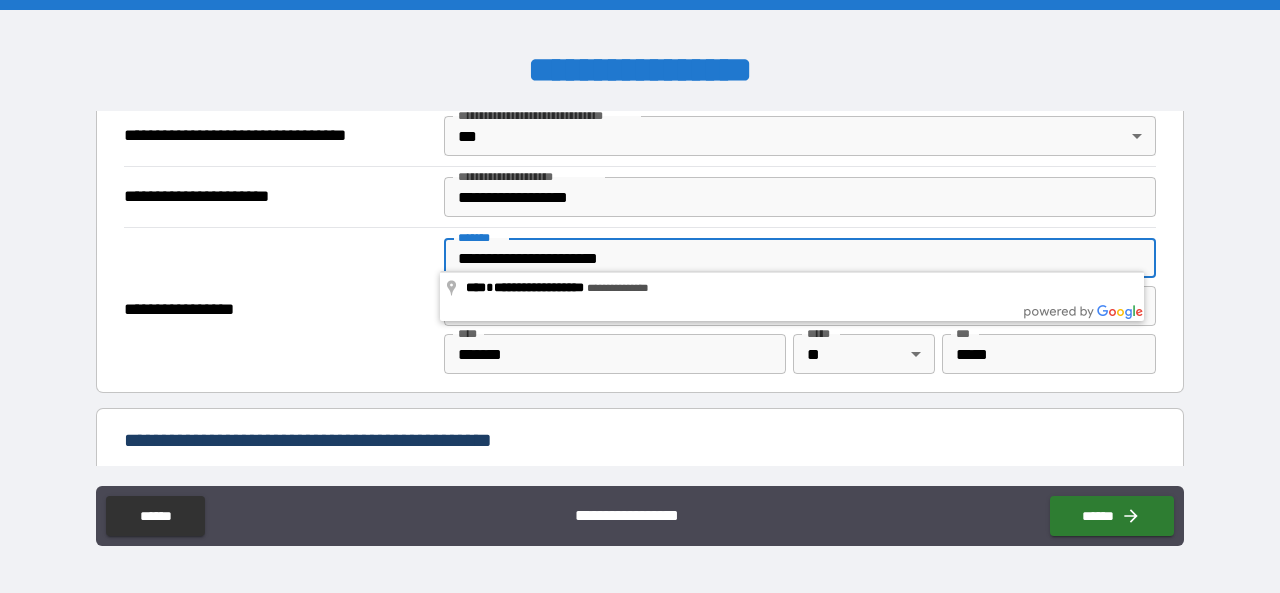 click on "[REDACTED]" at bounding box center (640, 310) 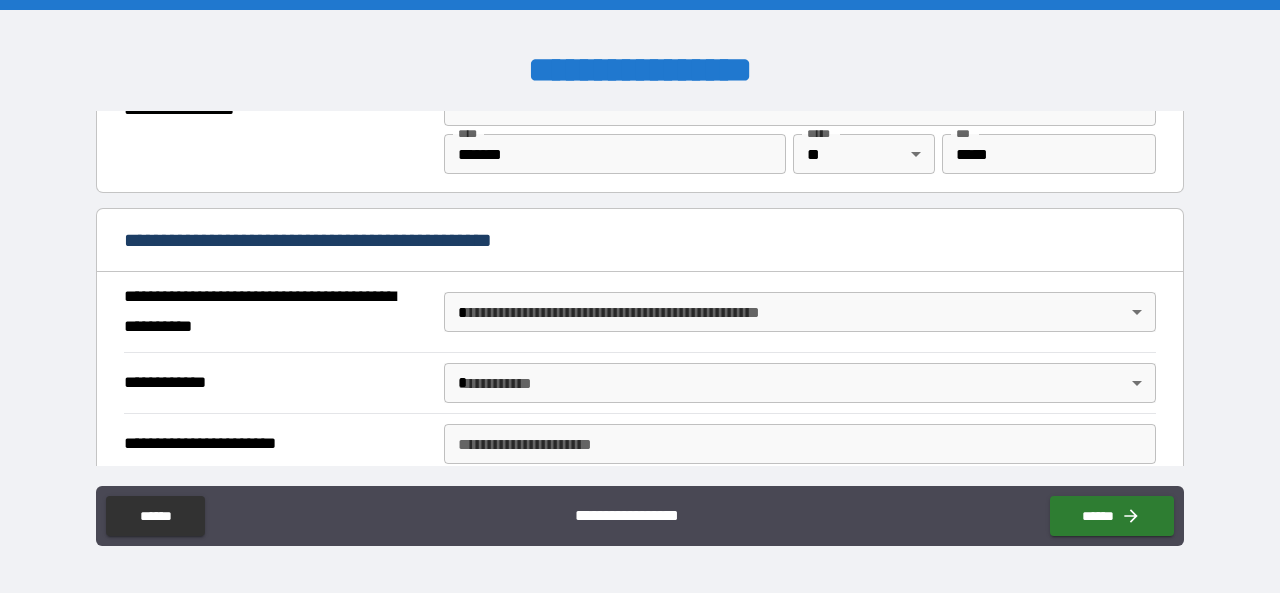 scroll, scrollTop: 1800, scrollLeft: 0, axis: vertical 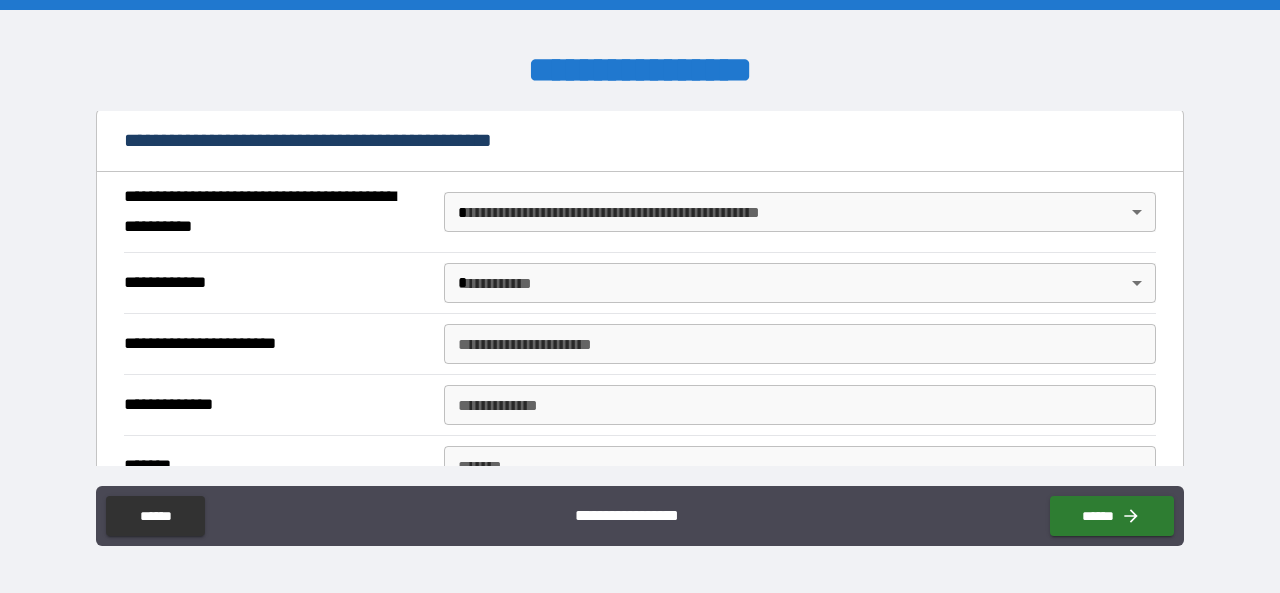 click on "[REDACTED]" at bounding box center (640, 296) 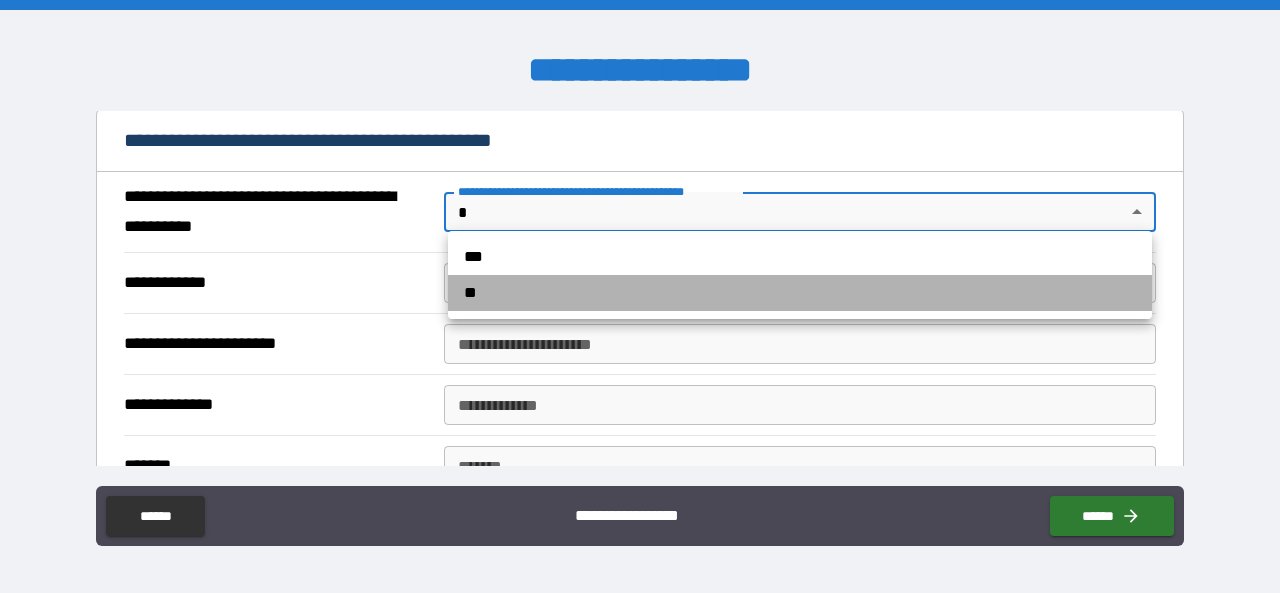click on "**" at bounding box center (800, 293) 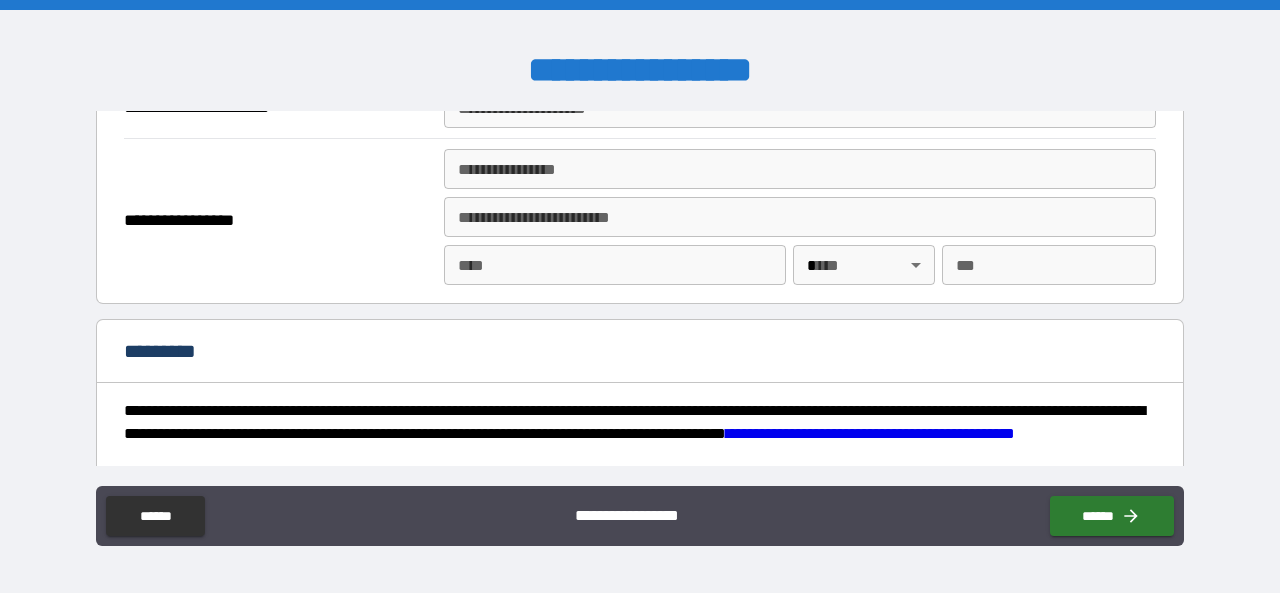 scroll, scrollTop: 3089, scrollLeft: 0, axis: vertical 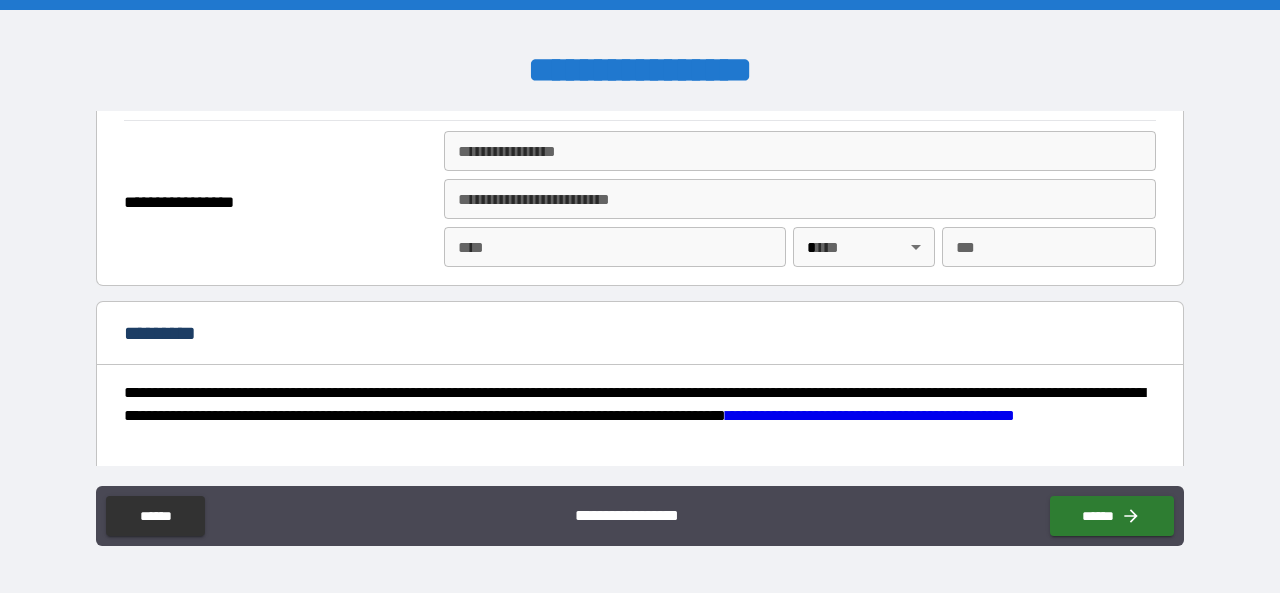 click on "*********" at bounding box center [640, 335] 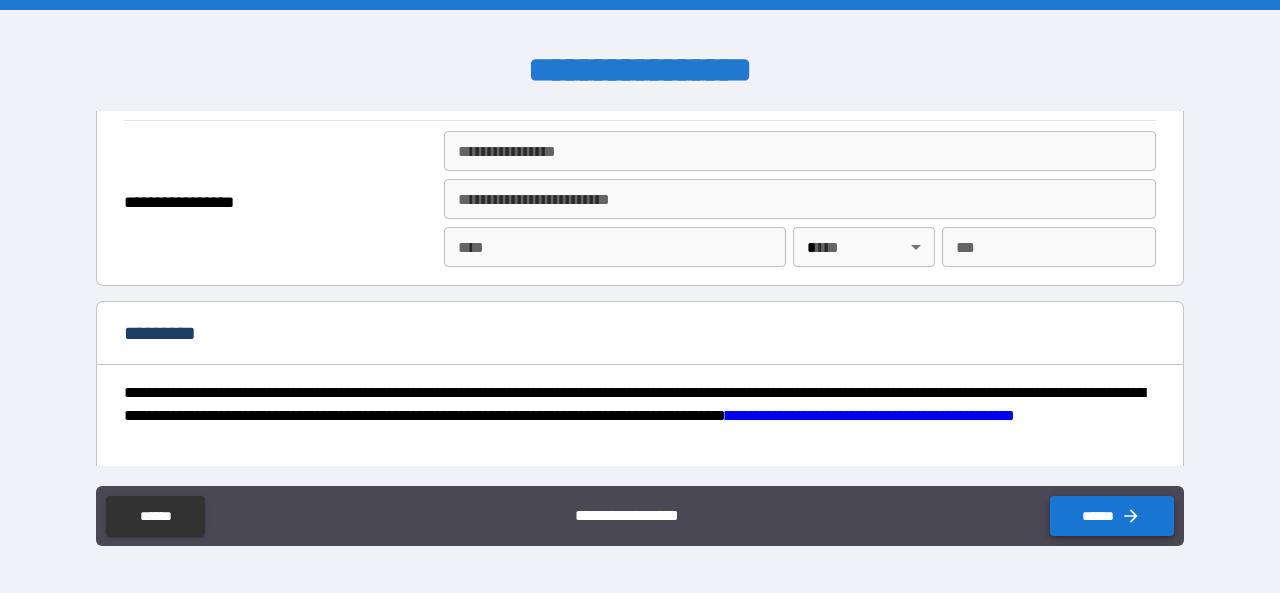 click on "******" at bounding box center [1112, 516] 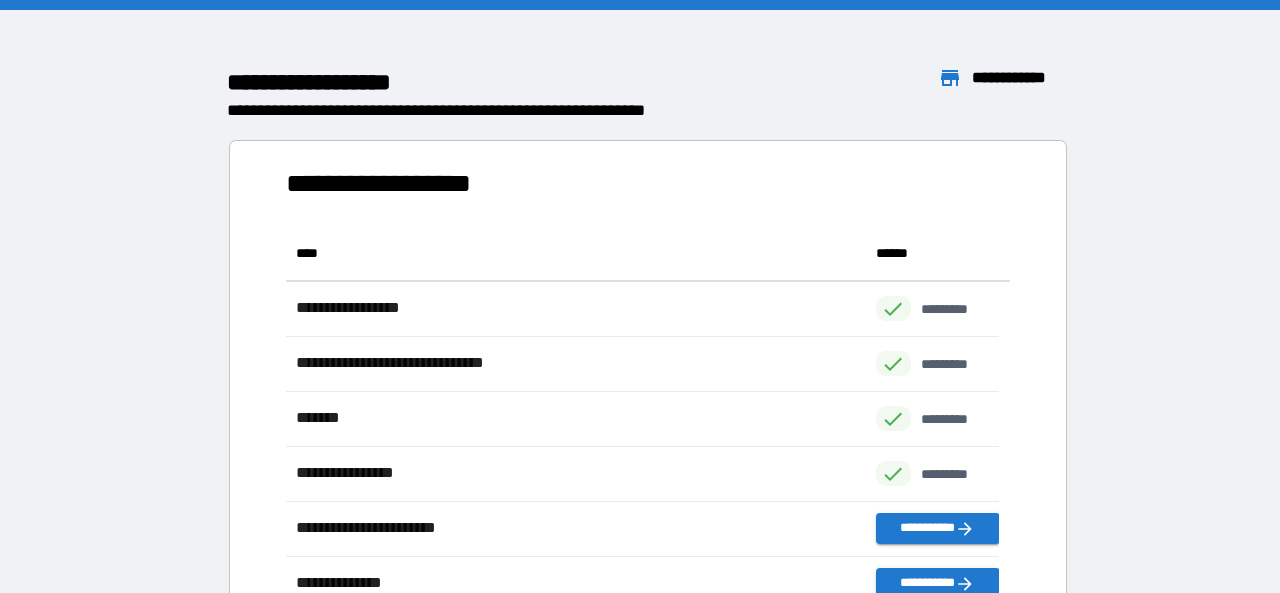 scroll, scrollTop: 17, scrollLeft: 18, axis: both 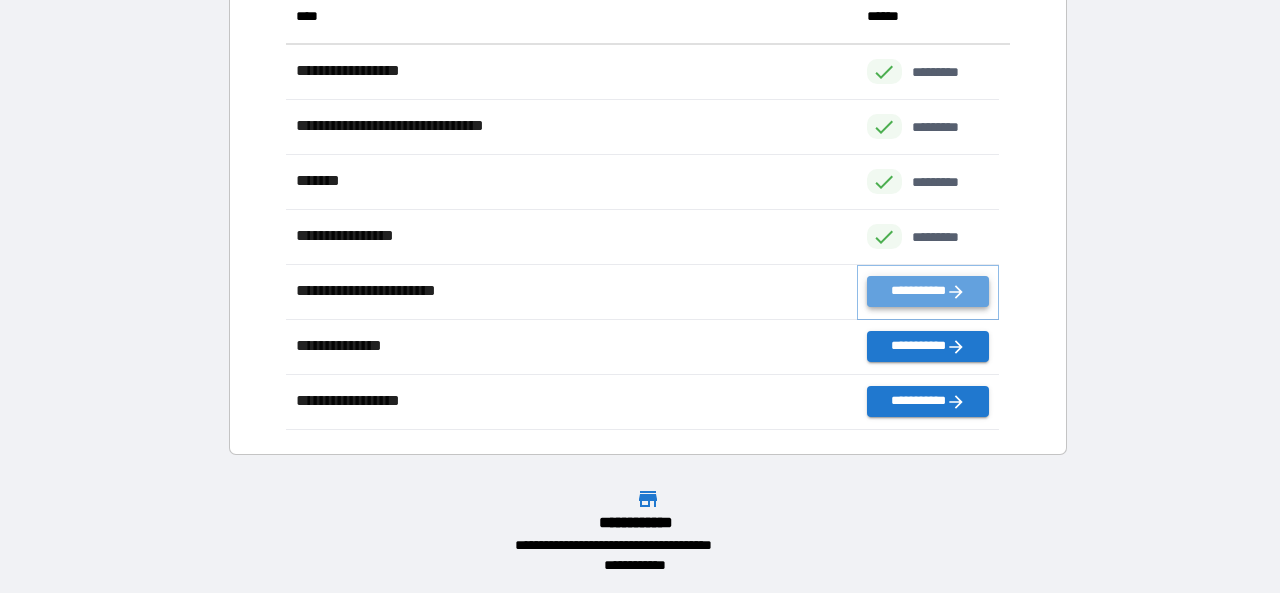 click on "**********" at bounding box center [928, 291] 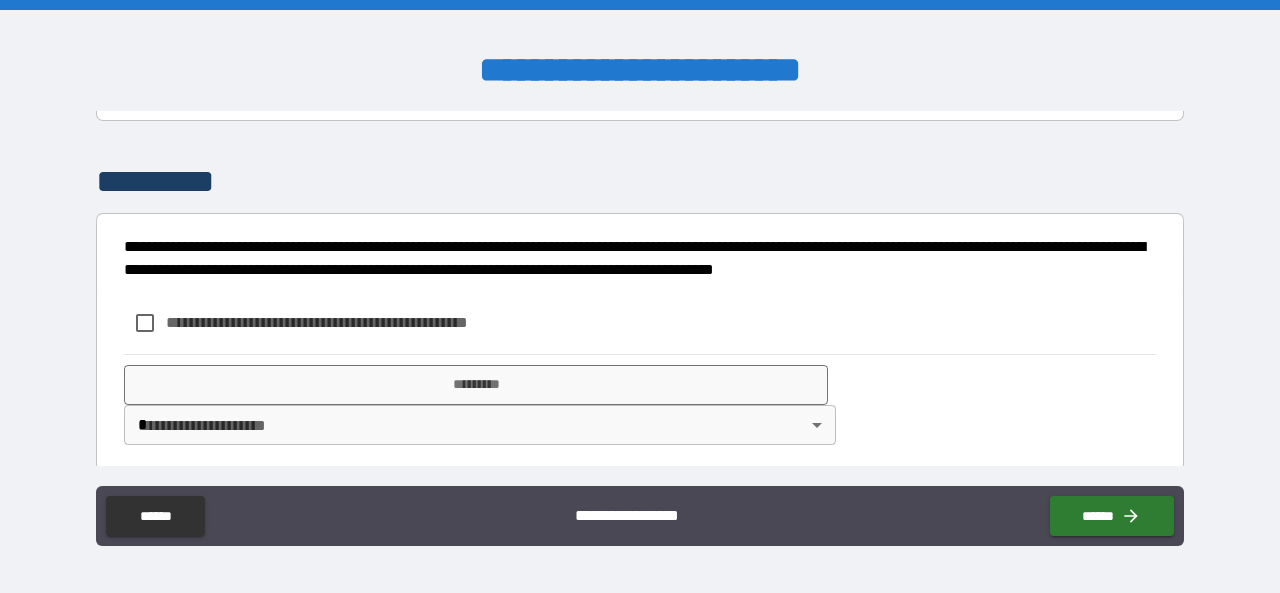 scroll, scrollTop: 410, scrollLeft: 0, axis: vertical 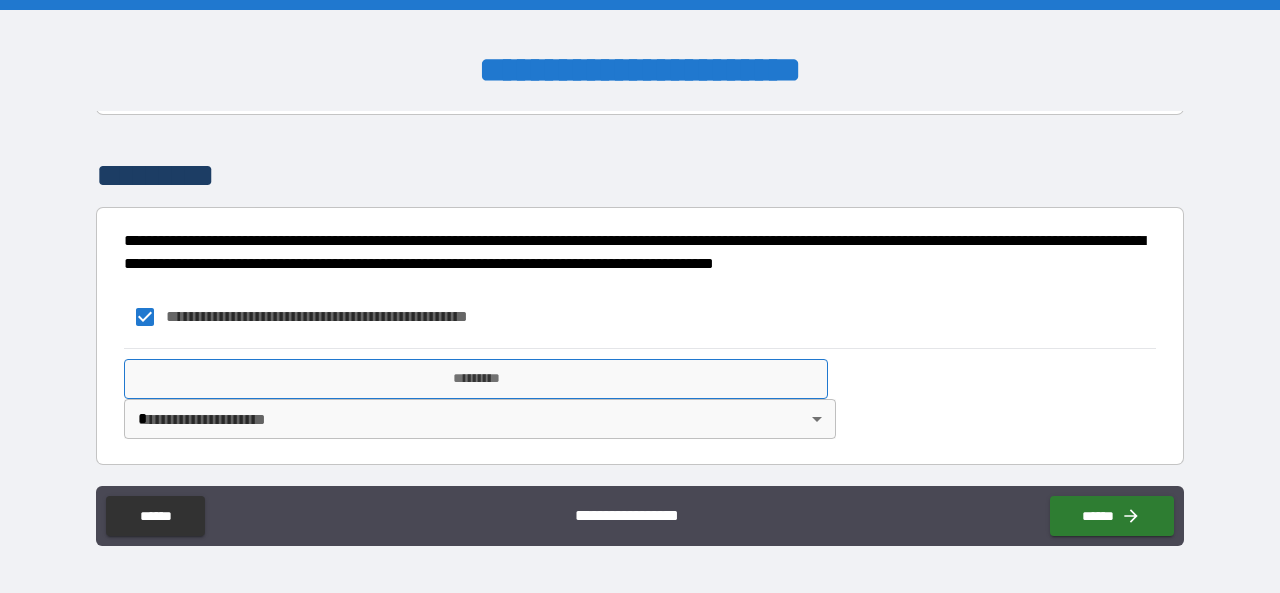 click on "*********" at bounding box center (476, 379) 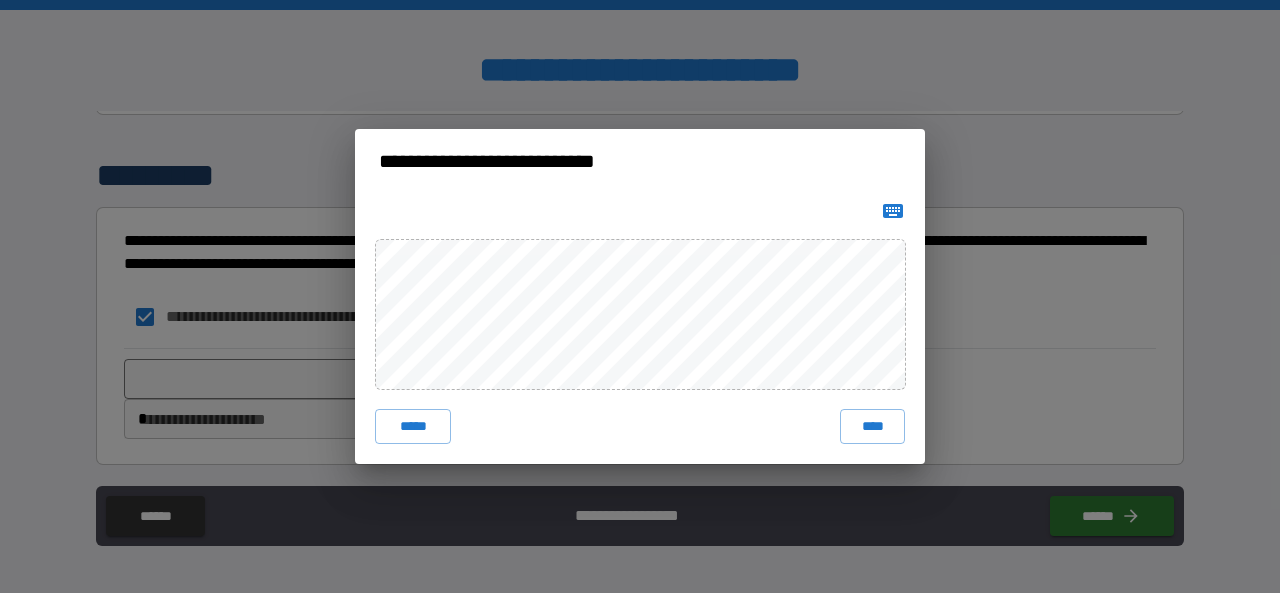 click 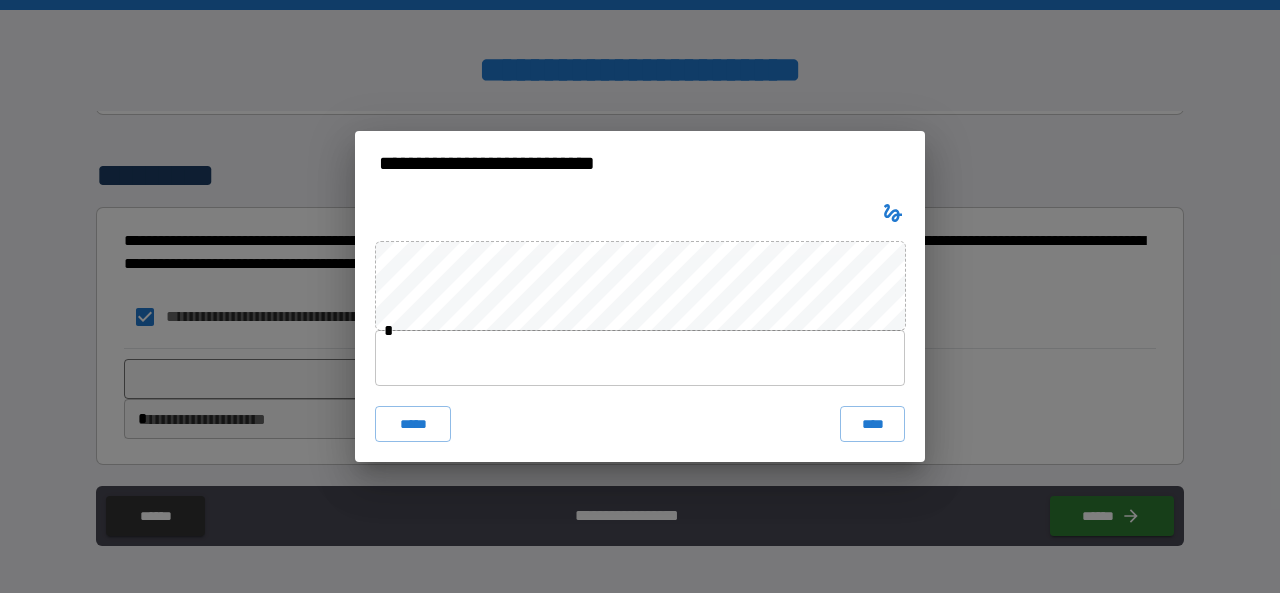 click at bounding box center [640, 358] 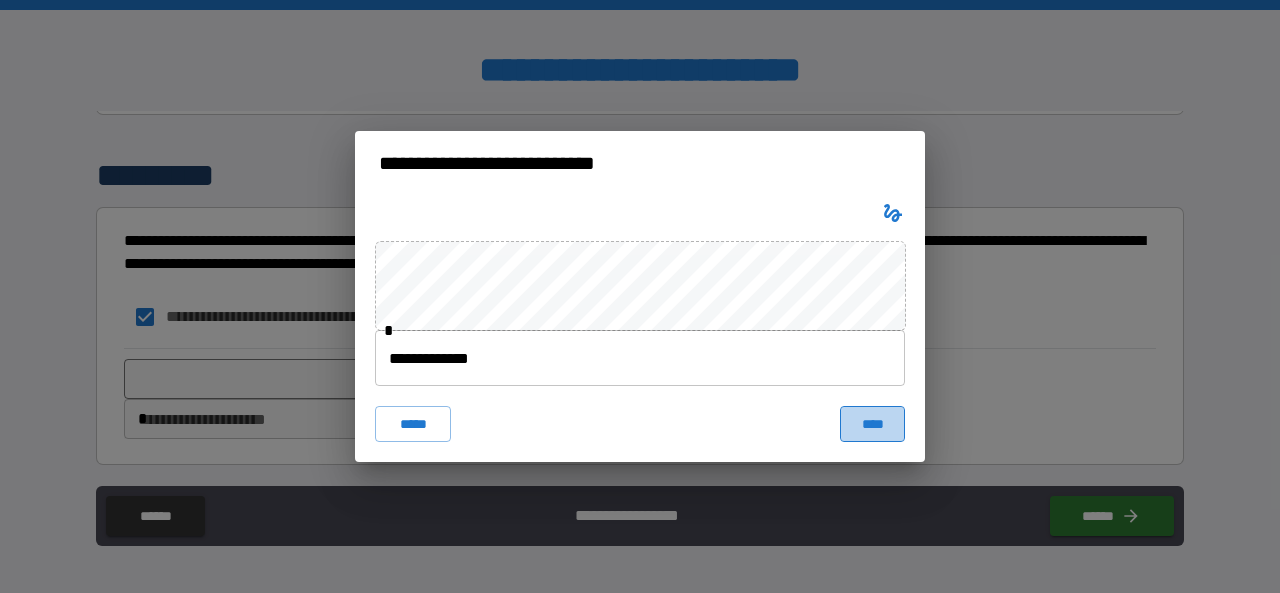 click on "****" at bounding box center [872, 424] 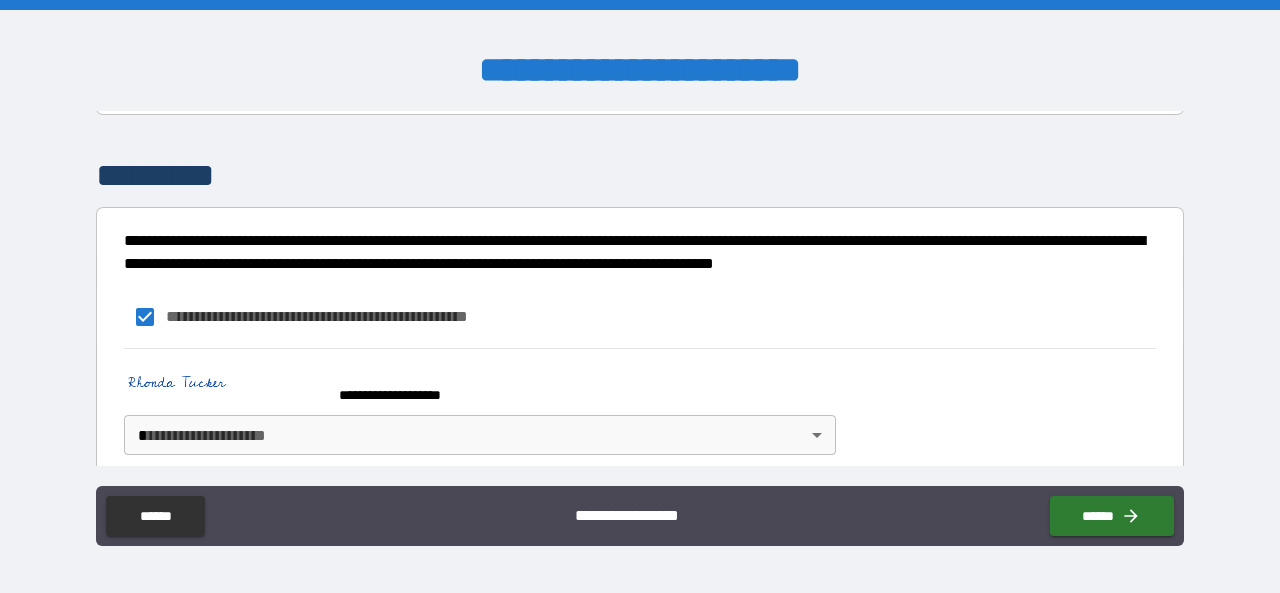 click on "[REDACTED]" at bounding box center (640, 296) 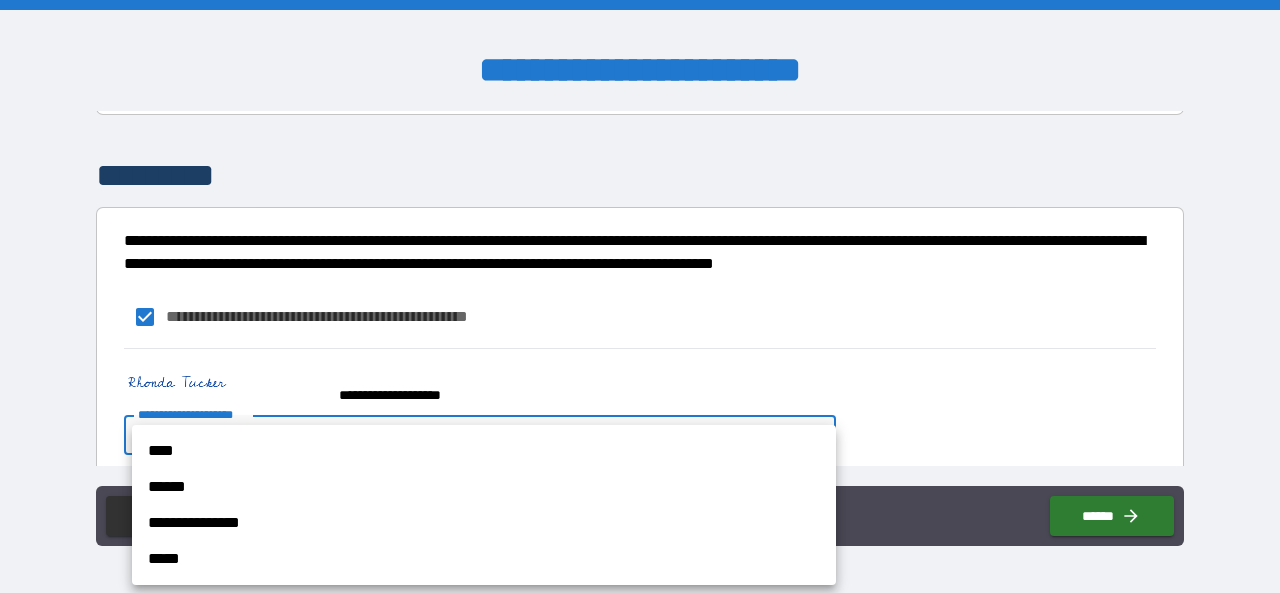 click on "****" at bounding box center [484, 451] 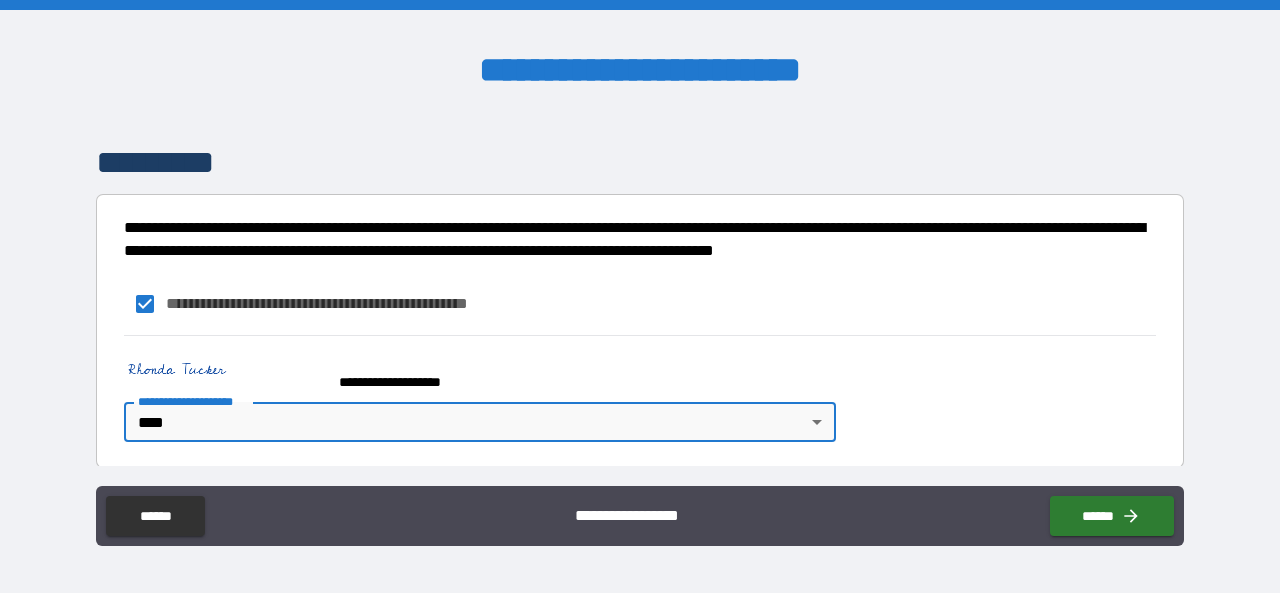 scroll, scrollTop: 427, scrollLeft: 0, axis: vertical 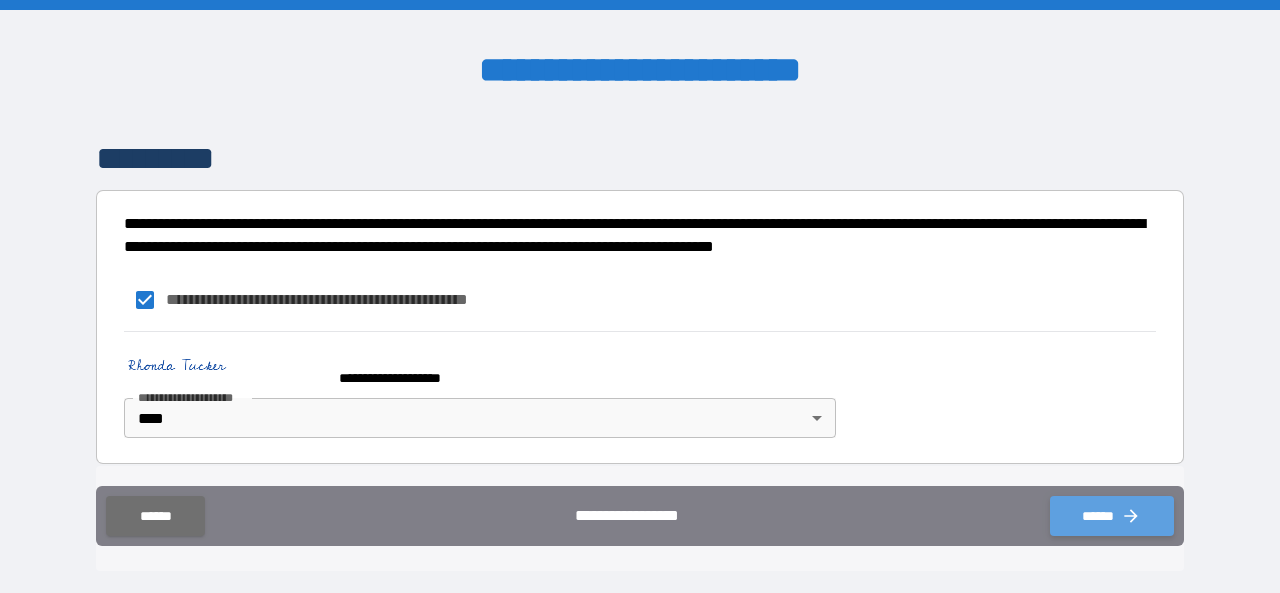 click on "******" at bounding box center (1112, 516) 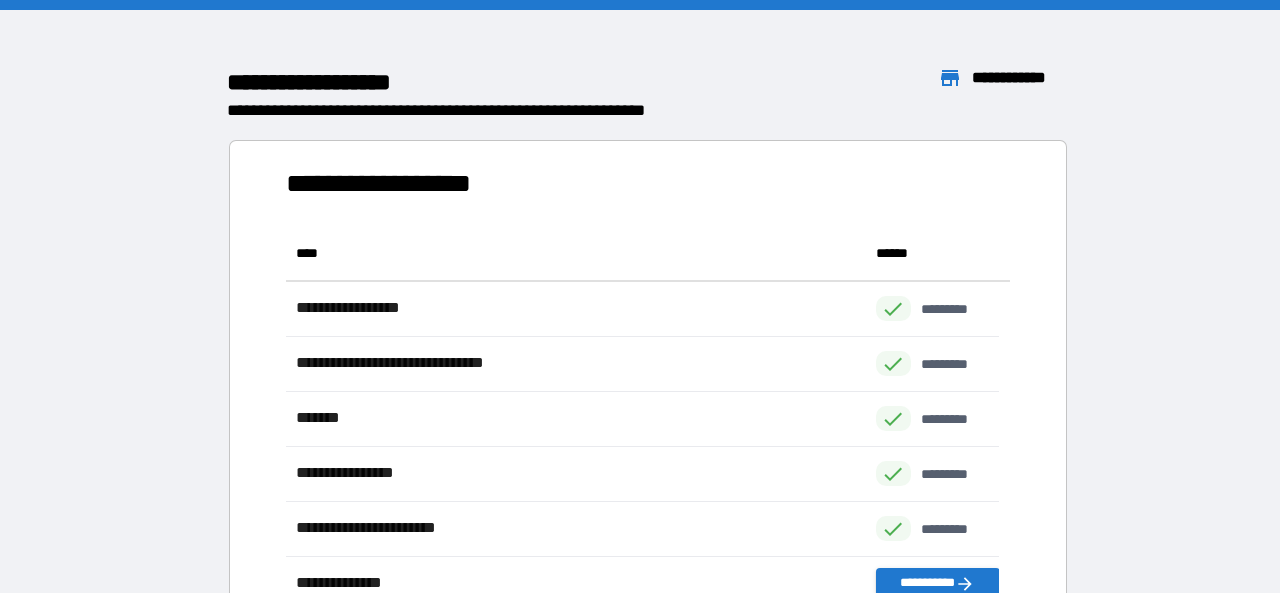 scroll, scrollTop: 424, scrollLeft: 696, axis: both 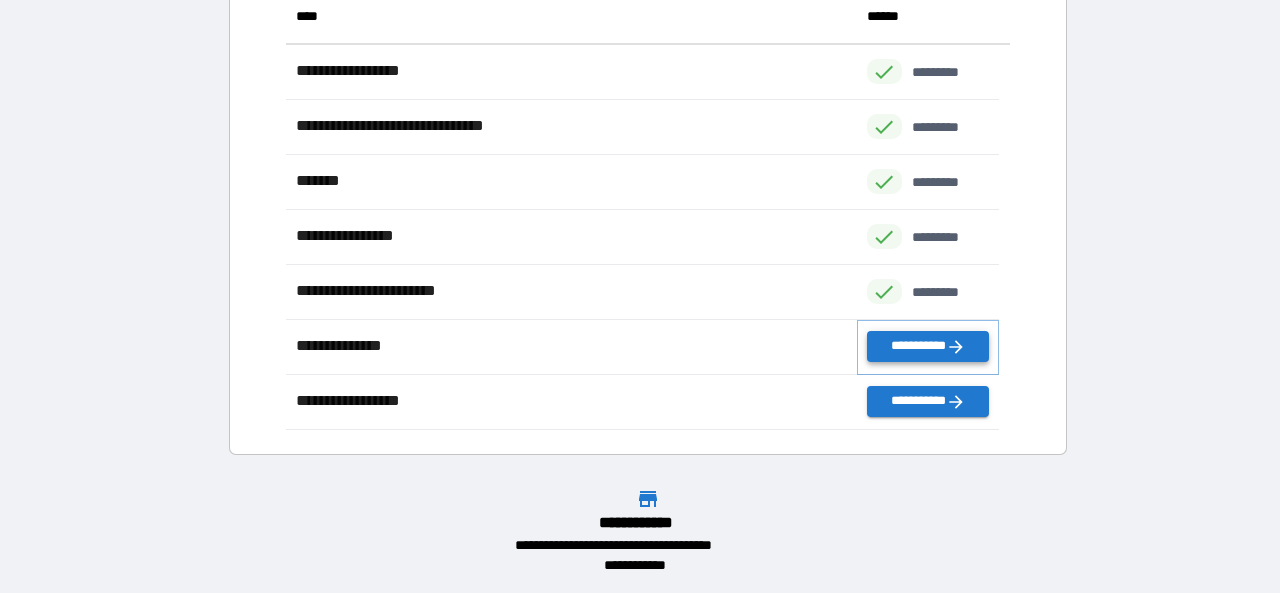 click 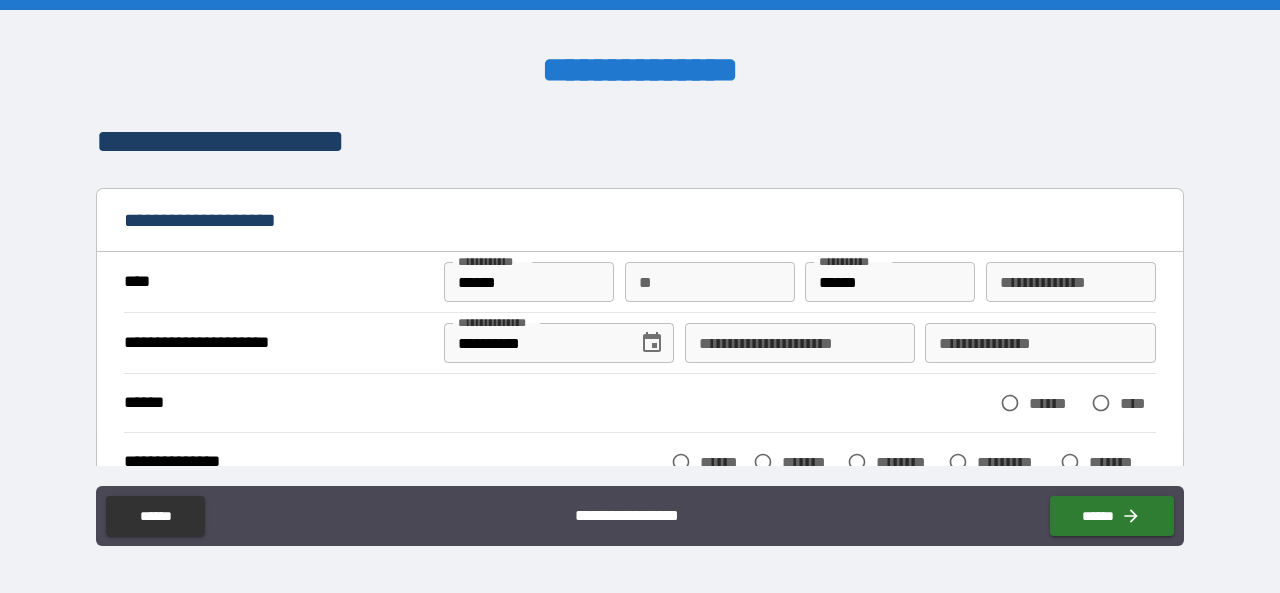 click on "**********" at bounding box center [800, 343] 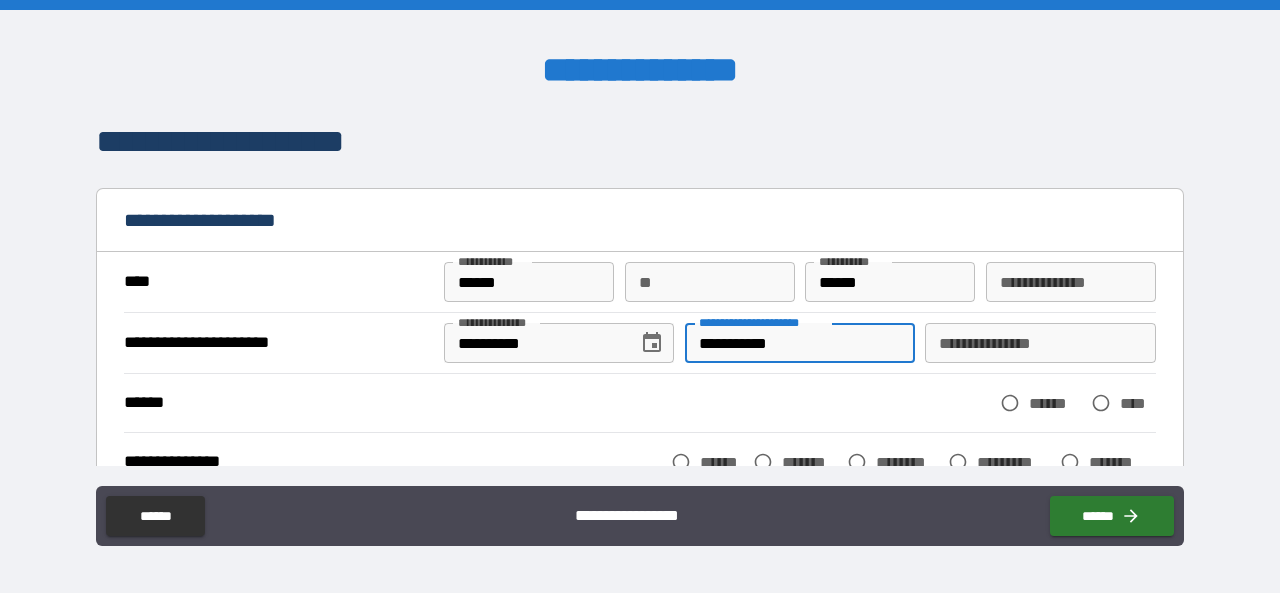 click on "**********" at bounding box center (1040, 343) 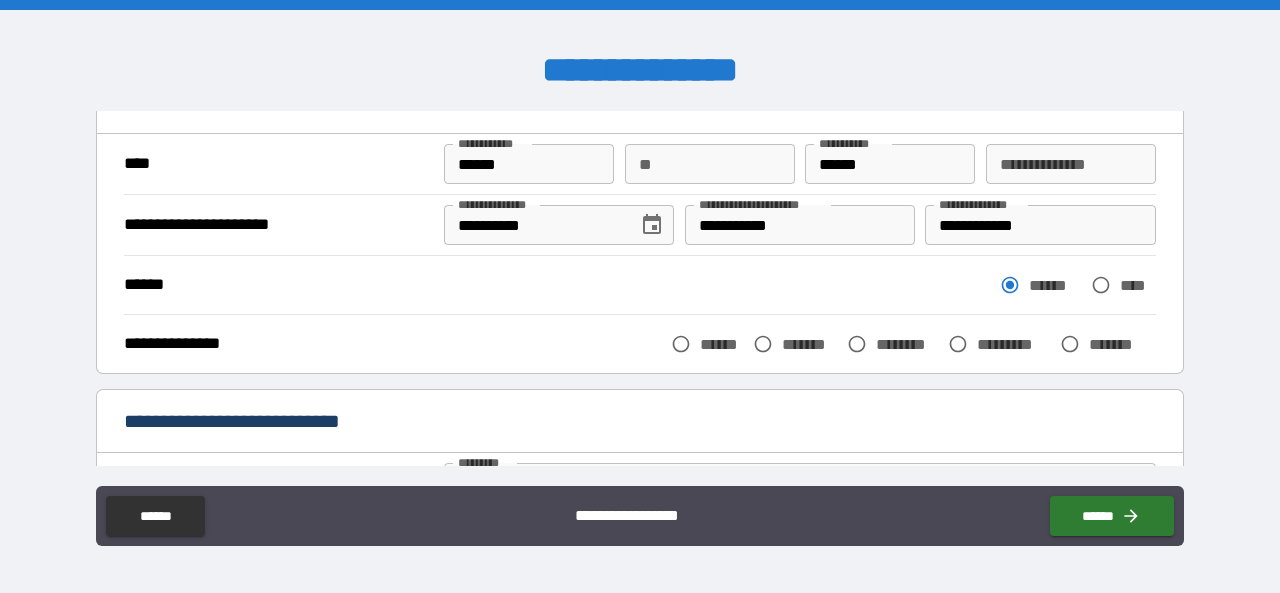 scroll, scrollTop: 300, scrollLeft: 0, axis: vertical 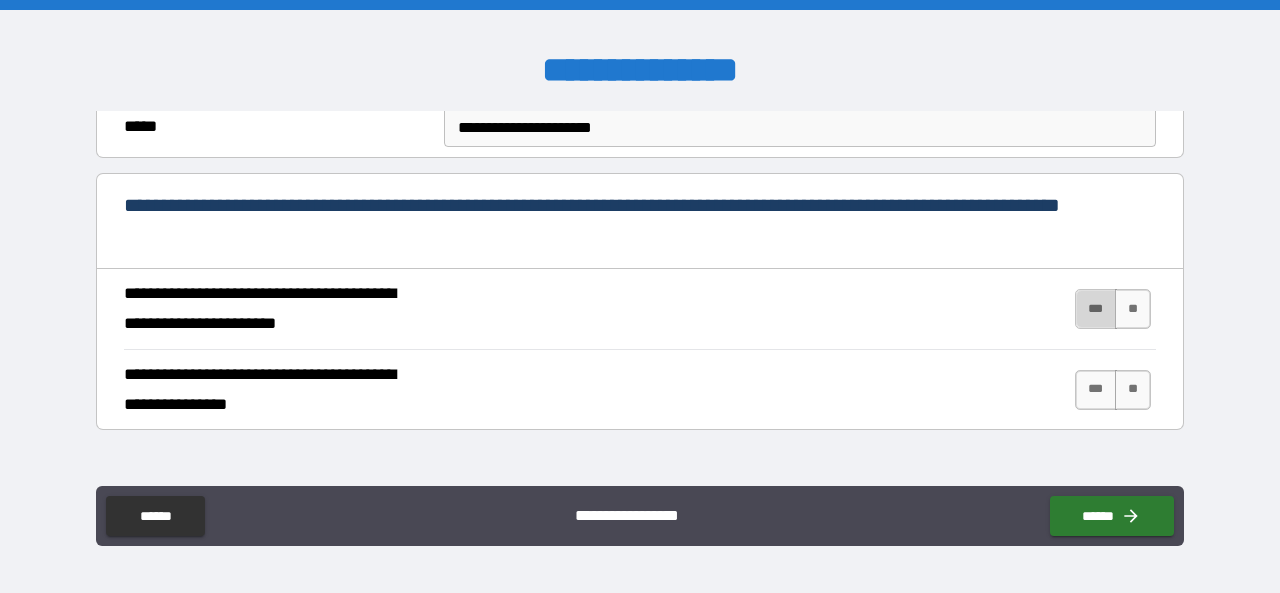 click on "***" at bounding box center [1096, 309] 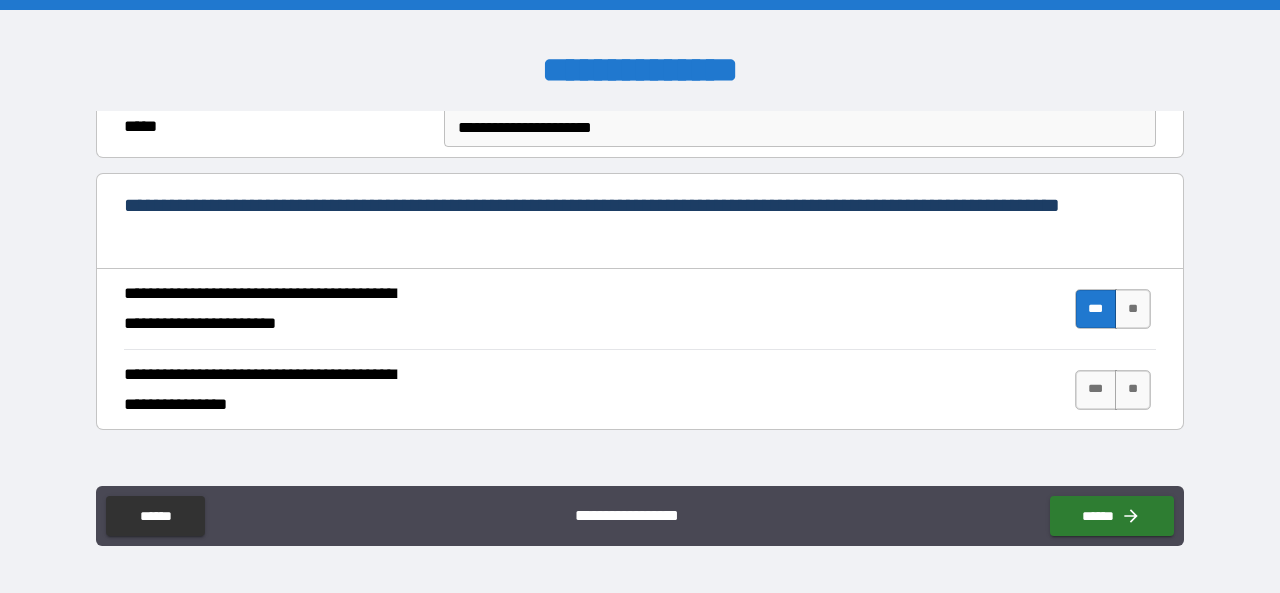 scroll, scrollTop: 800, scrollLeft: 0, axis: vertical 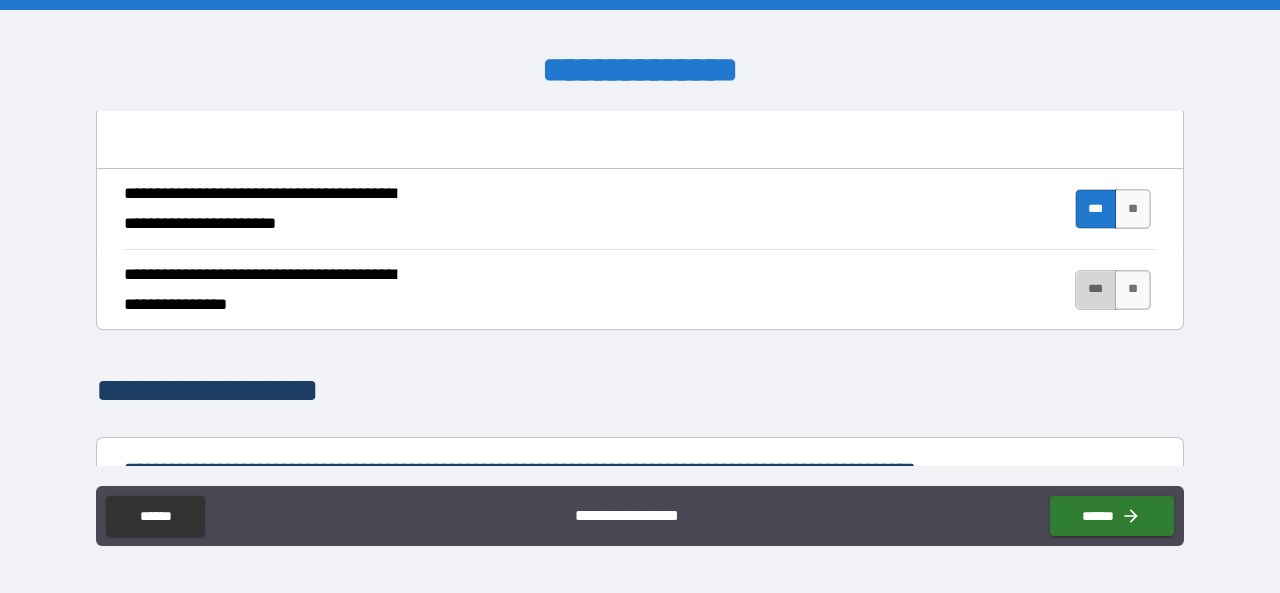 click on "***" at bounding box center [1096, 290] 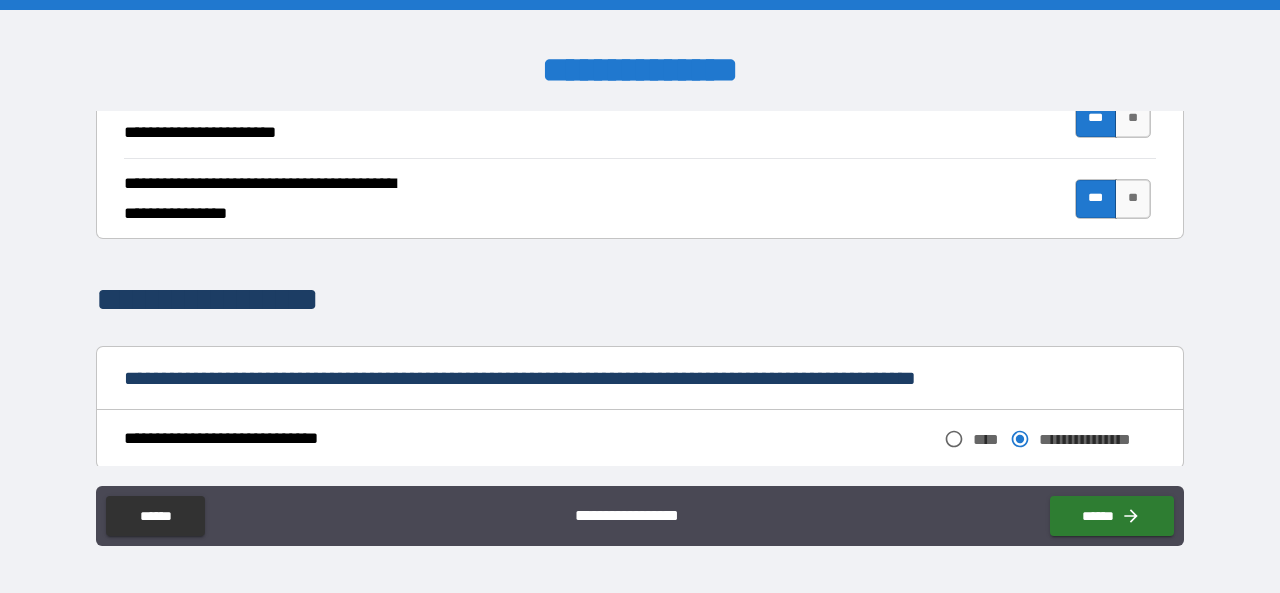scroll, scrollTop: 1000, scrollLeft: 0, axis: vertical 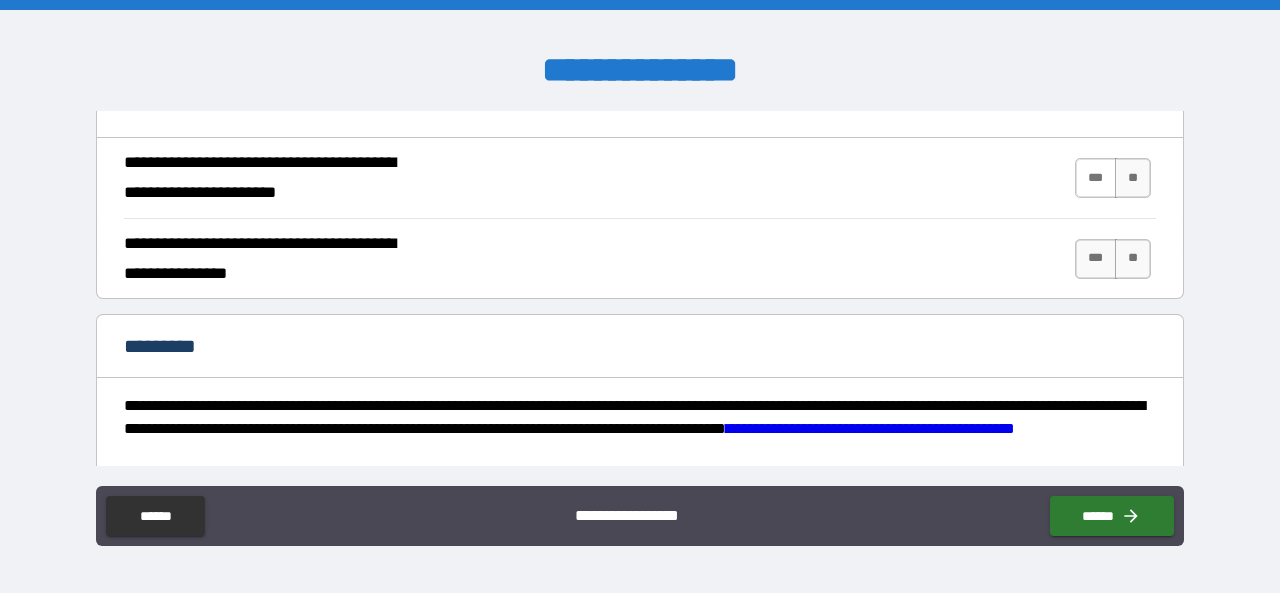 click on "***" at bounding box center (1096, 178) 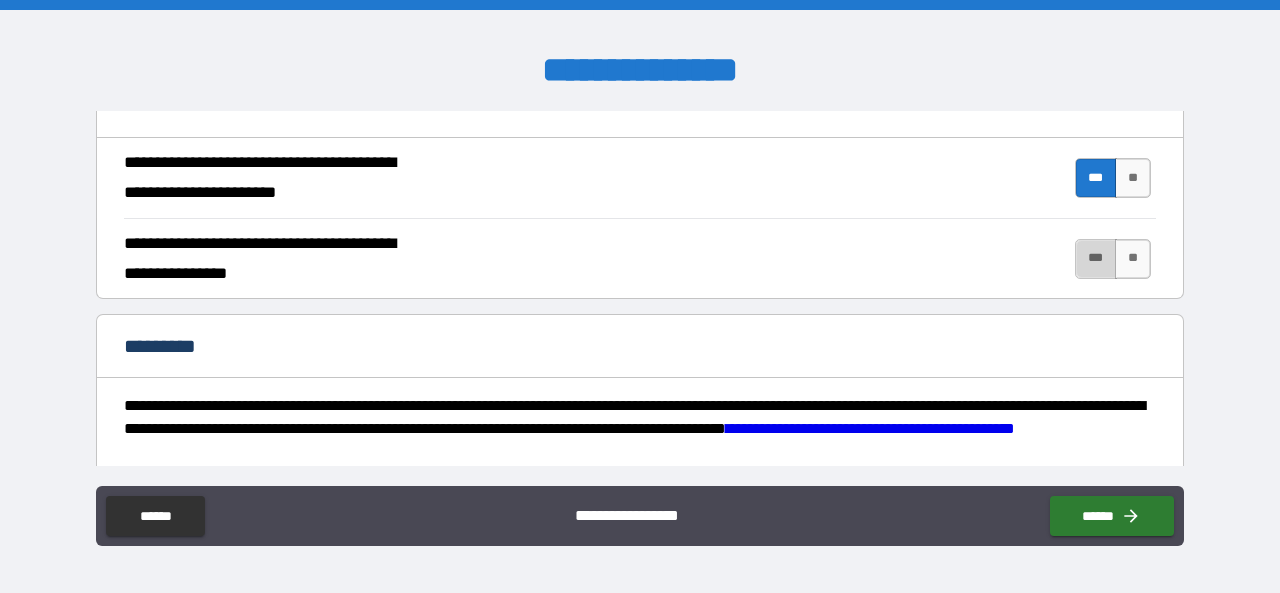click on "***" at bounding box center (1096, 259) 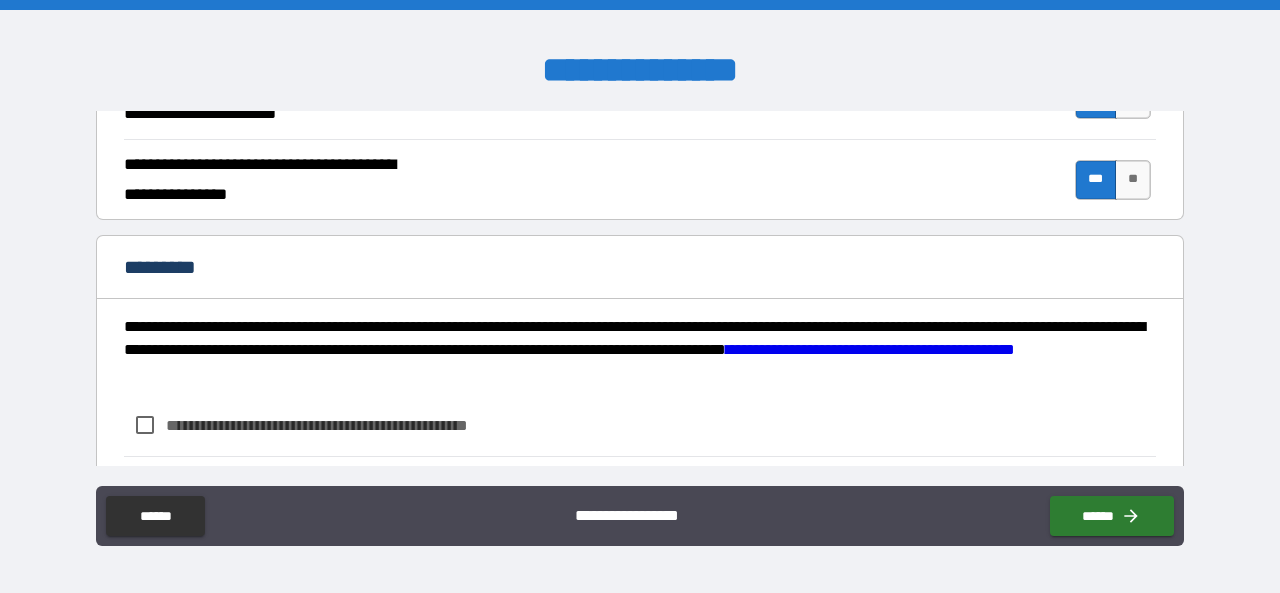 scroll, scrollTop: 2080, scrollLeft: 0, axis: vertical 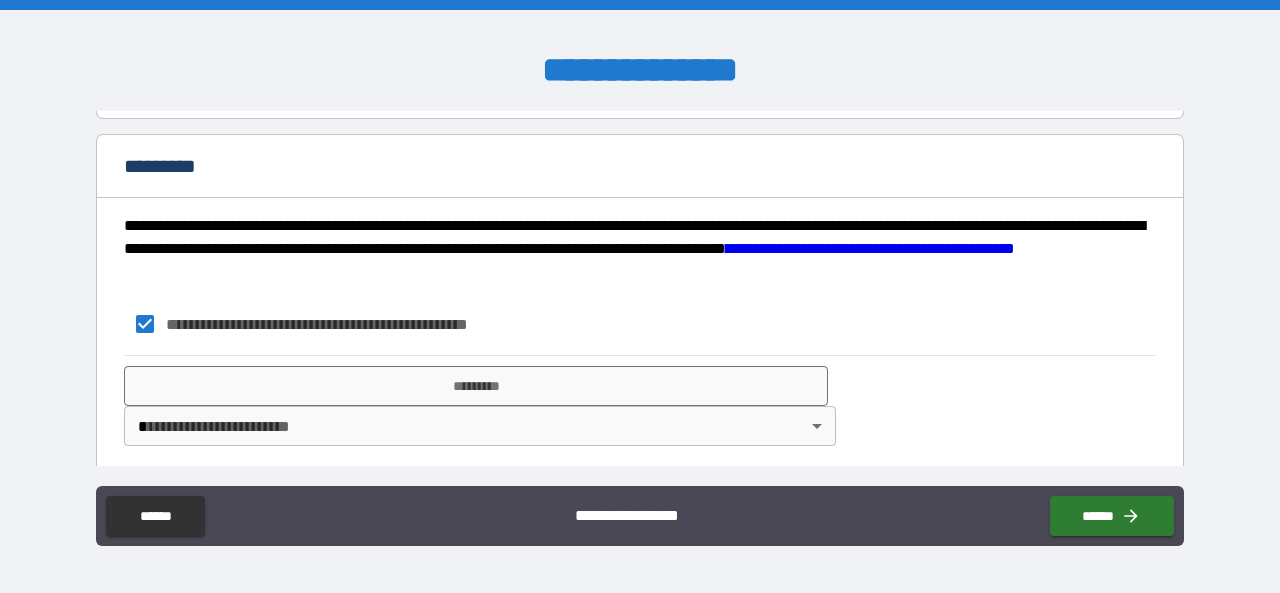 click on "[REDACTED]" at bounding box center [640, 296] 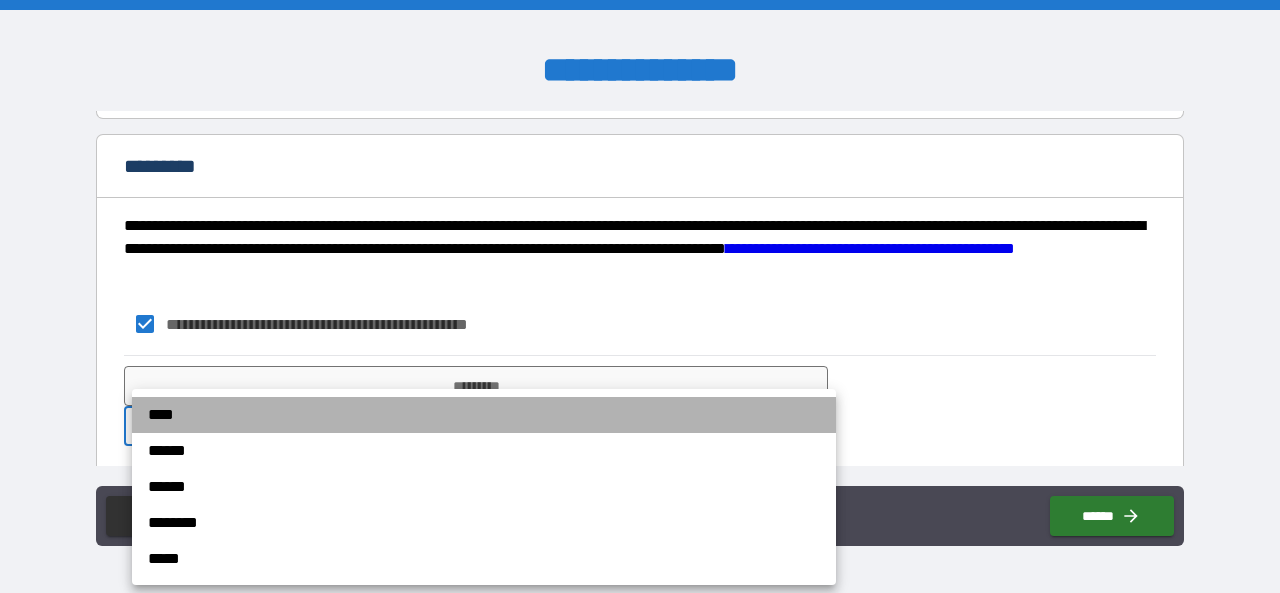 click on "****" at bounding box center (484, 415) 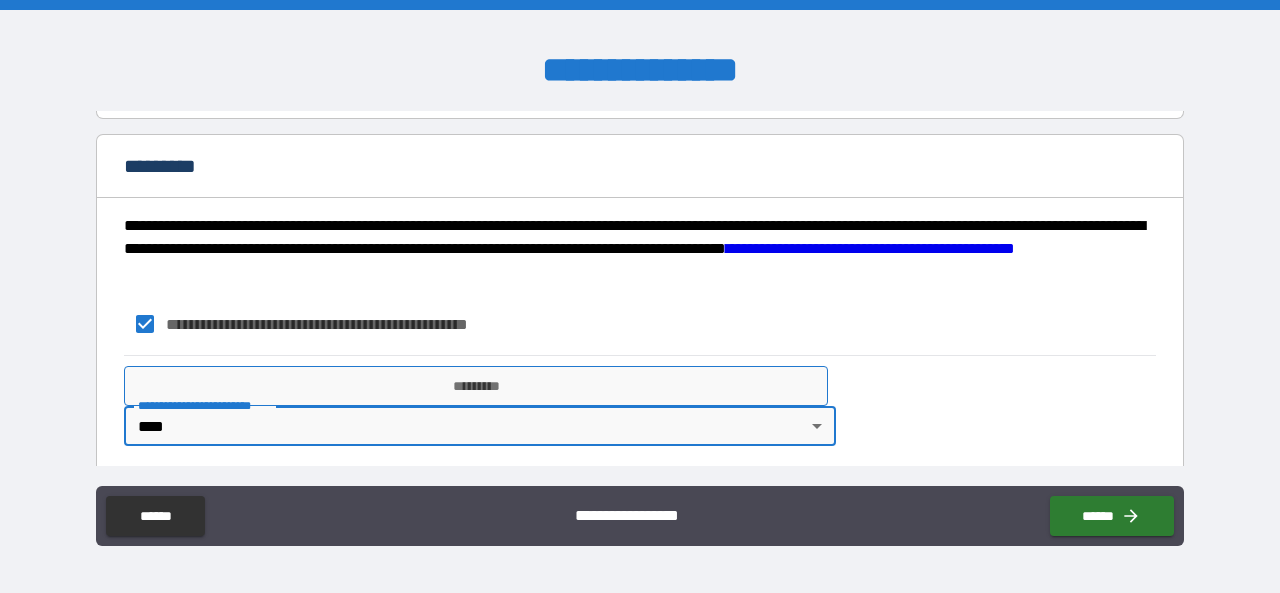 click on "*********" at bounding box center [476, 386] 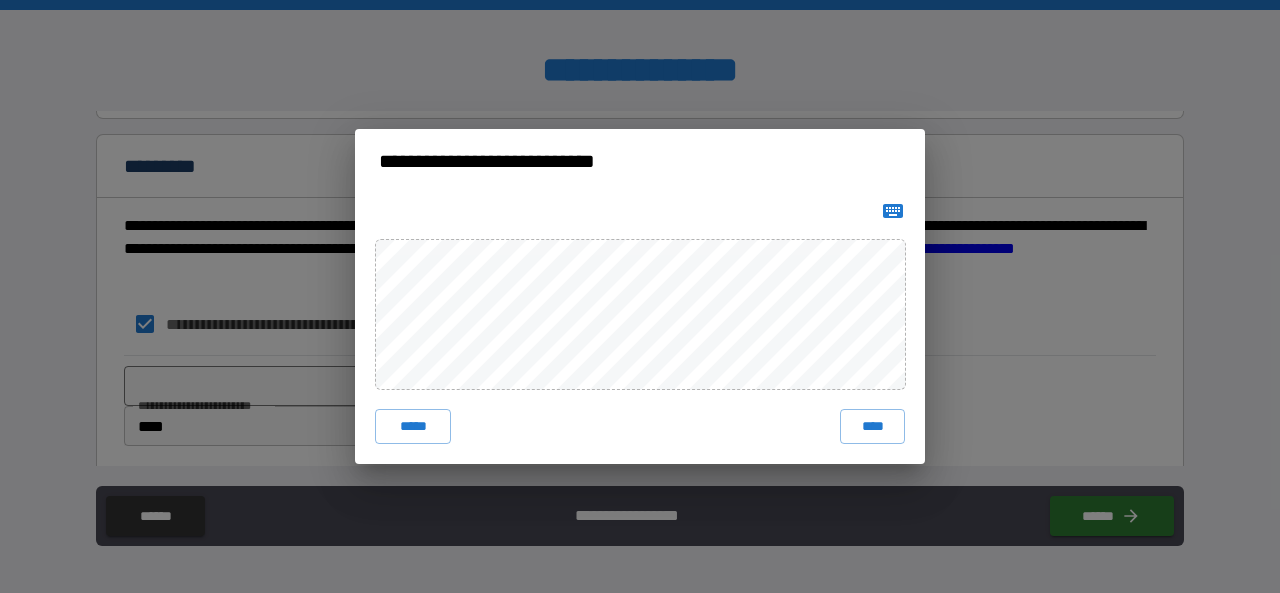 click 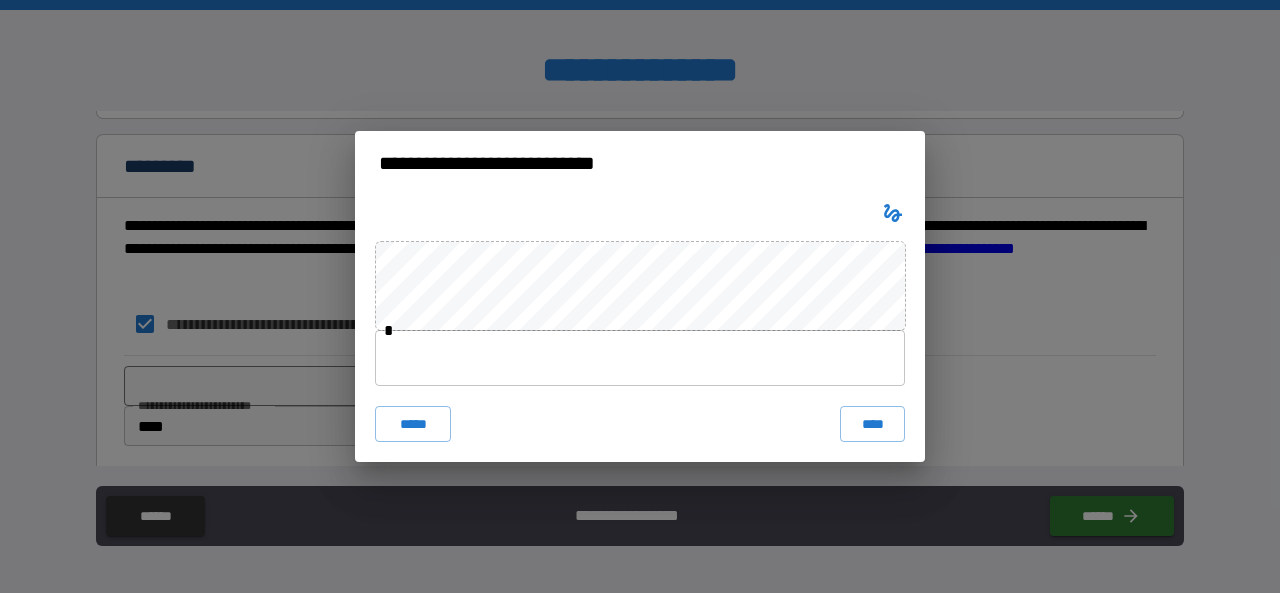 click at bounding box center [640, 358] 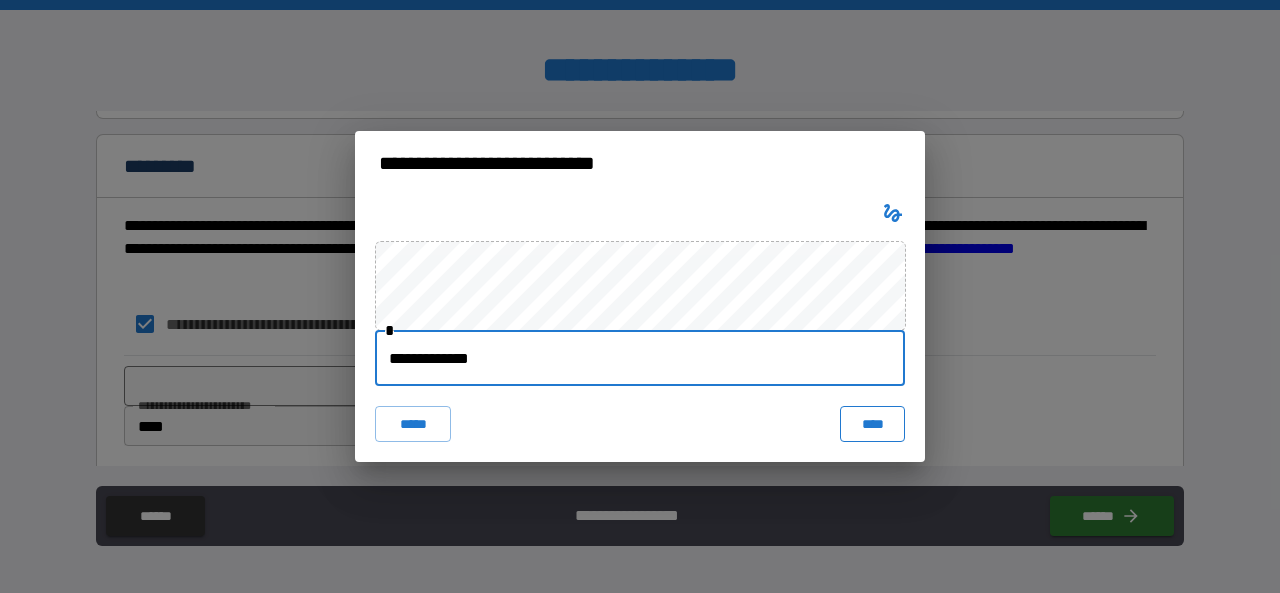 click on "****" at bounding box center (872, 424) 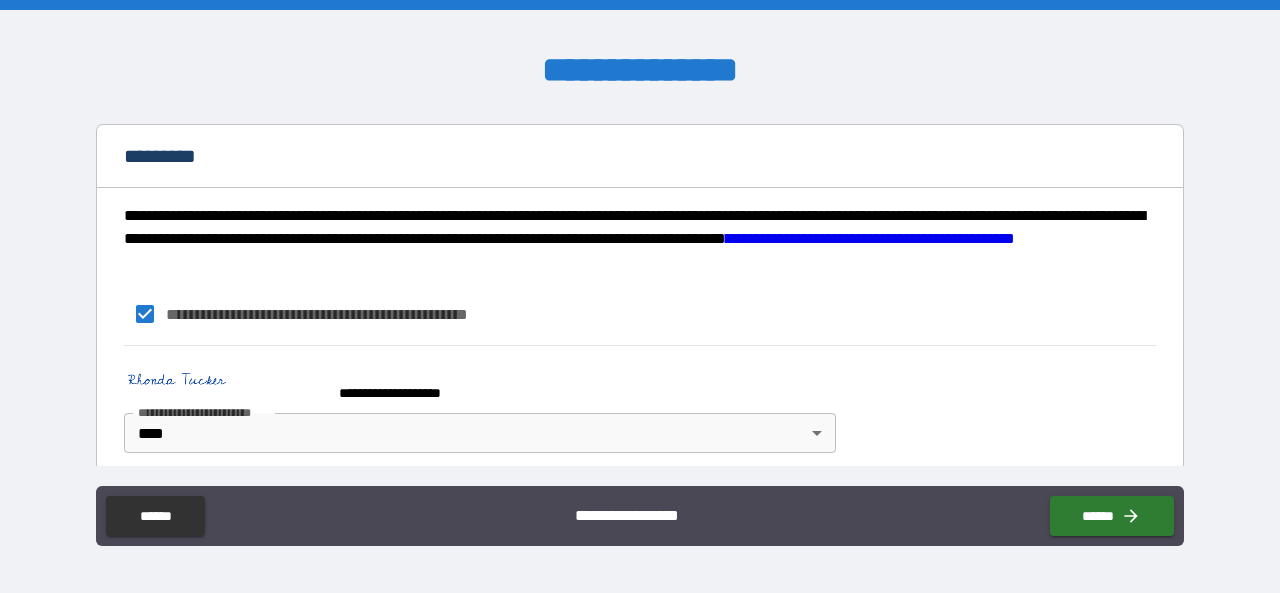 scroll, scrollTop: 2096, scrollLeft: 0, axis: vertical 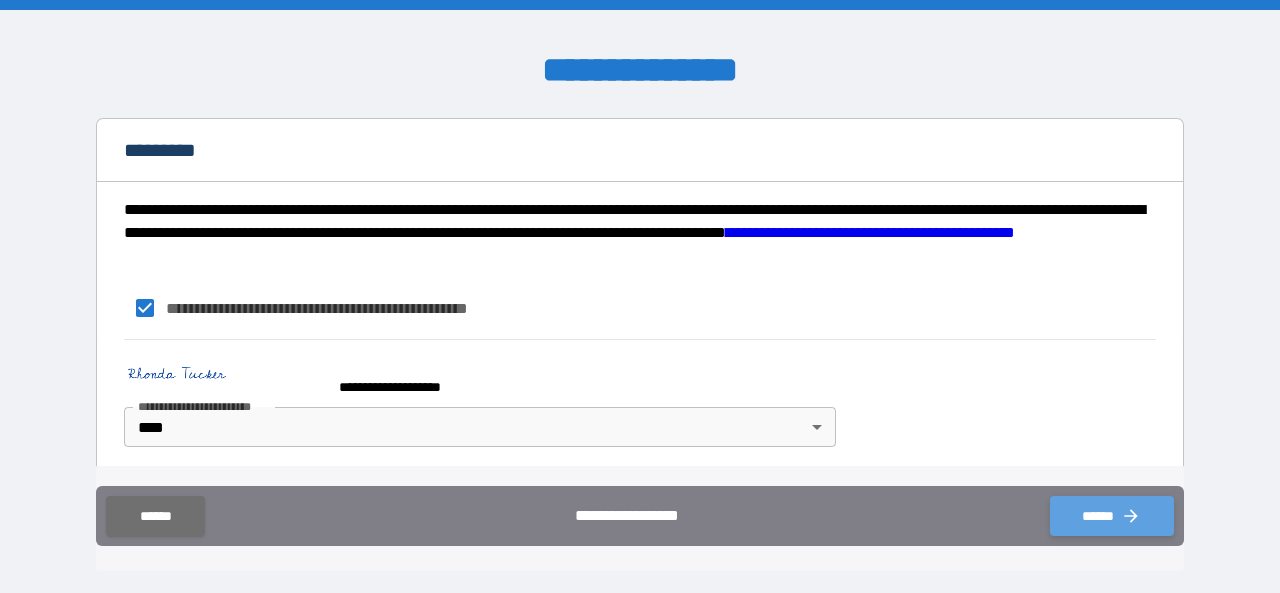 click on "******" at bounding box center [1112, 516] 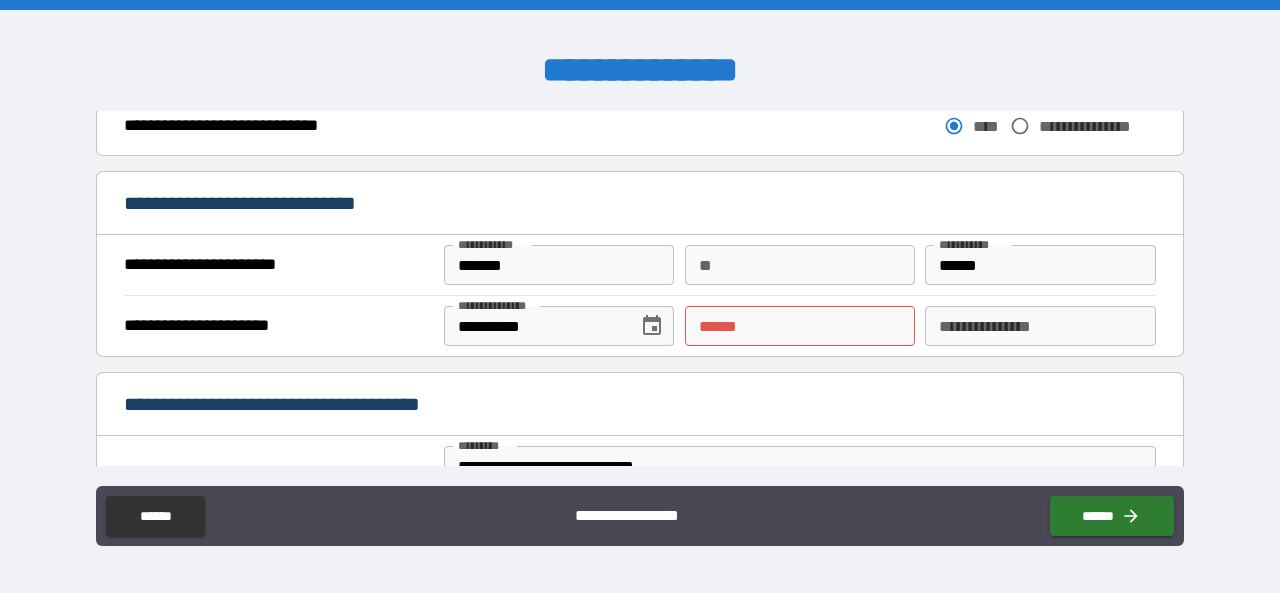 scroll, scrollTop: 1196, scrollLeft: 0, axis: vertical 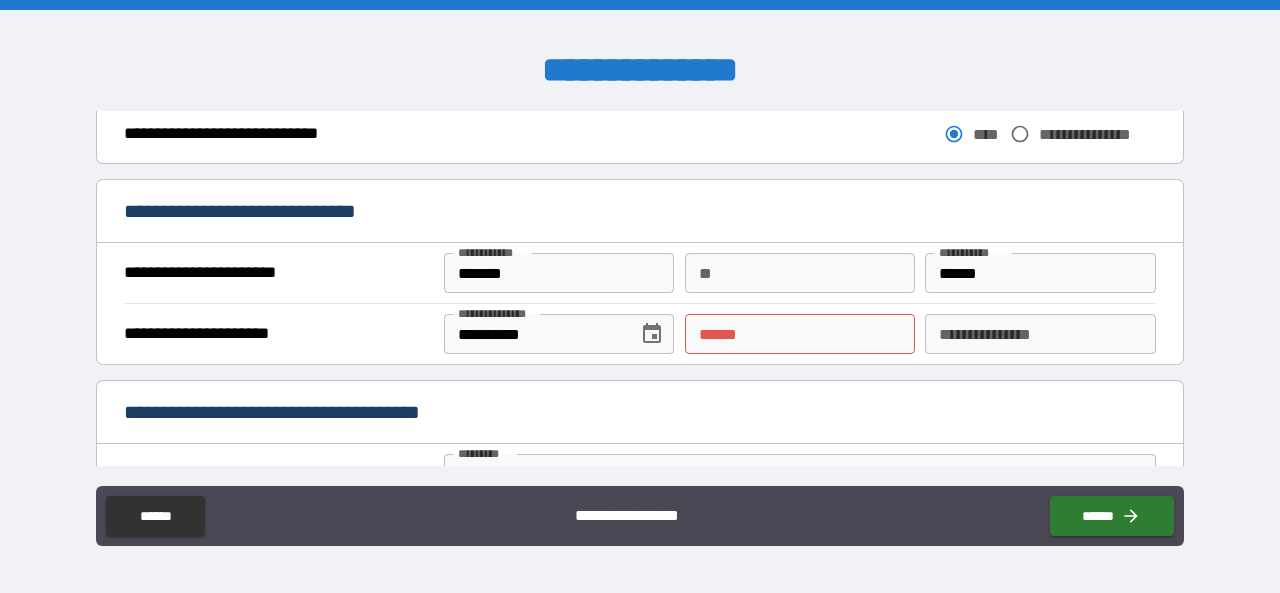 click on "****   *" at bounding box center (800, 334) 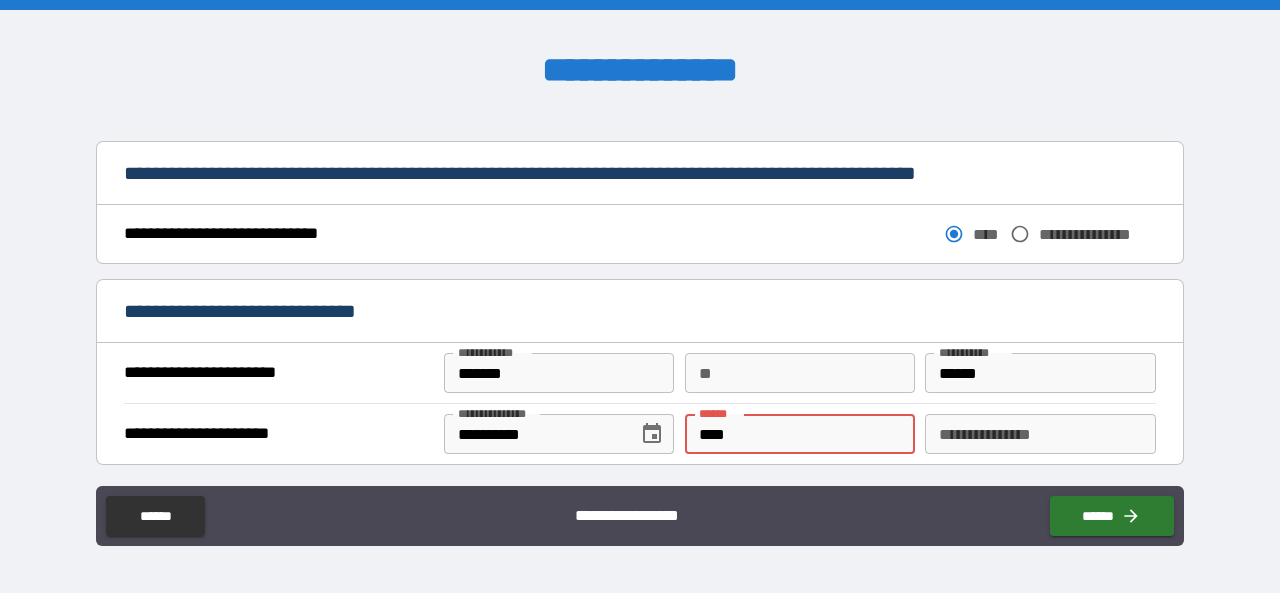 scroll, scrollTop: 1296, scrollLeft: 0, axis: vertical 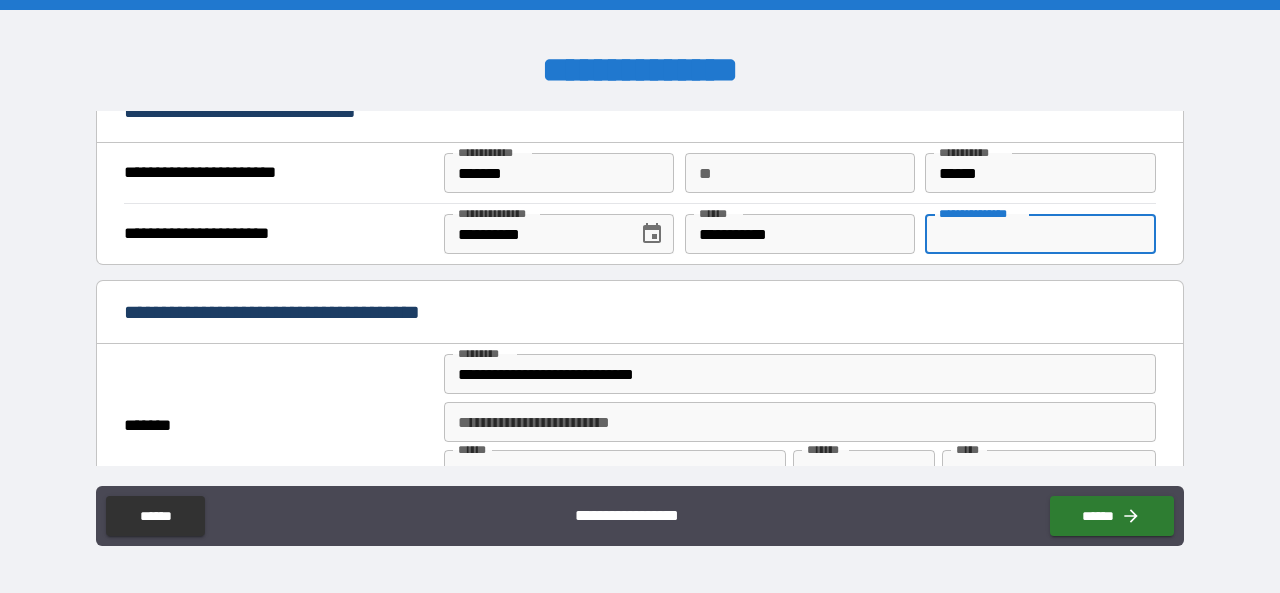 click on "**********" at bounding box center [1040, 234] 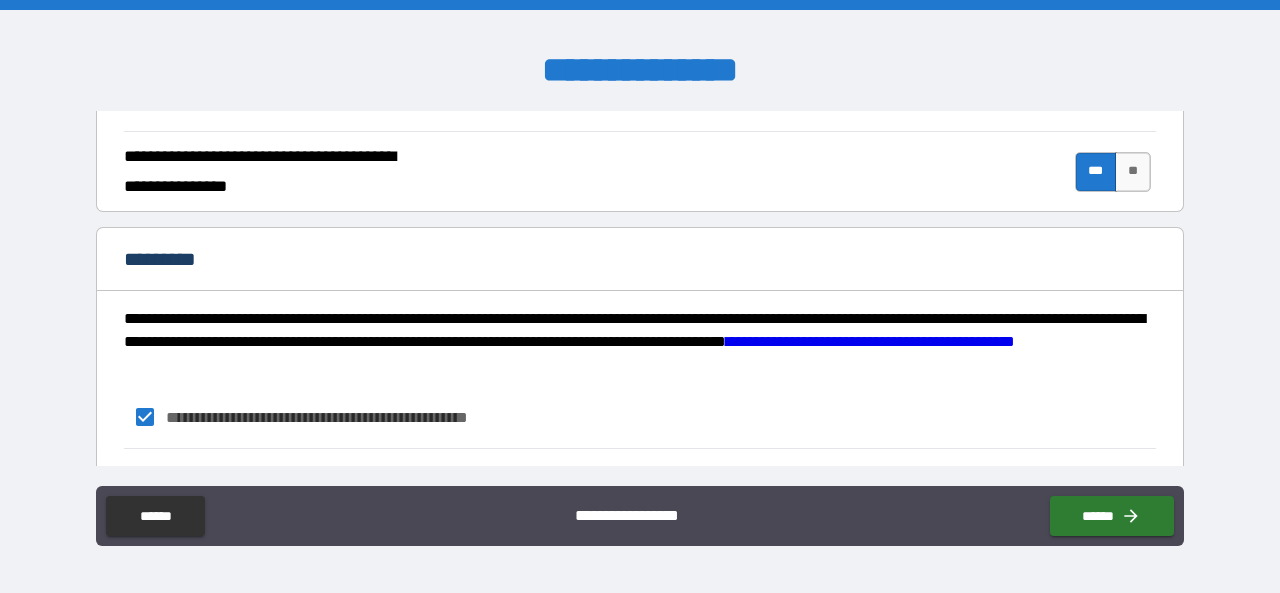 scroll, scrollTop: 2096, scrollLeft: 0, axis: vertical 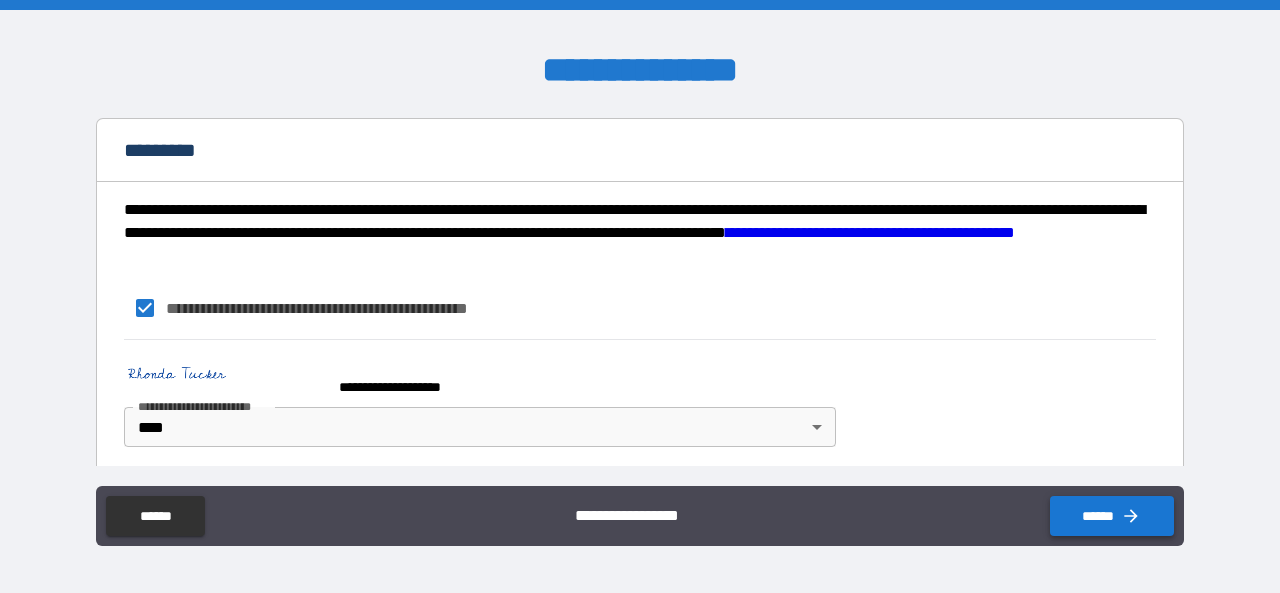 click on "******" at bounding box center [1112, 516] 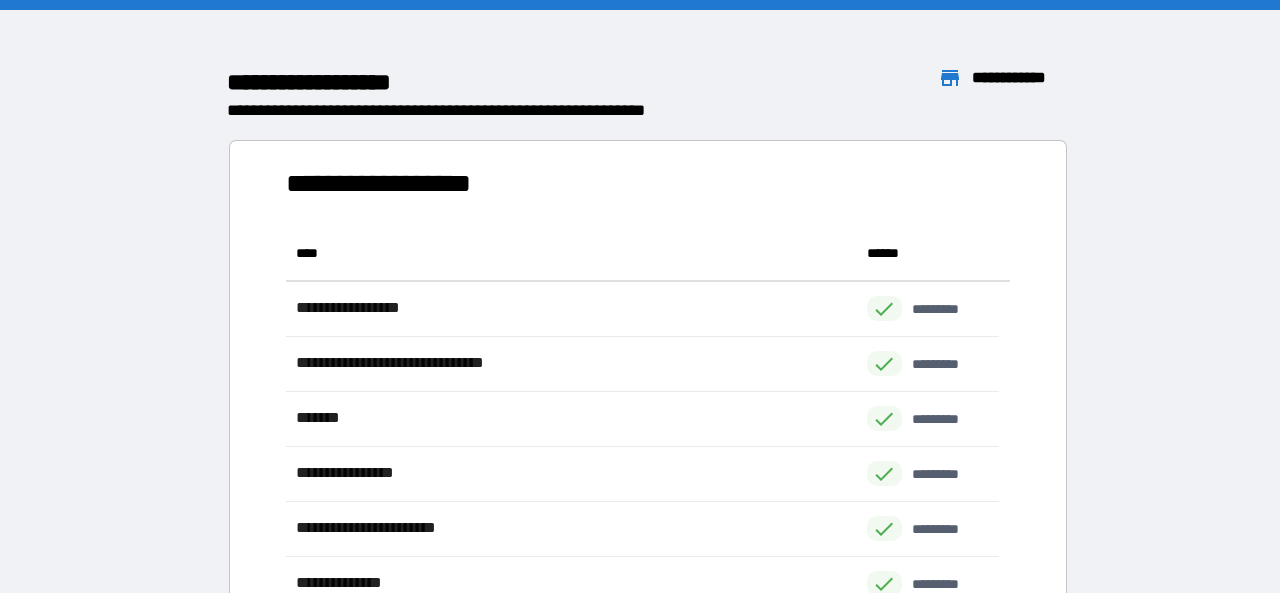 scroll, scrollTop: 17, scrollLeft: 18, axis: both 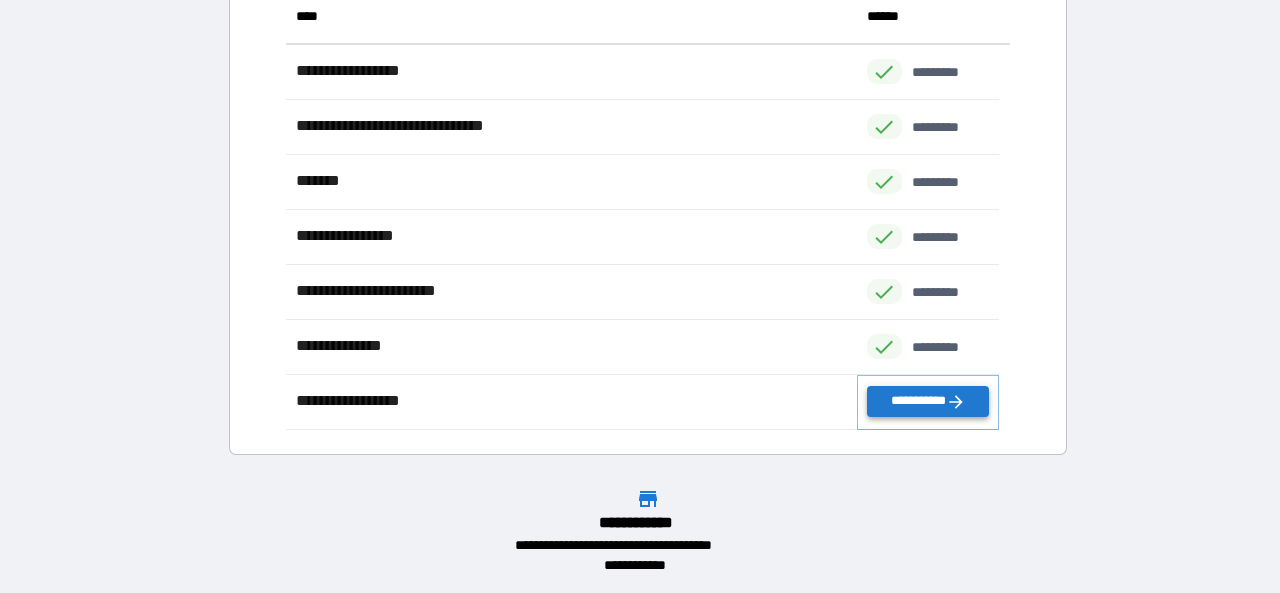 click 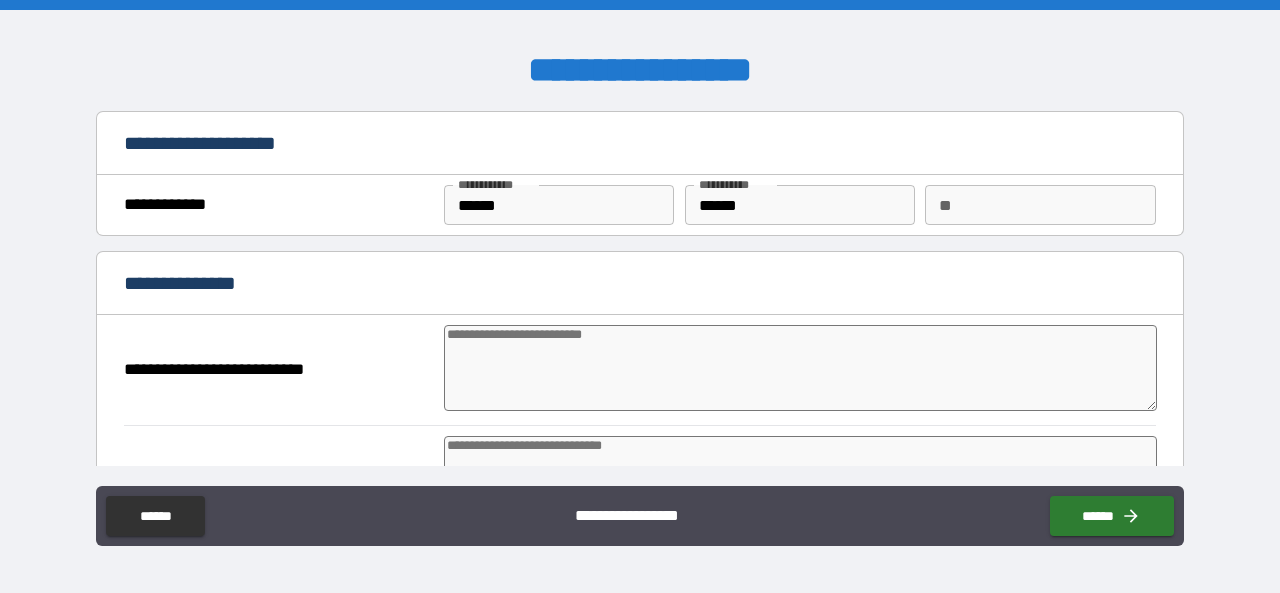 click at bounding box center [800, 368] 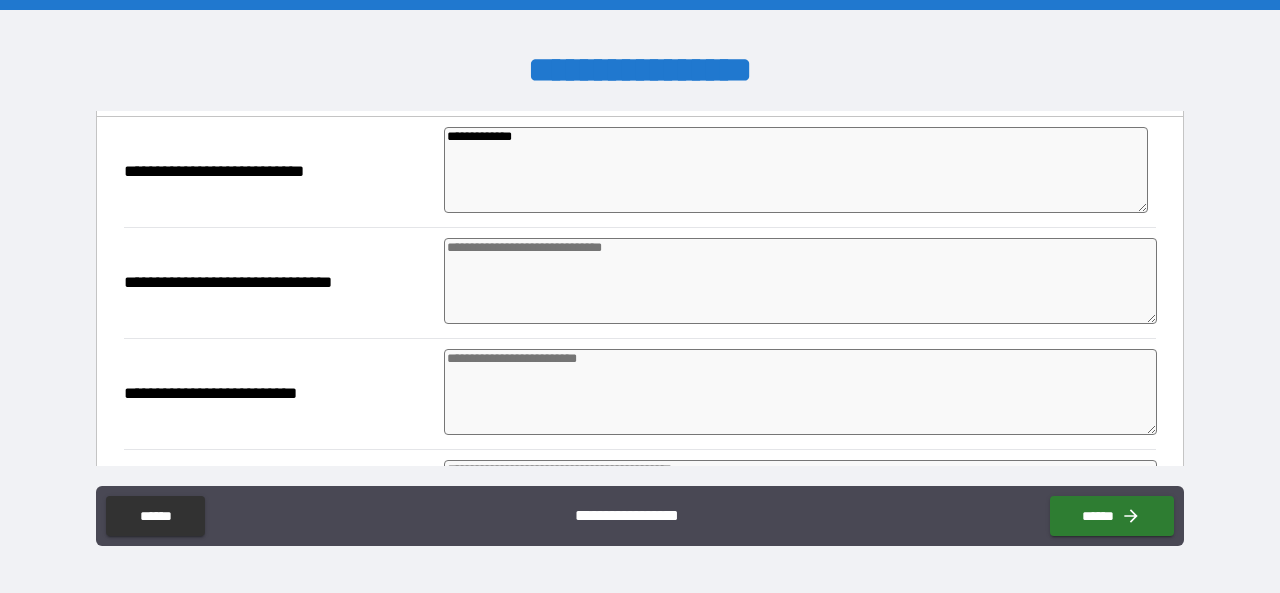 scroll, scrollTop: 200, scrollLeft: 0, axis: vertical 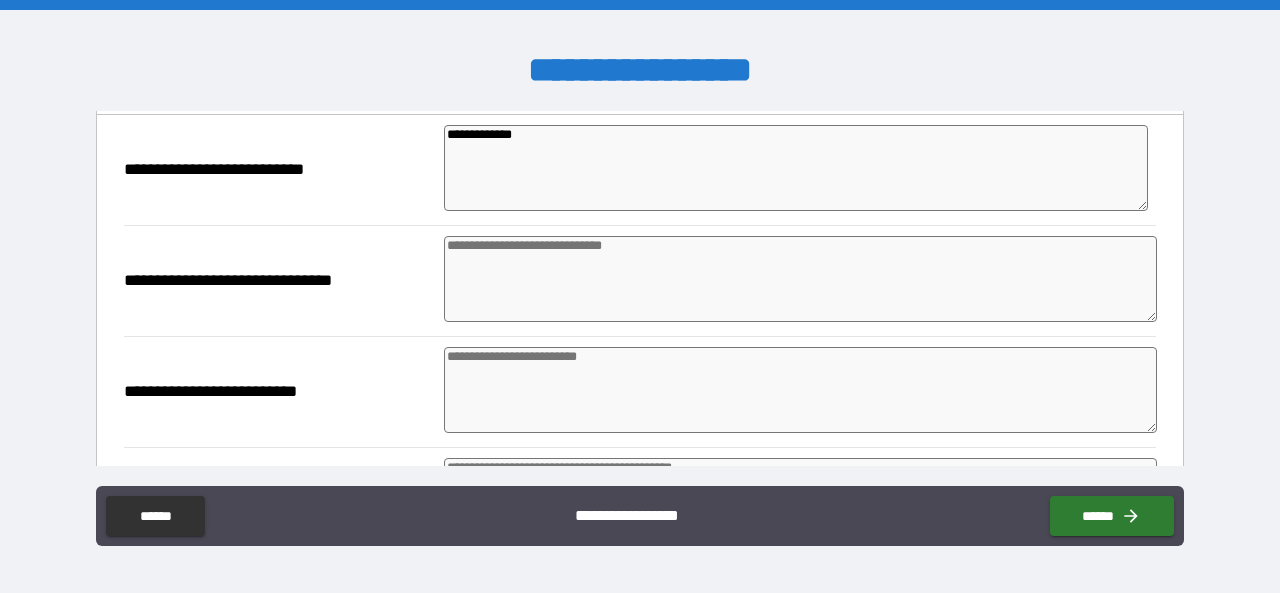 click at bounding box center [800, 279] 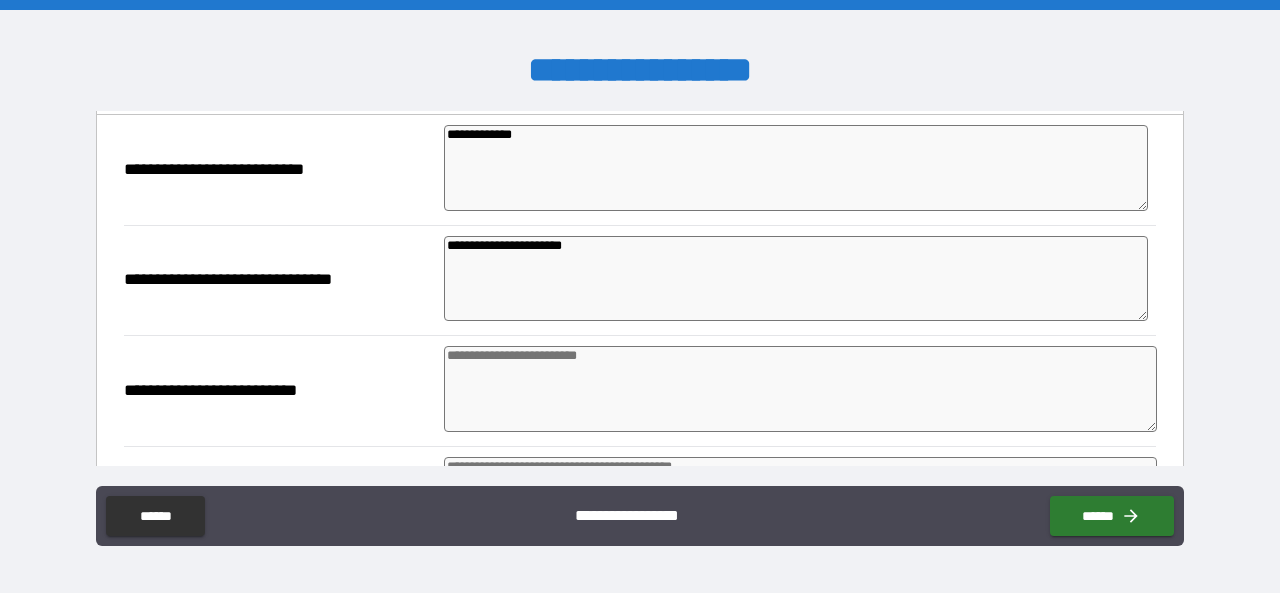 click at bounding box center [800, 389] 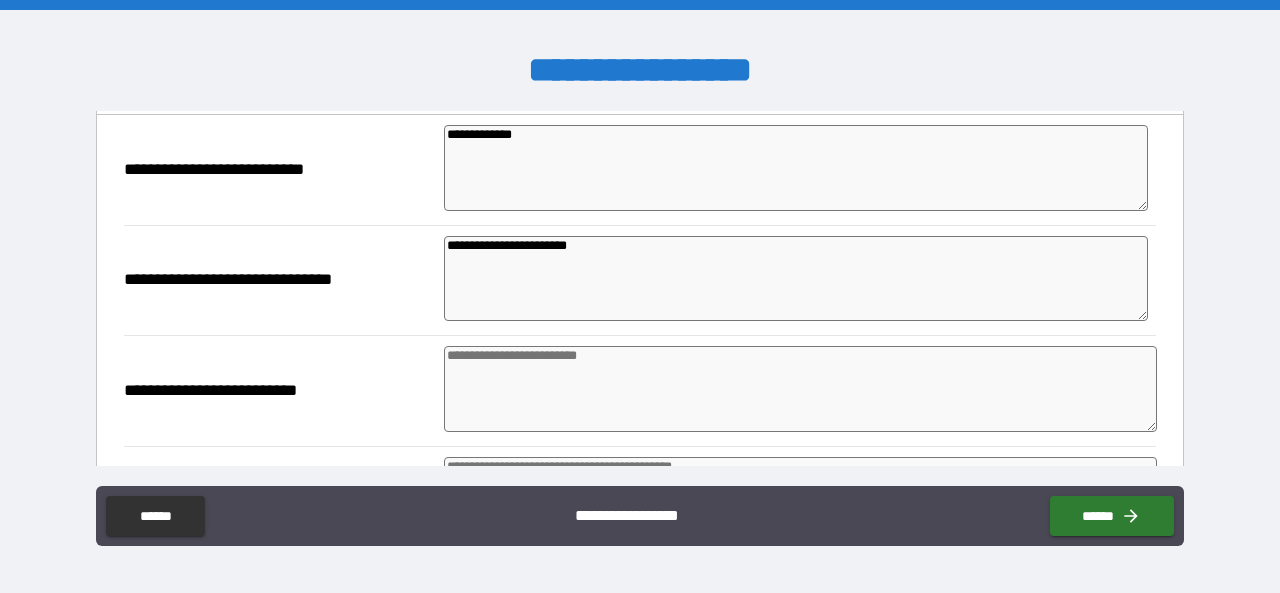 click at bounding box center (800, 389) 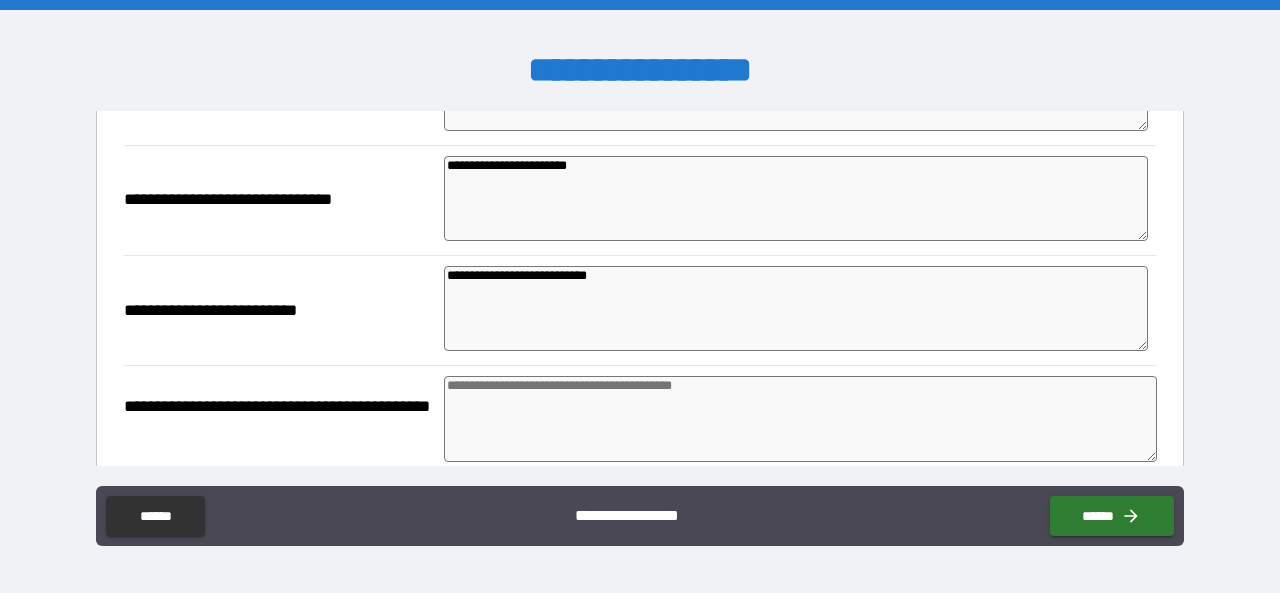scroll, scrollTop: 500, scrollLeft: 0, axis: vertical 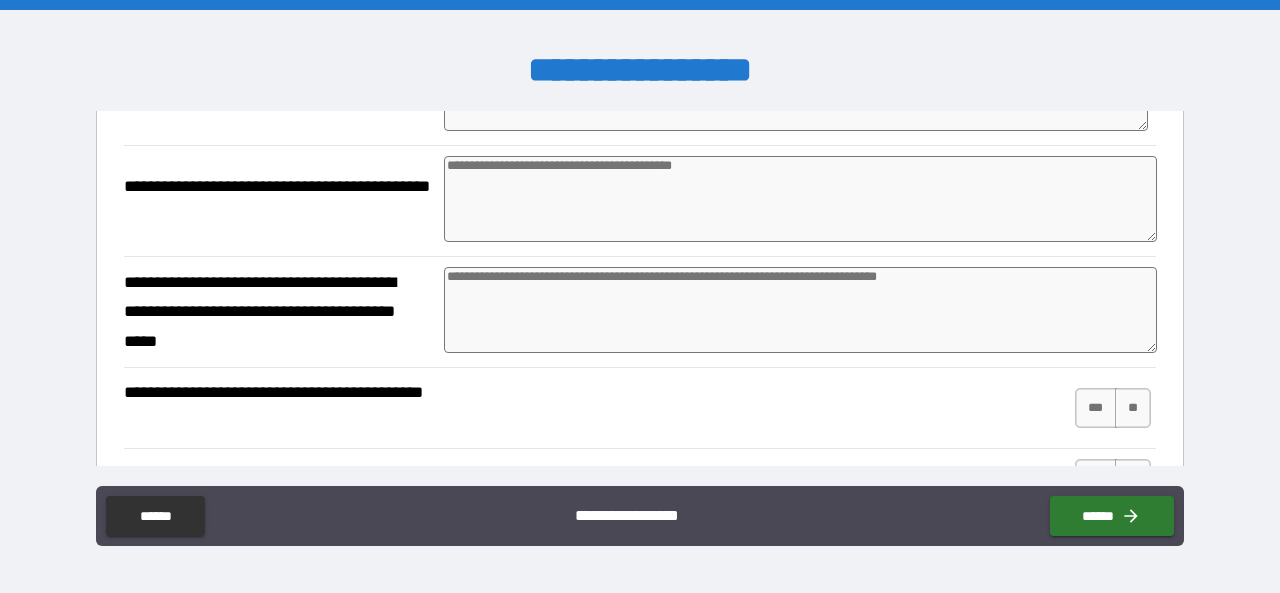 click at bounding box center (800, 199) 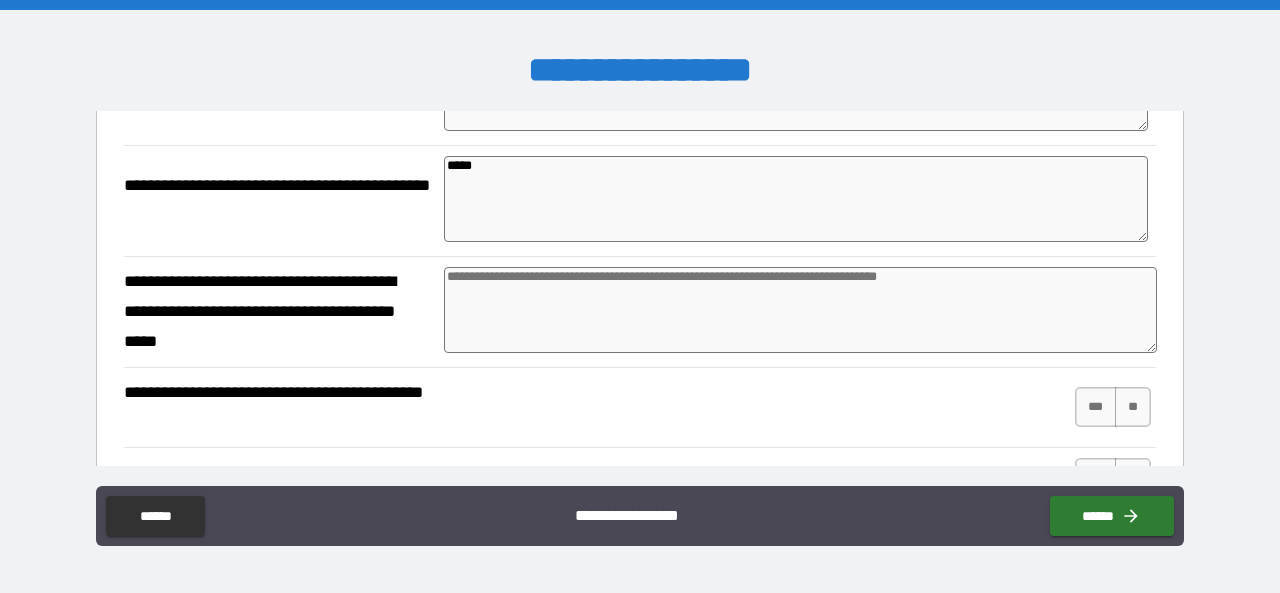 click on "*****" at bounding box center (796, 198) 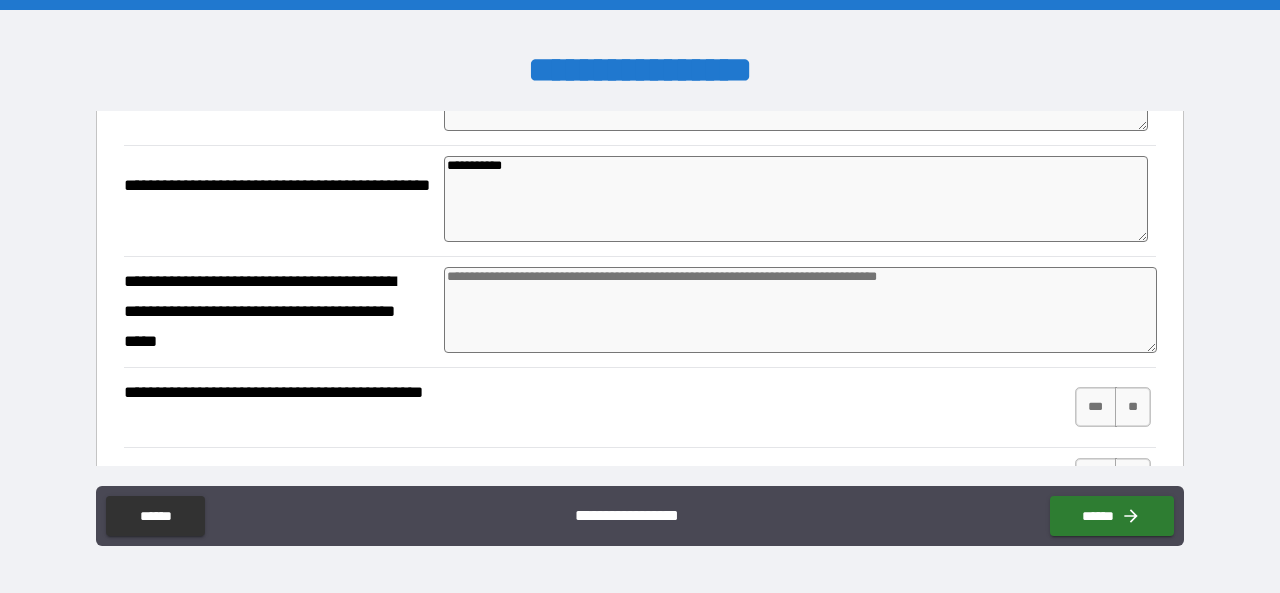 click on "**********" at bounding box center [796, 198] 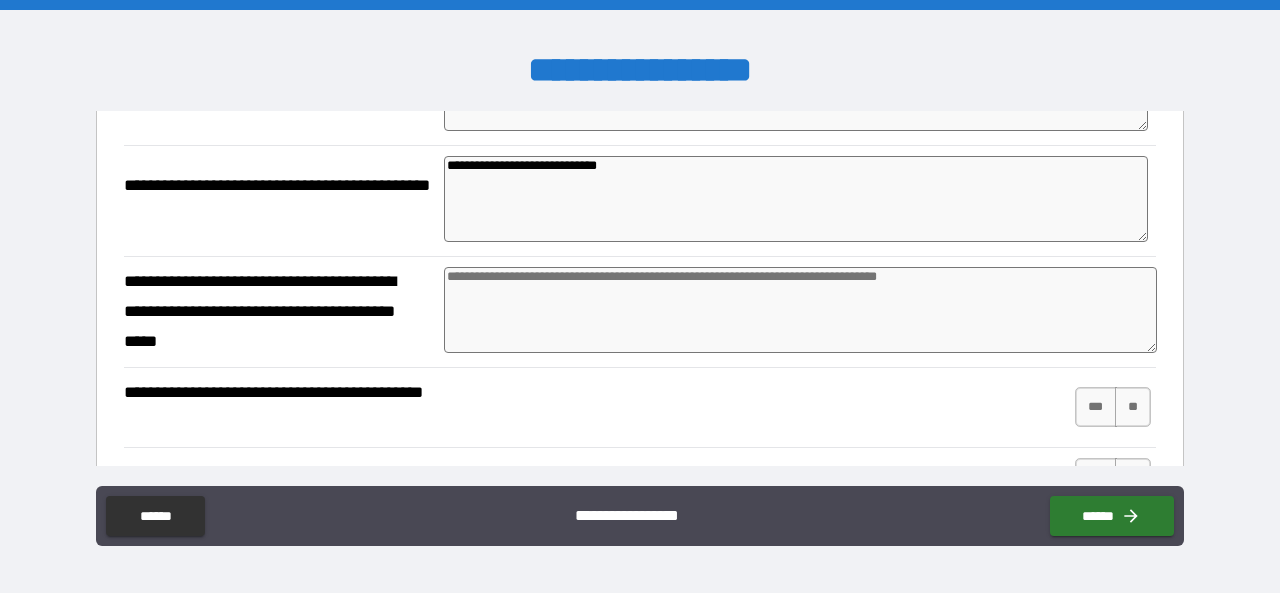 click at bounding box center (800, 310) 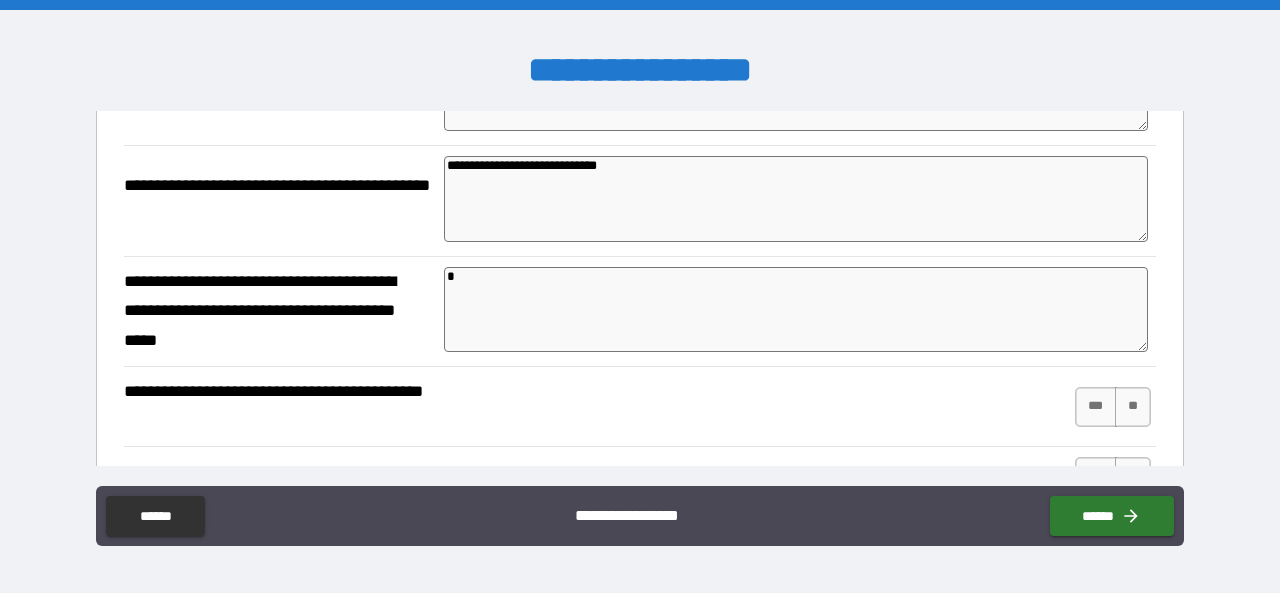 click on "*" at bounding box center [796, 309] 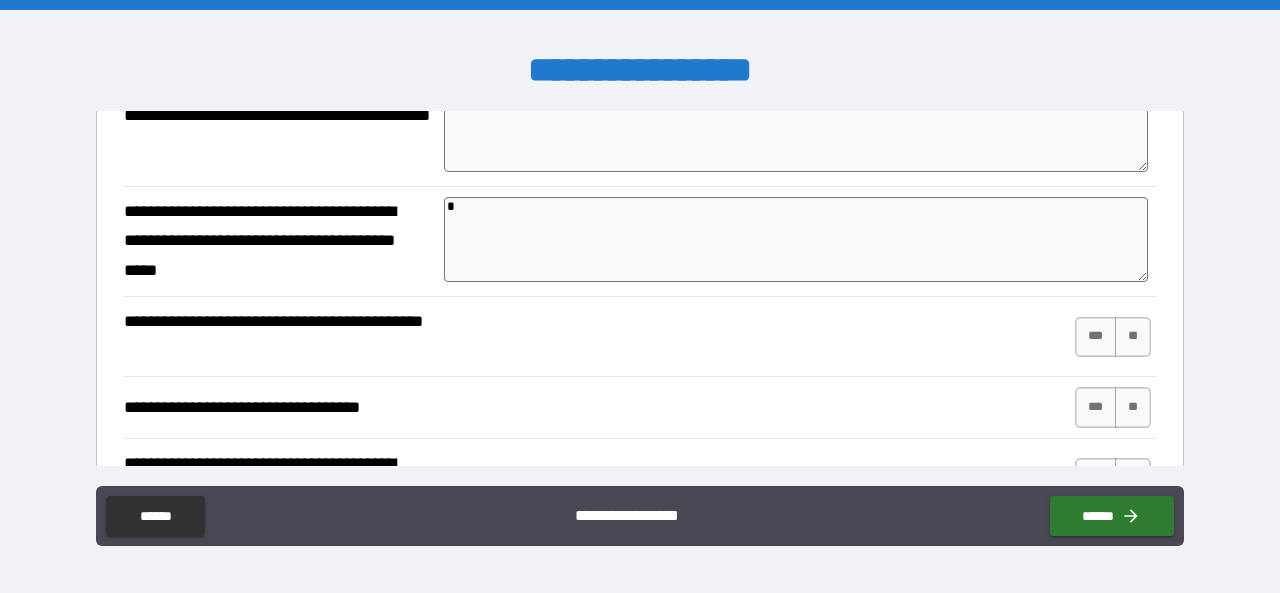 scroll, scrollTop: 600, scrollLeft: 0, axis: vertical 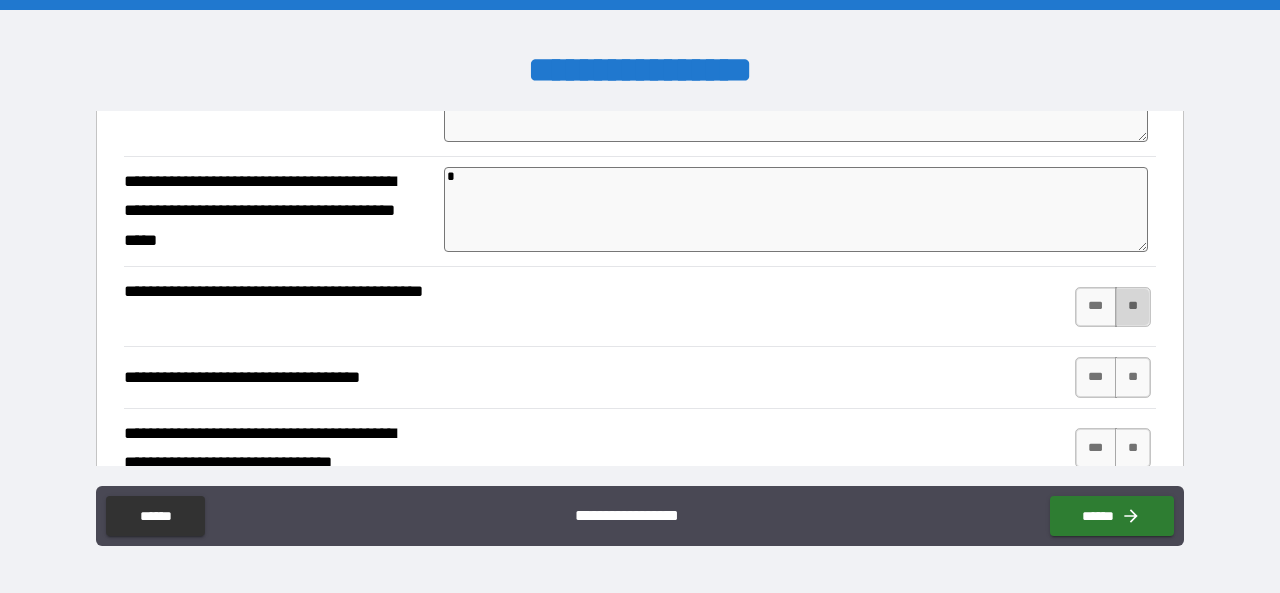 click on "**" at bounding box center [1133, 307] 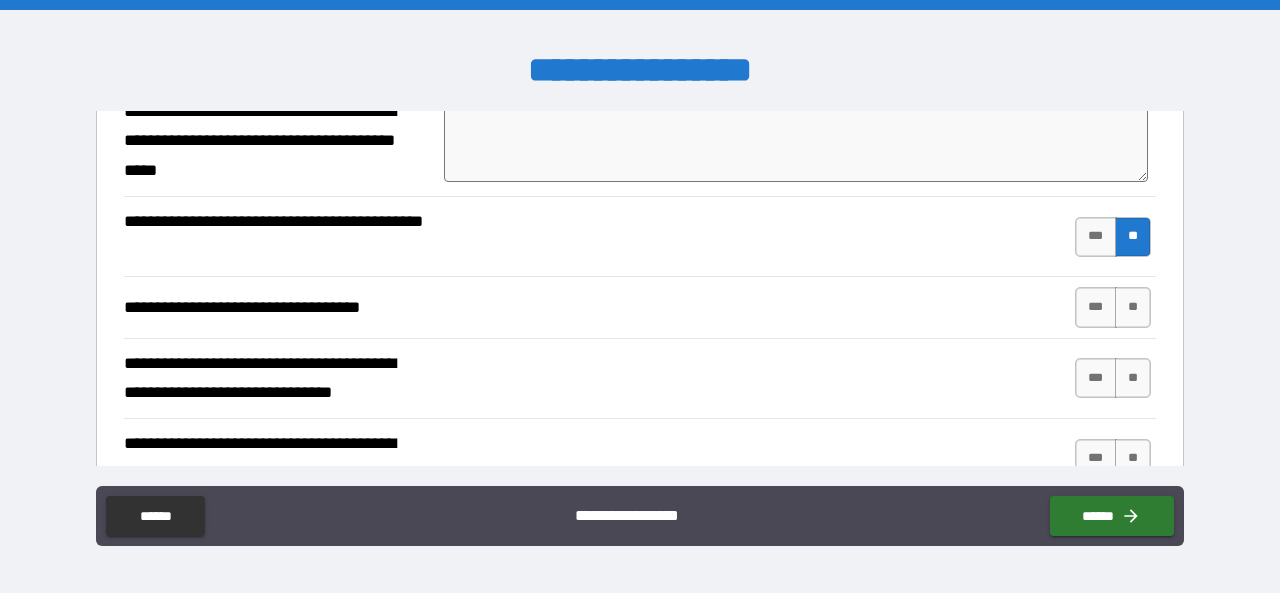 scroll, scrollTop: 700, scrollLeft: 0, axis: vertical 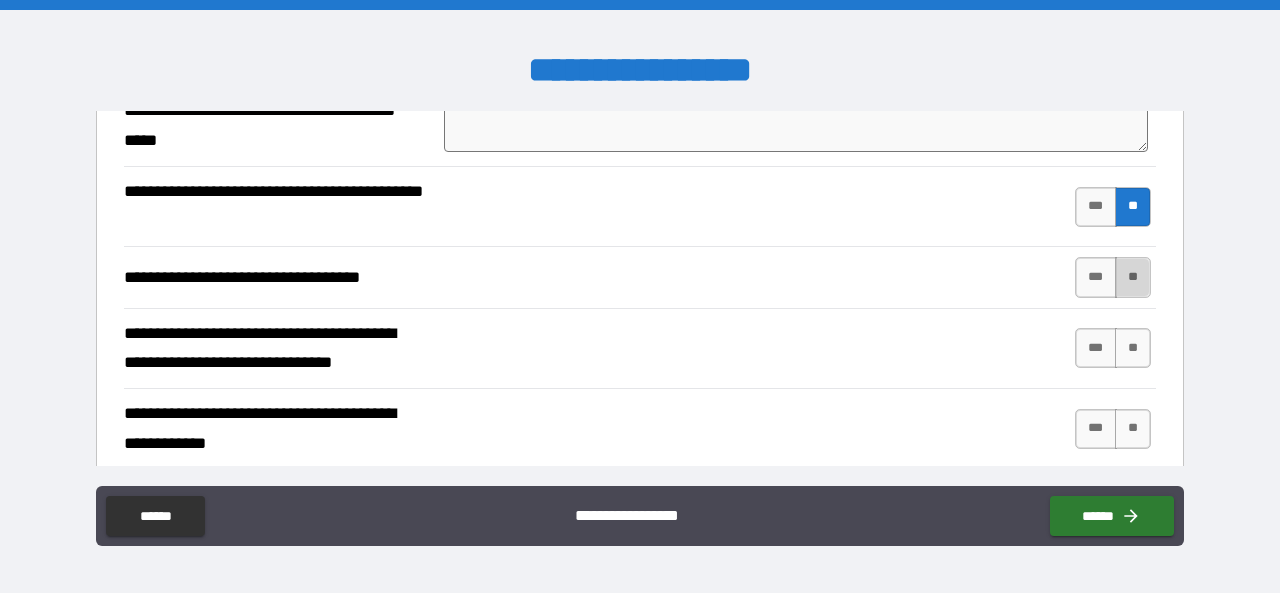 click on "**" at bounding box center (1133, 277) 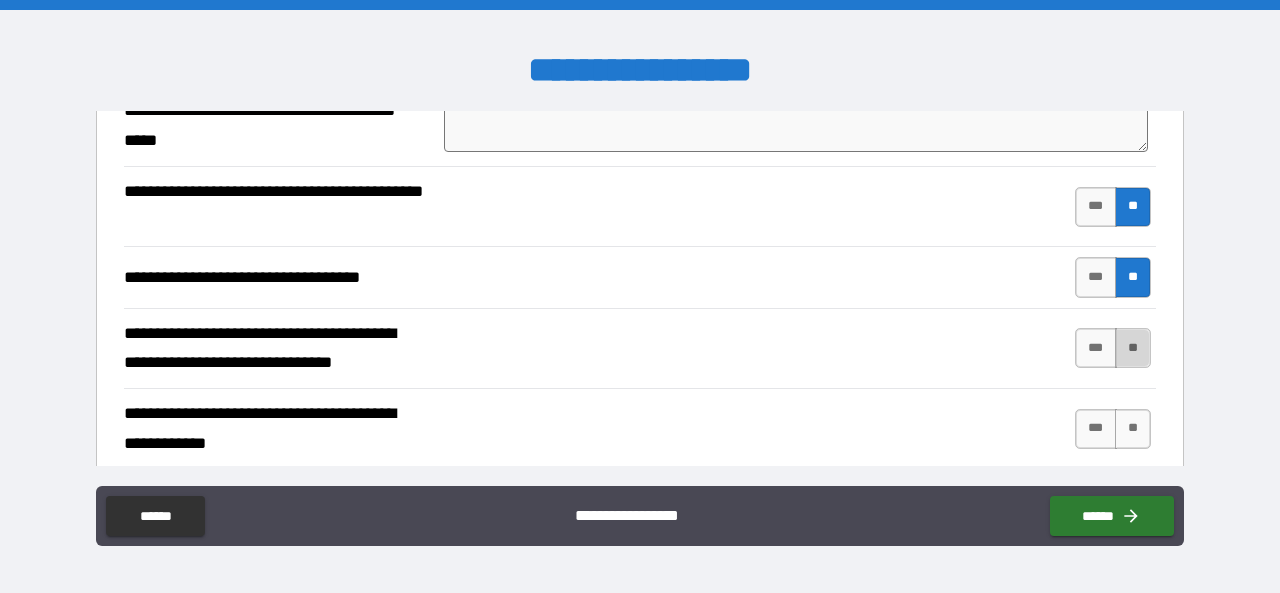 click on "**" at bounding box center (1133, 348) 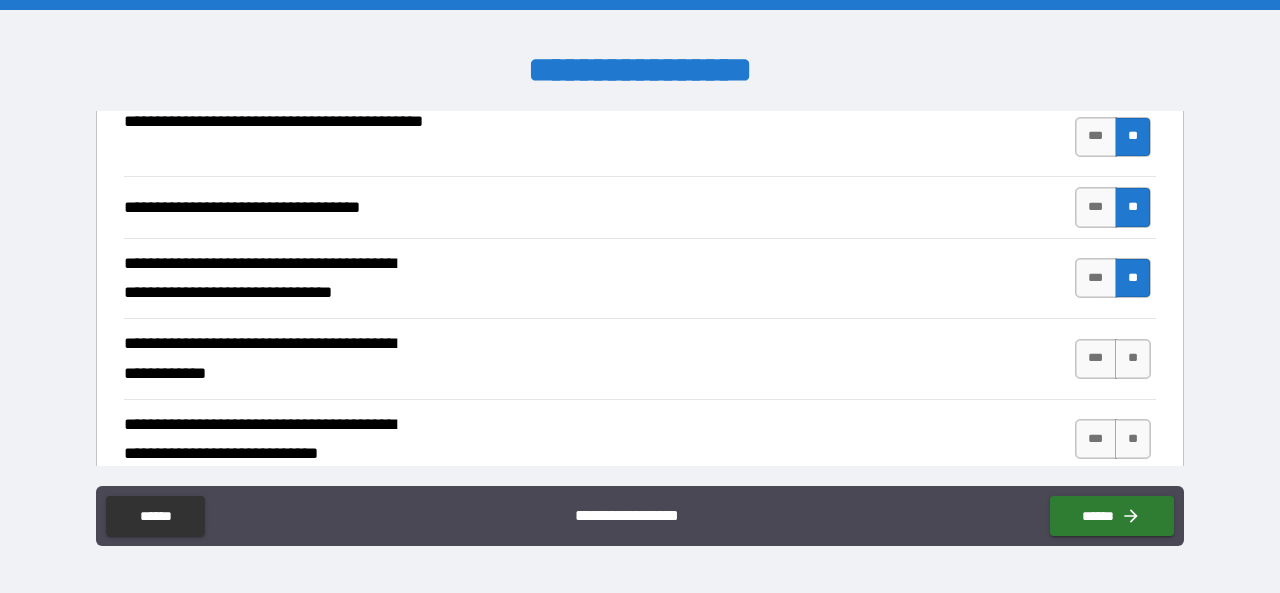 scroll, scrollTop: 800, scrollLeft: 0, axis: vertical 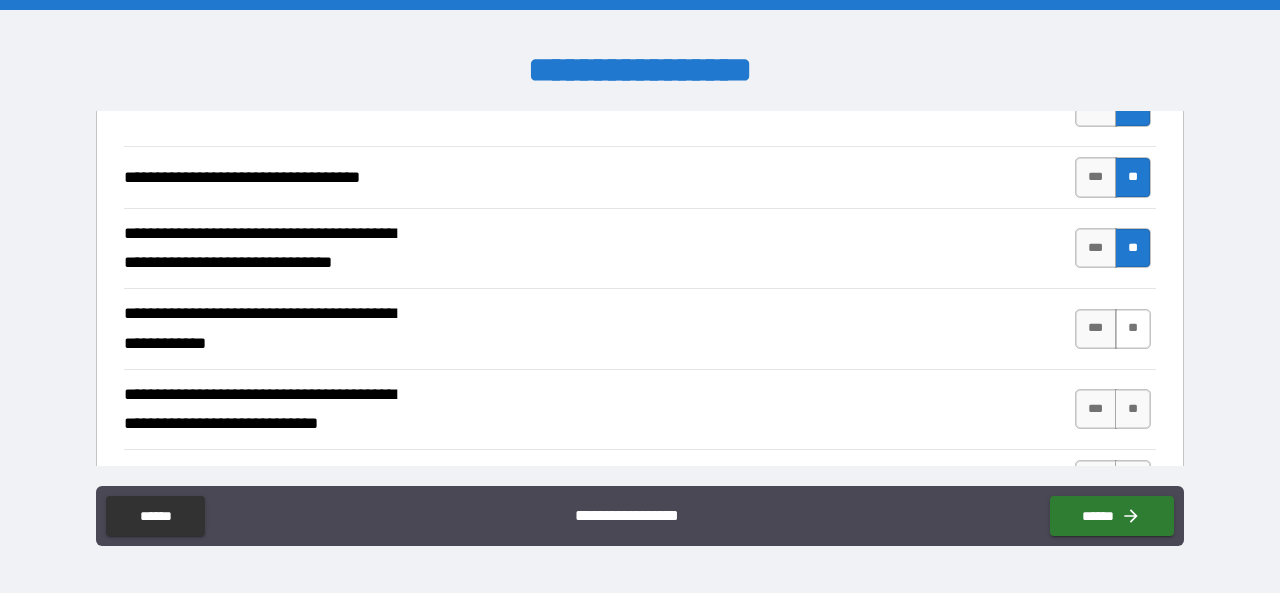 click on "**" at bounding box center [1133, 329] 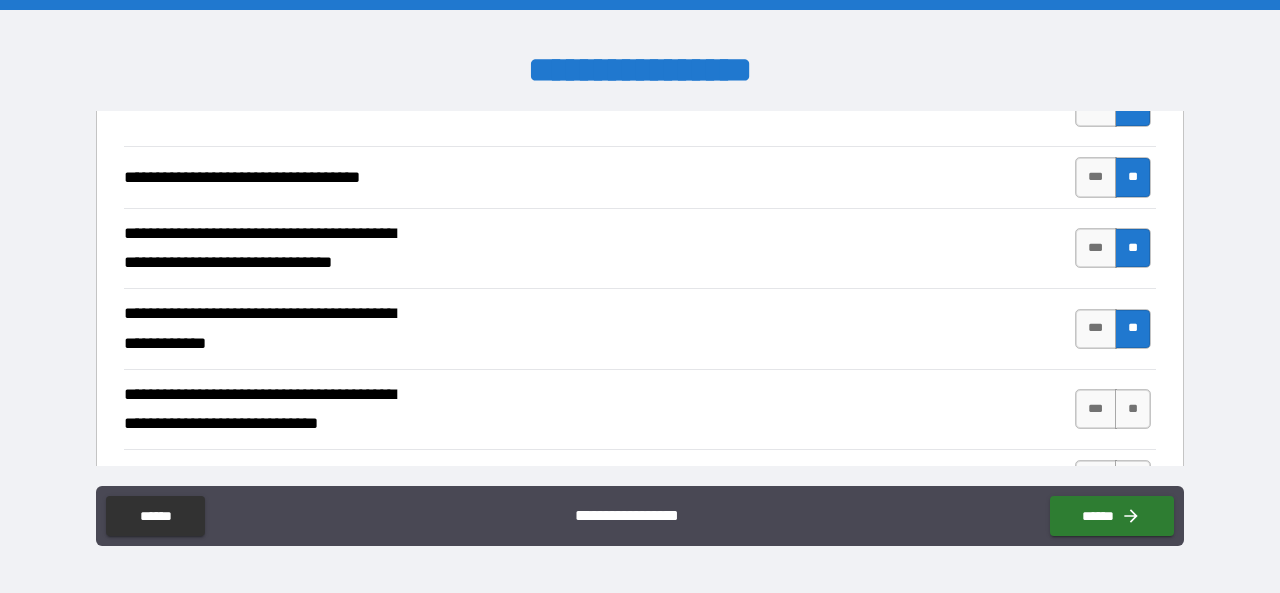 scroll, scrollTop: 900, scrollLeft: 0, axis: vertical 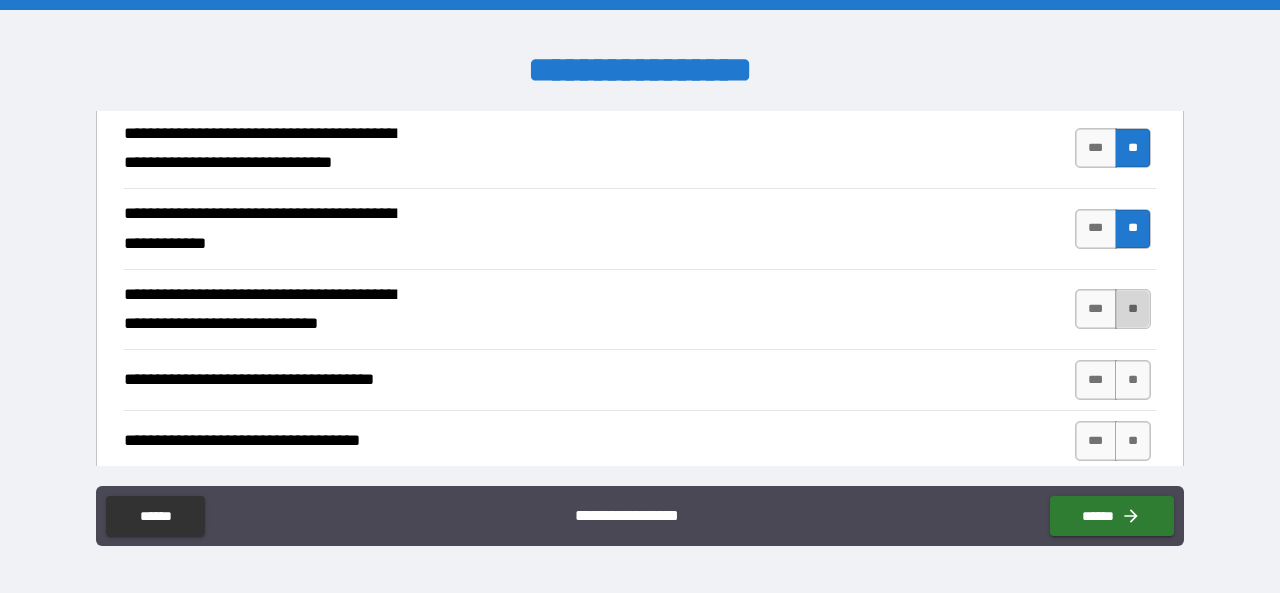 click on "**" at bounding box center [1133, 309] 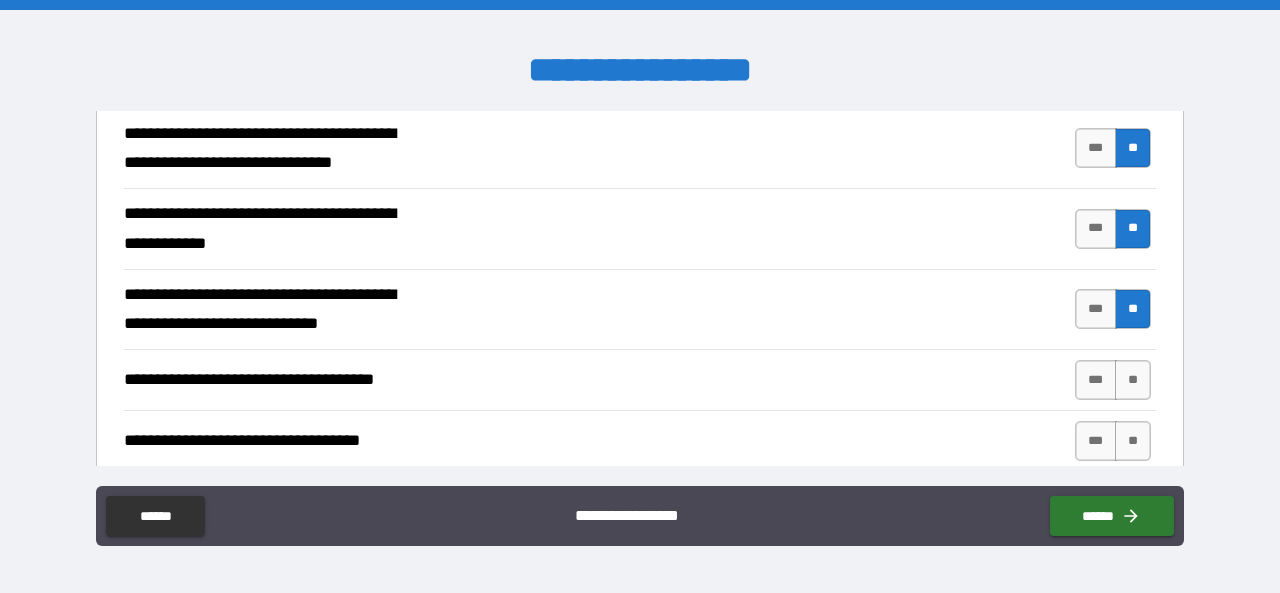 scroll, scrollTop: 1000, scrollLeft: 0, axis: vertical 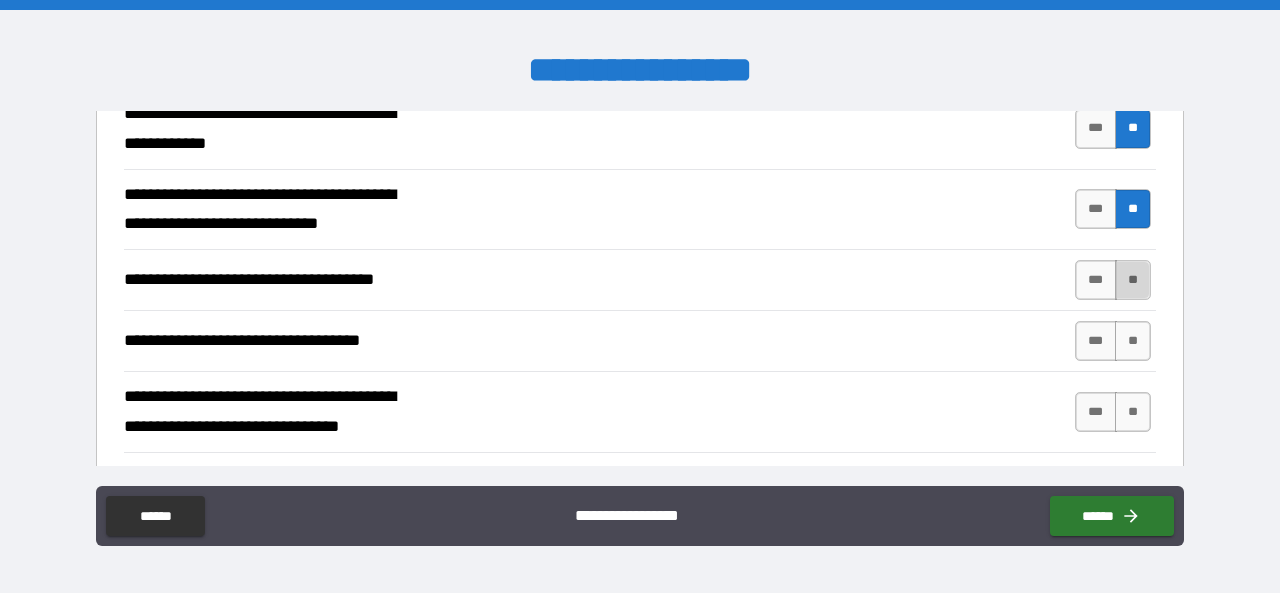 click on "**" at bounding box center (1133, 280) 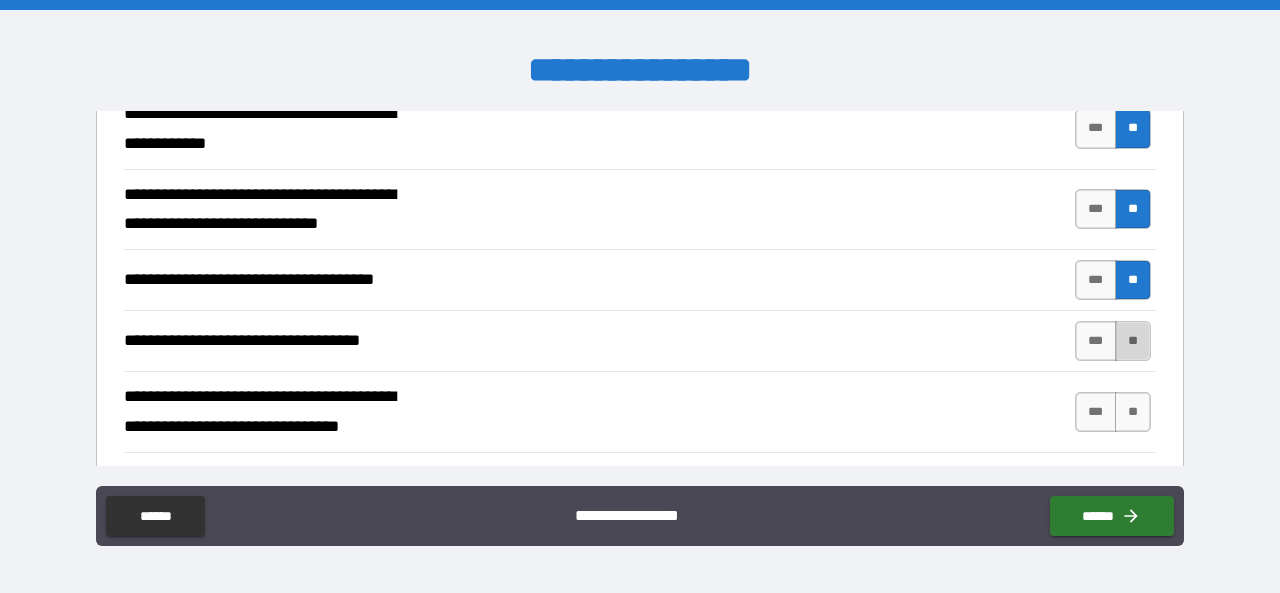 click on "**" at bounding box center (1133, 341) 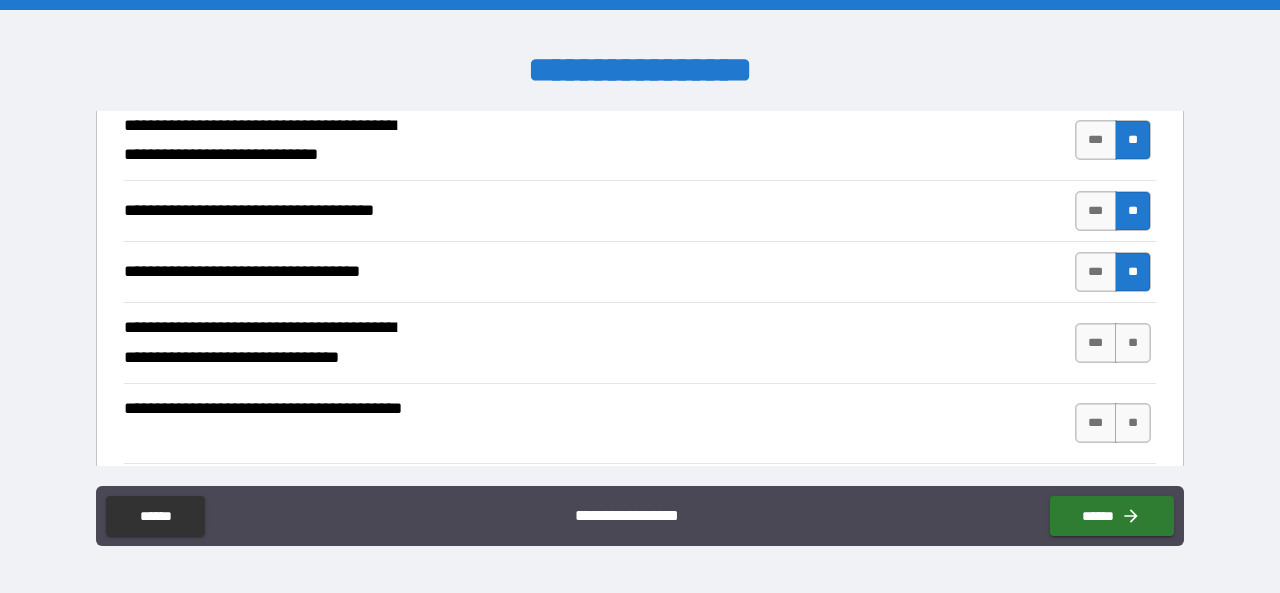 scroll, scrollTop: 1100, scrollLeft: 0, axis: vertical 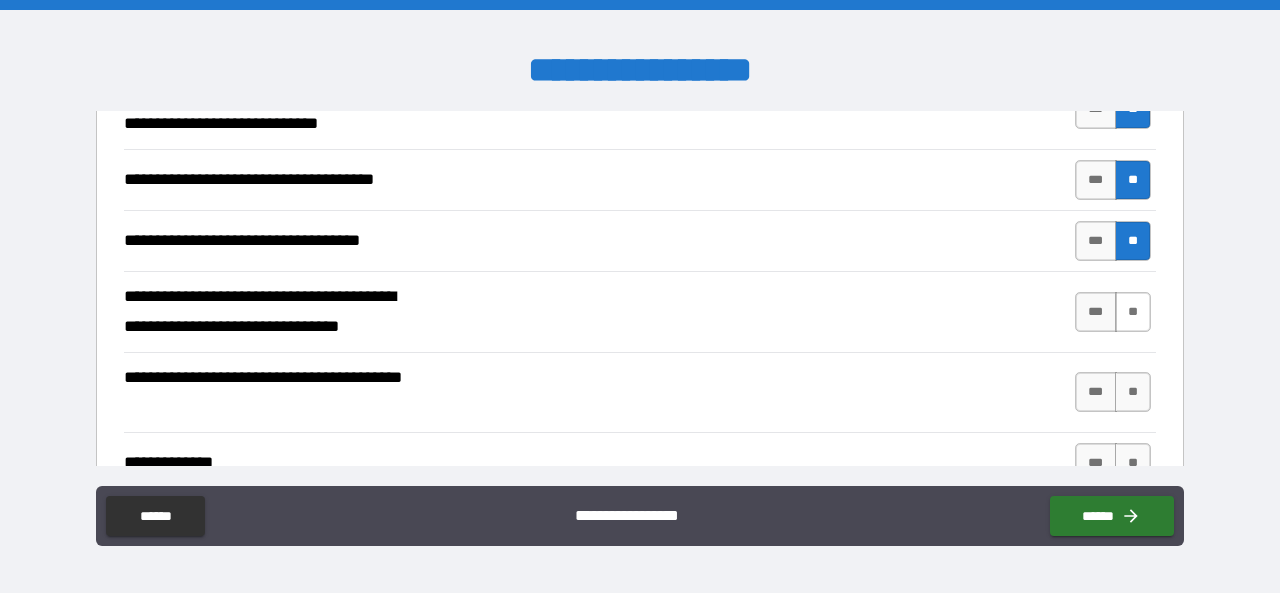 click on "**" at bounding box center [1133, 312] 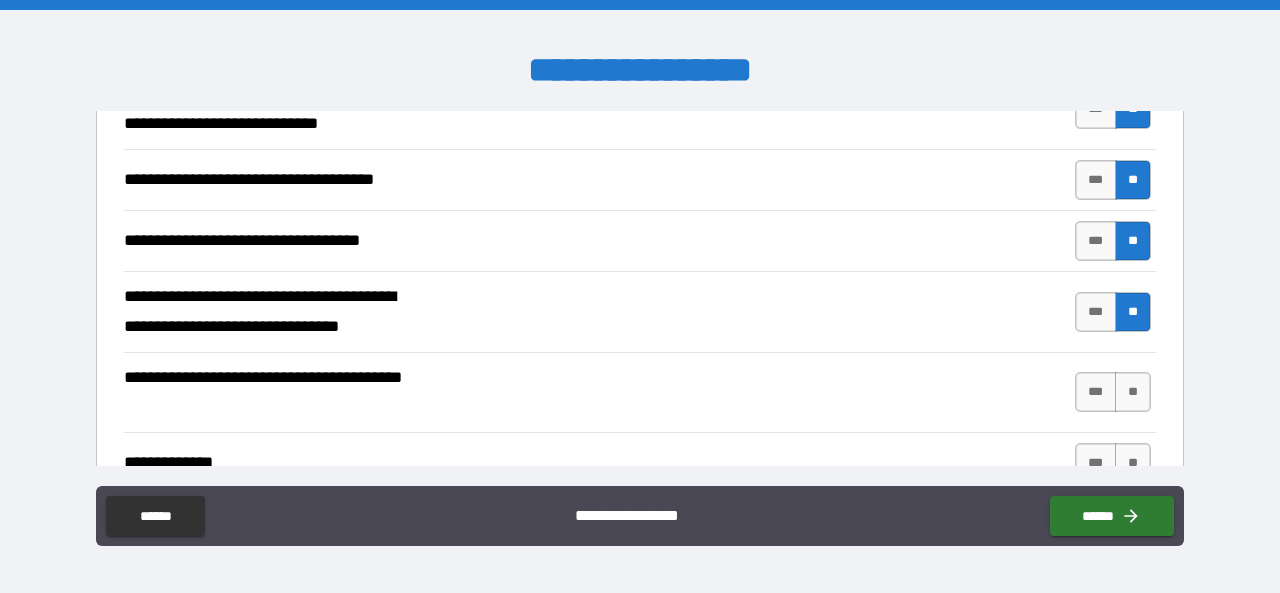 scroll, scrollTop: 1200, scrollLeft: 0, axis: vertical 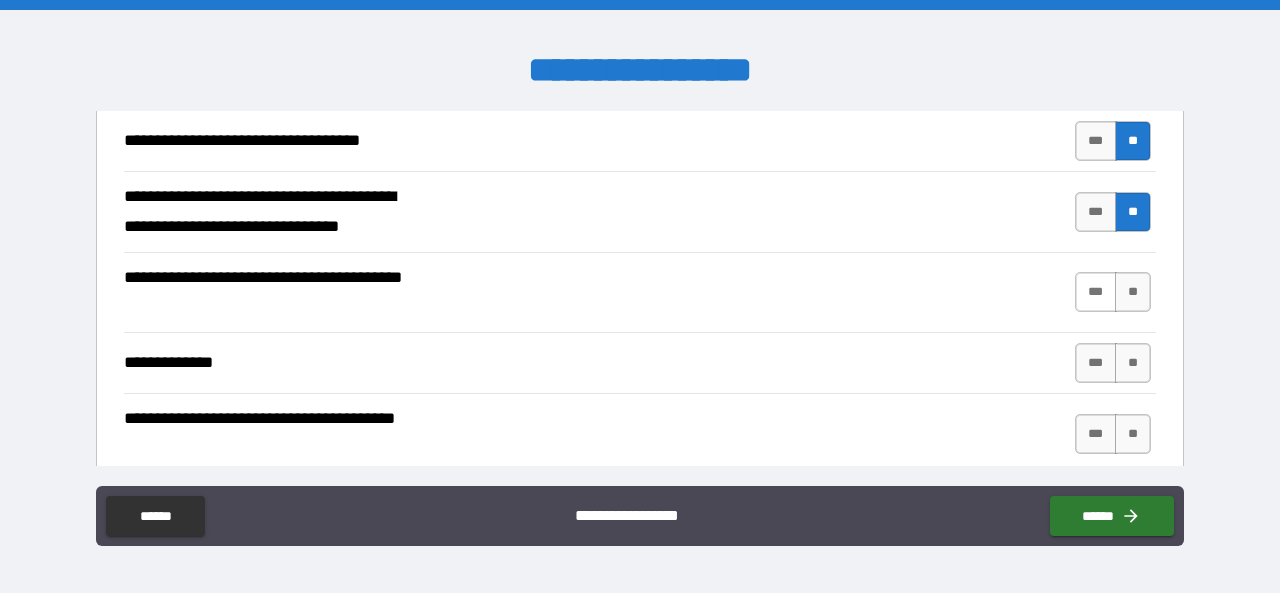 click on "***" at bounding box center [1096, 292] 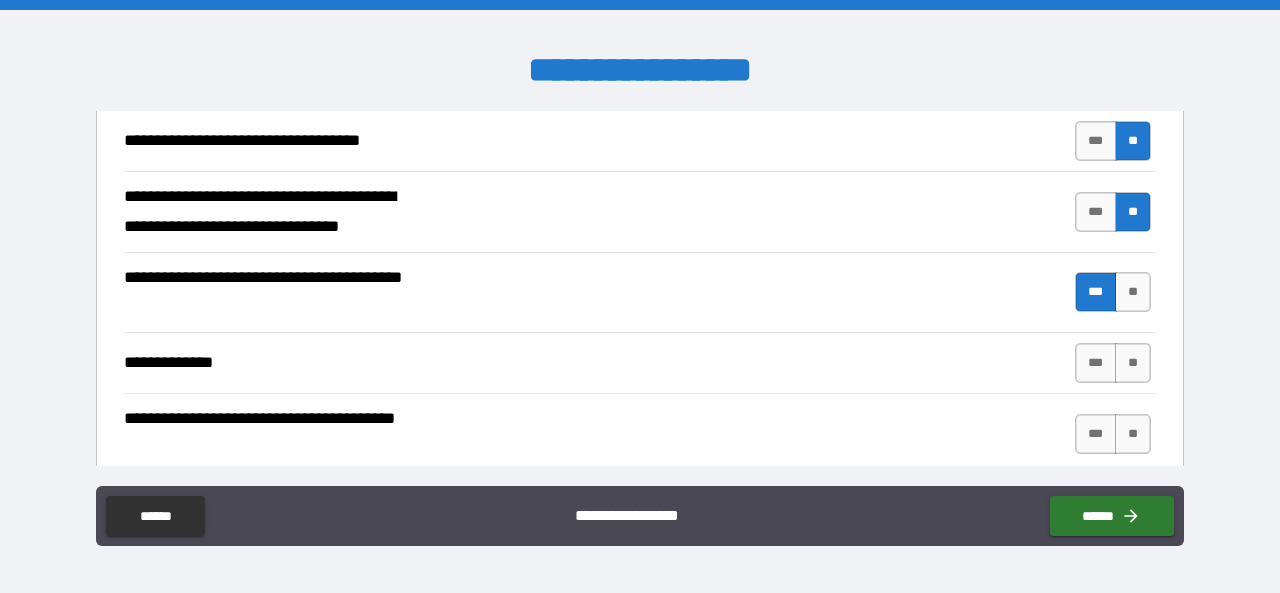 scroll, scrollTop: 1300, scrollLeft: 0, axis: vertical 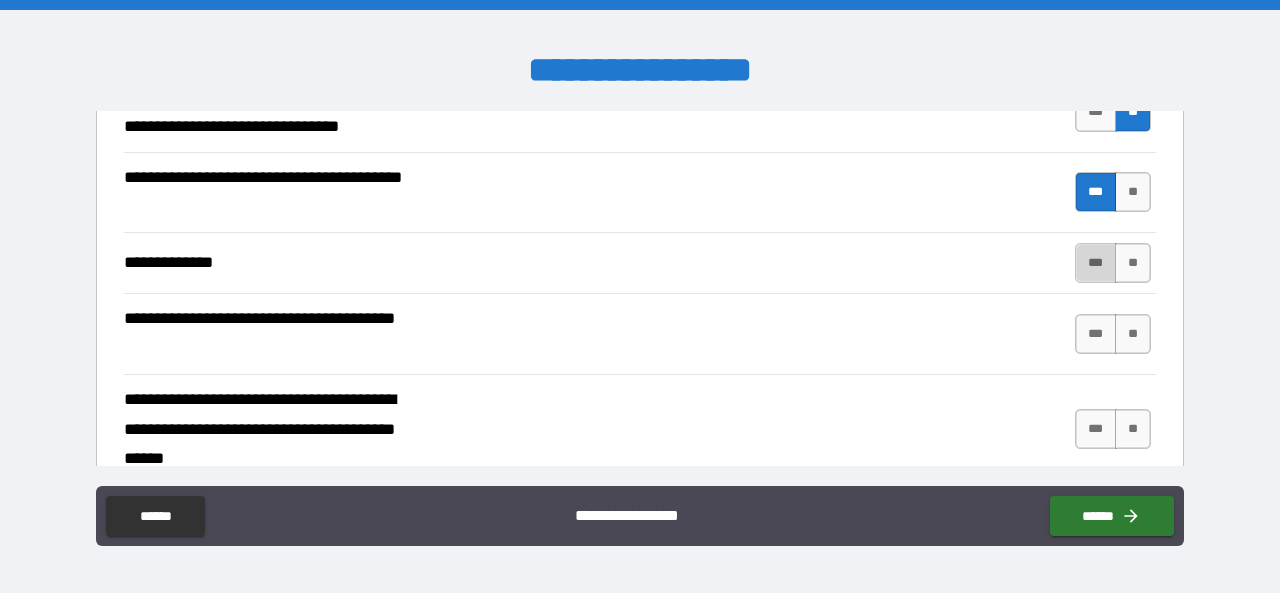 click on "***" at bounding box center [1096, 263] 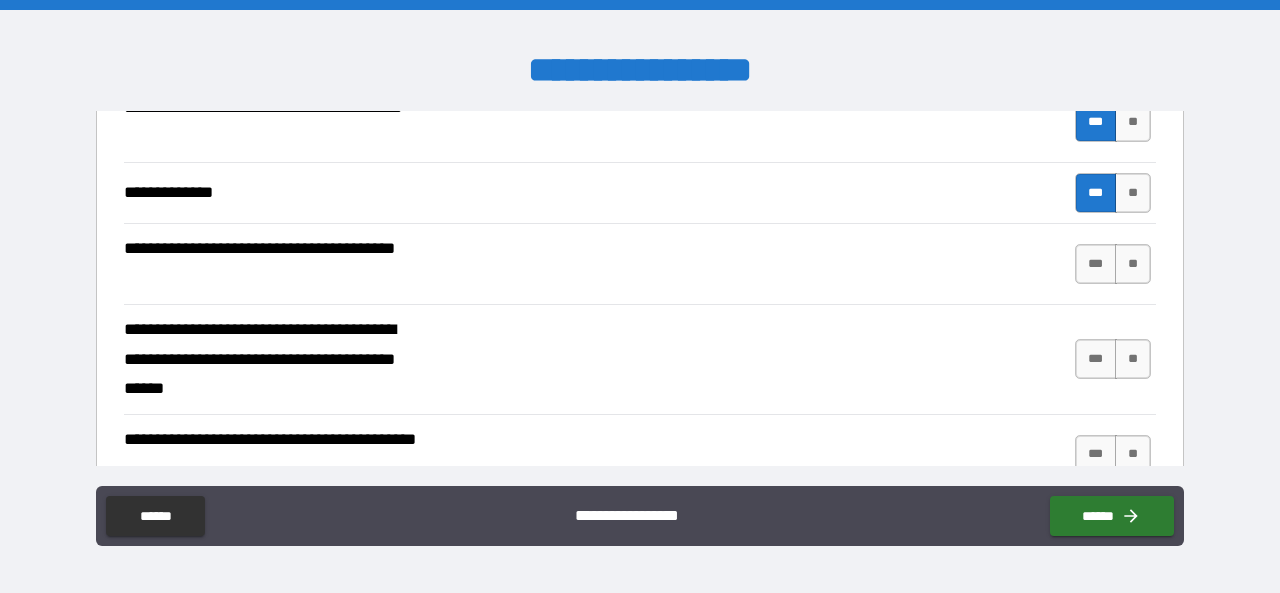 scroll, scrollTop: 1400, scrollLeft: 0, axis: vertical 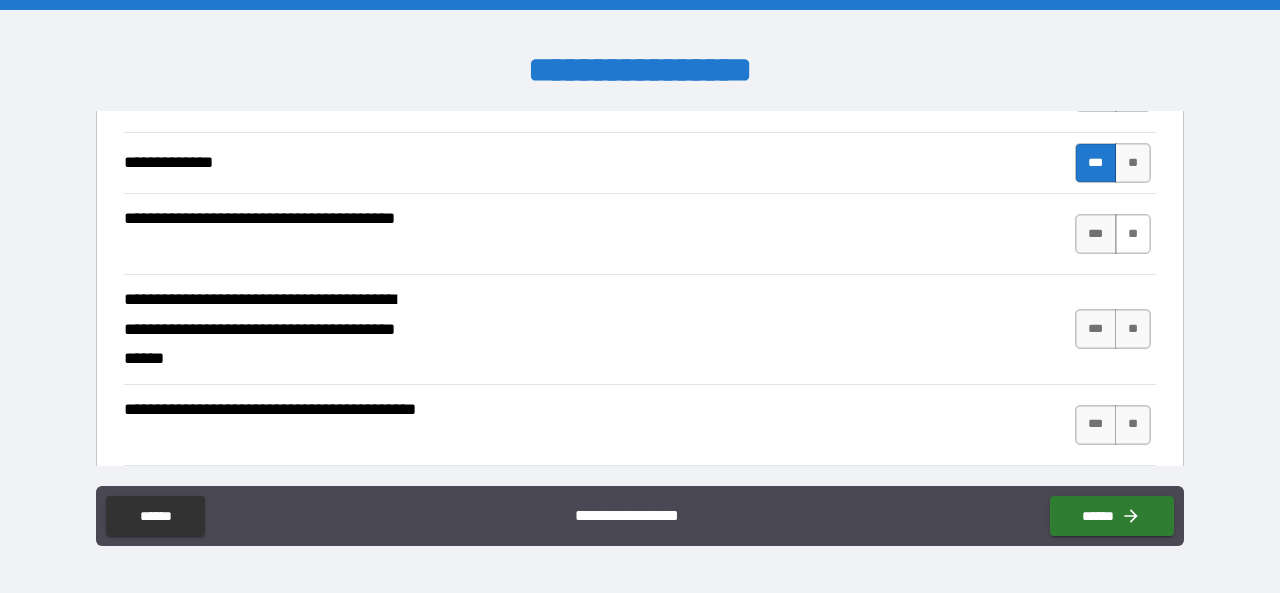 click on "**" at bounding box center [1133, 234] 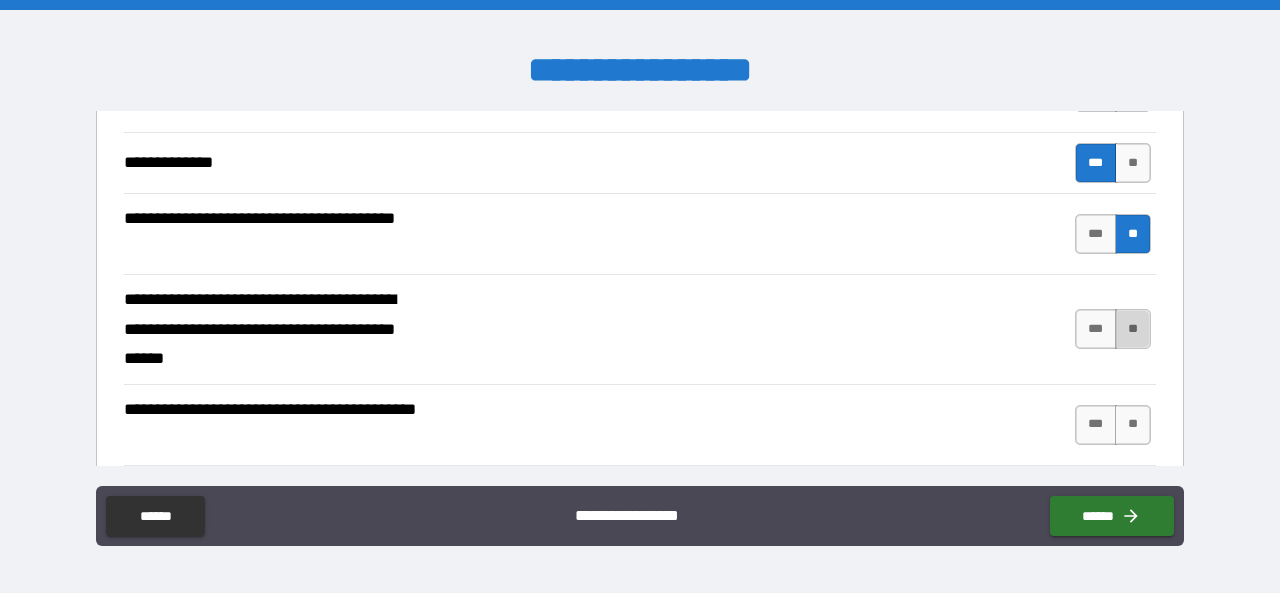 click on "**" at bounding box center [1133, 329] 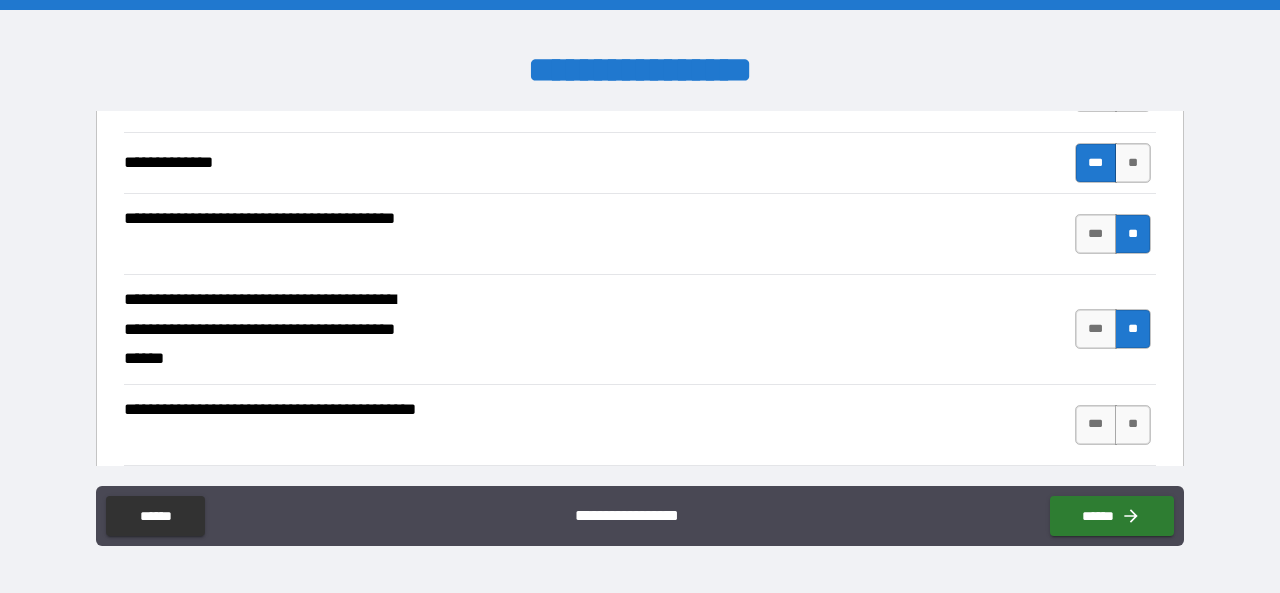 scroll, scrollTop: 1500, scrollLeft: 0, axis: vertical 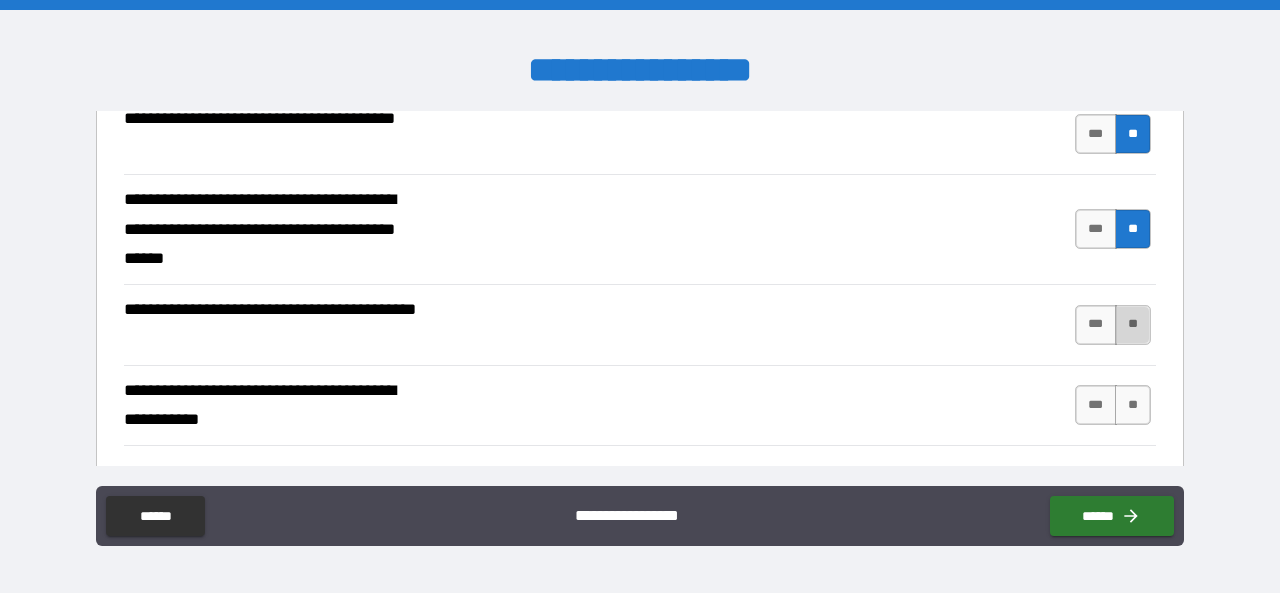 click on "**" at bounding box center [1133, 325] 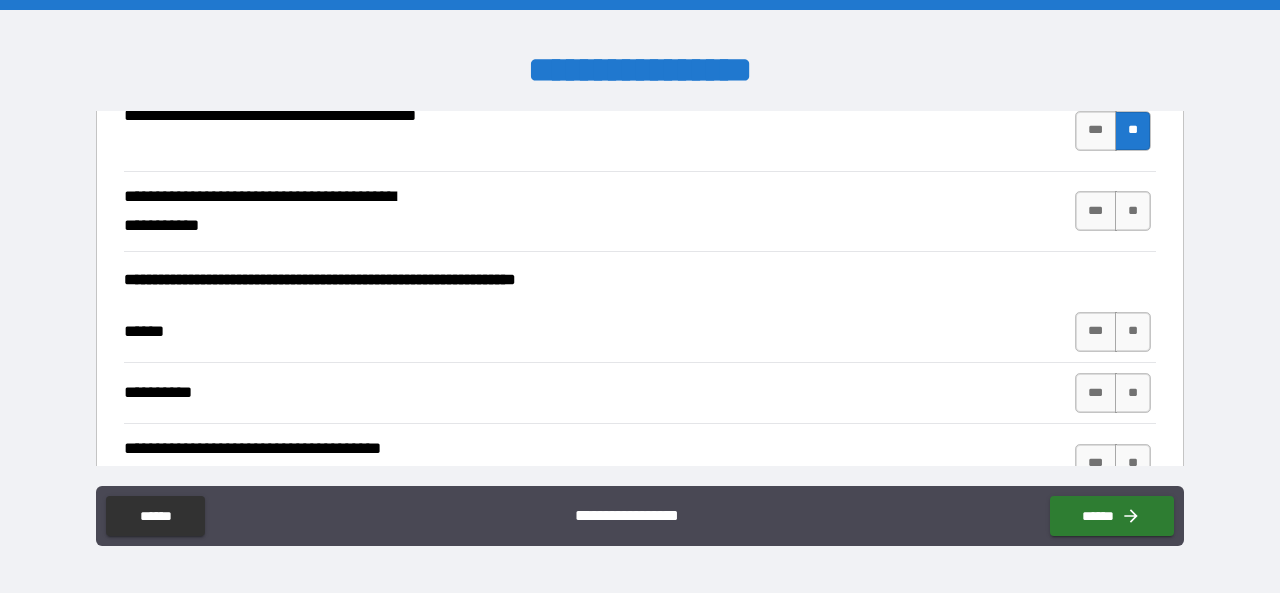scroll, scrollTop: 1700, scrollLeft: 0, axis: vertical 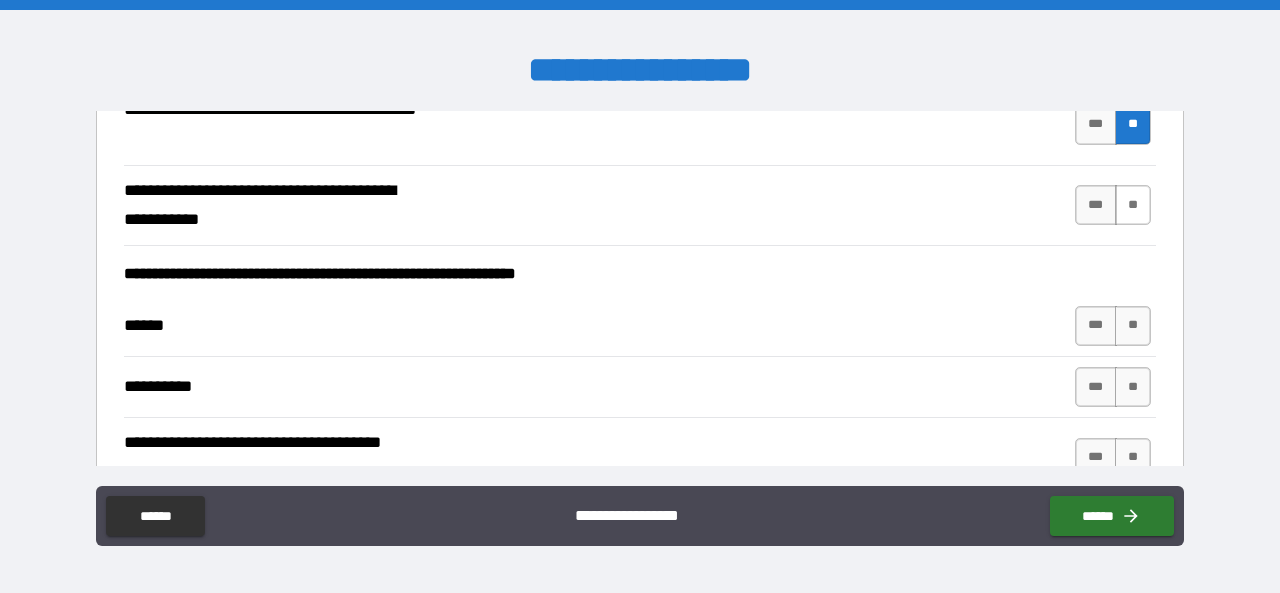 click on "**" at bounding box center [1133, 205] 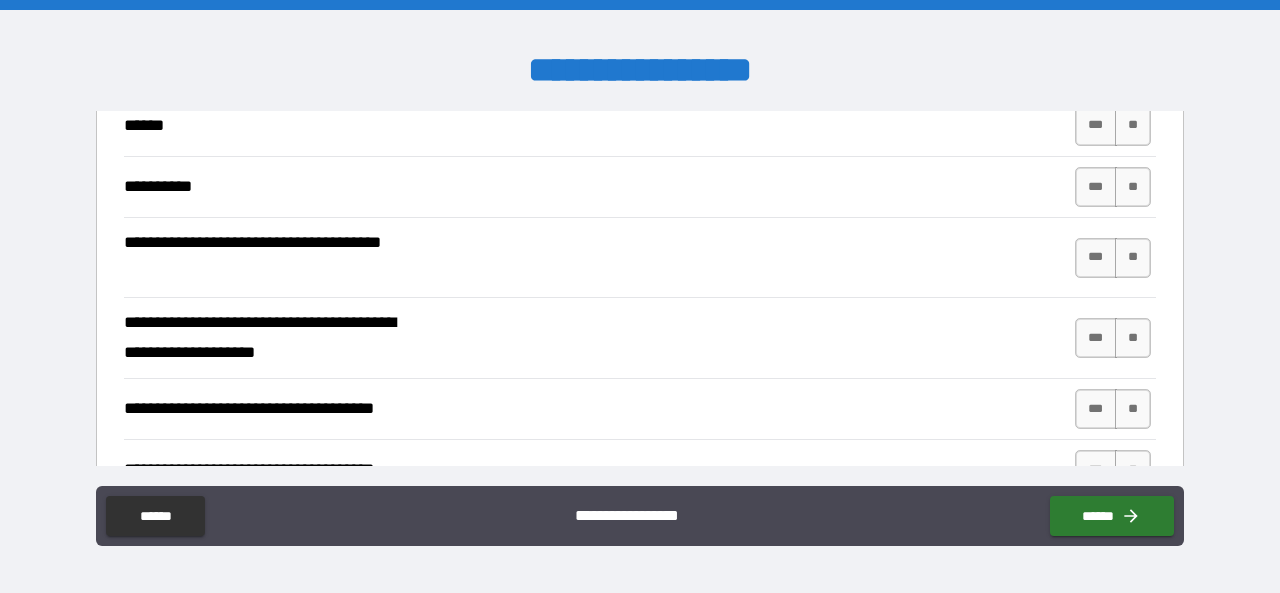 scroll, scrollTop: 1800, scrollLeft: 0, axis: vertical 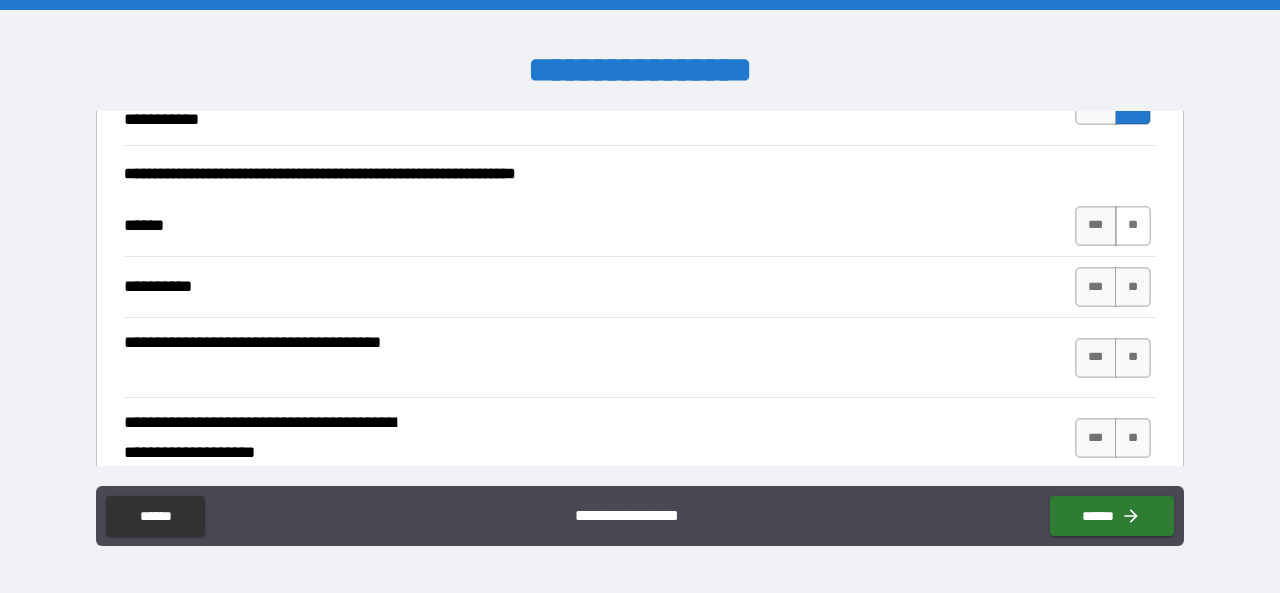 click on "**" at bounding box center [1133, 226] 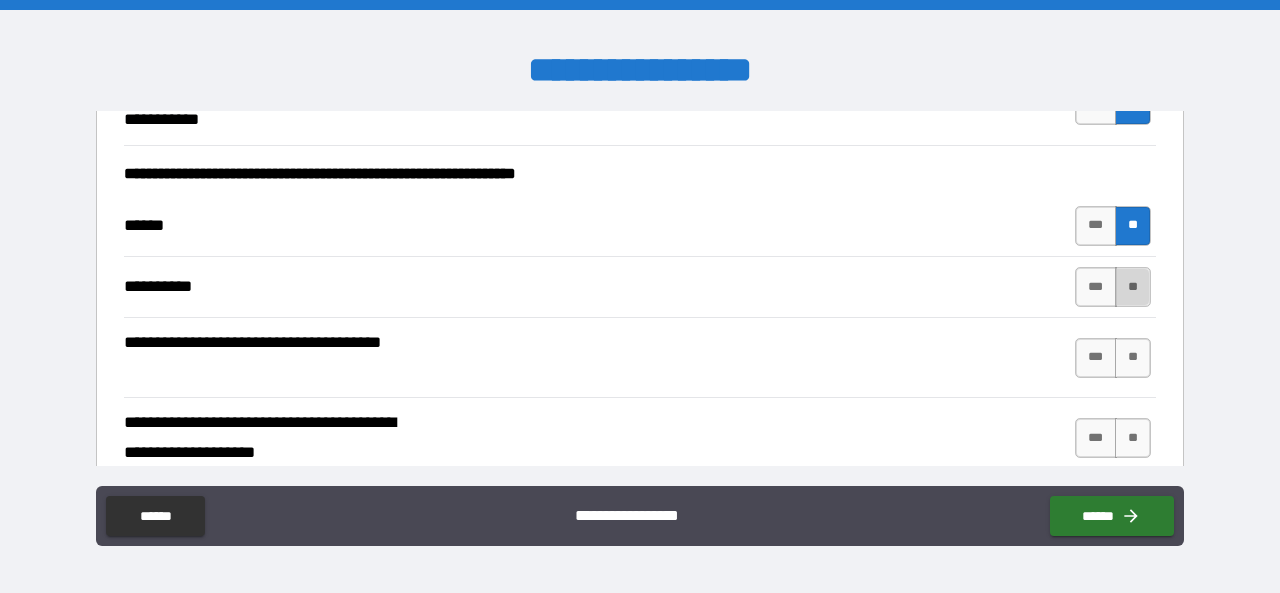 click on "**" at bounding box center [1133, 287] 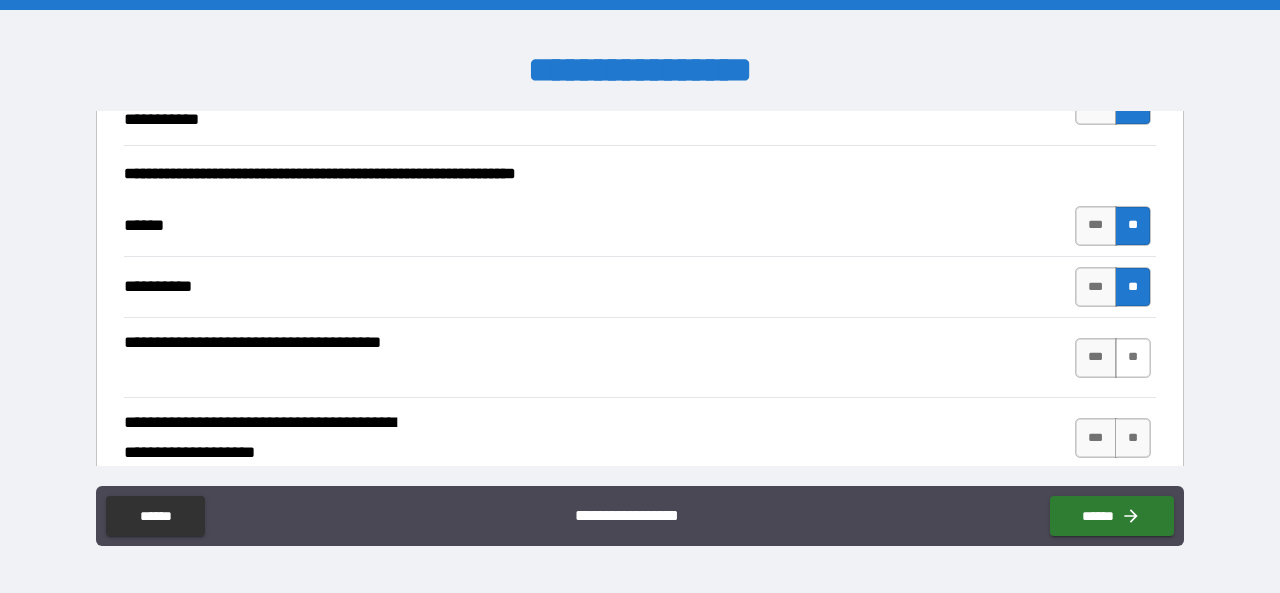 click on "*** **" at bounding box center (1115, 358) 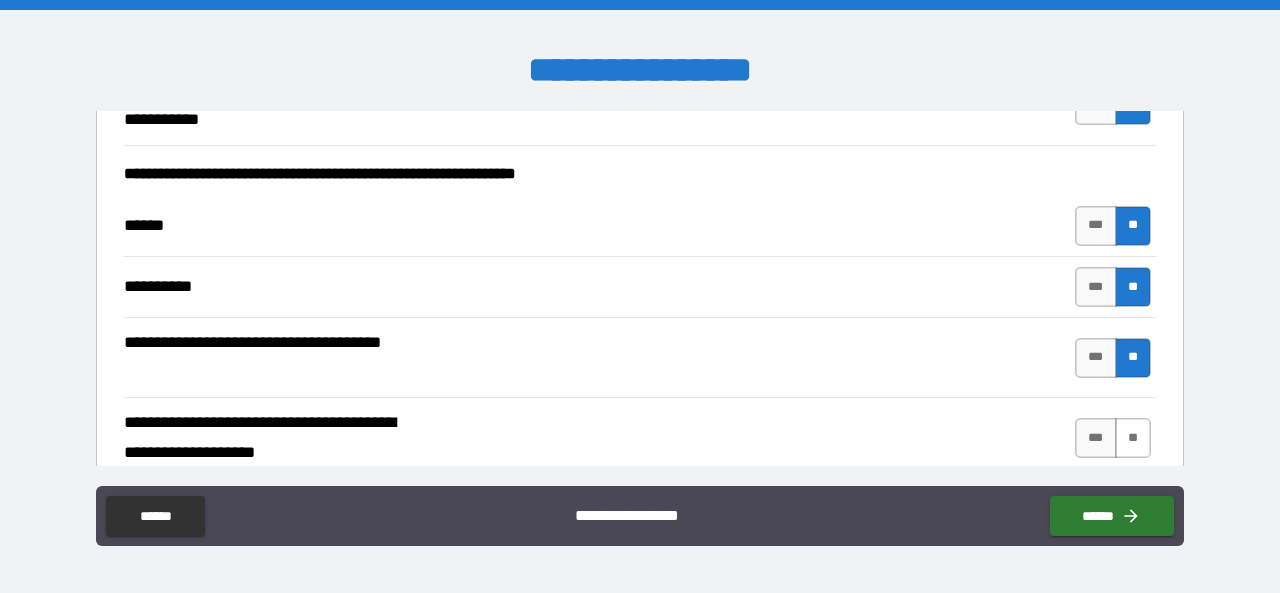 click on "**" at bounding box center (1133, 438) 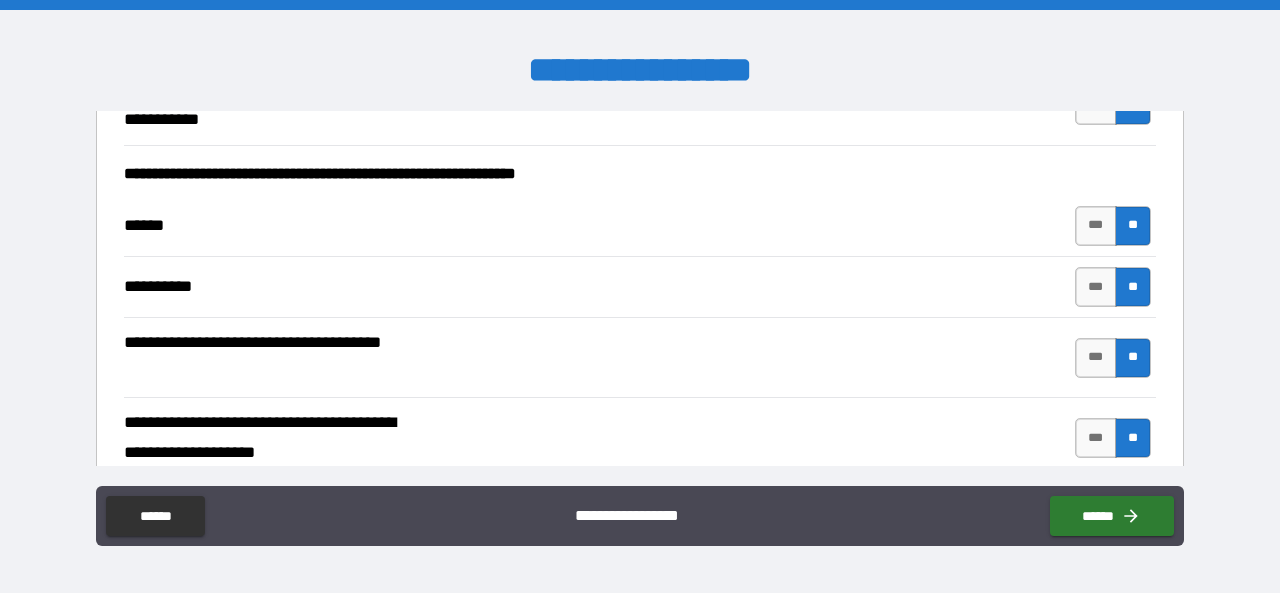 scroll, scrollTop: 2100, scrollLeft: 0, axis: vertical 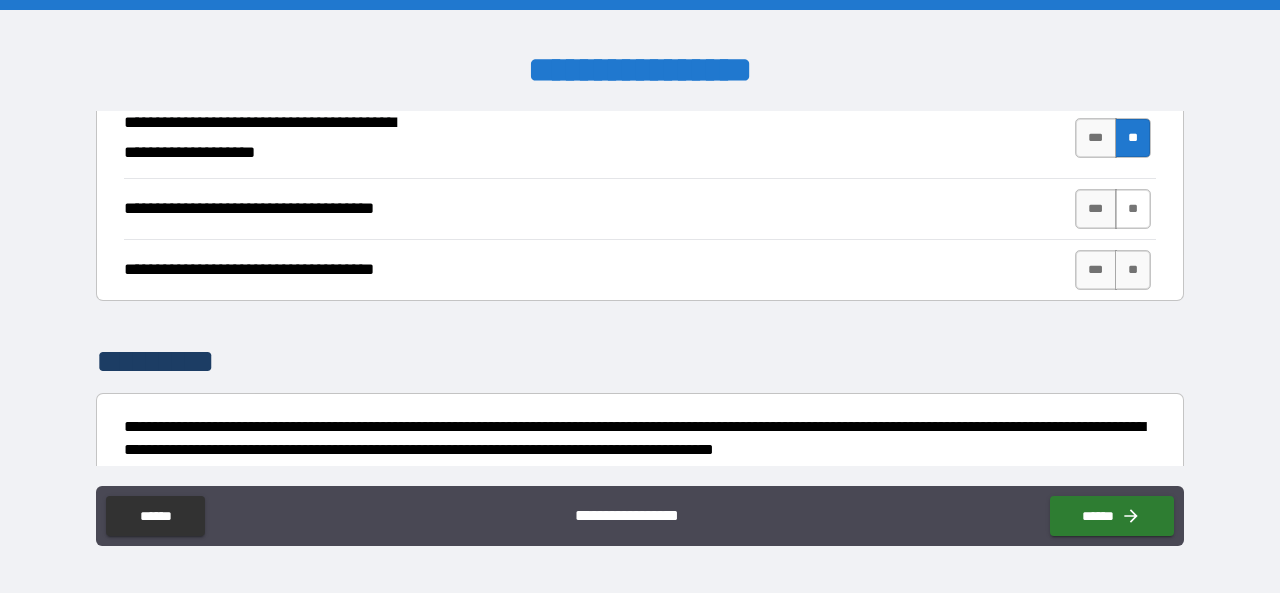 click on "**" at bounding box center [1133, 209] 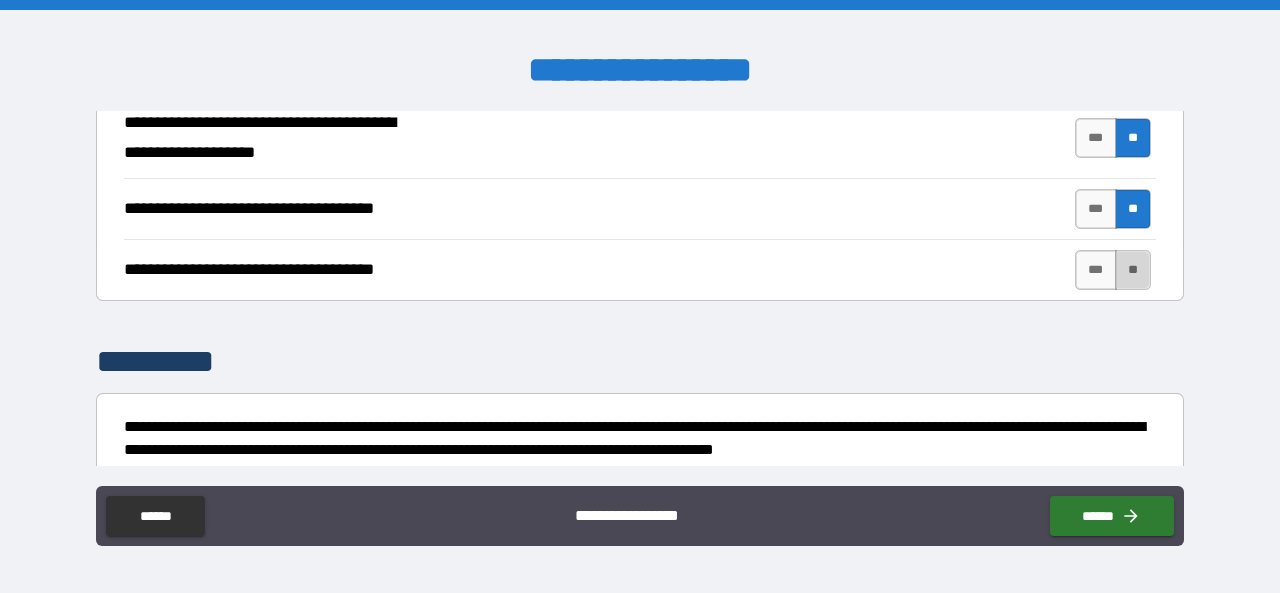 click on "**" at bounding box center [1133, 270] 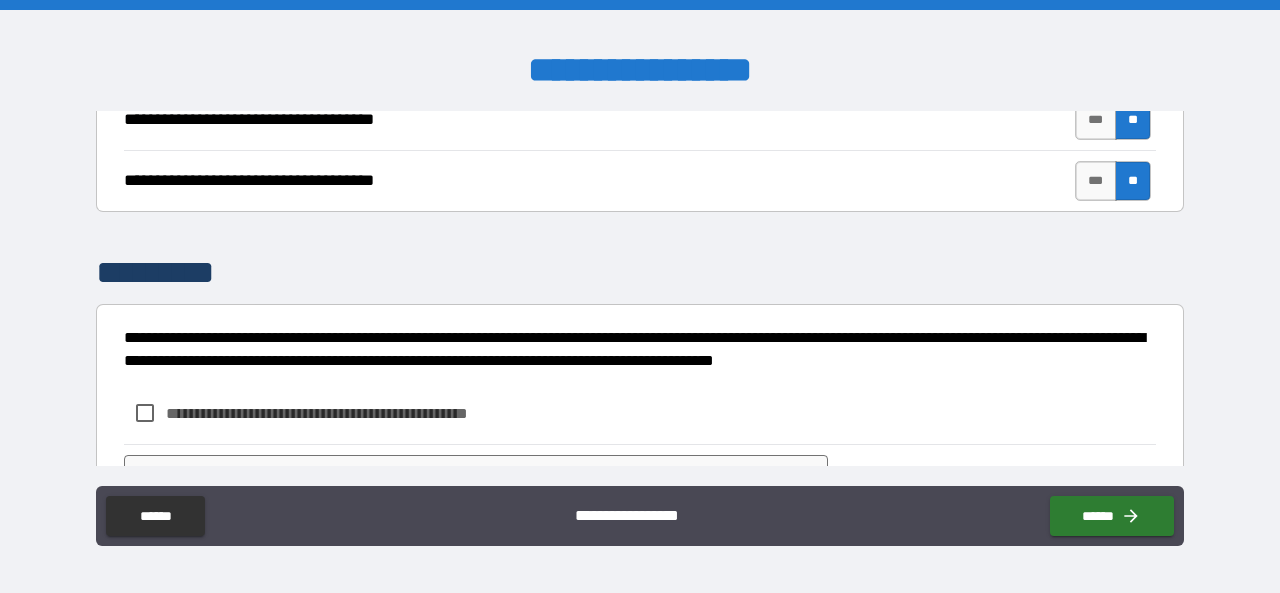 scroll, scrollTop: 2278, scrollLeft: 0, axis: vertical 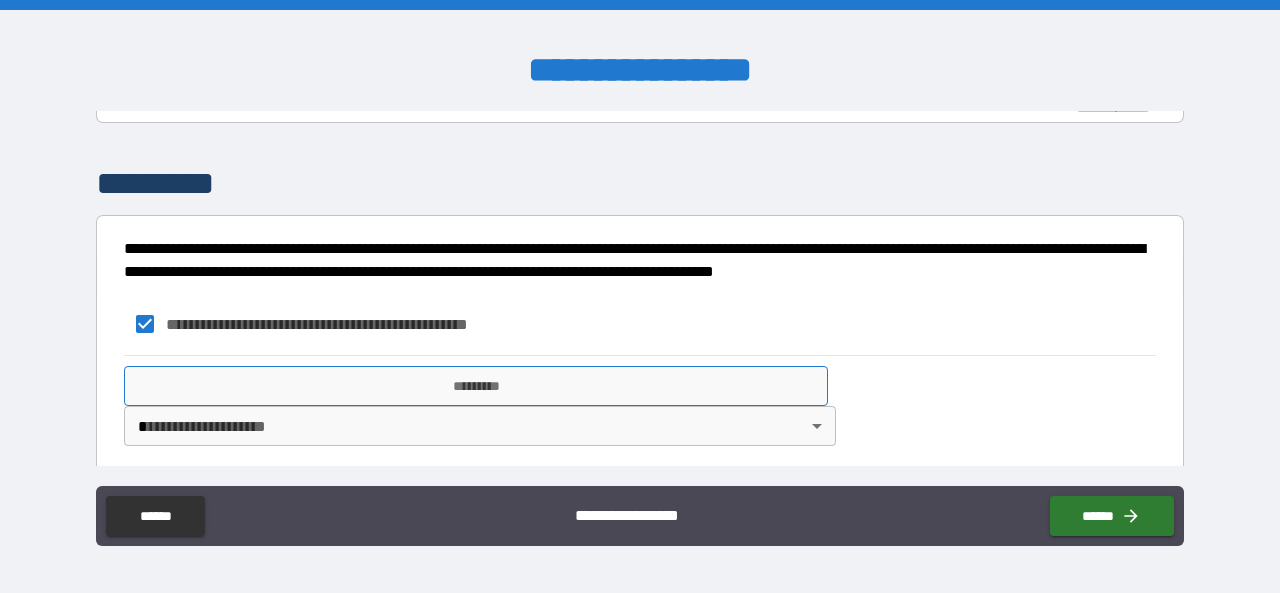 click on "*********" at bounding box center (476, 386) 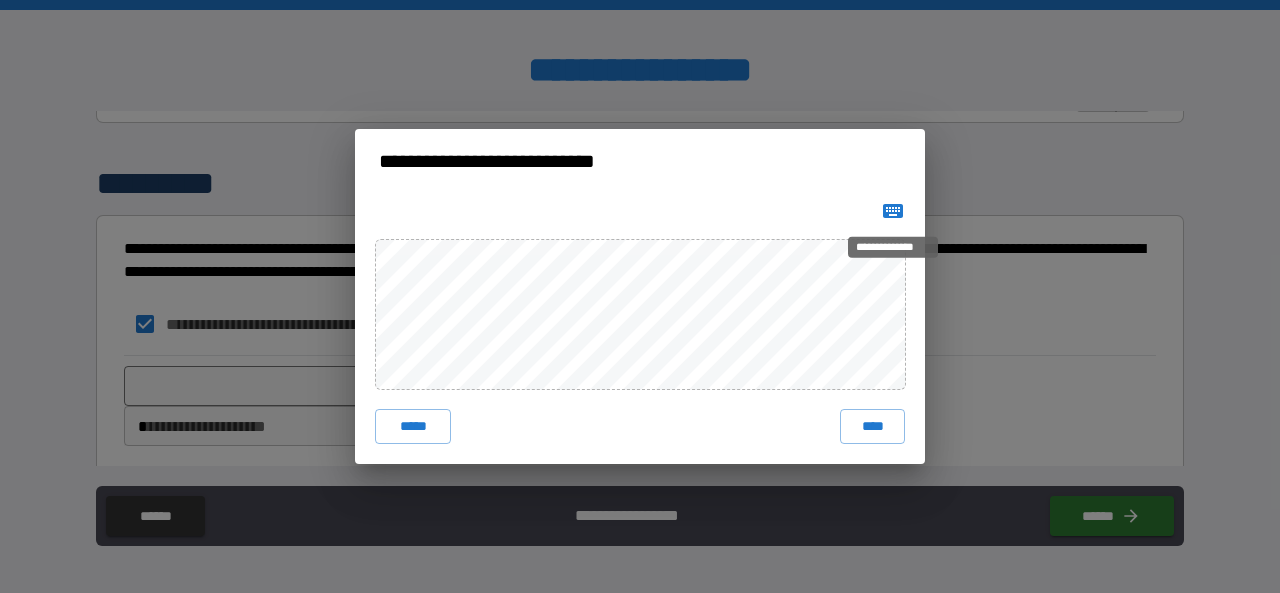 click 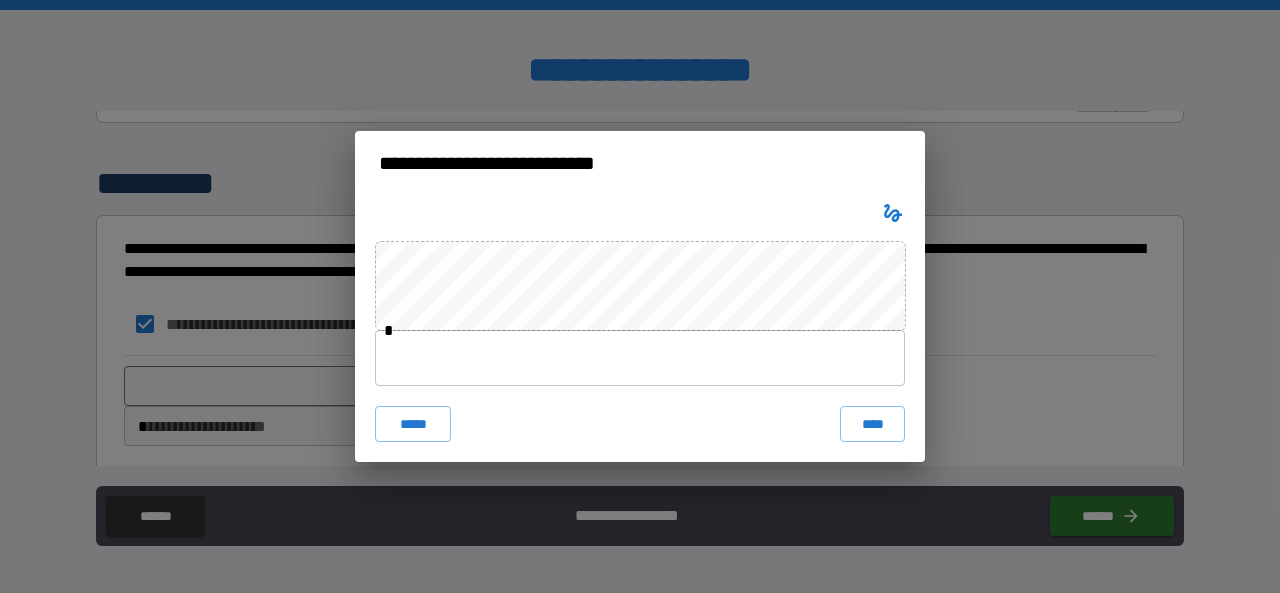 click at bounding box center [640, 358] 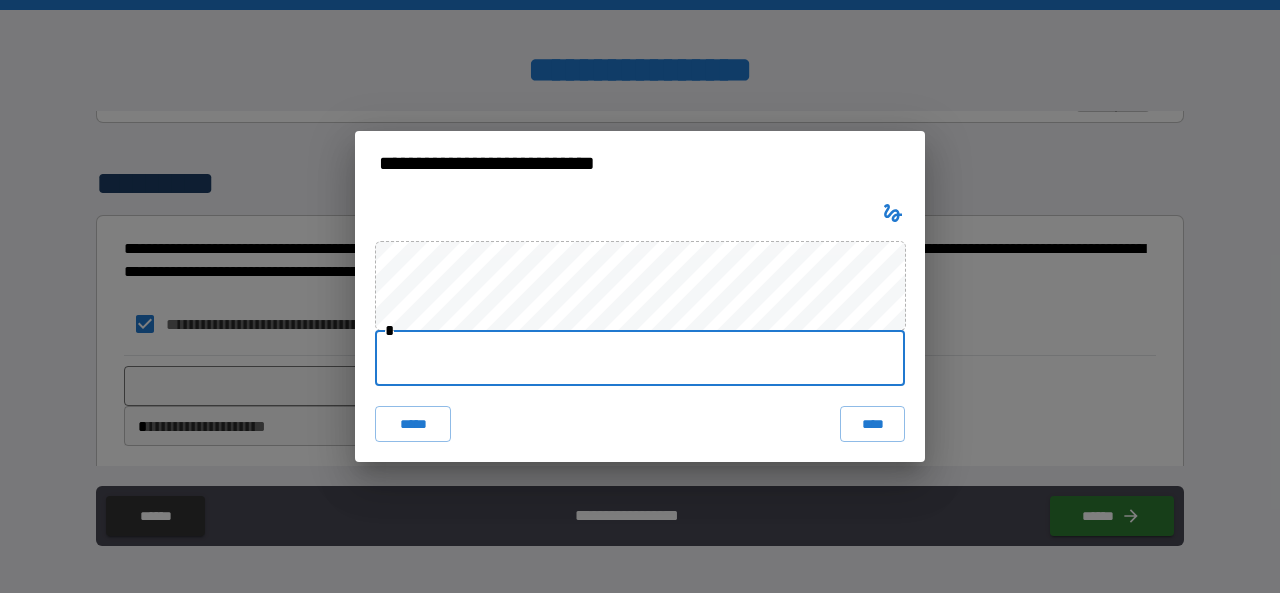 click at bounding box center [640, 358] 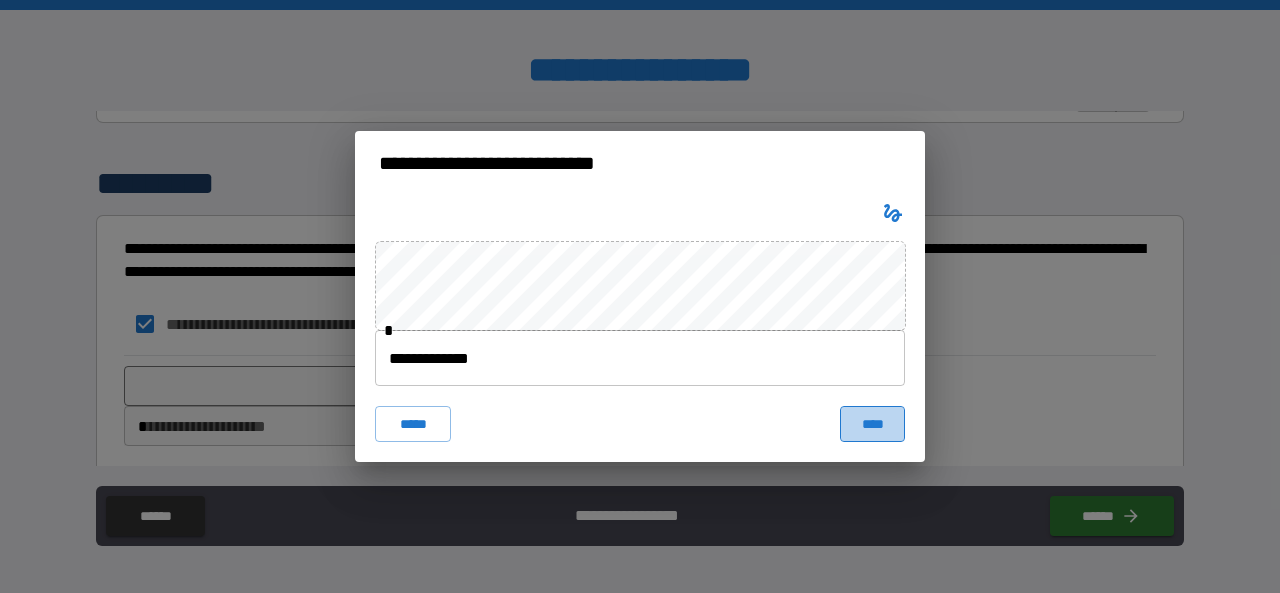 click on "****" at bounding box center (872, 424) 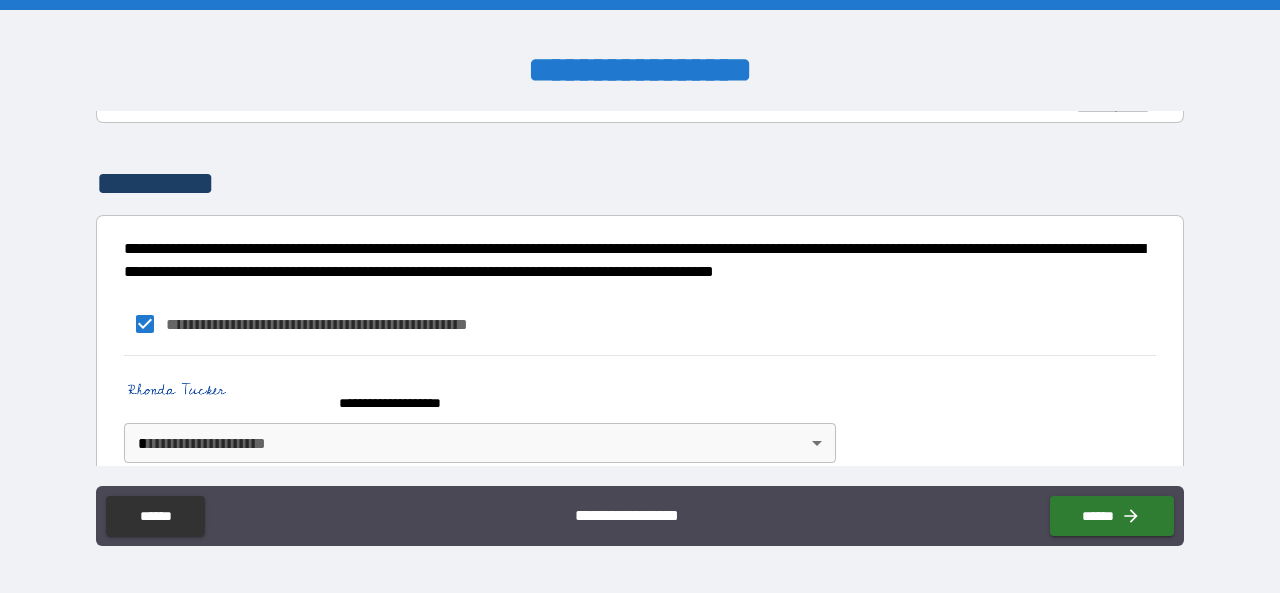 scroll, scrollTop: 2295, scrollLeft: 0, axis: vertical 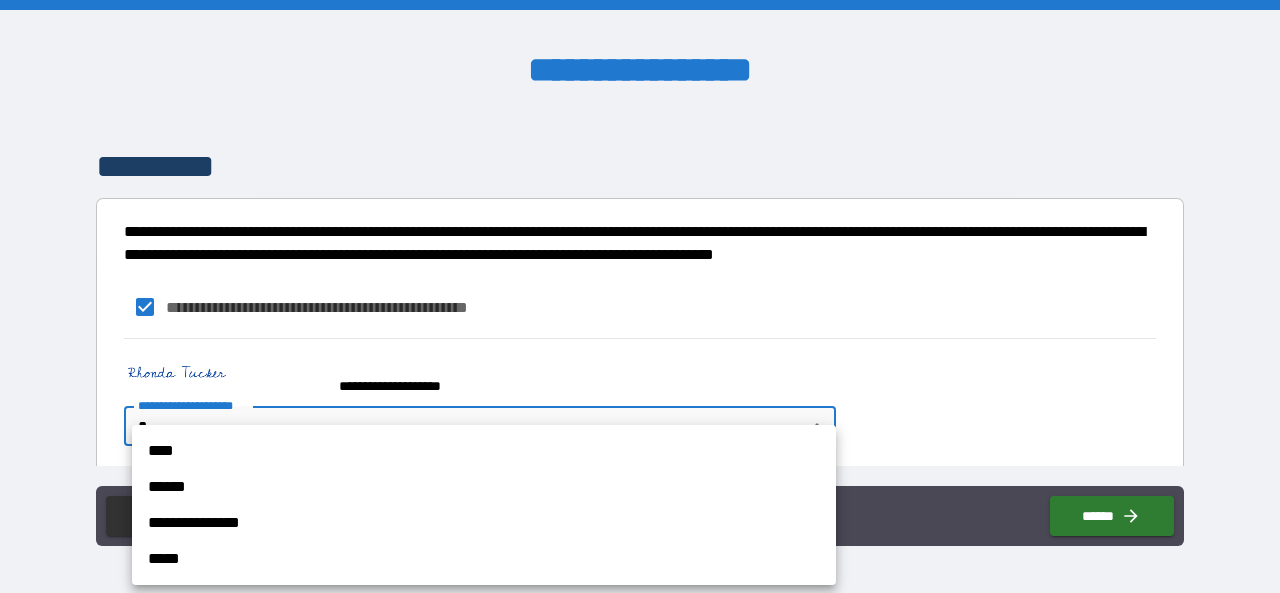 click on "[REDACTED]" at bounding box center [640, 296] 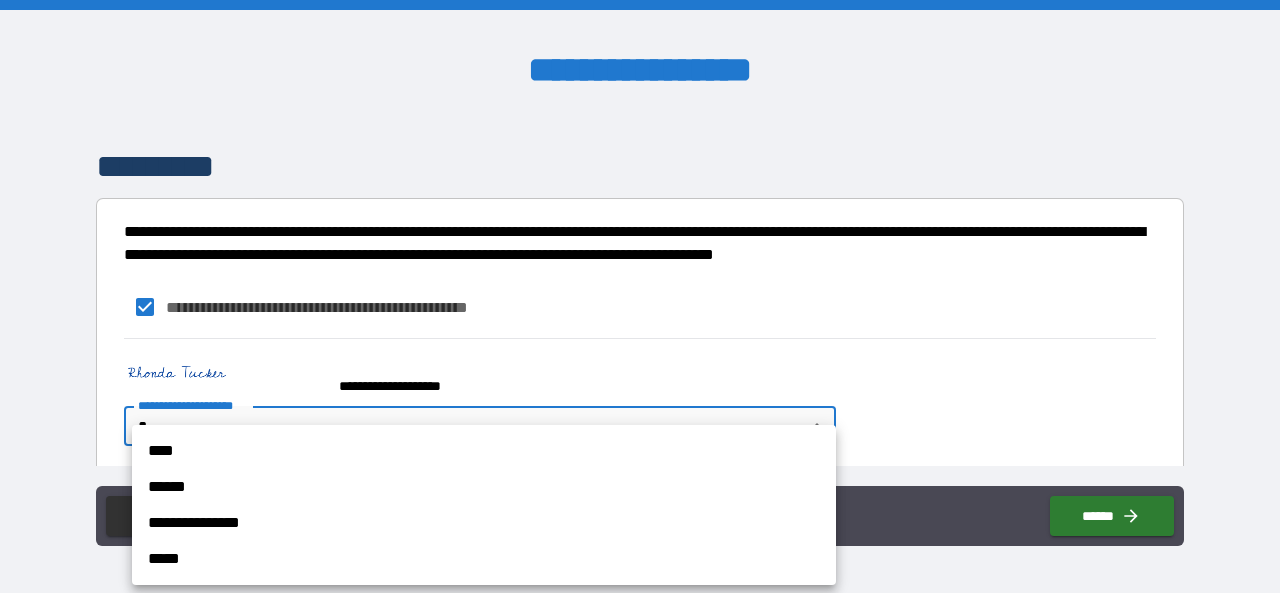 click on "****" at bounding box center (484, 451) 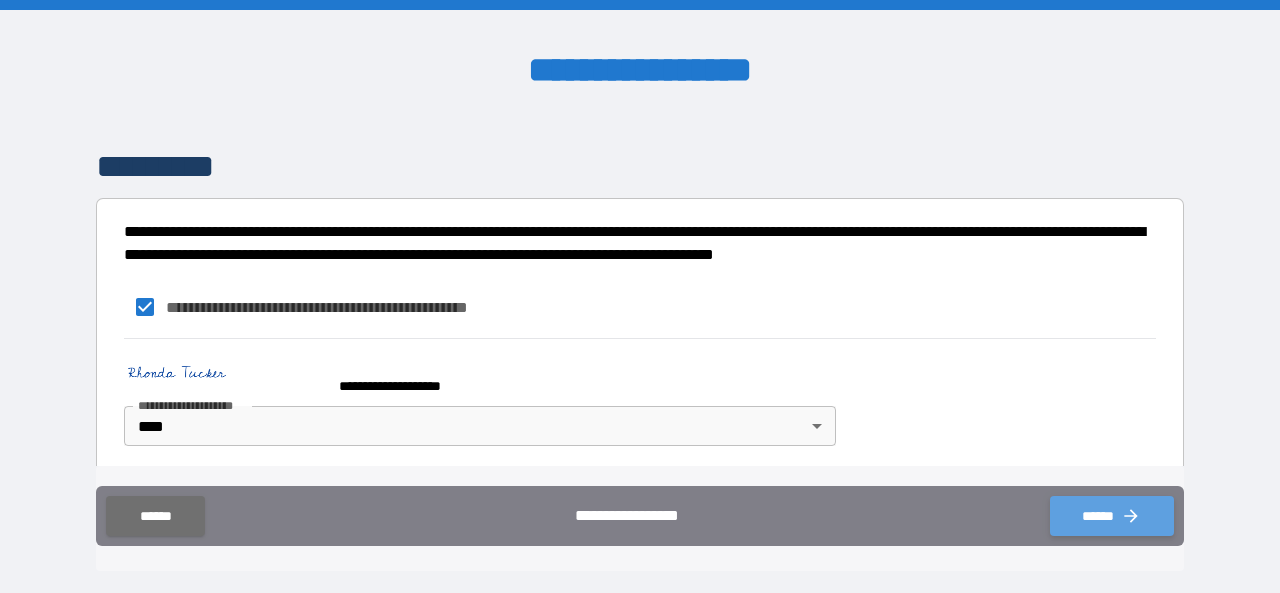 click on "******" at bounding box center (1112, 516) 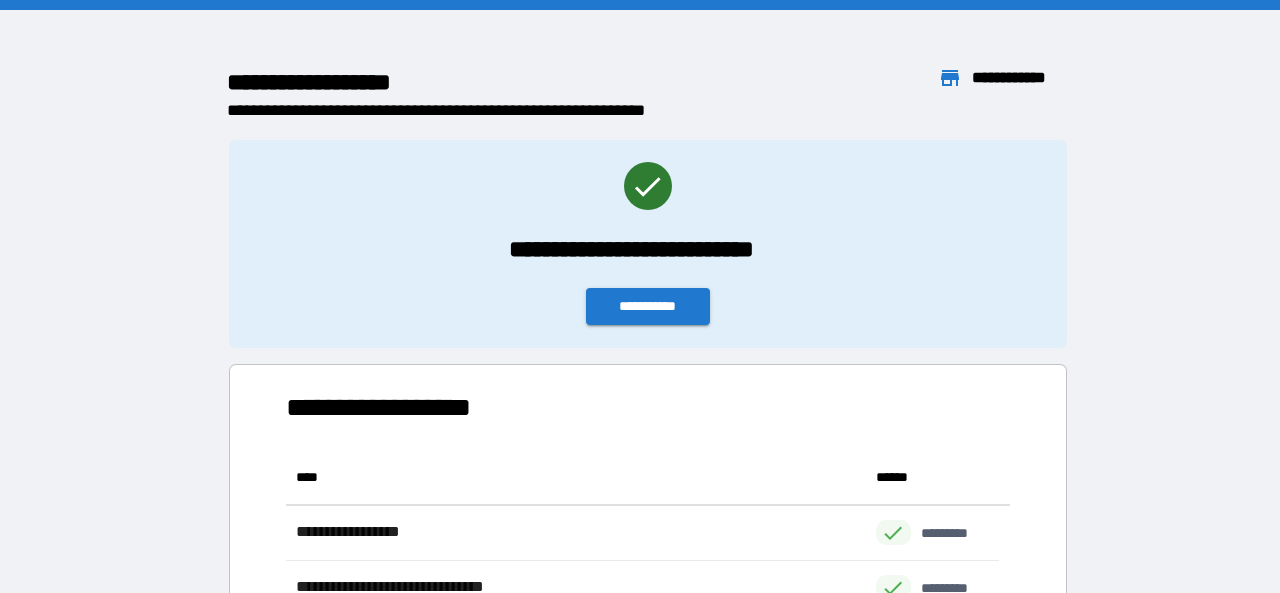 scroll, scrollTop: 17, scrollLeft: 18, axis: both 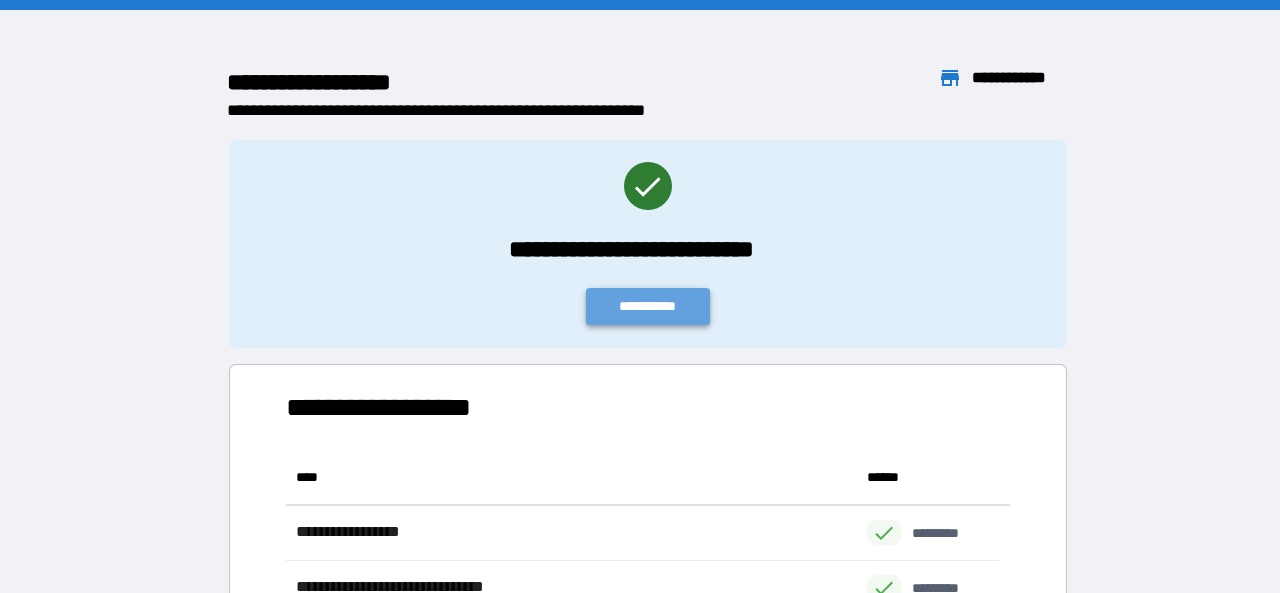 click on "**********" at bounding box center [648, 306] 